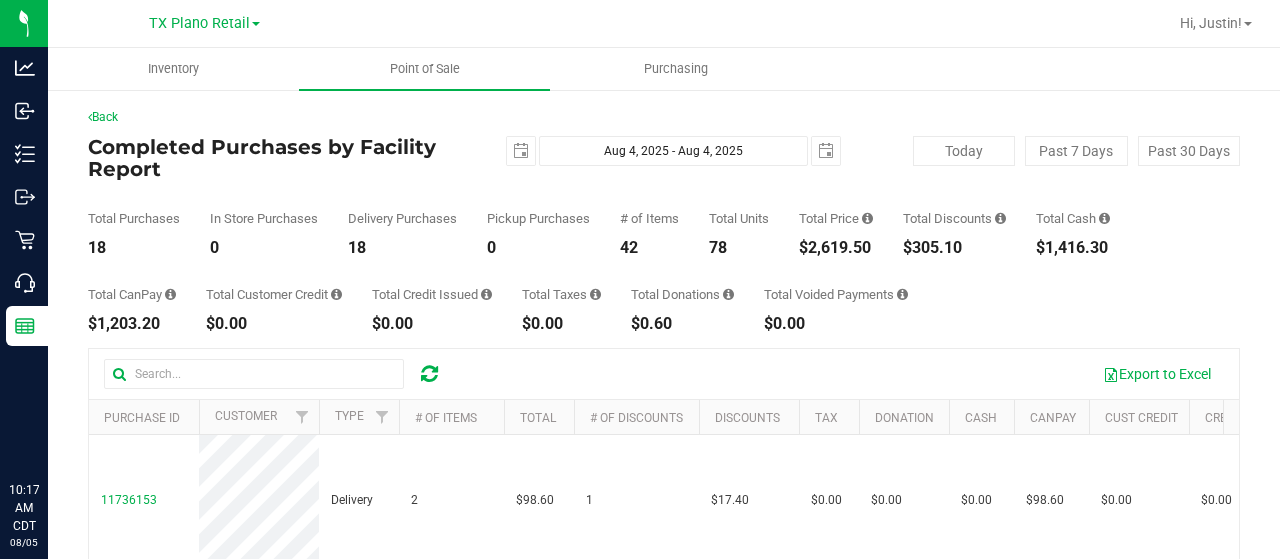 scroll, scrollTop: 0, scrollLeft: 0, axis: both 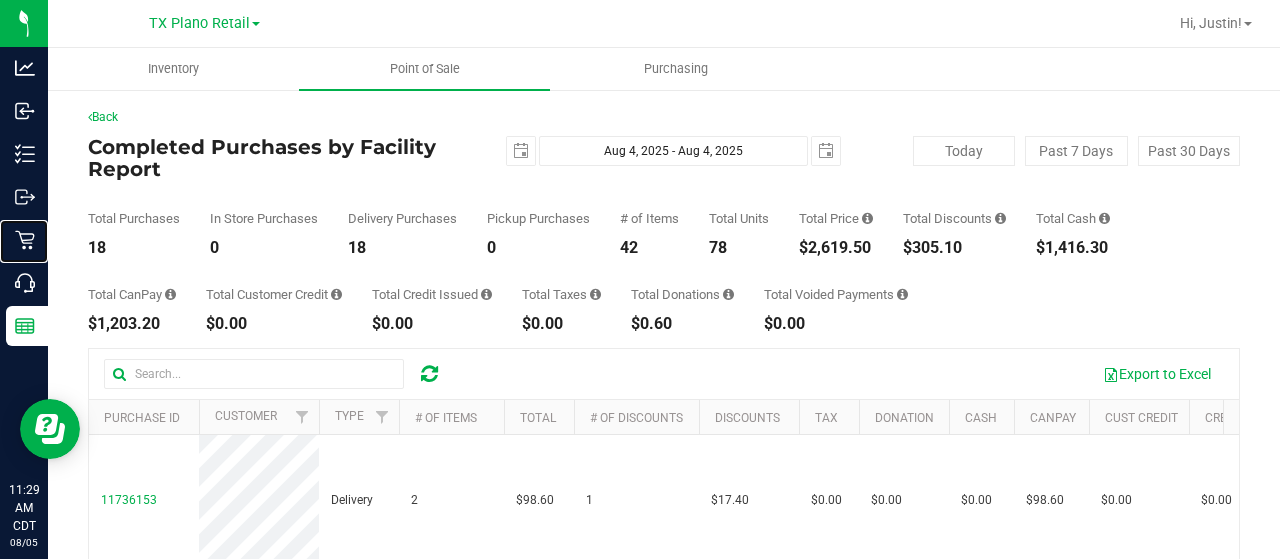 click on "Retail" at bounding box center [0, 0] 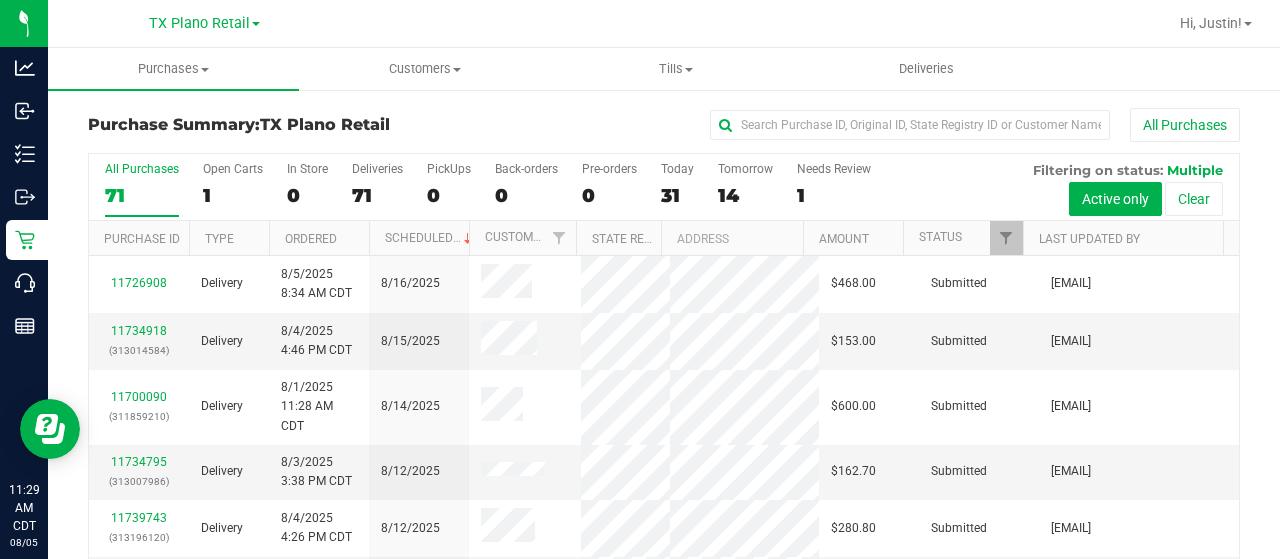 click on "Today
31" at bounding box center [677, 189] 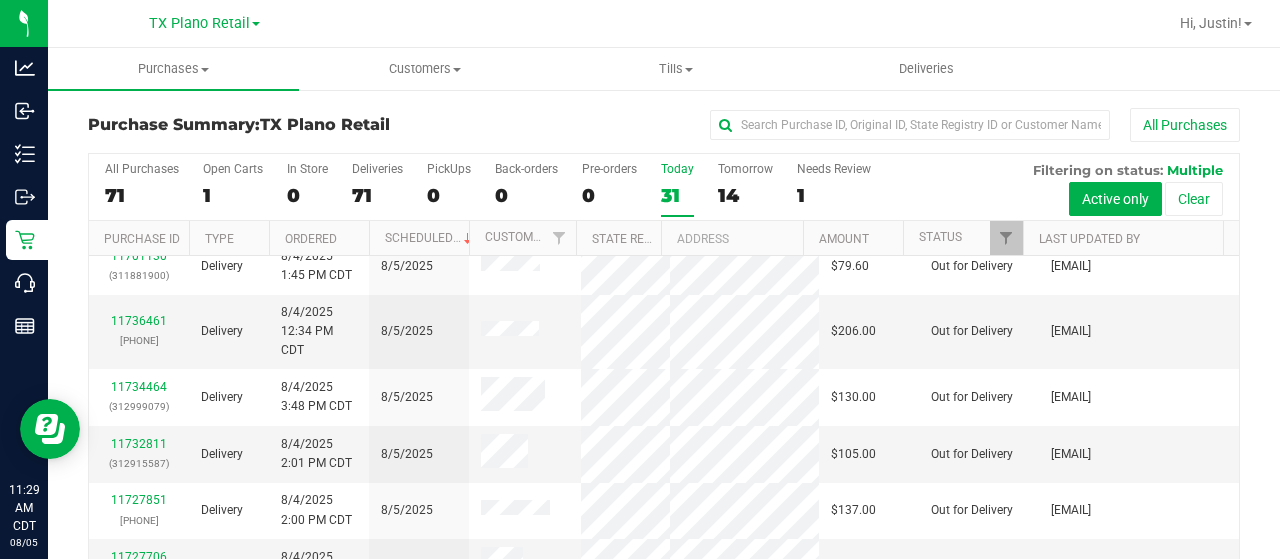 scroll, scrollTop: 700, scrollLeft: 0, axis: vertical 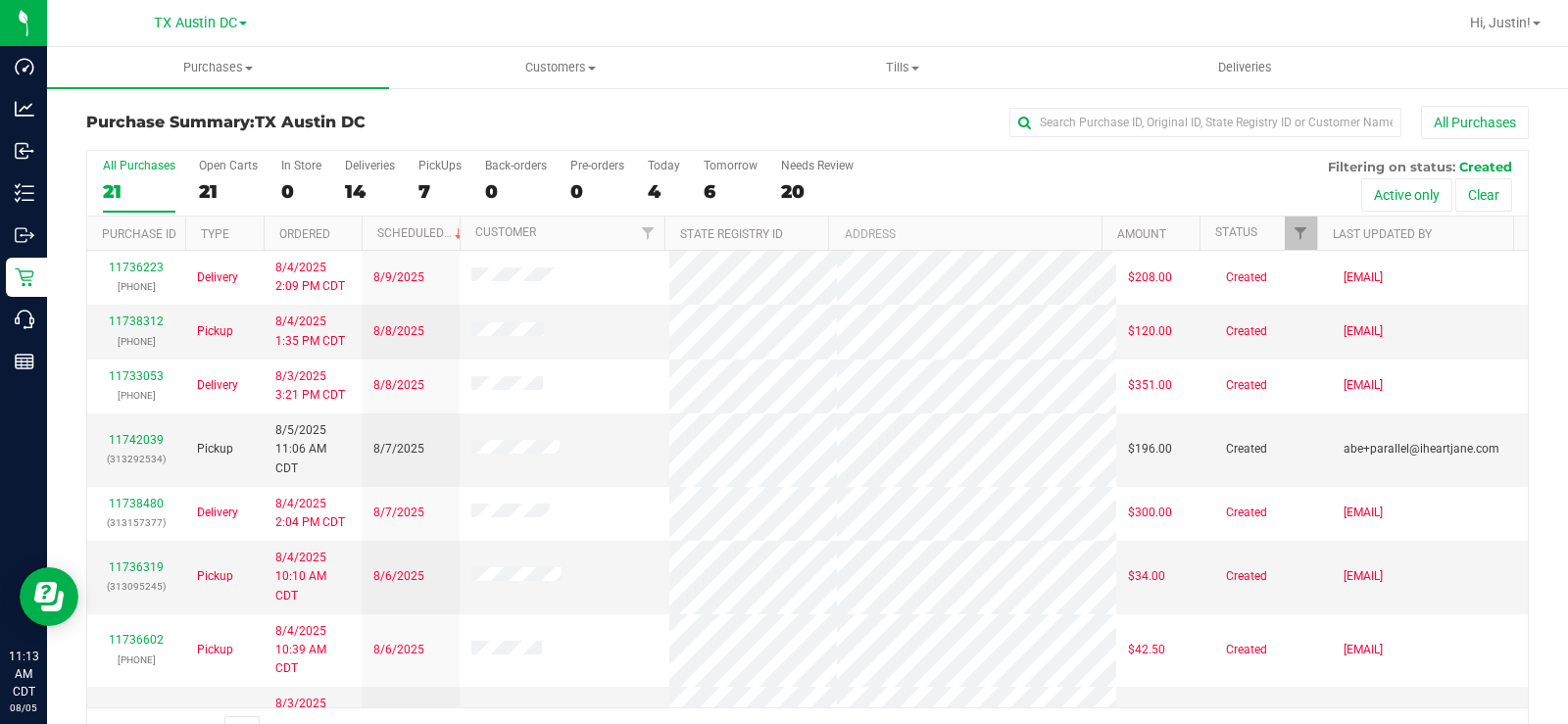 click on "Open Carts" at bounding box center (228, 166) 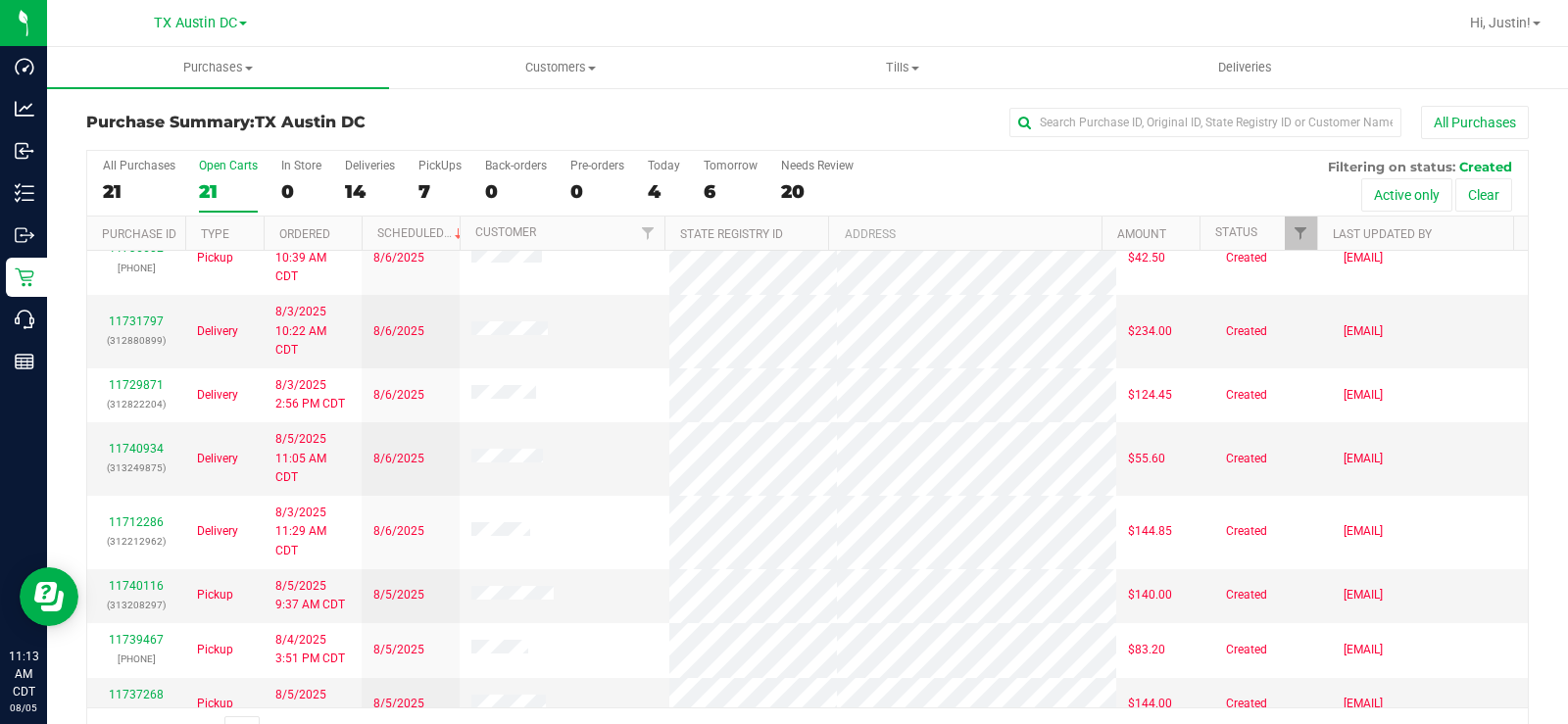 scroll, scrollTop: 0, scrollLeft: 0, axis: both 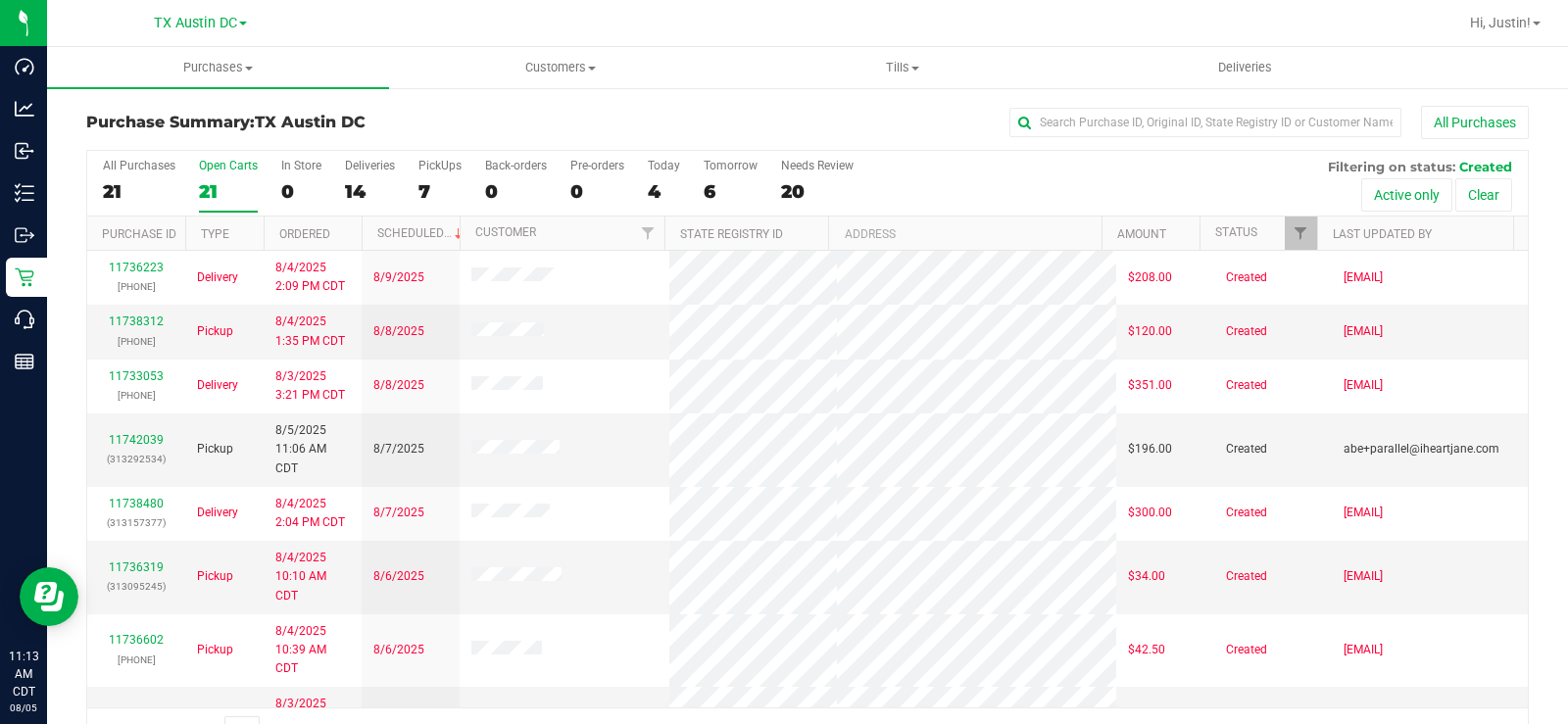 click on "21" at bounding box center (228, 191) 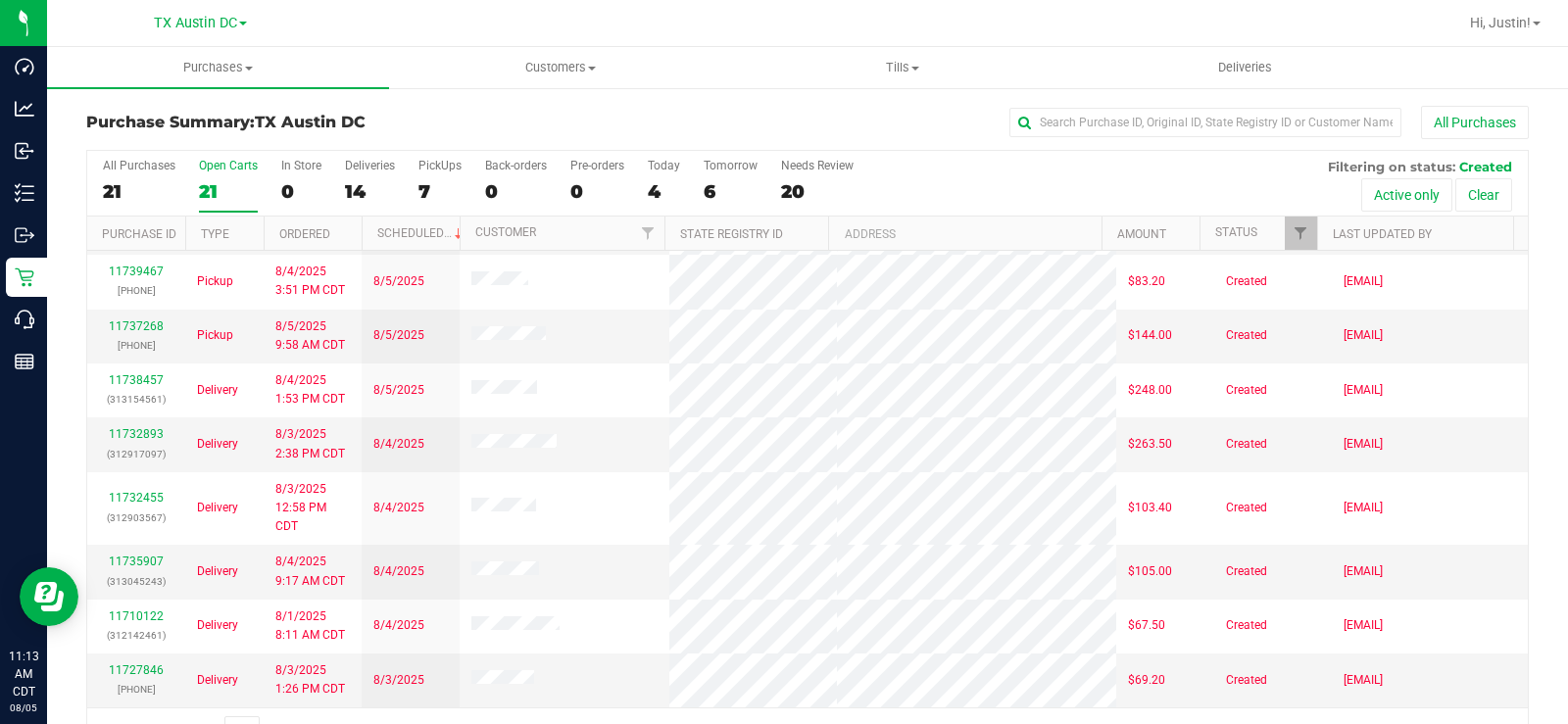 scroll, scrollTop: 0, scrollLeft: 0, axis: both 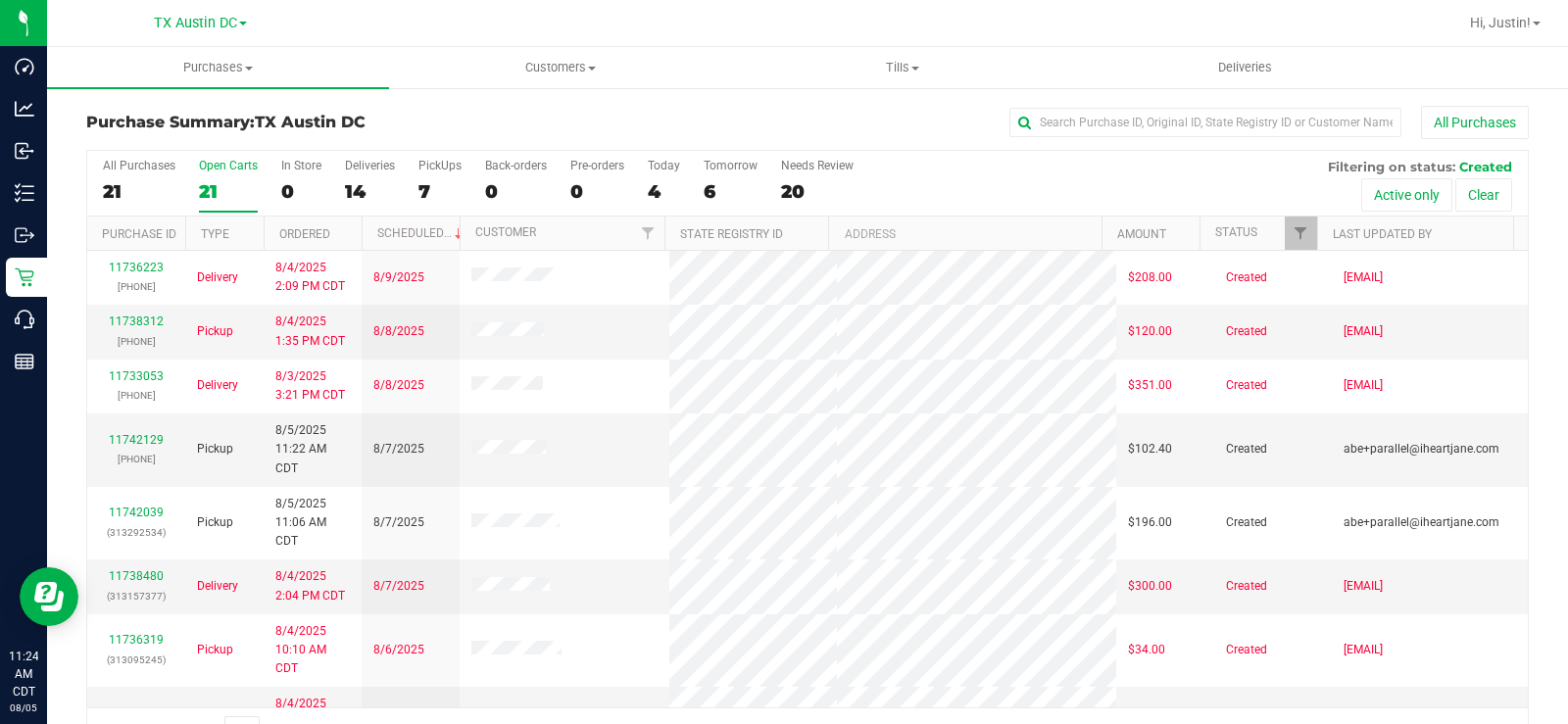 click on "21" at bounding box center (228, 191) 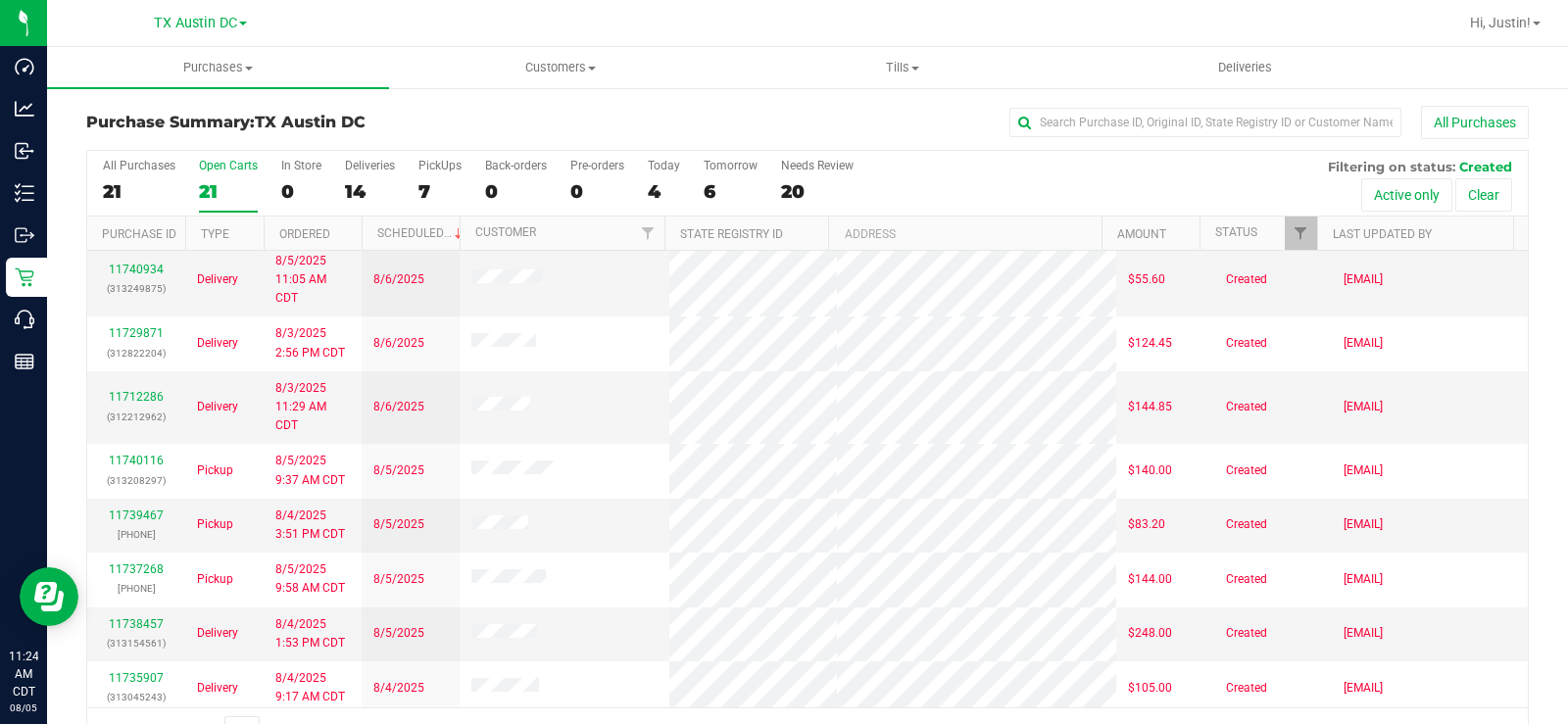 scroll, scrollTop: 779, scrollLeft: 0, axis: vertical 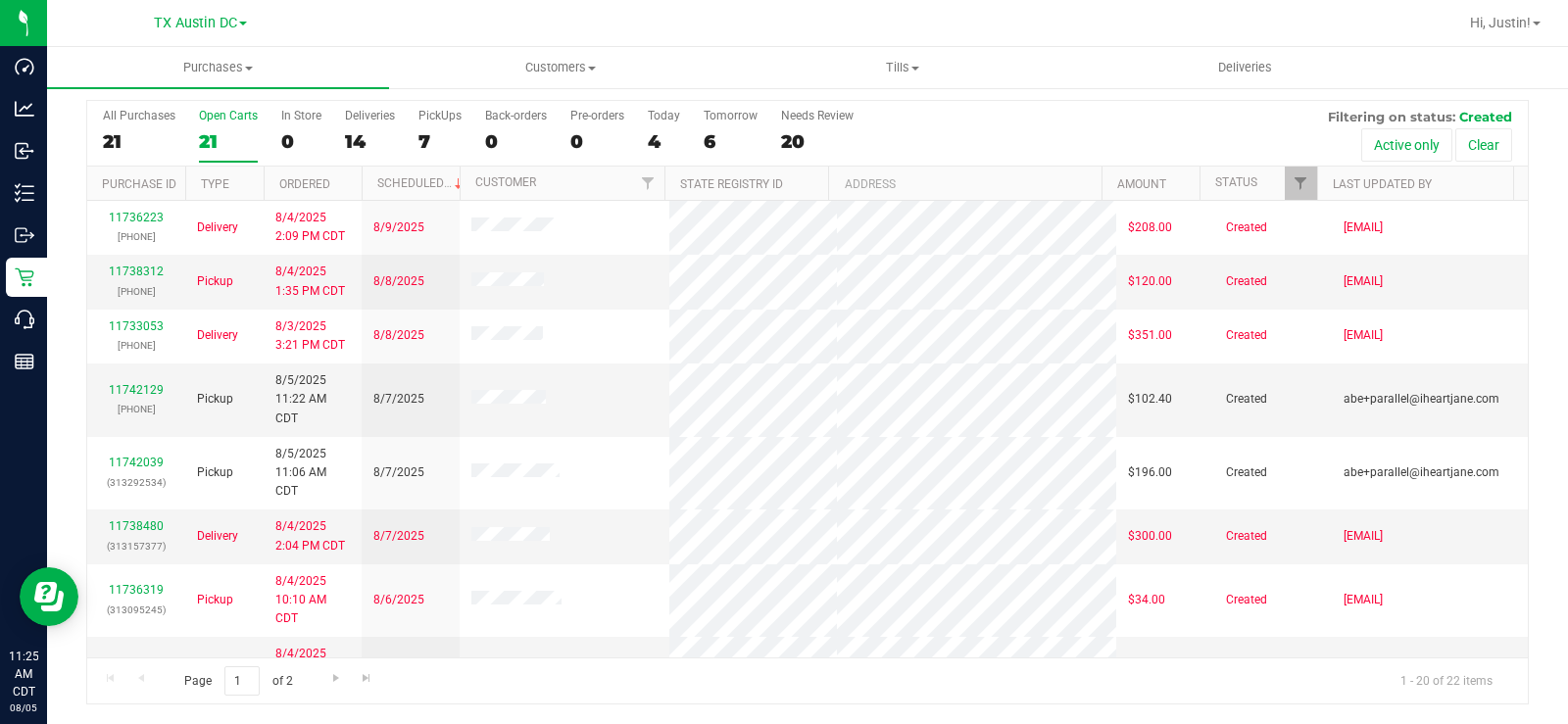 click on "21" at bounding box center [228, 141] 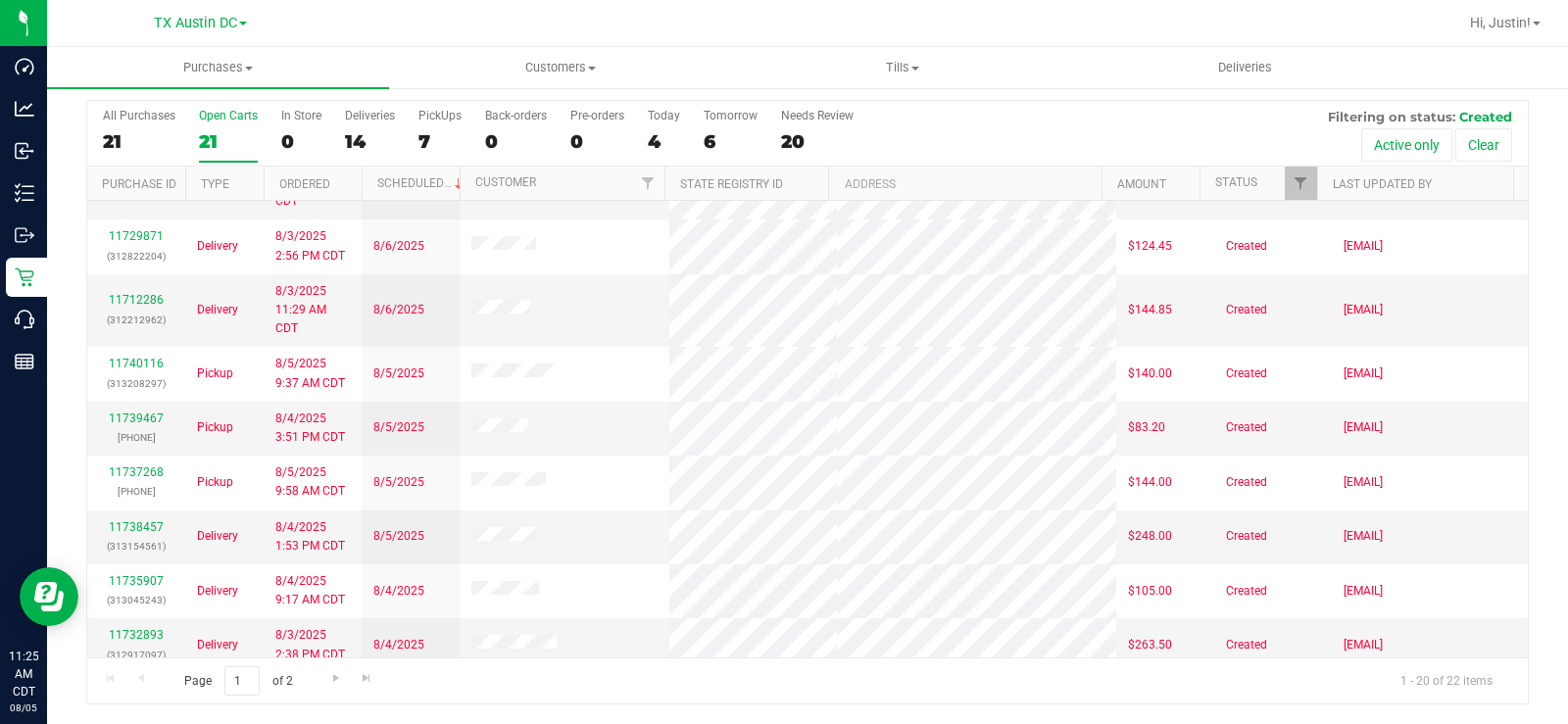 scroll, scrollTop: 779, scrollLeft: 0, axis: vertical 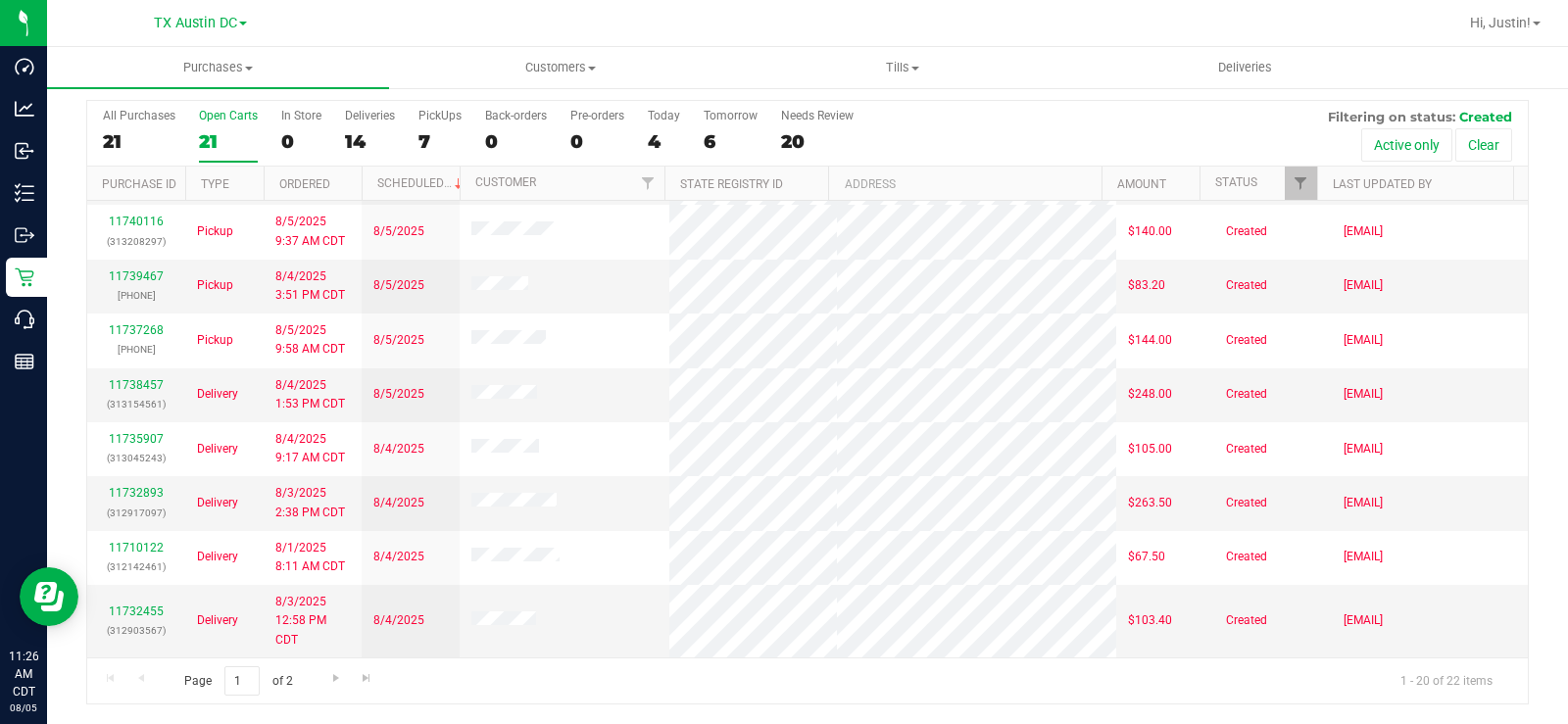 click on "21" at bounding box center [228, 141] 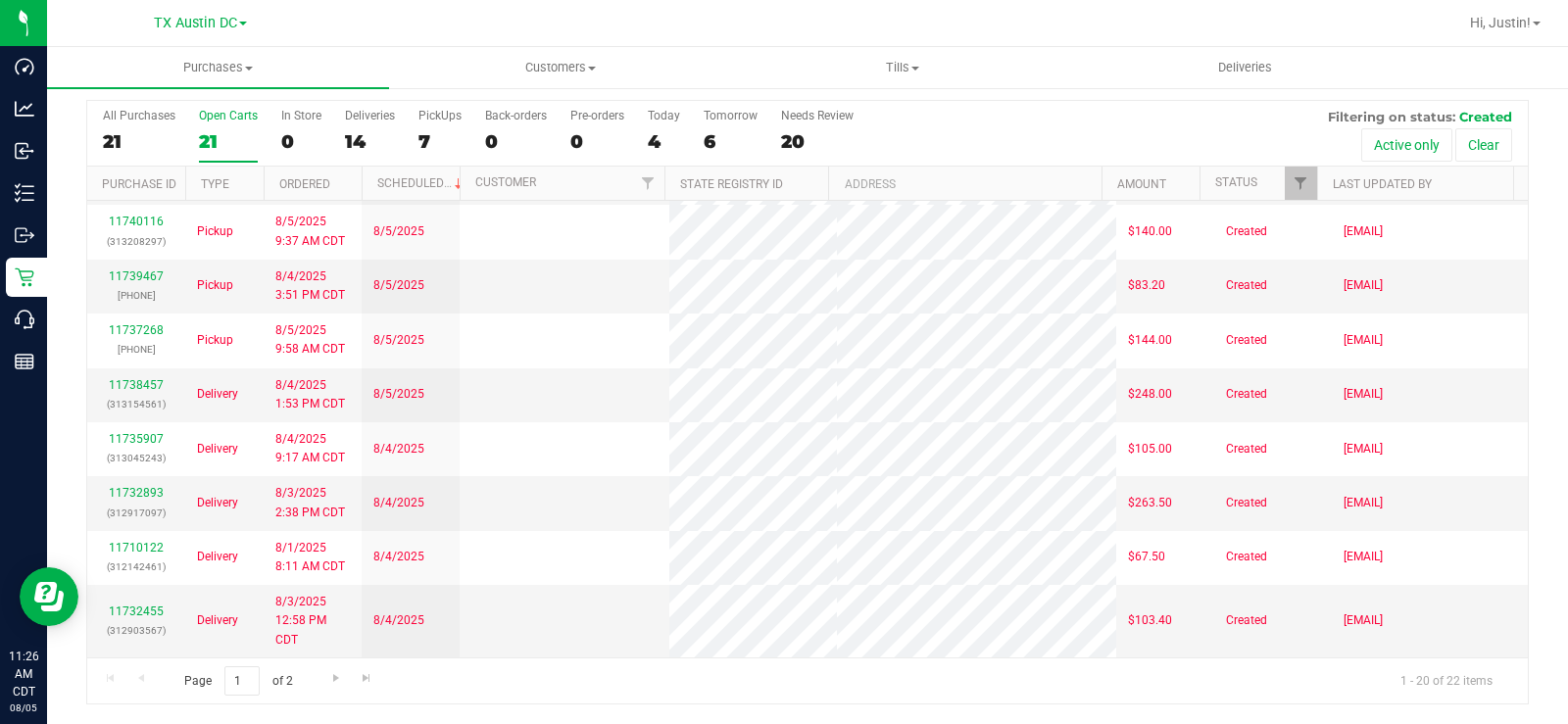 scroll, scrollTop: 0, scrollLeft: 0, axis: both 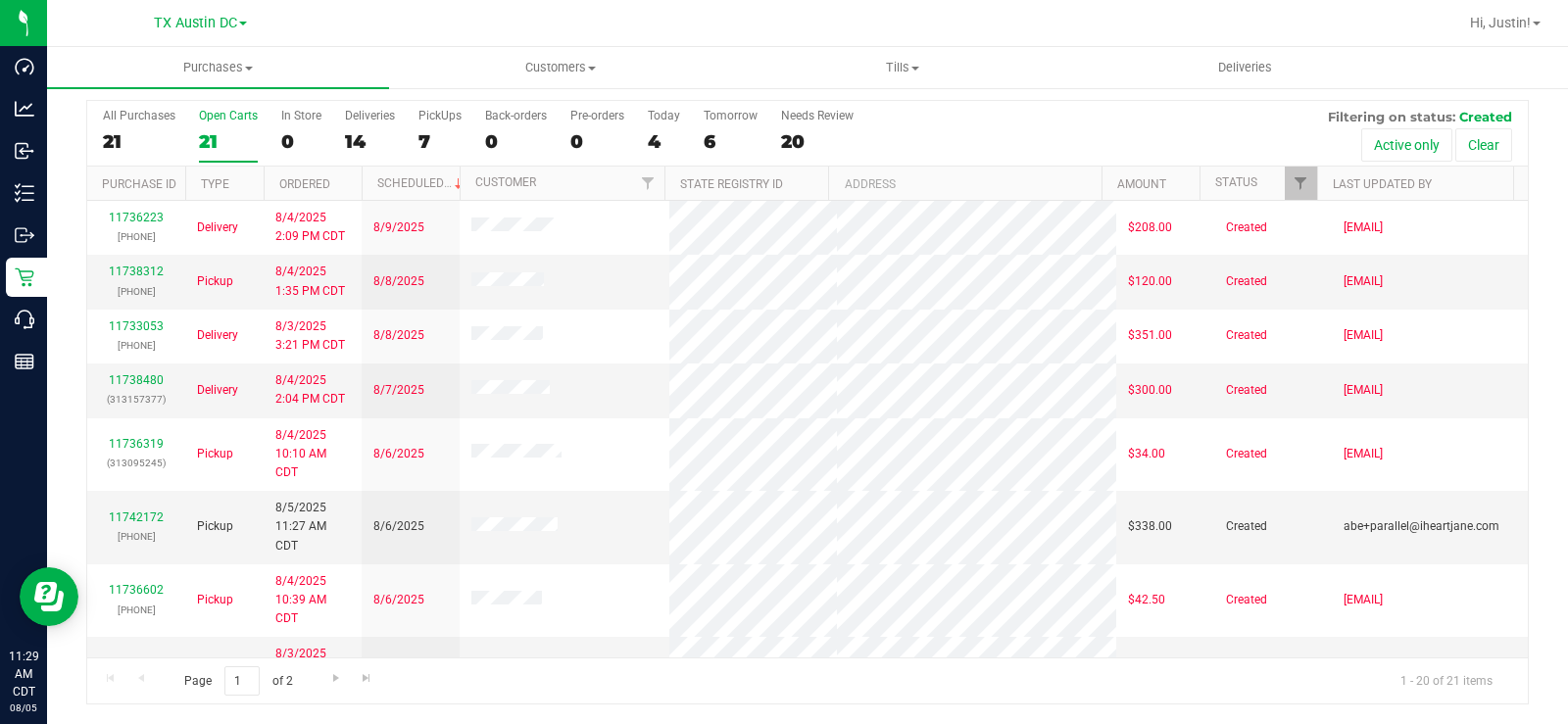 click on "Open Carts
21" at bounding box center (228, 135) 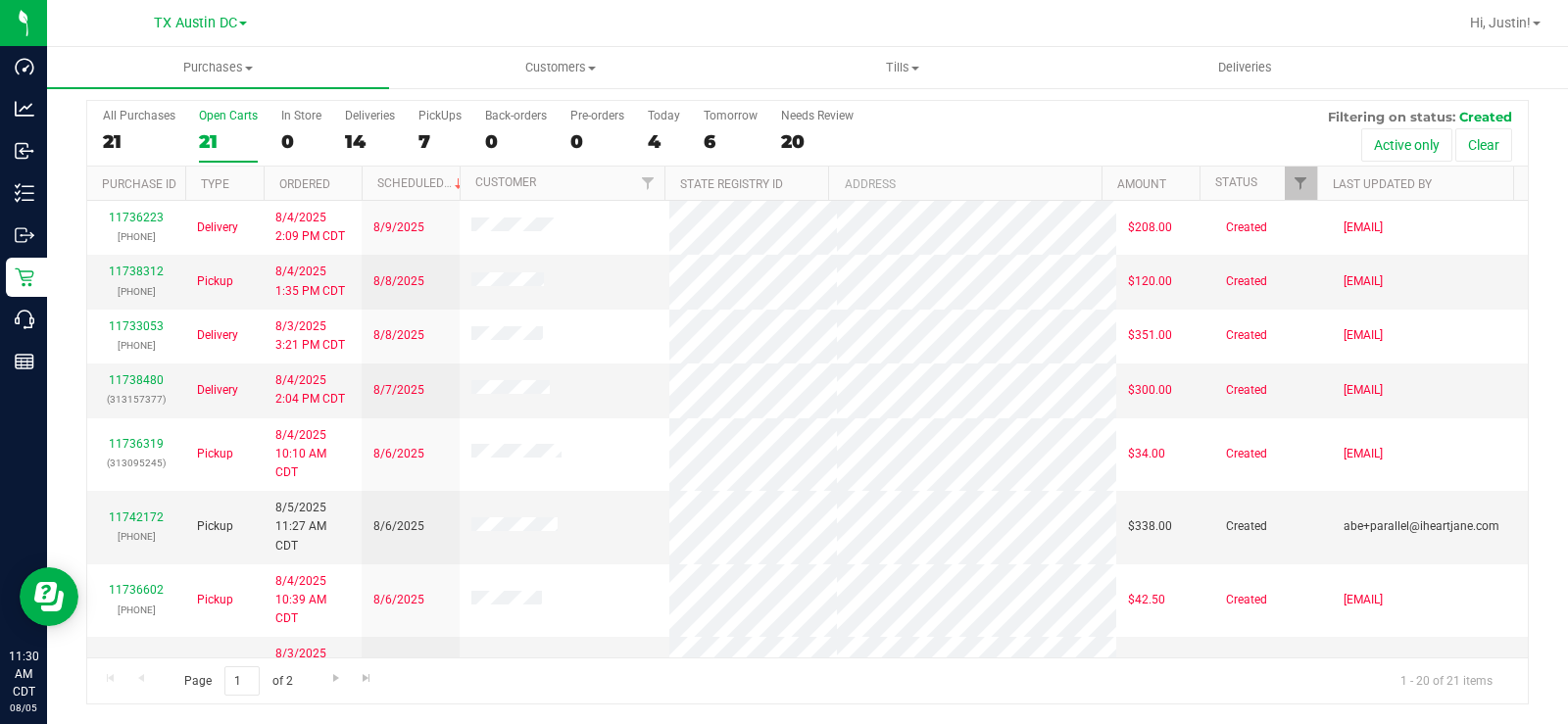 click on "TX Austin DC" at bounding box center (195, 23) 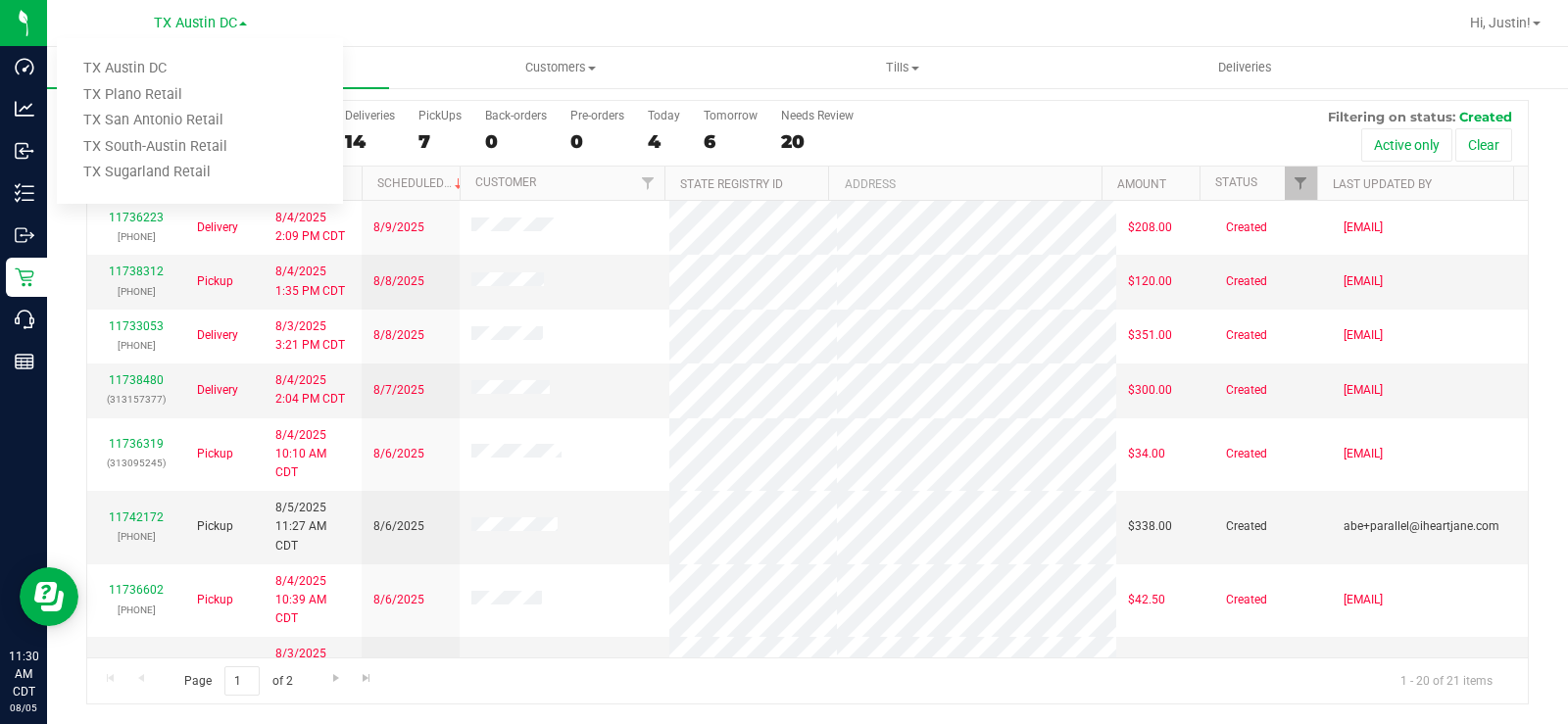click on "TX Plano Retail" at bounding box center (200, 95) 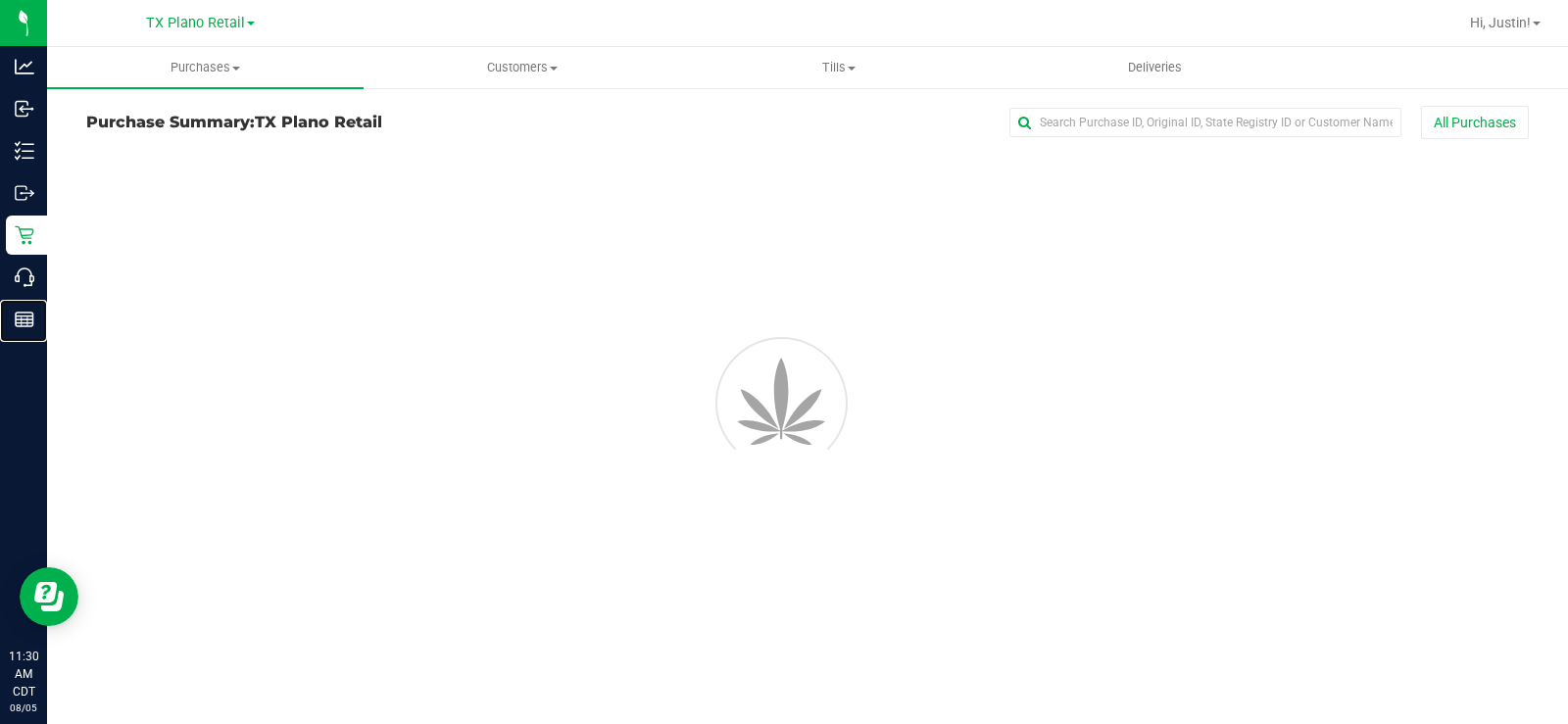 scroll, scrollTop: 0, scrollLeft: 0, axis: both 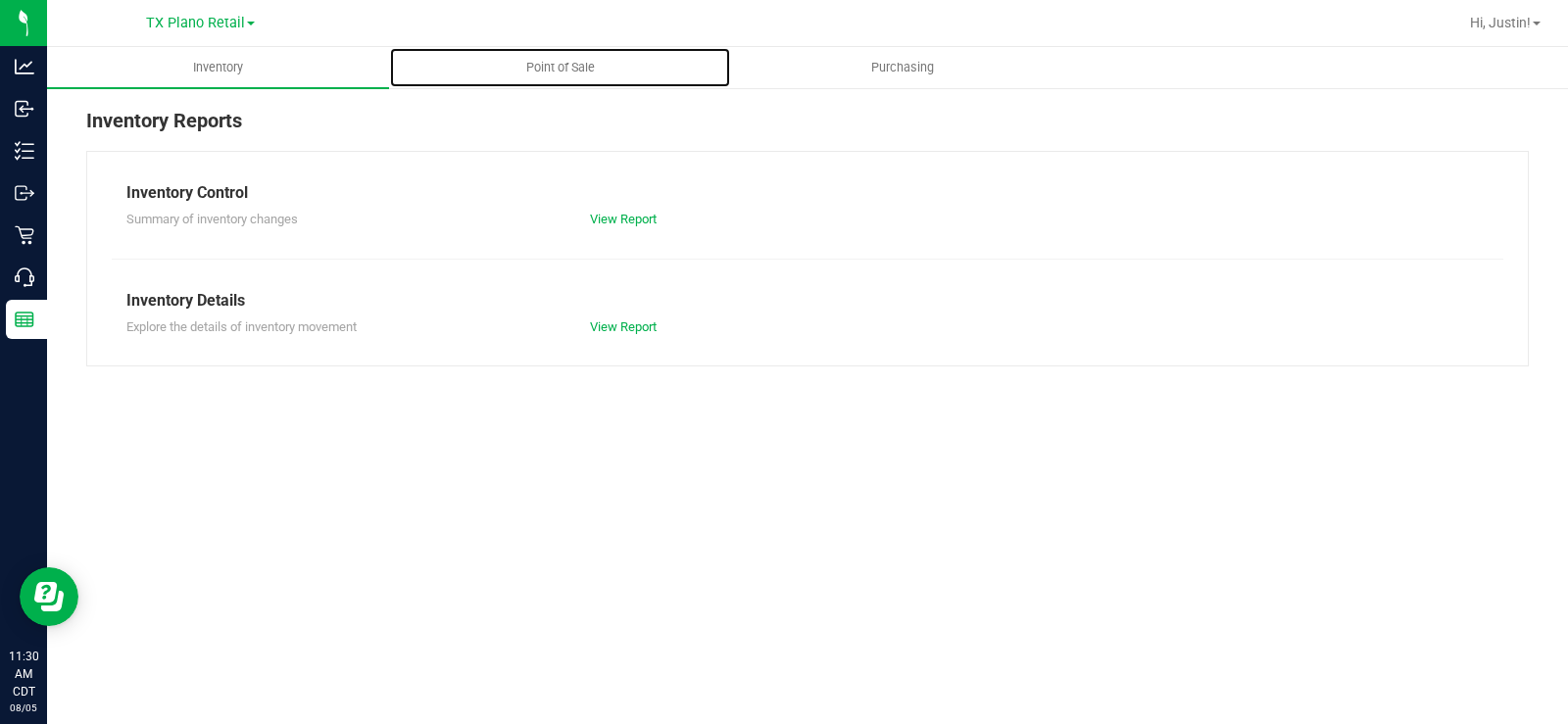 click on "Point of Sale" at bounding box center [561, 68] 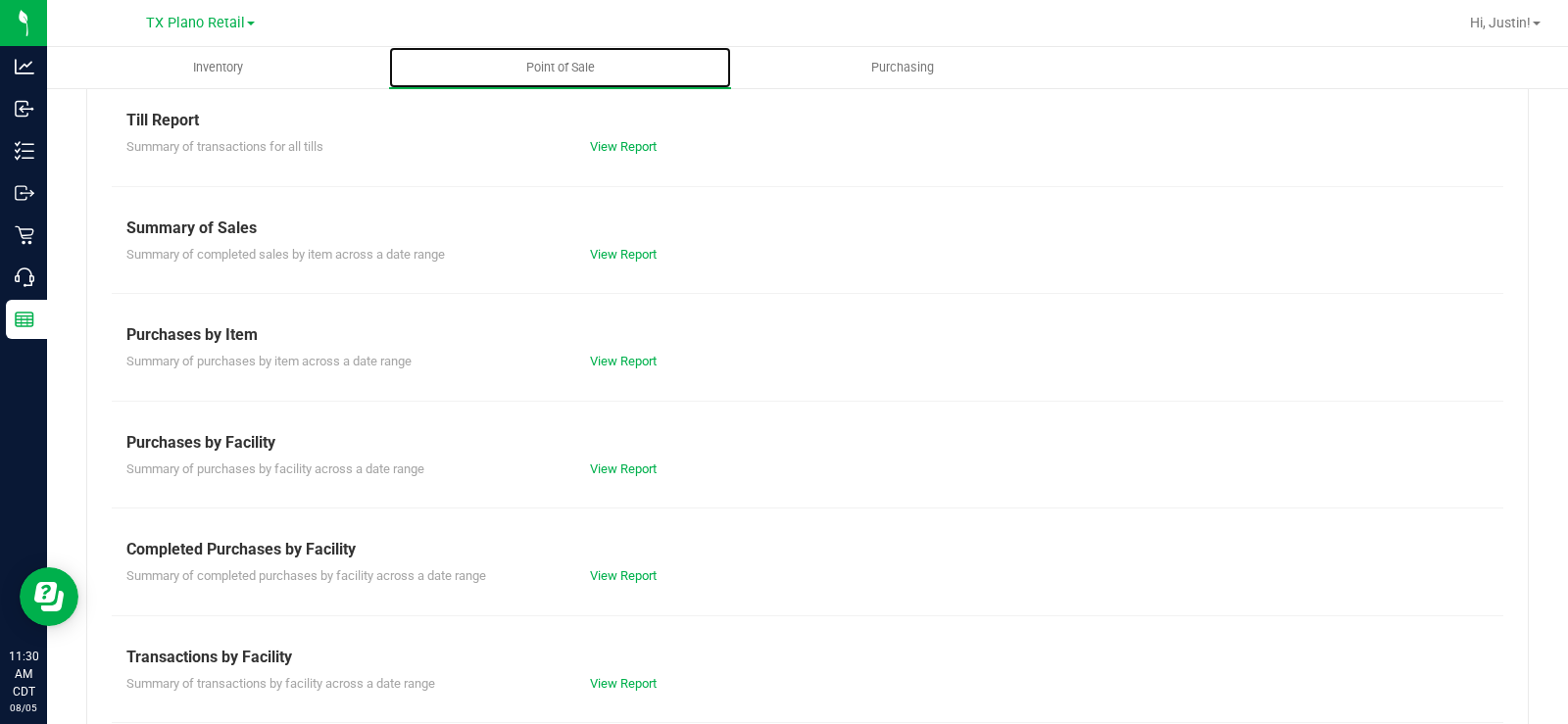 scroll, scrollTop: 196, scrollLeft: 0, axis: vertical 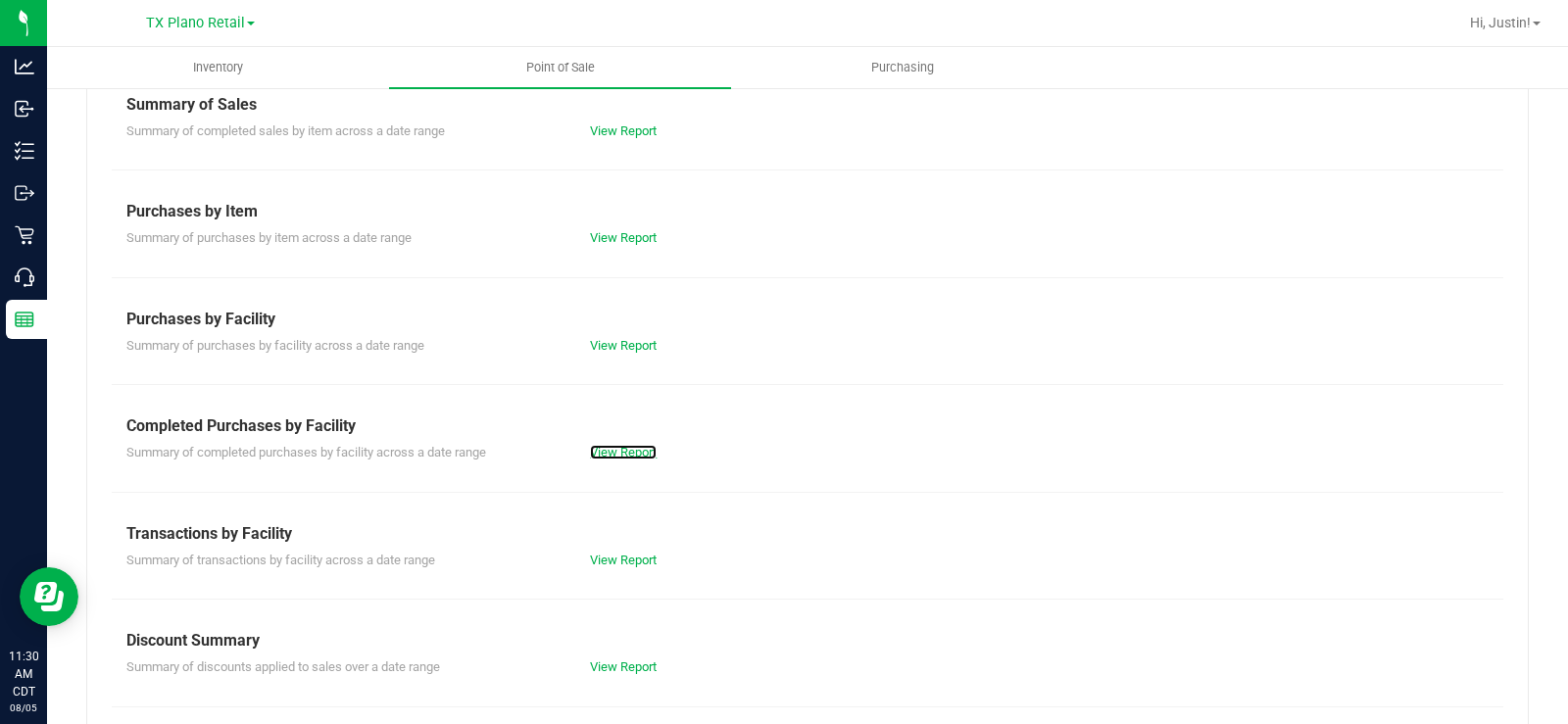 click on "View Report" at bounding box center (623, 452) 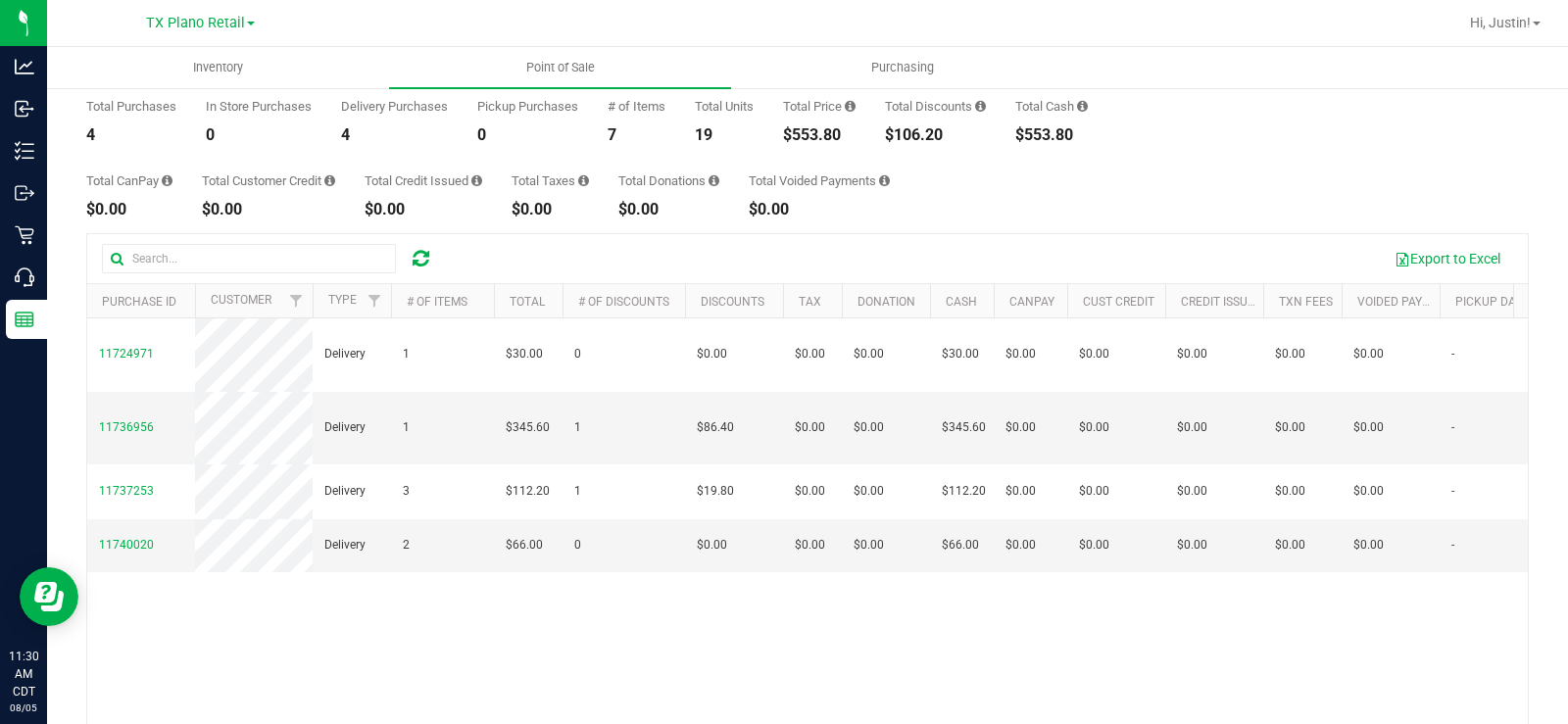 scroll, scrollTop: 196, scrollLeft: 0, axis: vertical 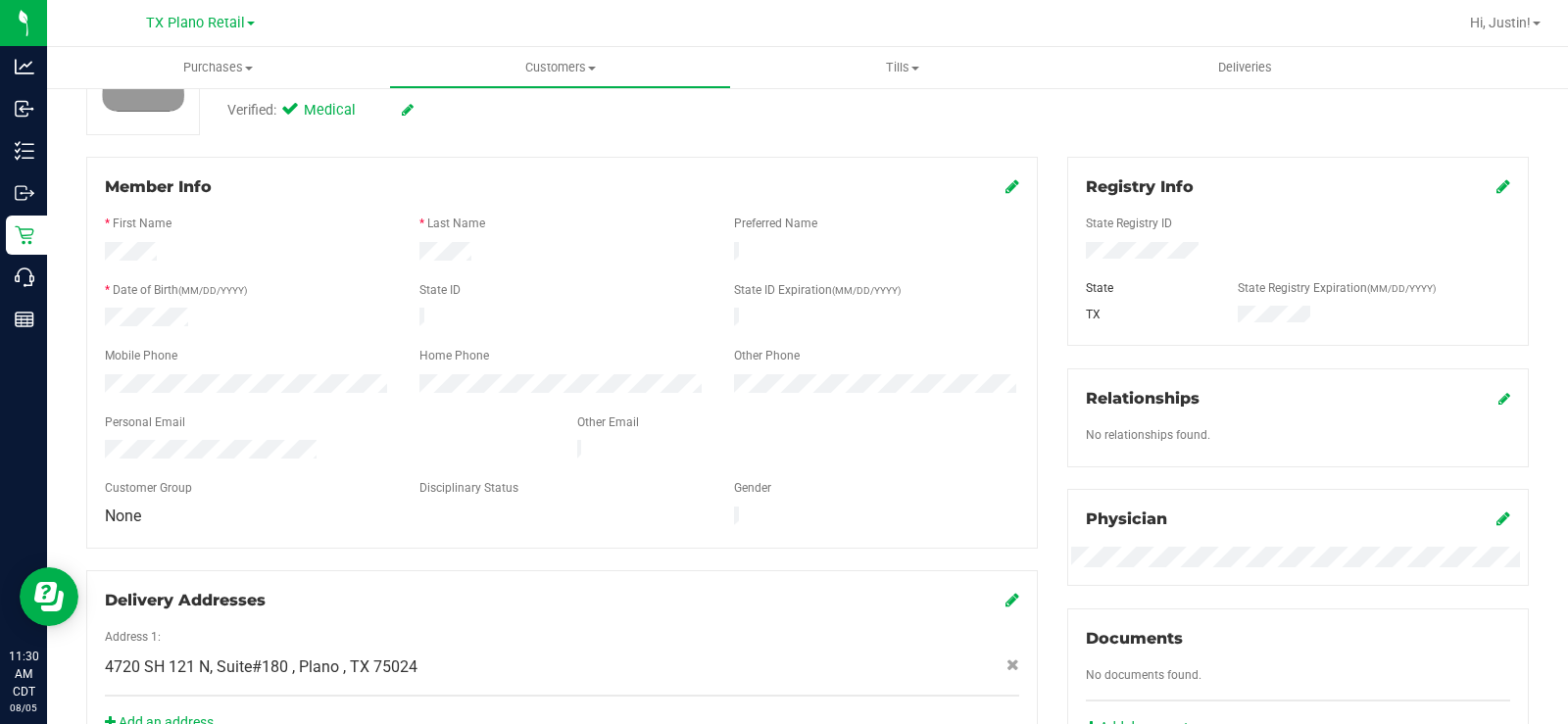 drag, startPoint x: 479, startPoint y: 250, endPoint x: 413, endPoint y: 249, distance: 66.007575 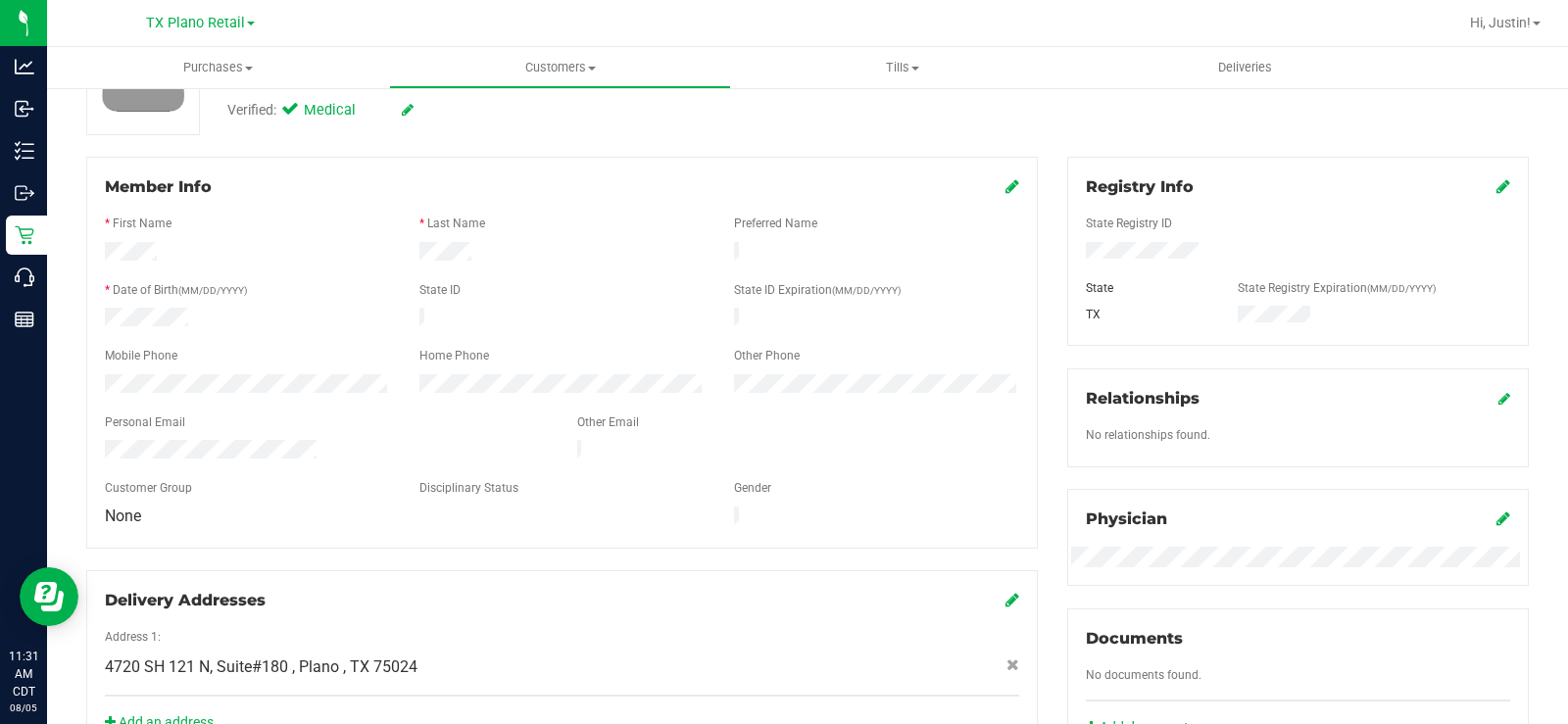 drag, startPoint x: 320, startPoint y: 443, endPoint x: 87, endPoint y: 442, distance: 233.0021 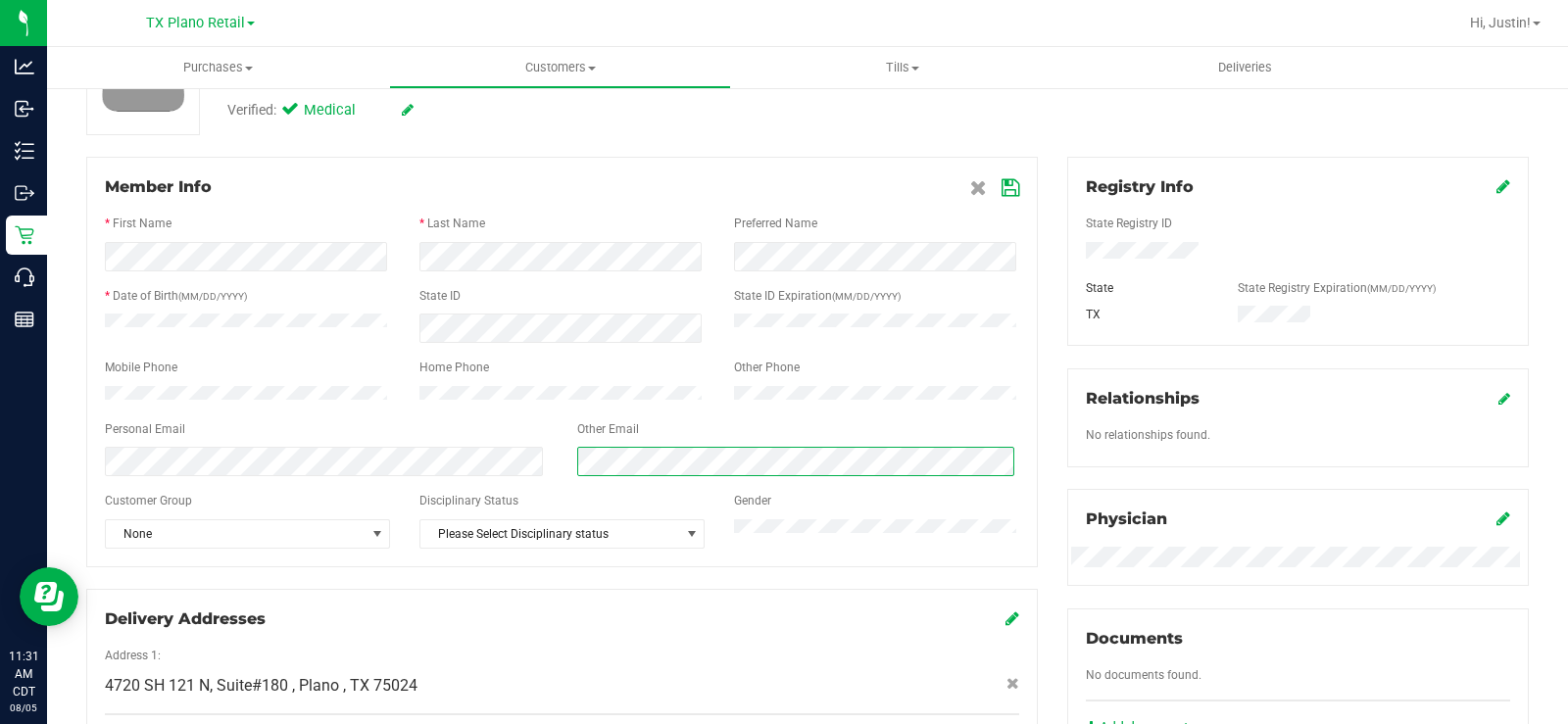 click at bounding box center [562, 461] 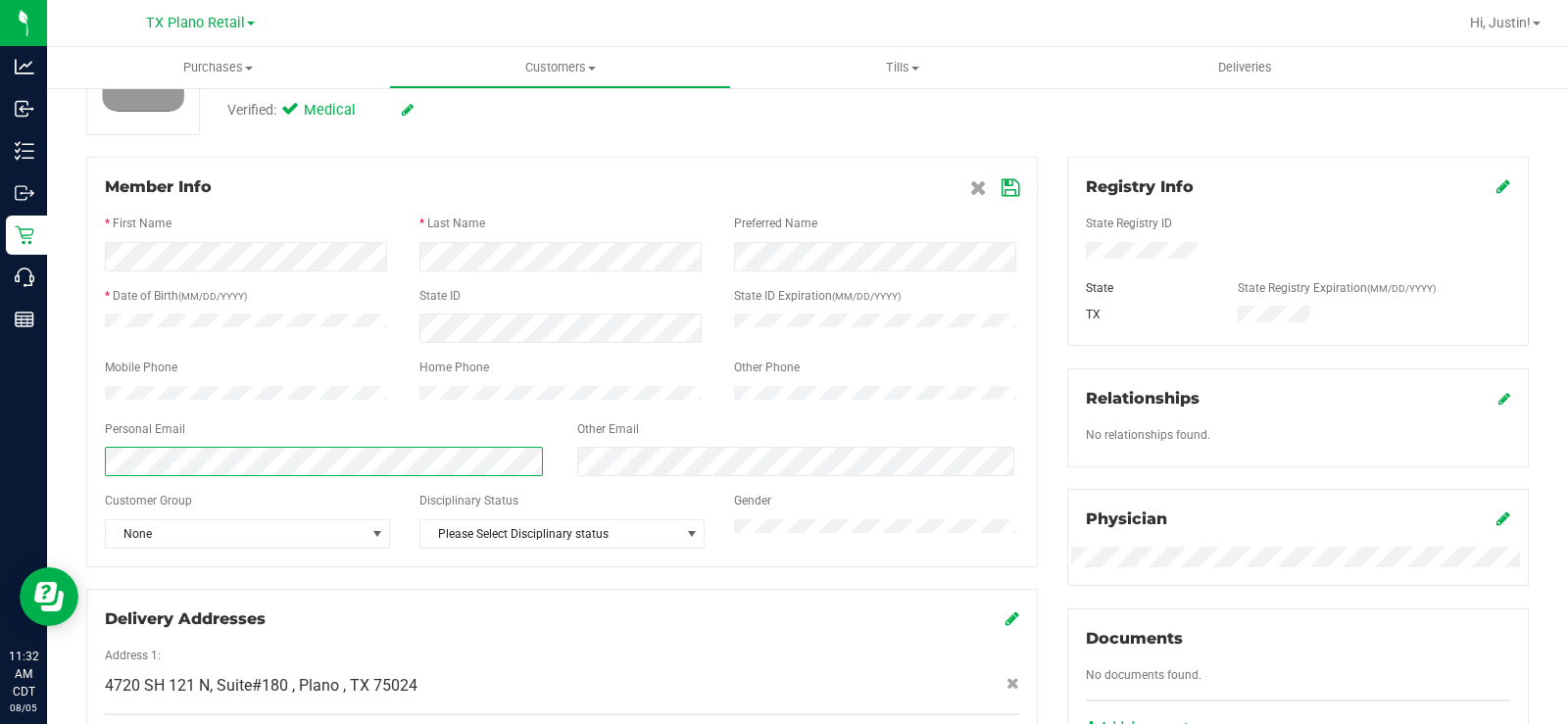 click on "Analytics Inbound Inventory Outbound Retail Call Center Reports 11:32 AM CDT 08/05/2025  08/05   TX Plano Retail   TX Austin DC   TX Plano Retail   TX San Antonio Retail    TX South-Austin Retail   TX Sugarland Retail   Hi, Justin!
Purchases
Summary of purchases
Fulfillment
All purchases
Customers" at bounding box center [784, 362] 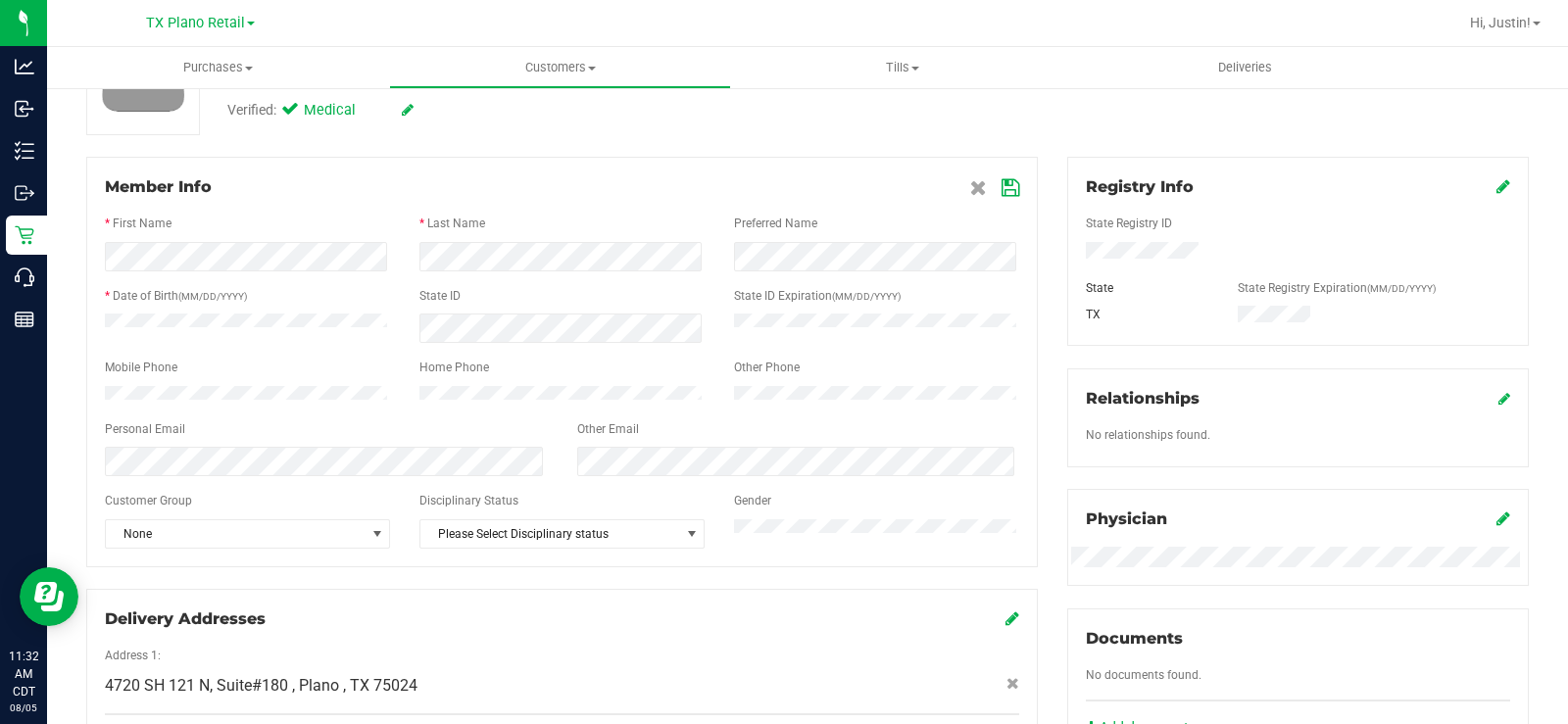 click at bounding box center [1010, 188] 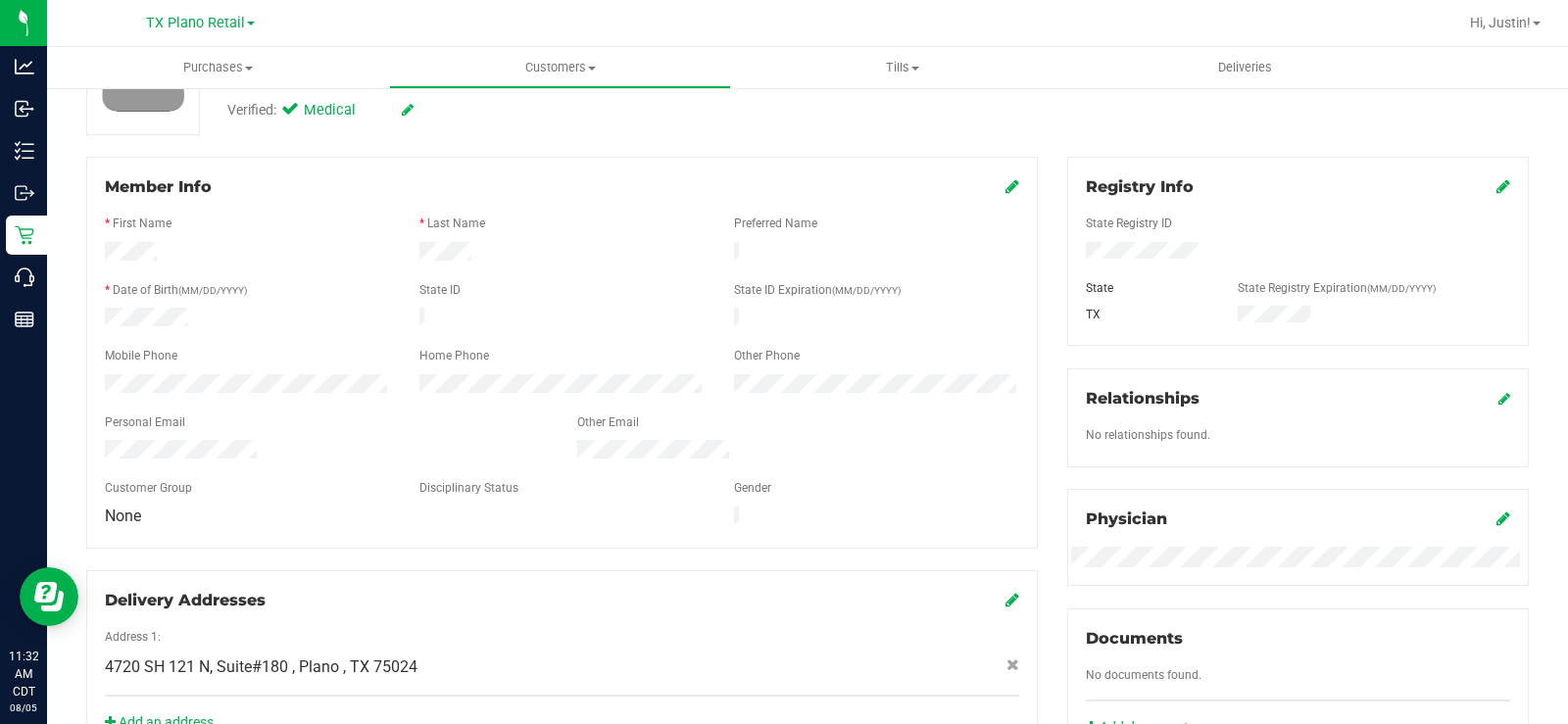 scroll, scrollTop: 0, scrollLeft: 0, axis: both 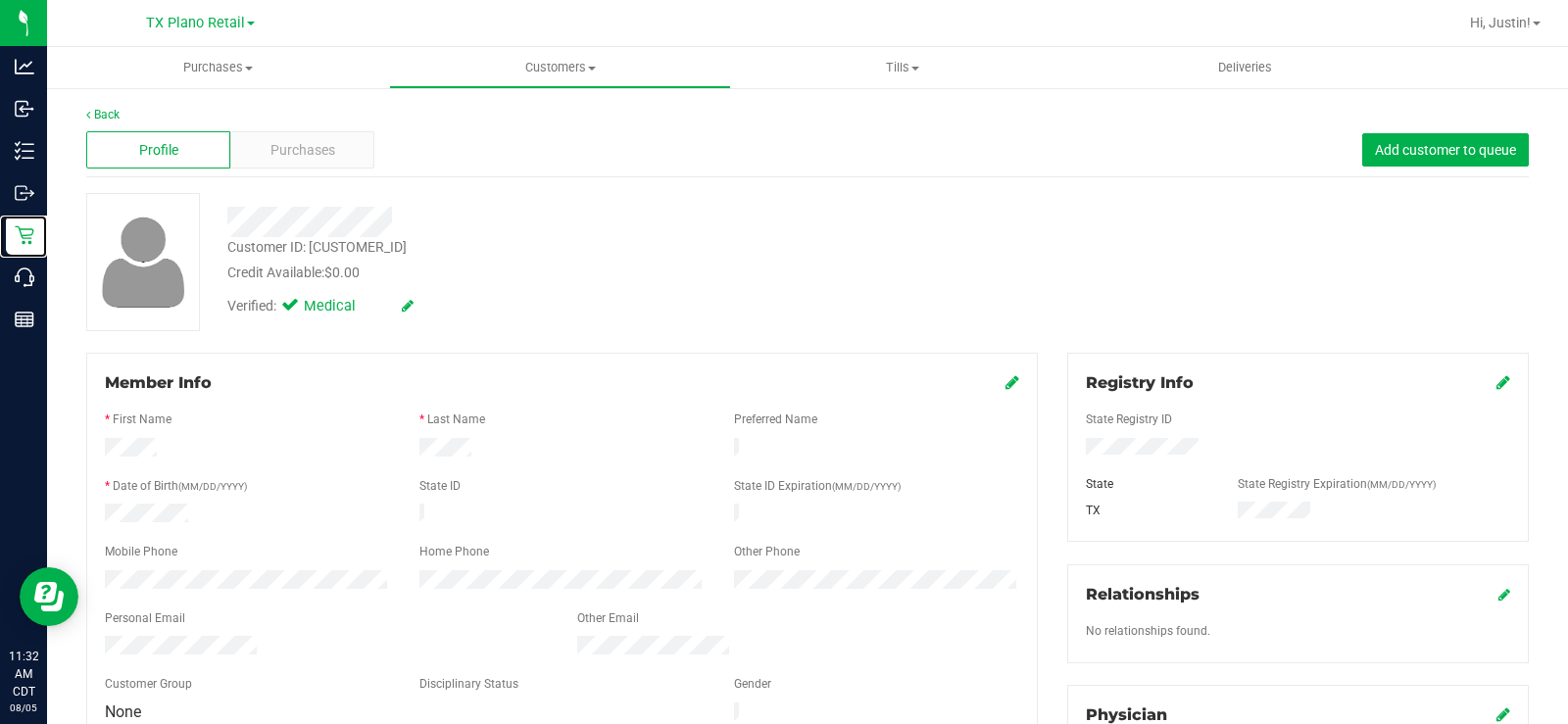 click 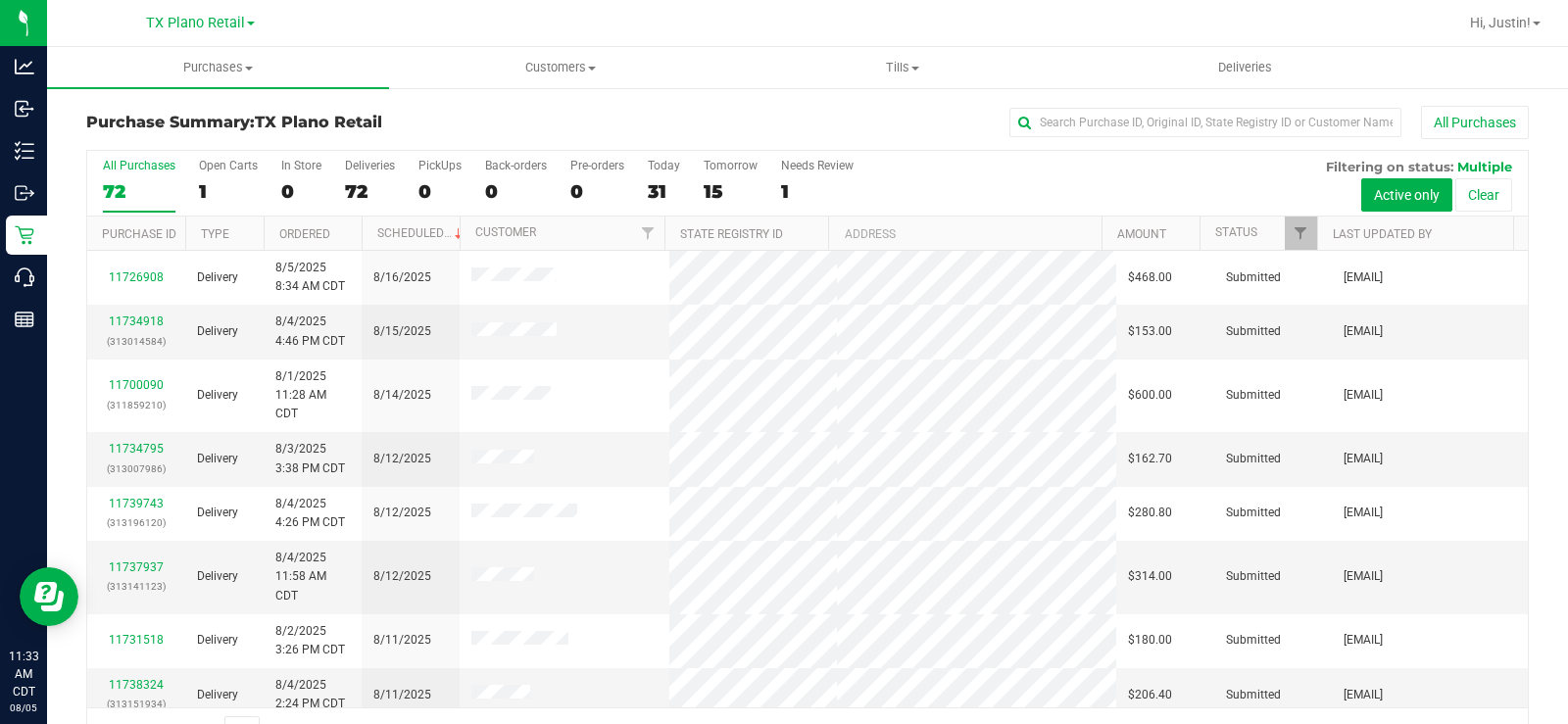click on "TX Plano Retail" at bounding box center [195, 23] 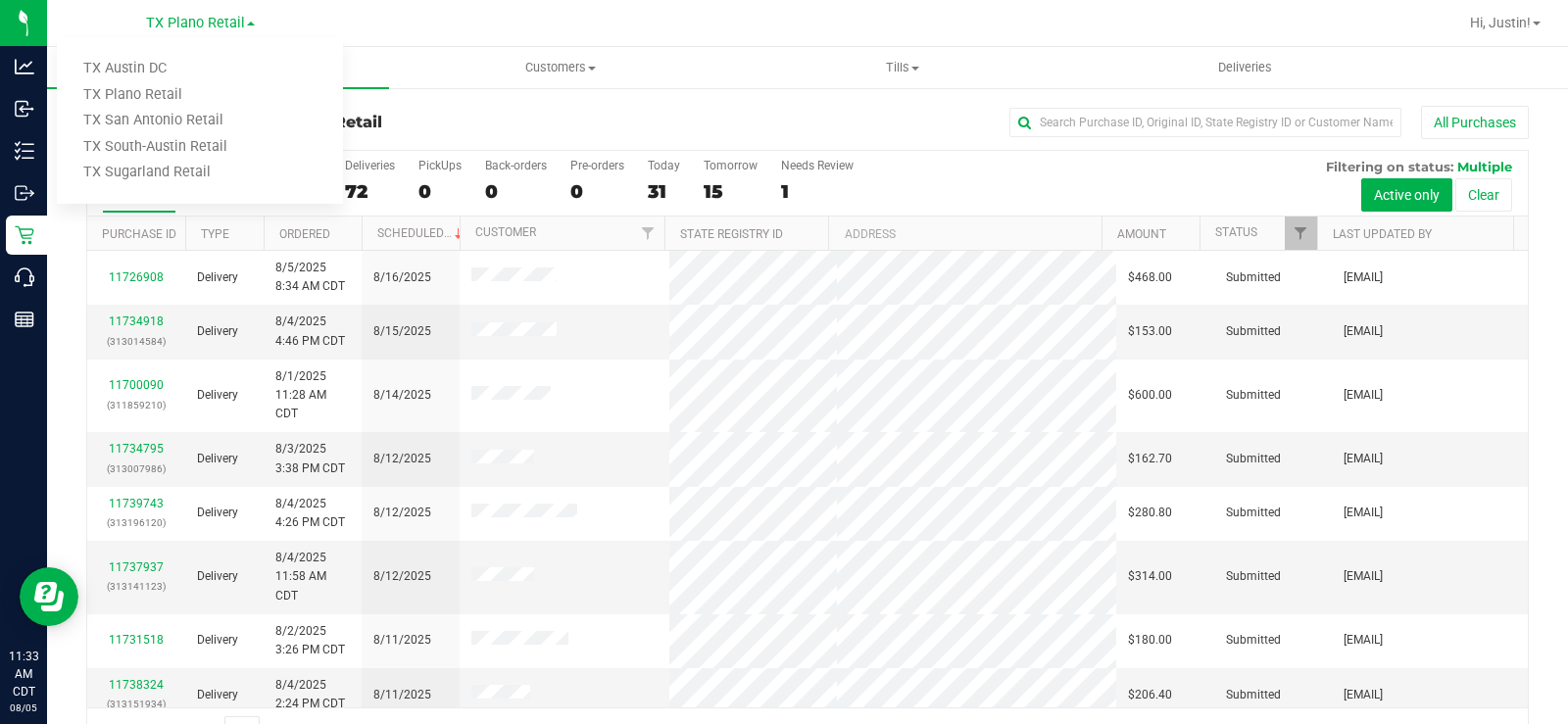click on "TX Austin DC" at bounding box center [200, 69] 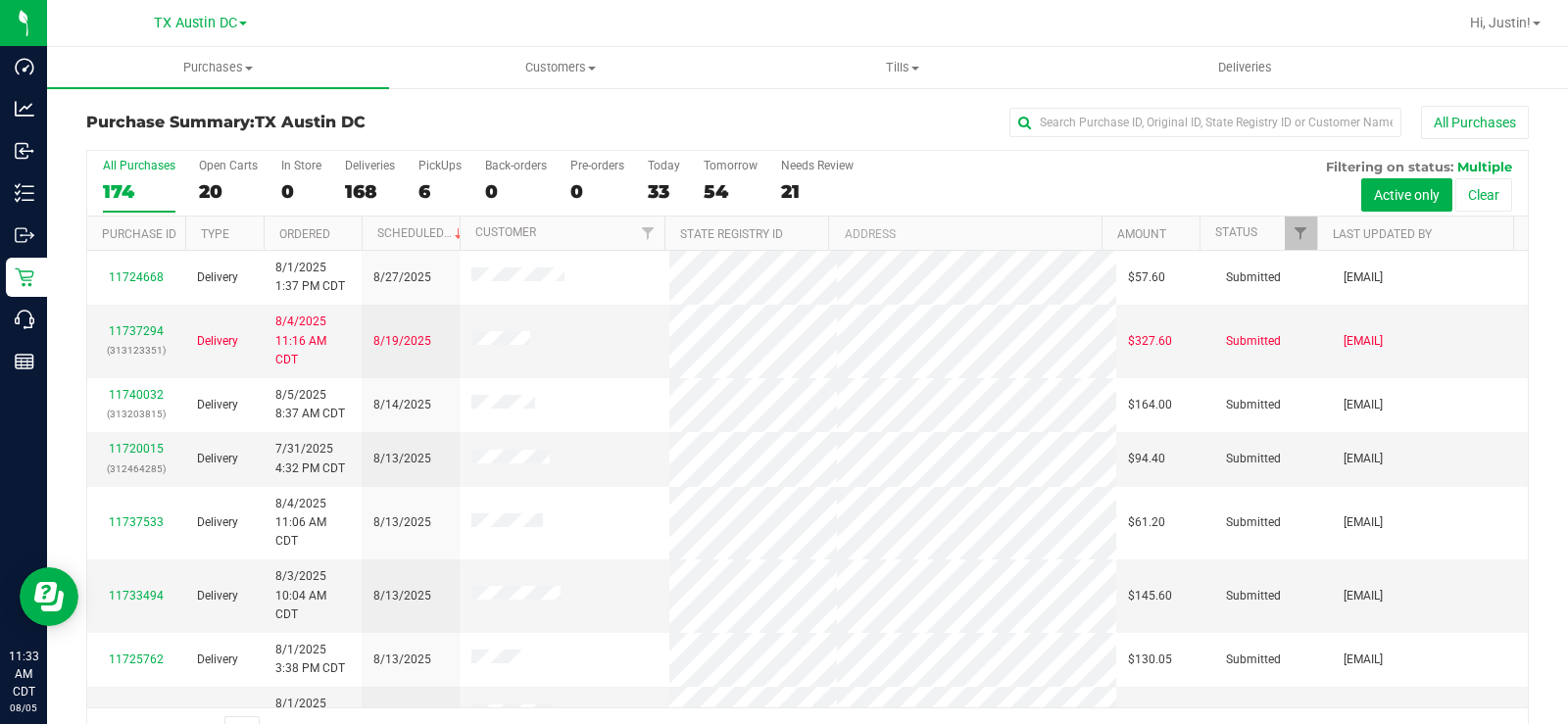 click on "20" at bounding box center [228, 191] 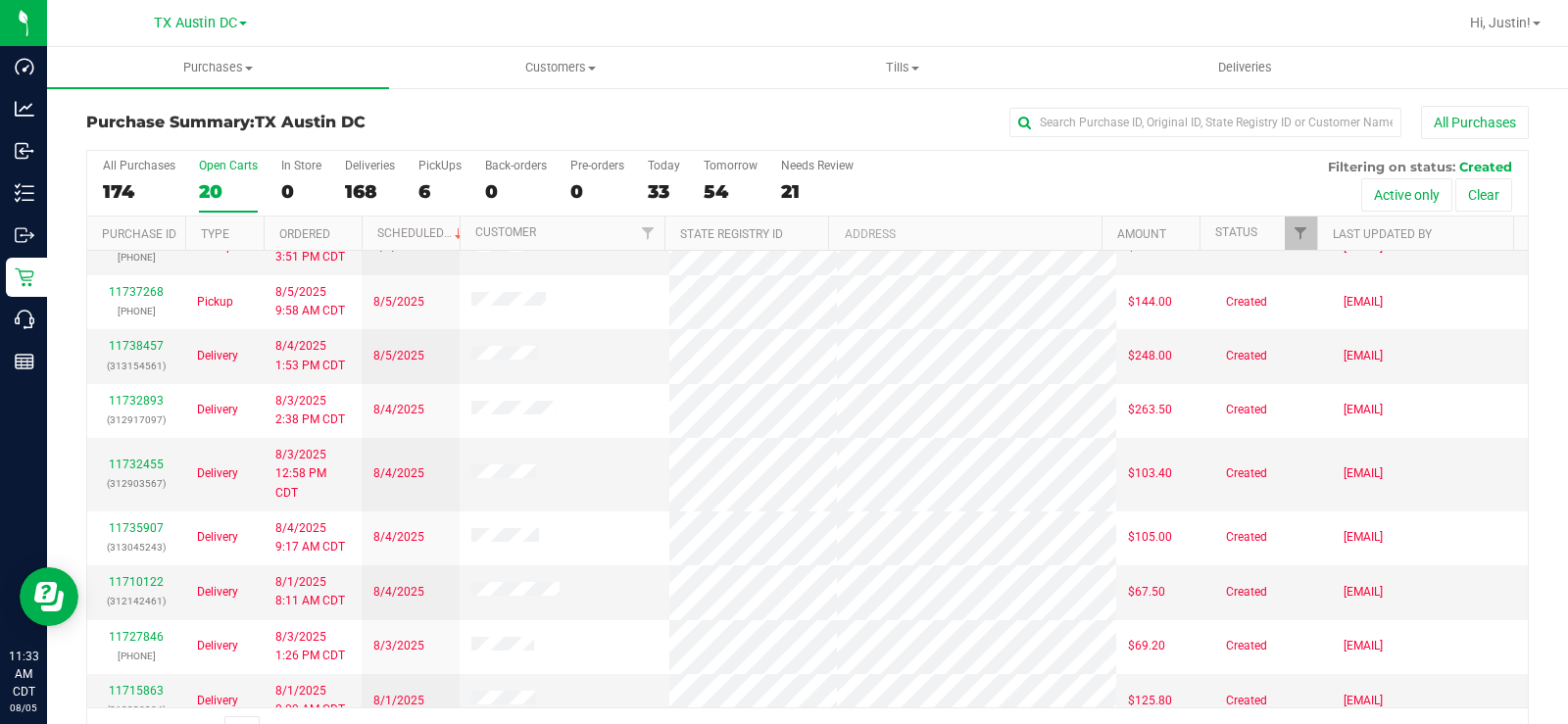 scroll, scrollTop: 741, scrollLeft: 0, axis: vertical 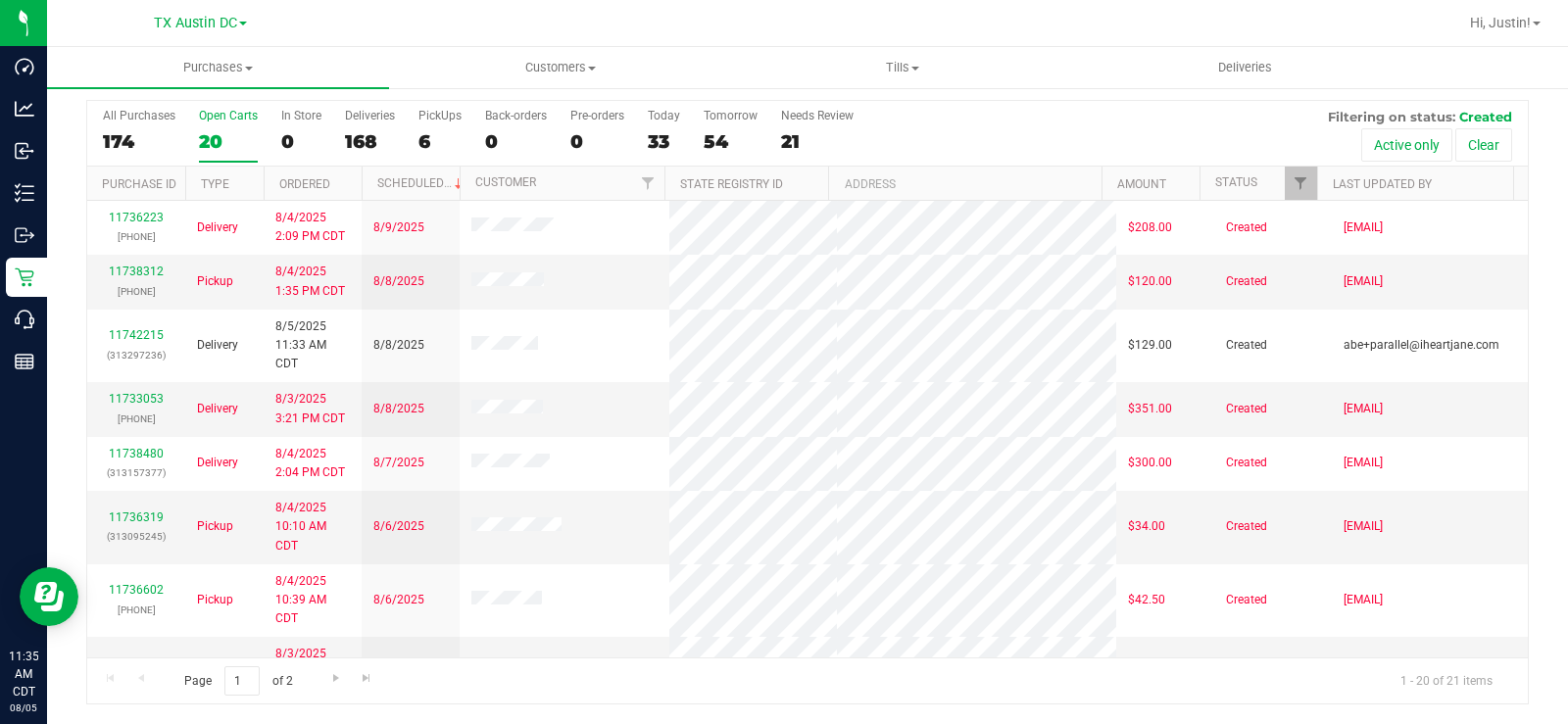 click on "20" at bounding box center [228, 141] 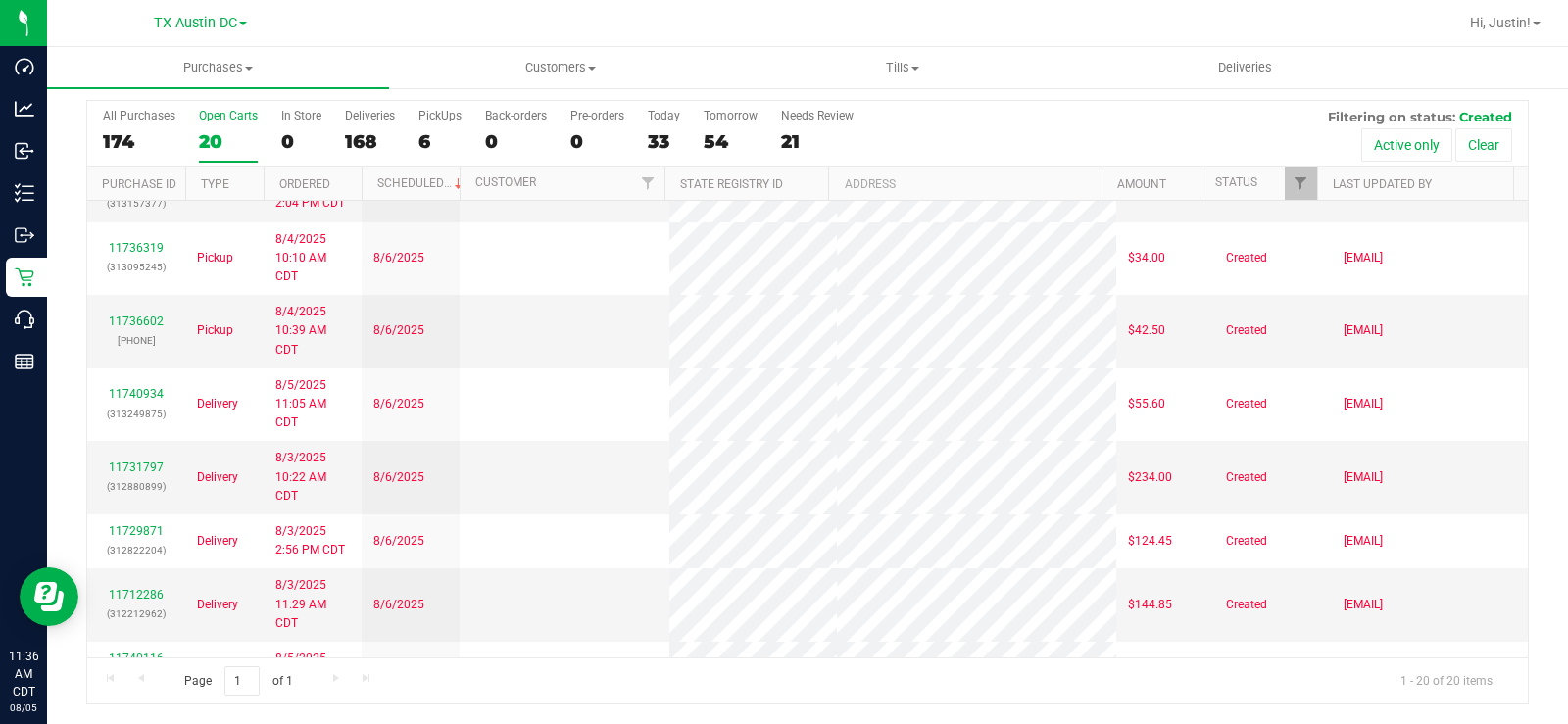 scroll, scrollTop: 0, scrollLeft: 0, axis: both 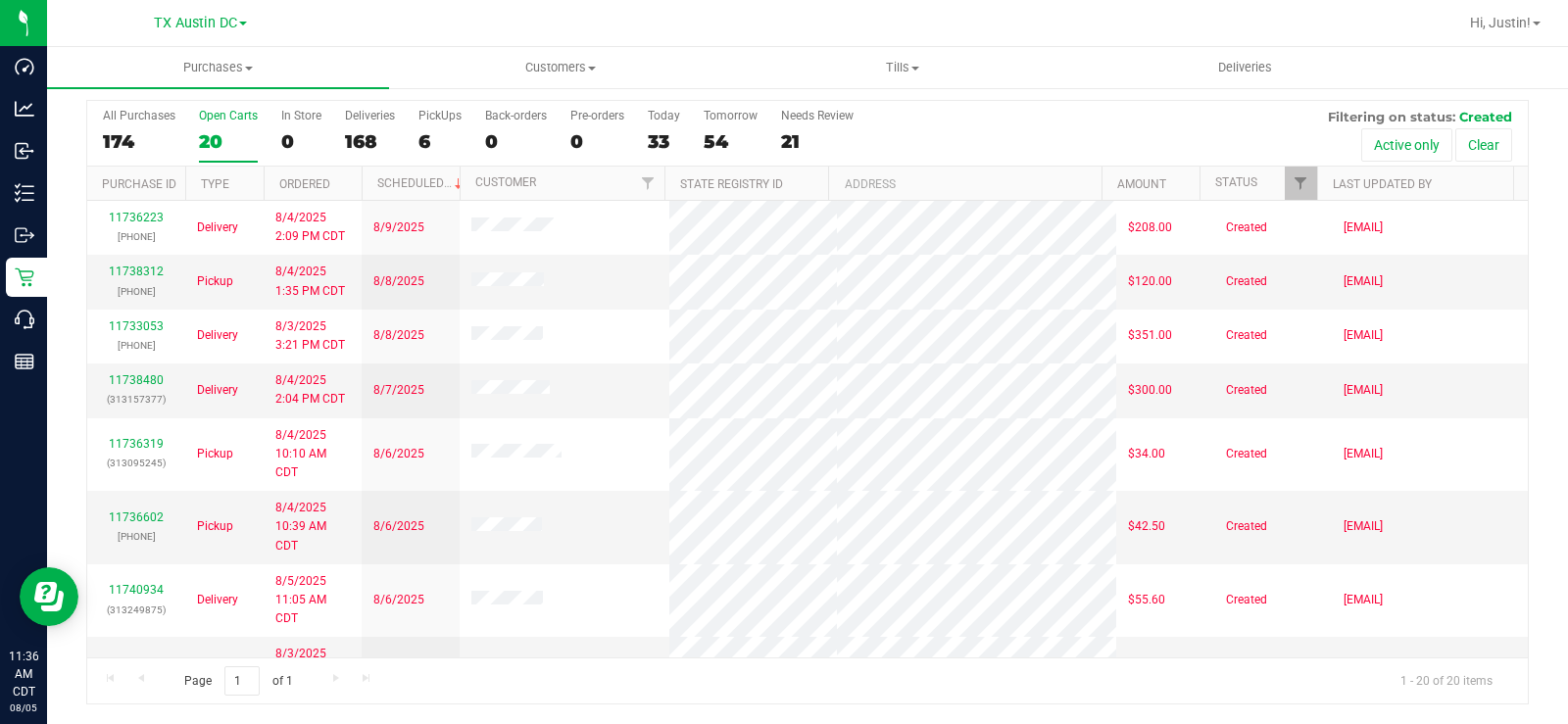 click on "20" at bounding box center (228, 141) 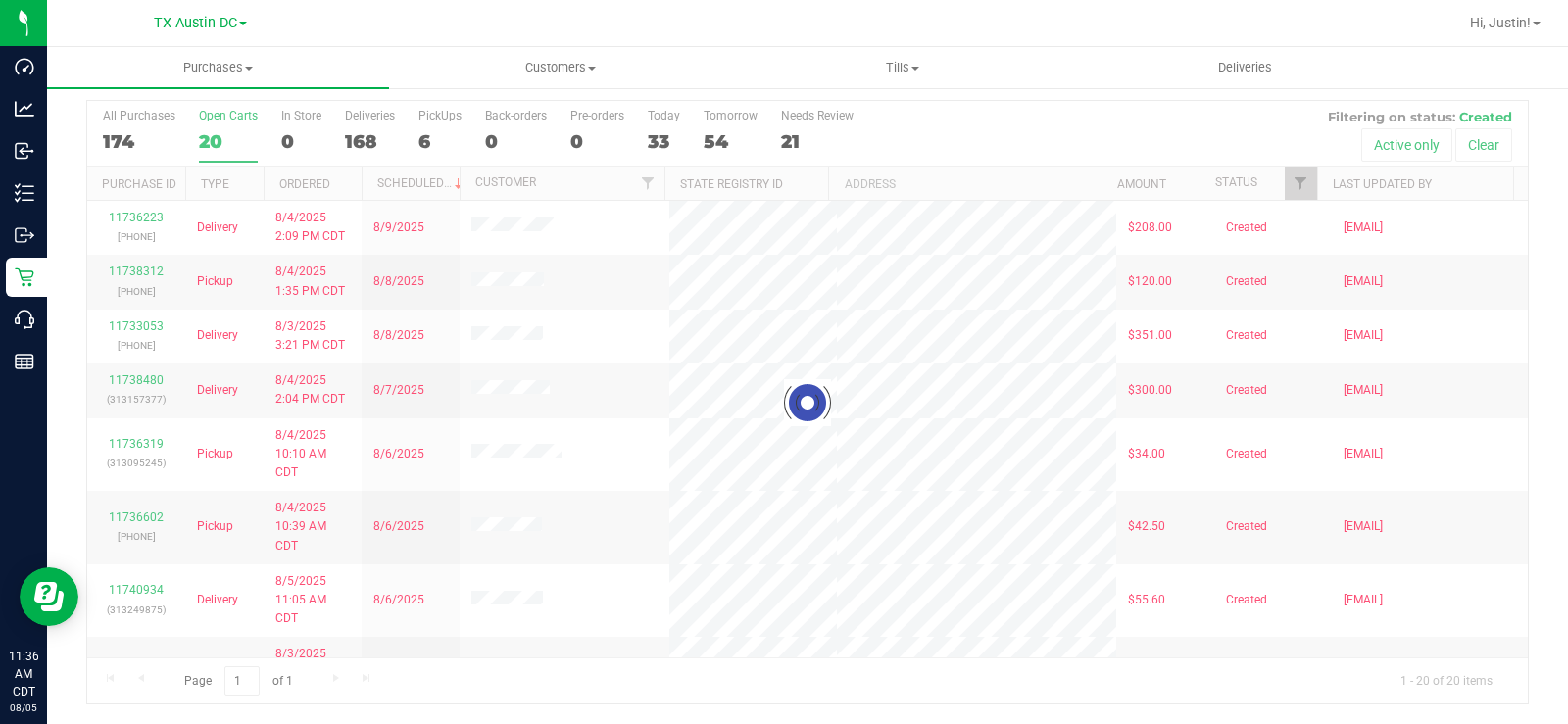 click on "20" at bounding box center [228, 141] 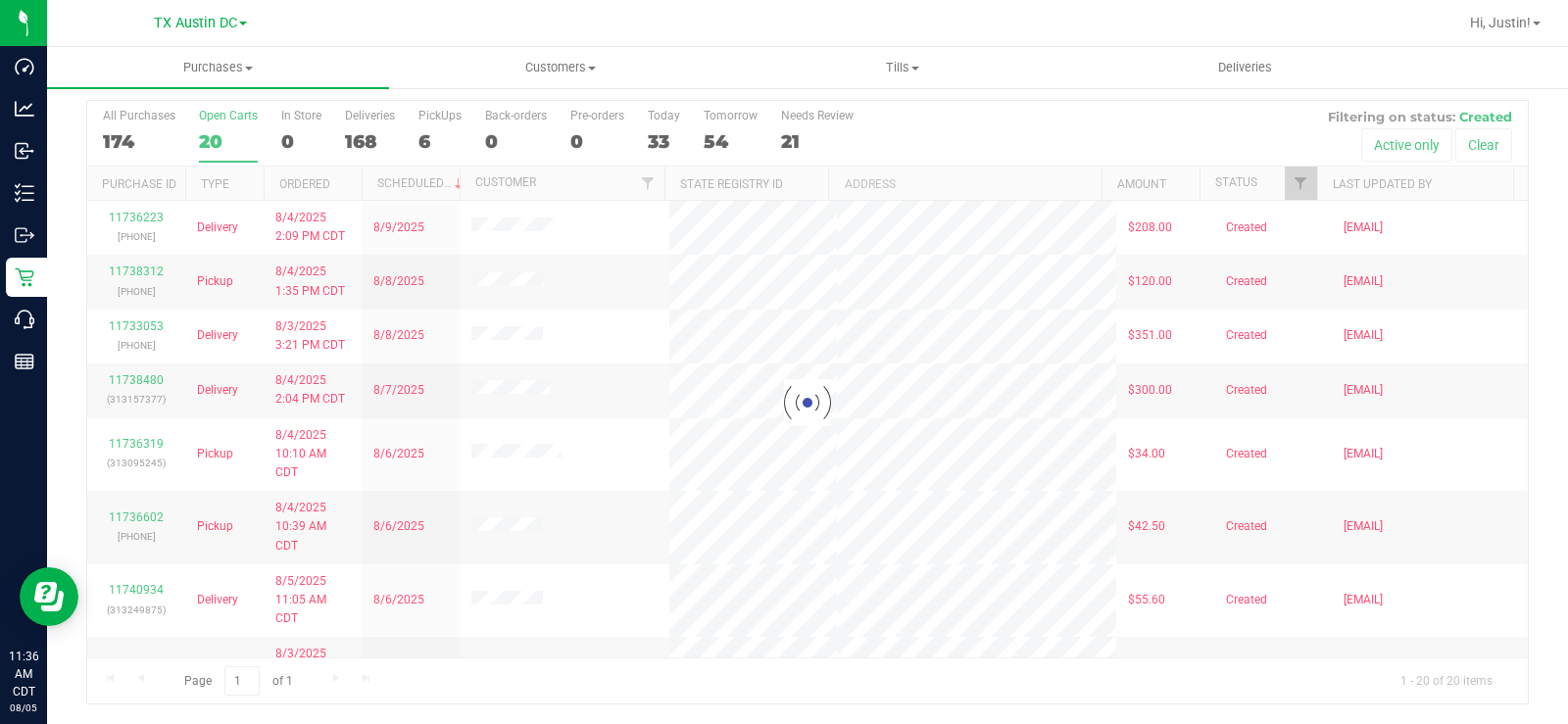 click on "Open Carts
20" at bounding box center (0, 0) 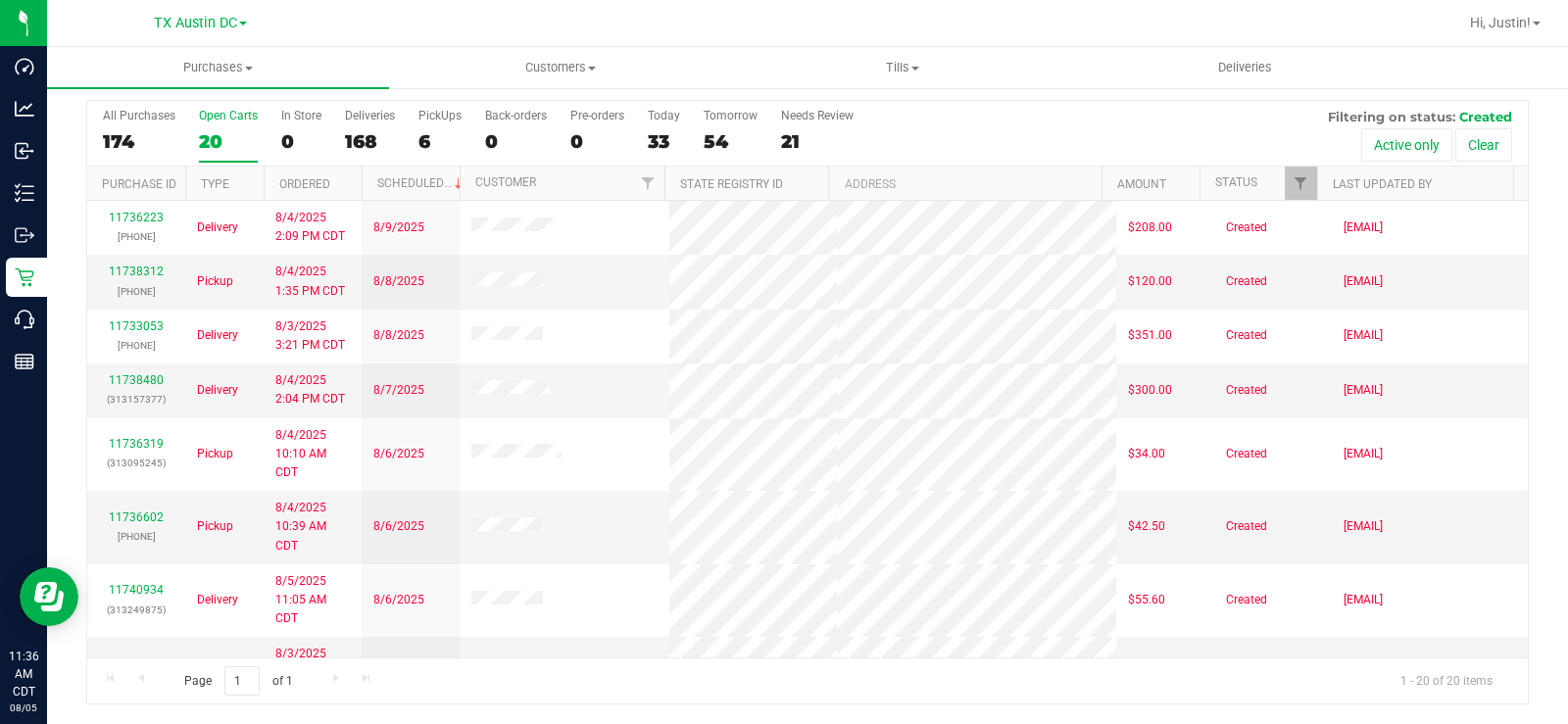 click on "20" at bounding box center (228, 141) 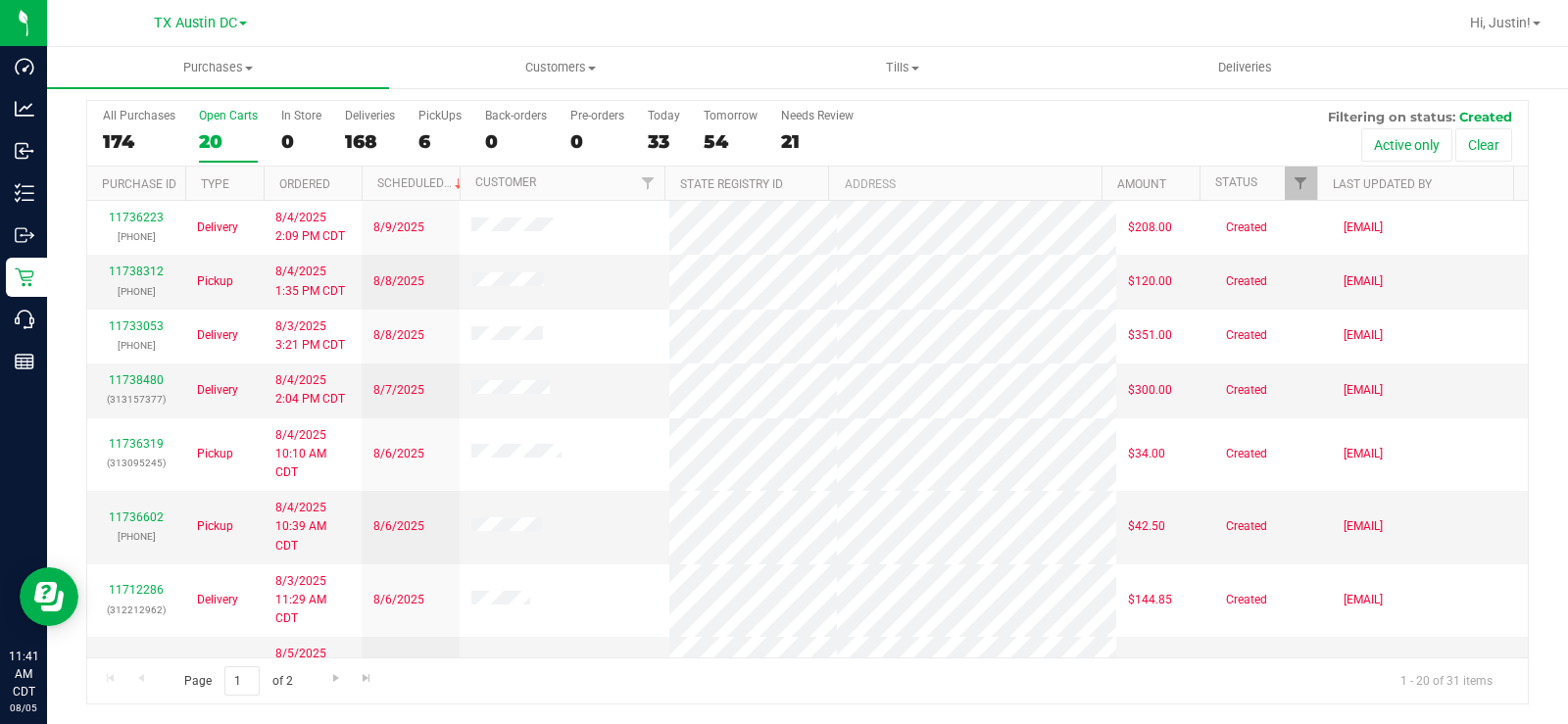 click on "20" at bounding box center (228, 141) 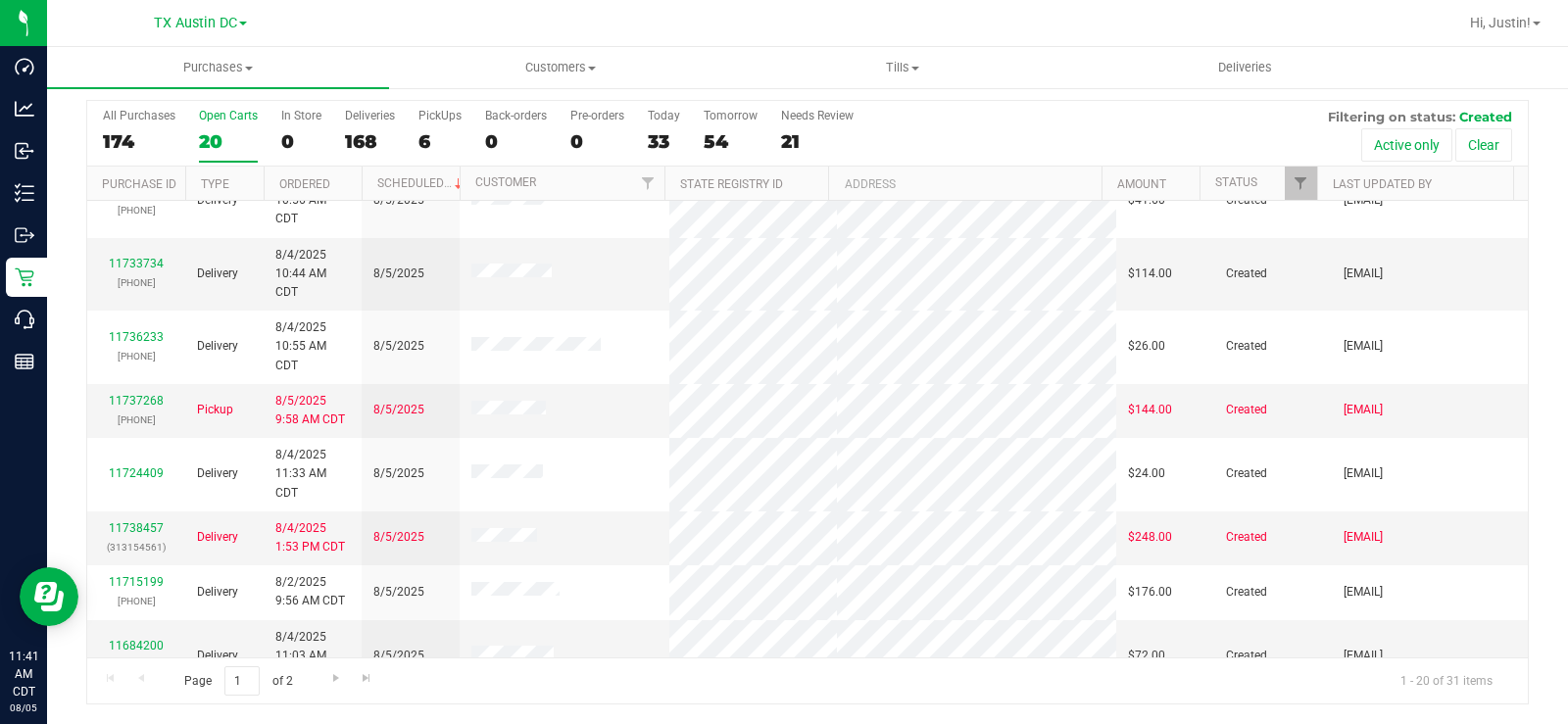 scroll, scrollTop: 784, scrollLeft: 0, axis: vertical 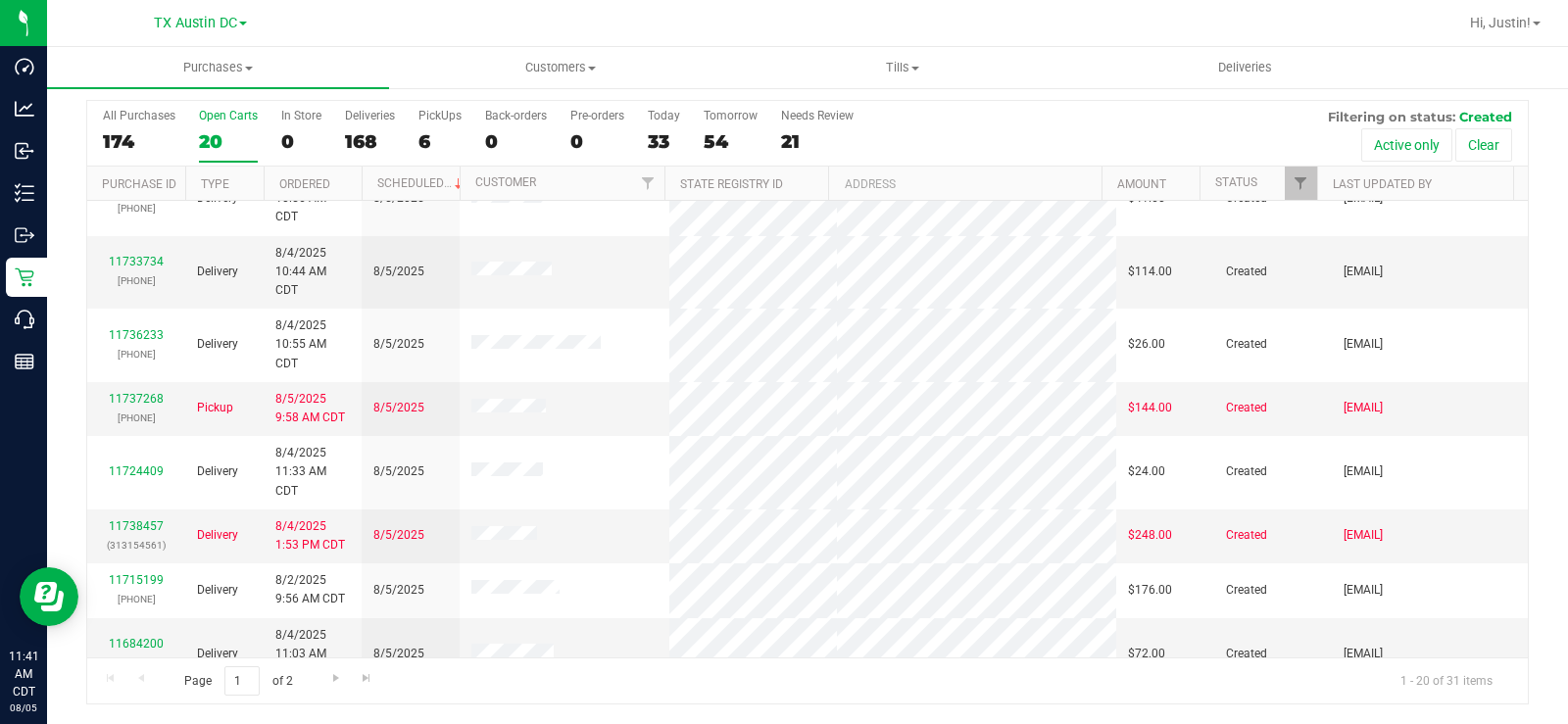click on "Open Carts" at bounding box center [228, 116] 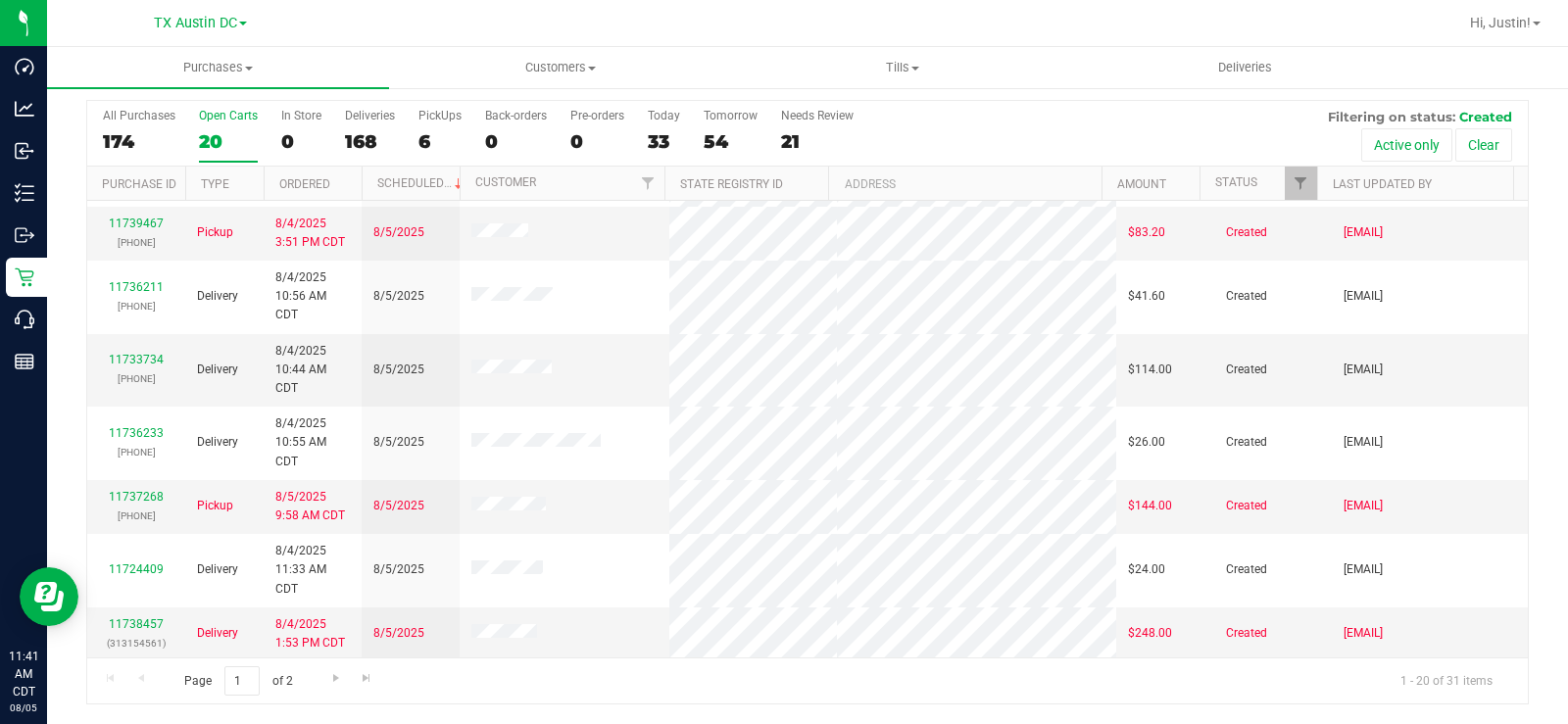 scroll, scrollTop: 835, scrollLeft: 0, axis: vertical 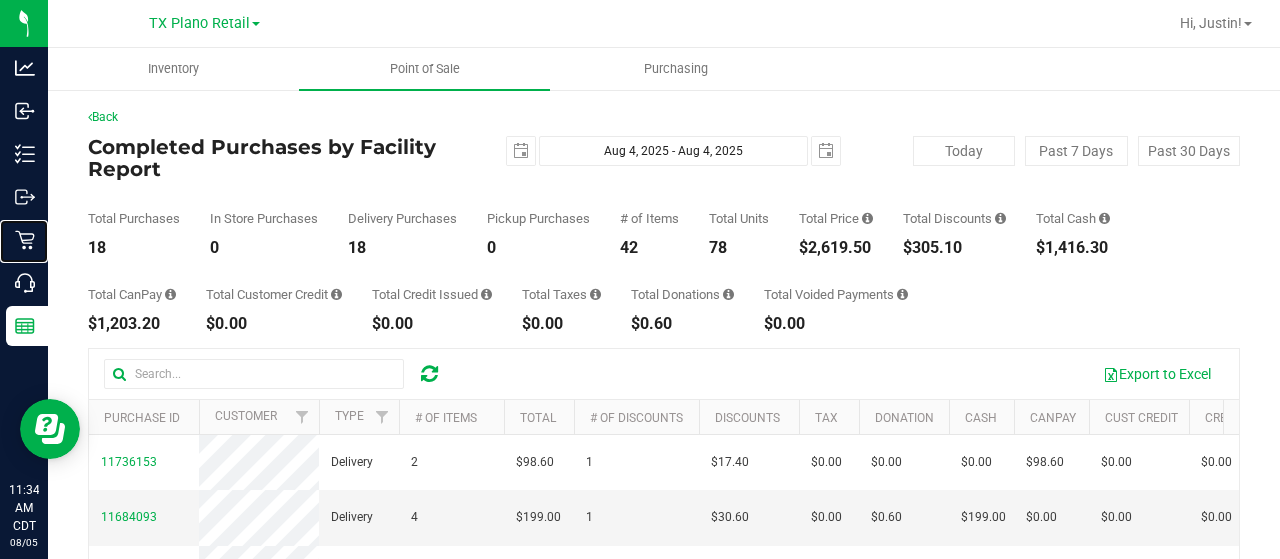 click 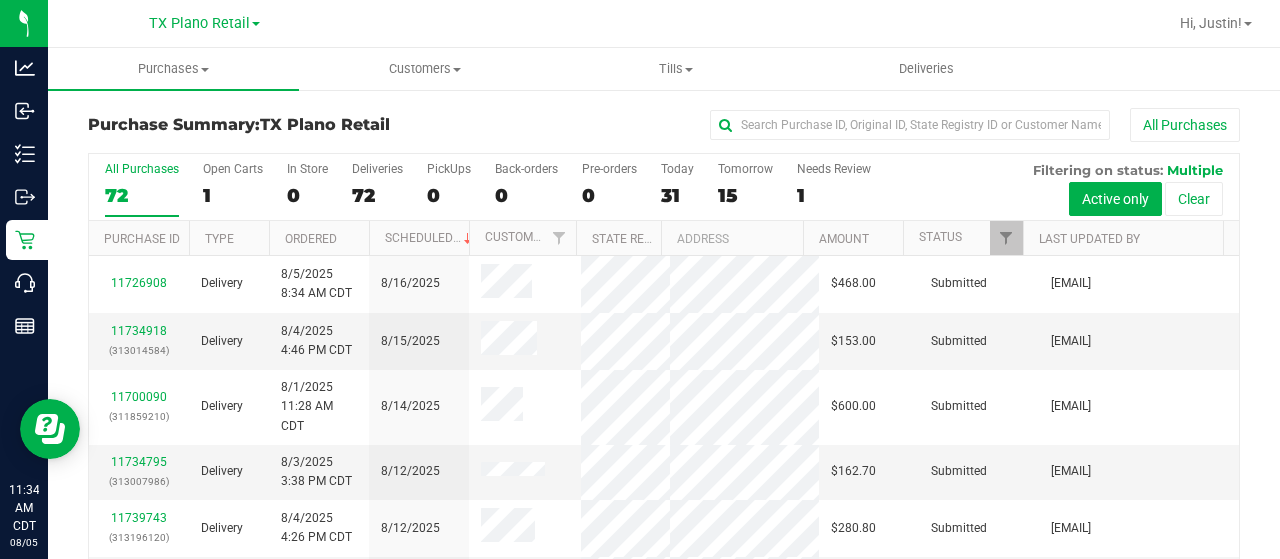click on "Today" at bounding box center (677, 169) 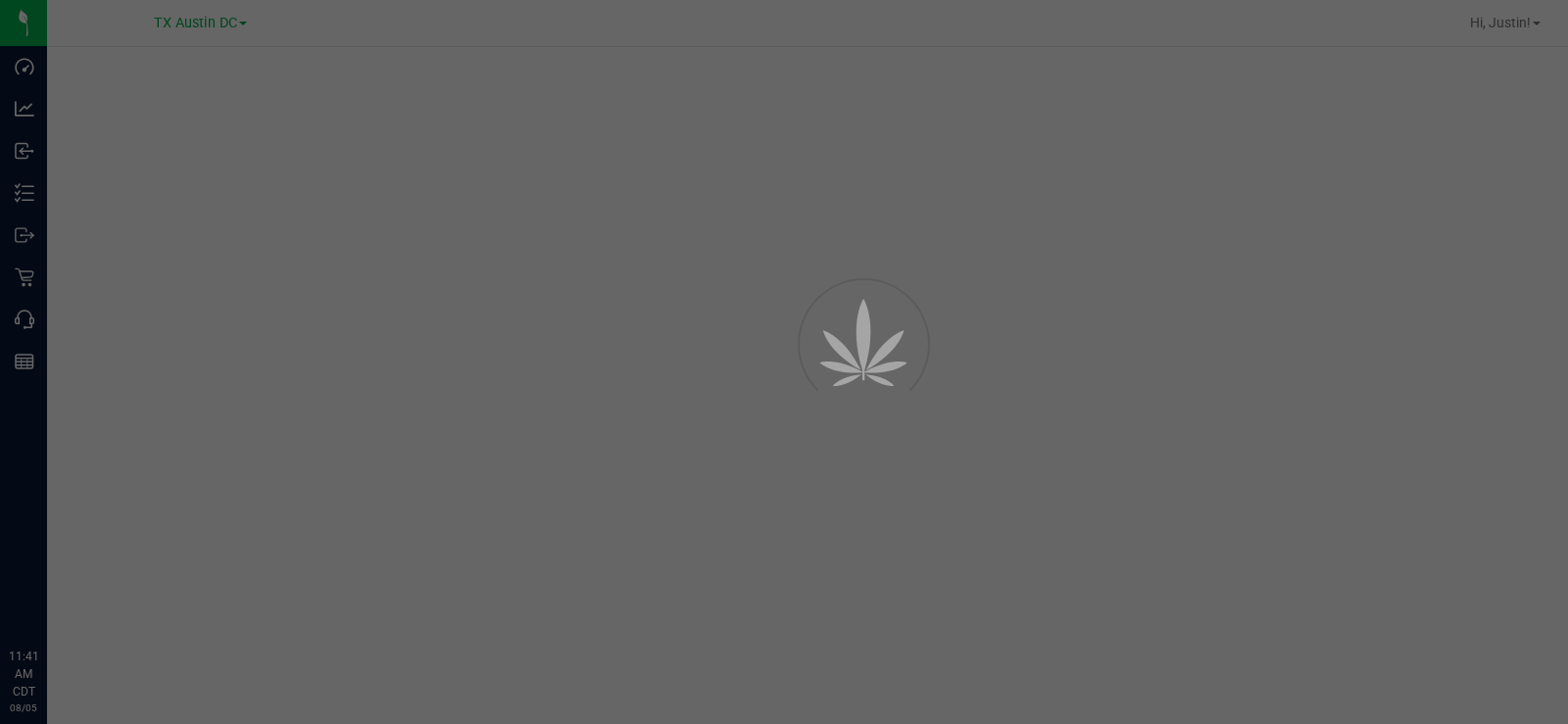 scroll, scrollTop: 0, scrollLeft: 0, axis: both 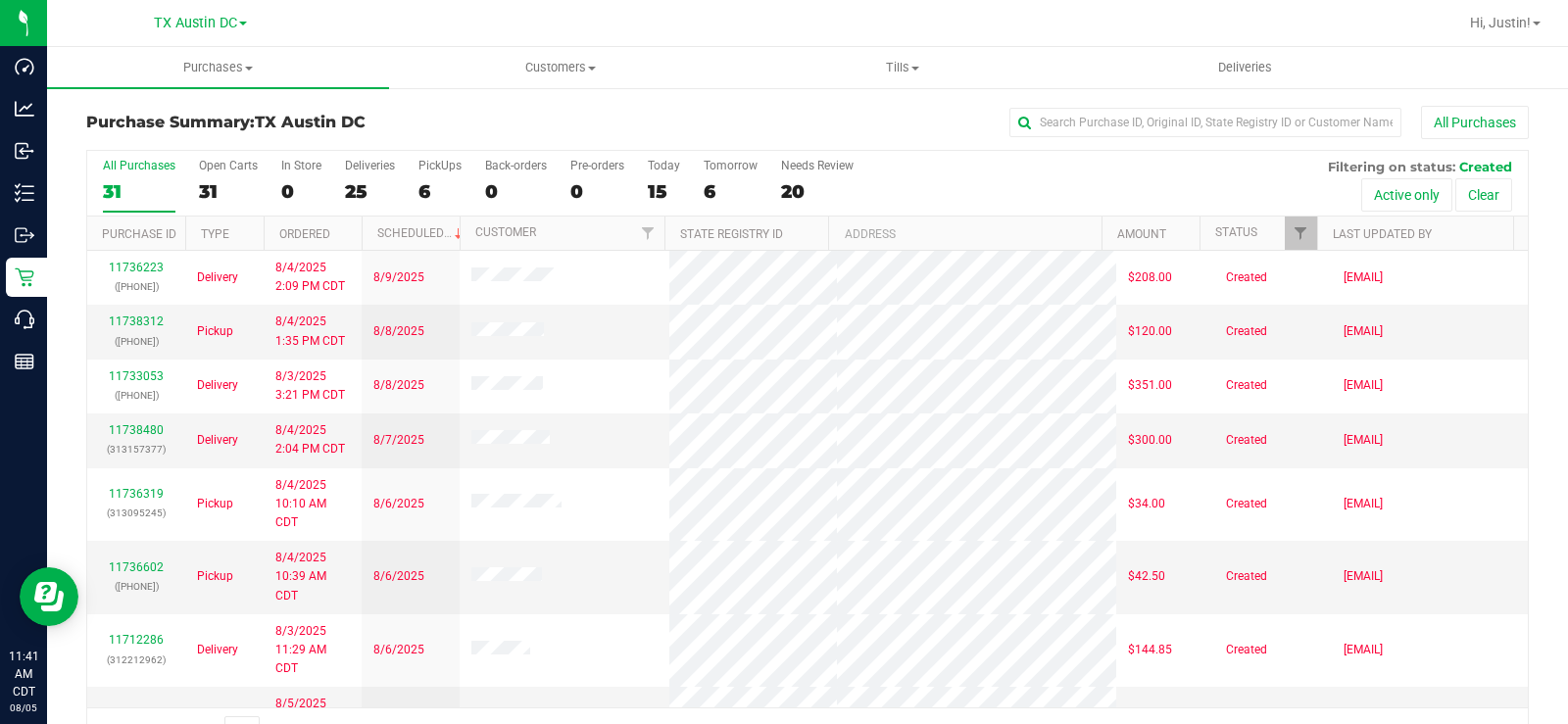 click on "31" at bounding box center (228, 191) 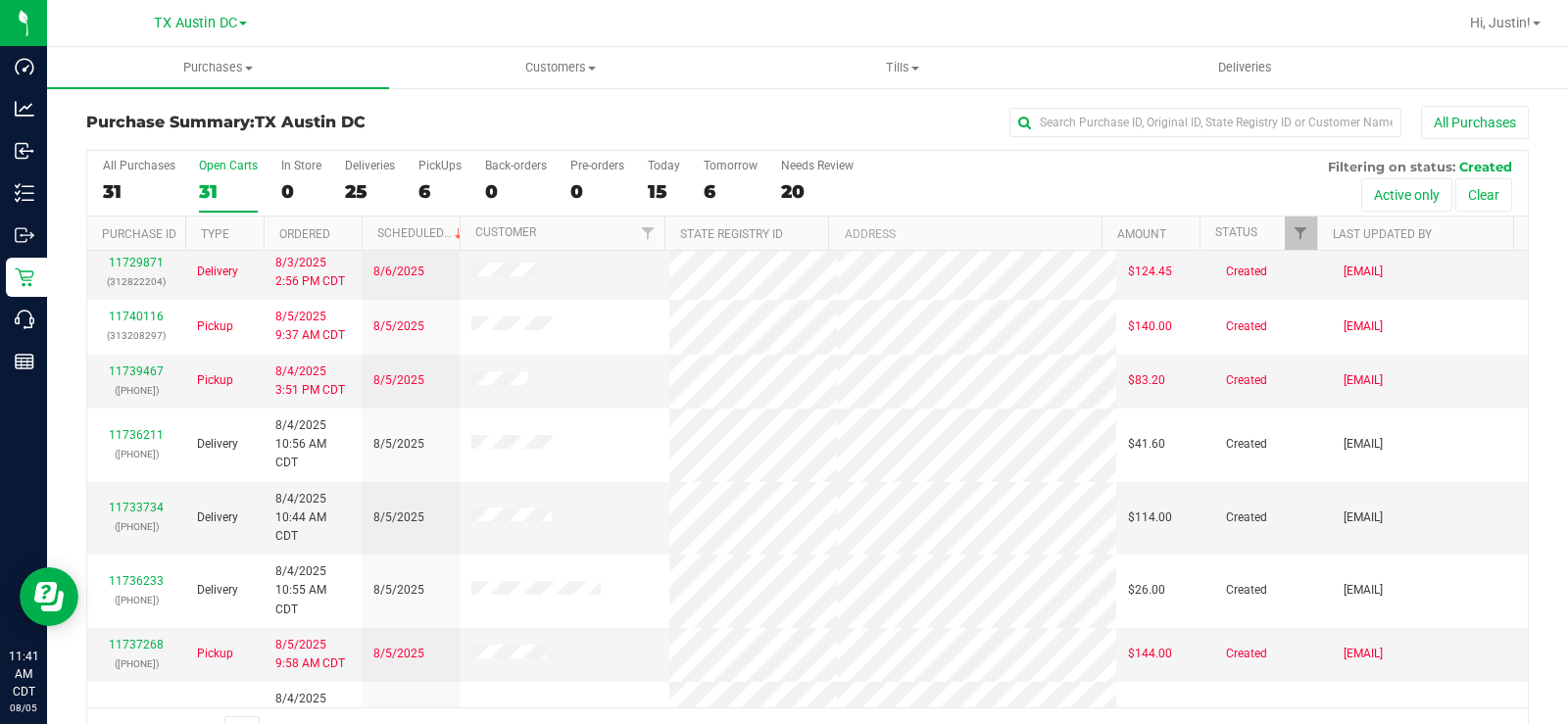 scroll, scrollTop: 835, scrollLeft: 0, axis: vertical 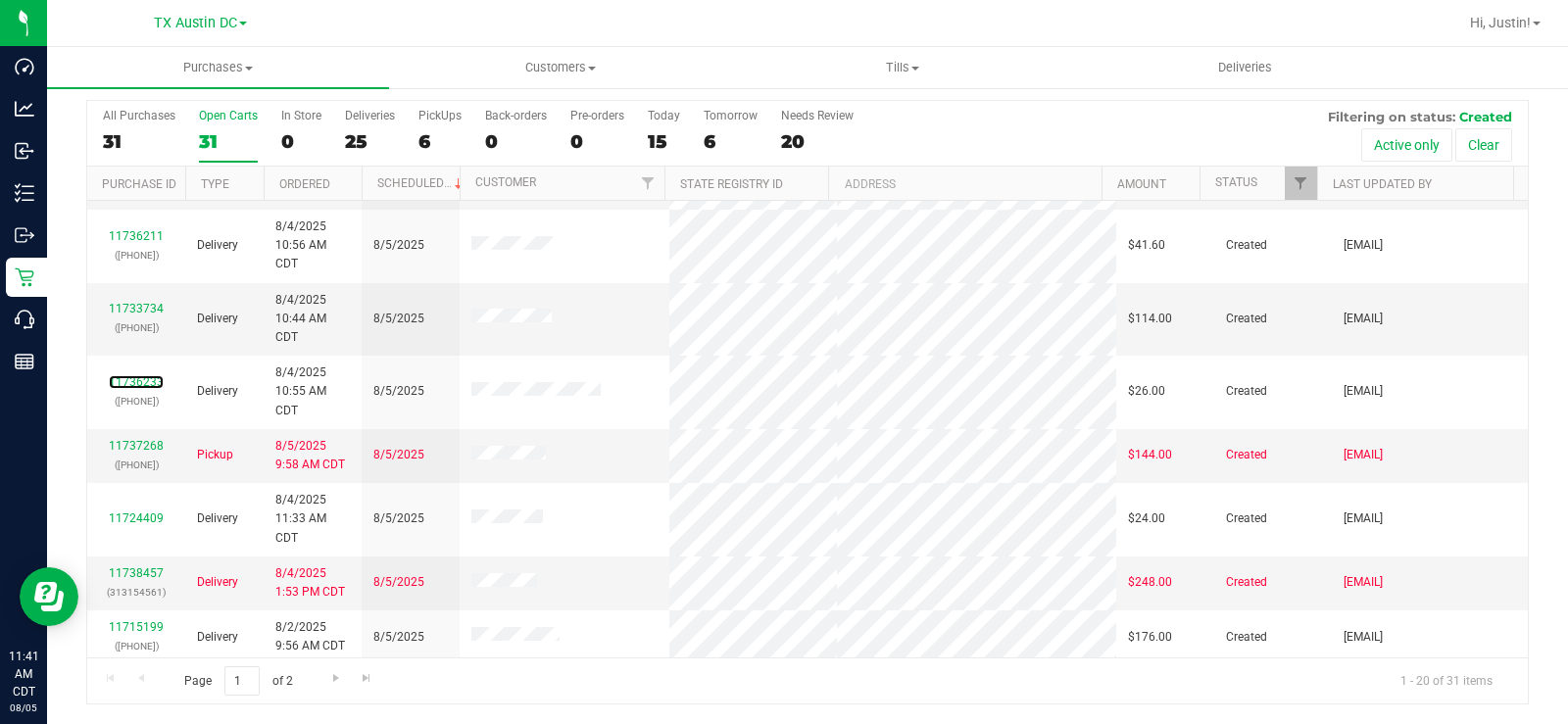 click on "11736233" at bounding box center (136, 382) 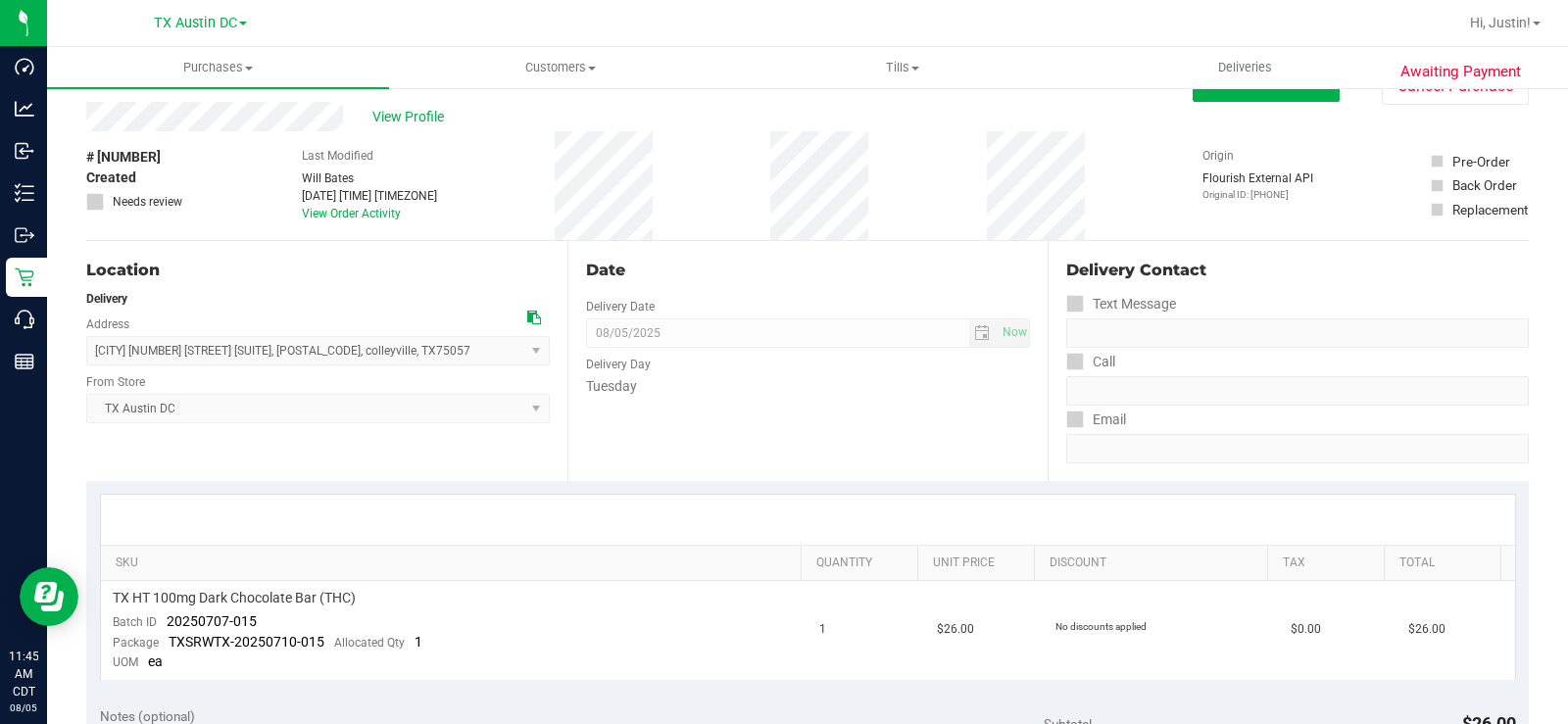 scroll, scrollTop: 0, scrollLeft: 0, axis: both 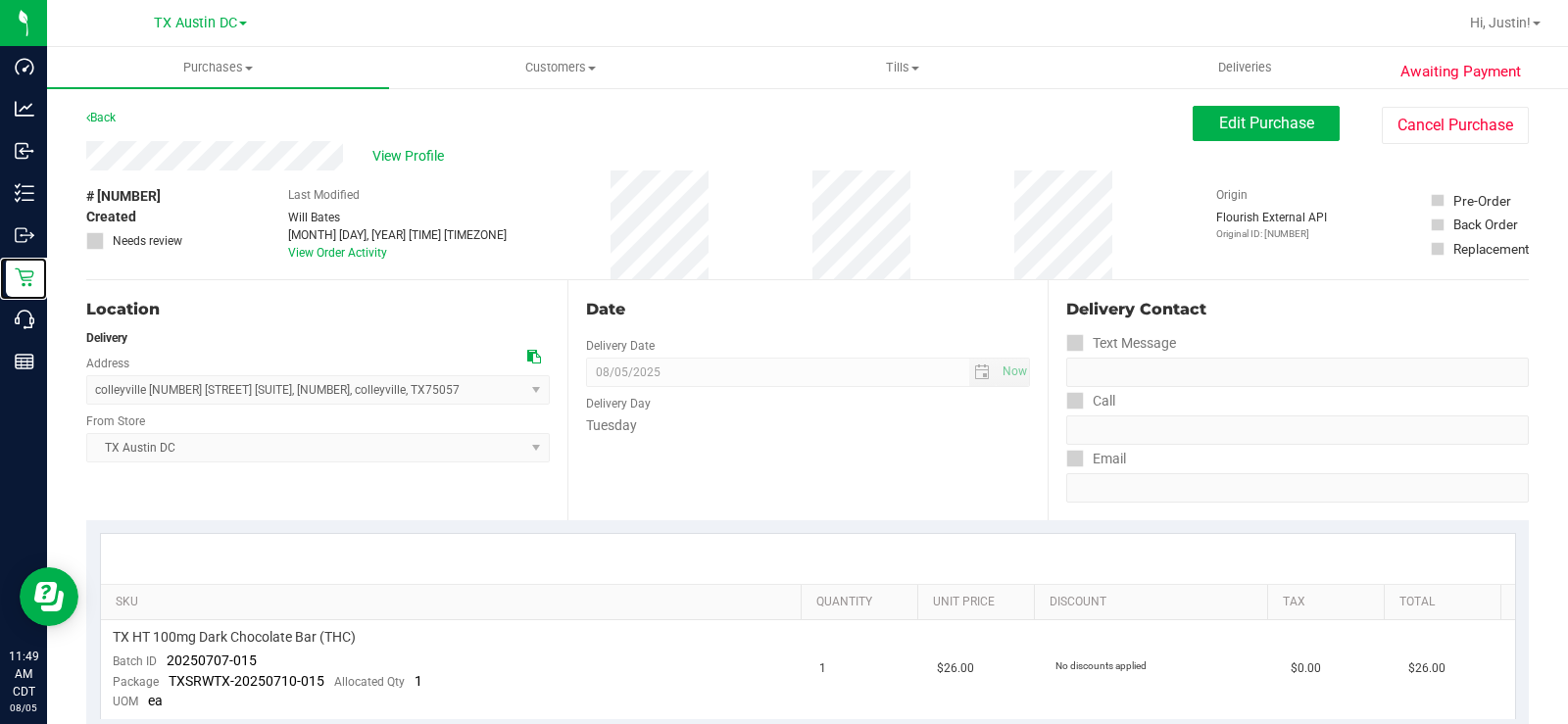 click 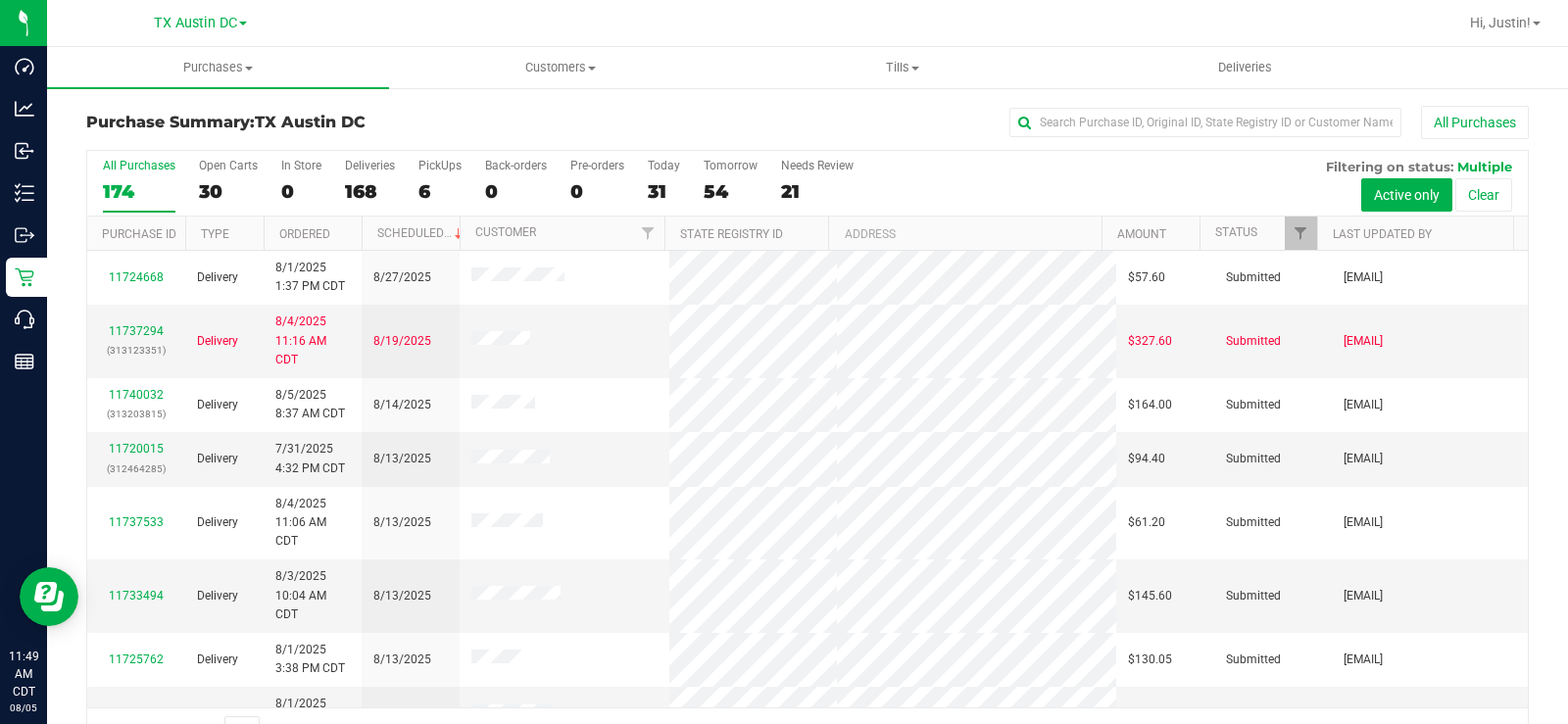 click on "30" at bounding box center (228, 191) 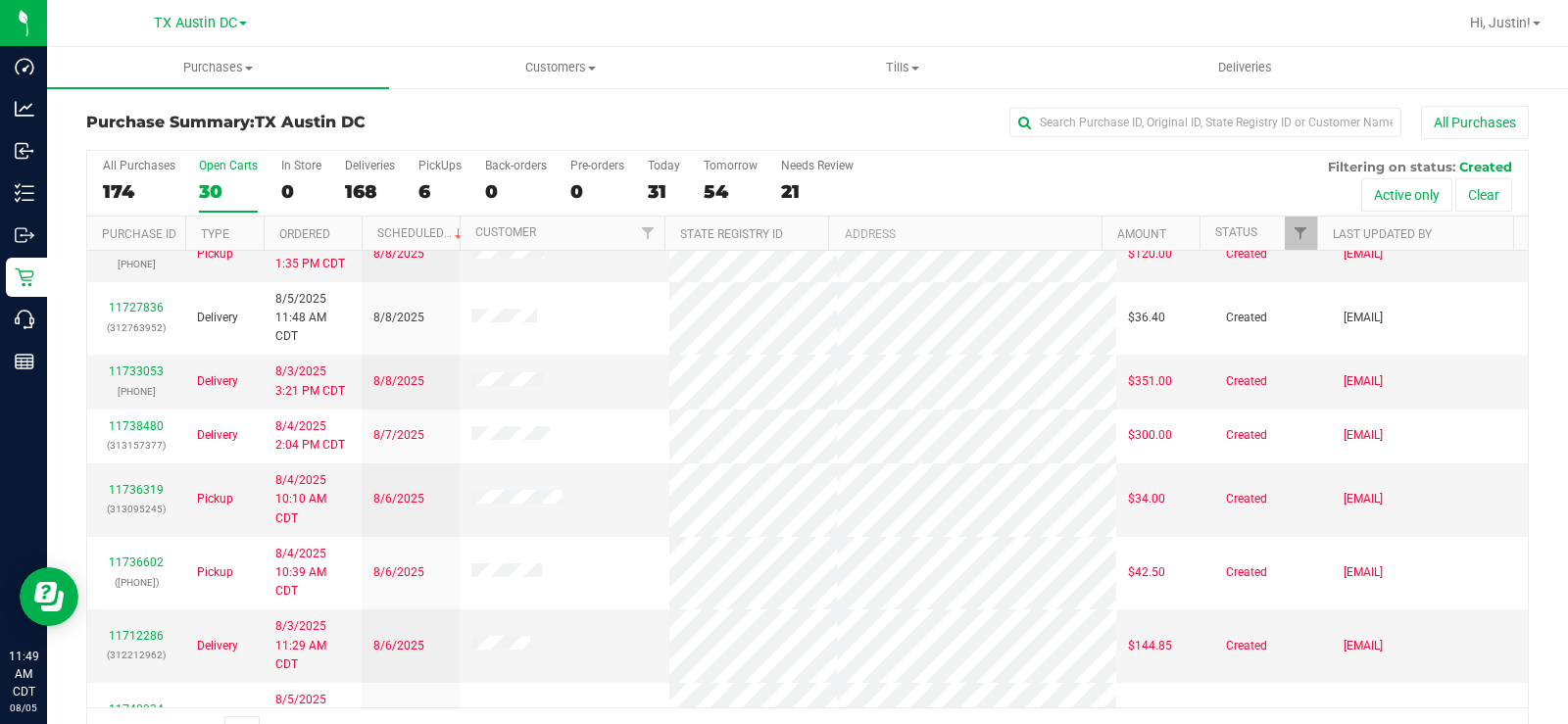 scroll, scrollTop: 196, scrollLeft: 0, axis: vertical 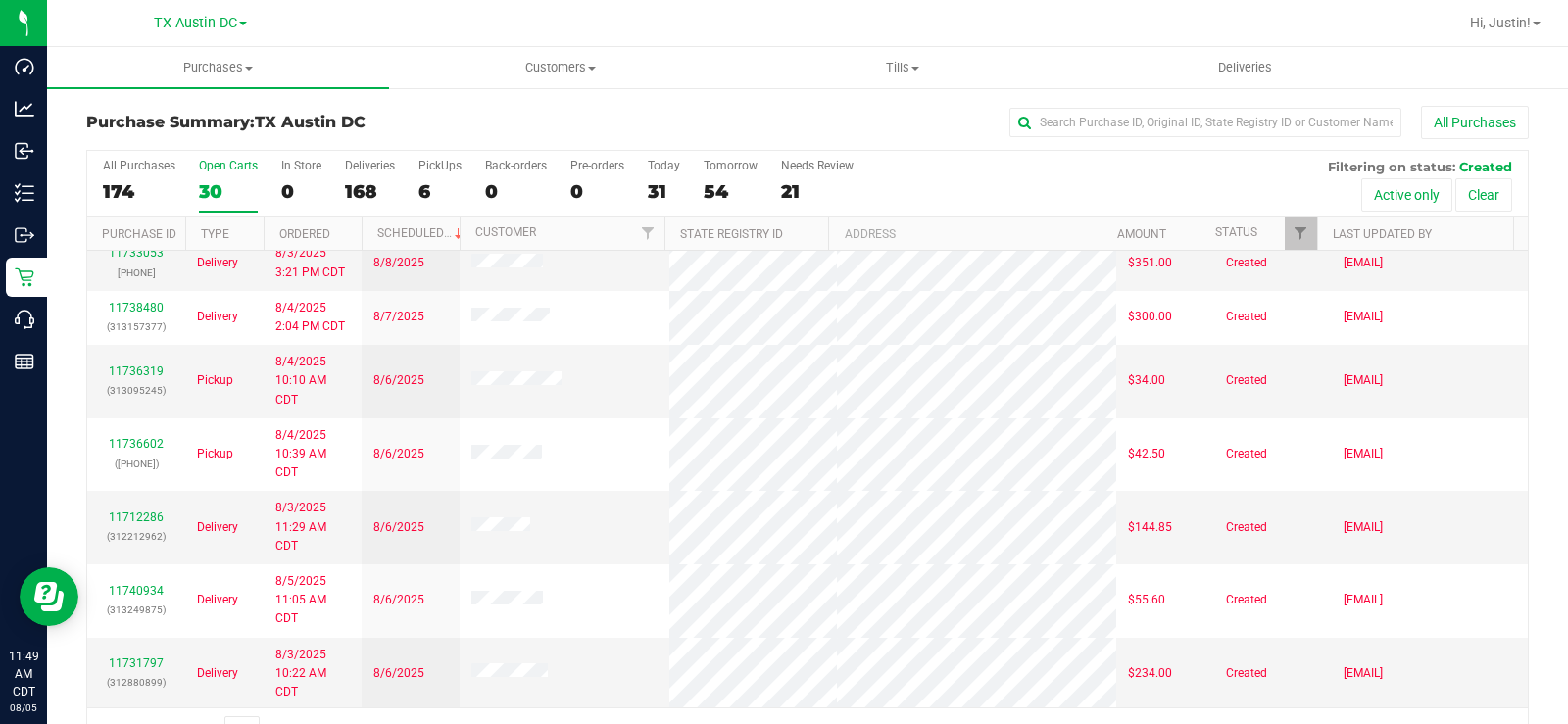 click on "Open Carts
30" at bounding box center (228, 185) 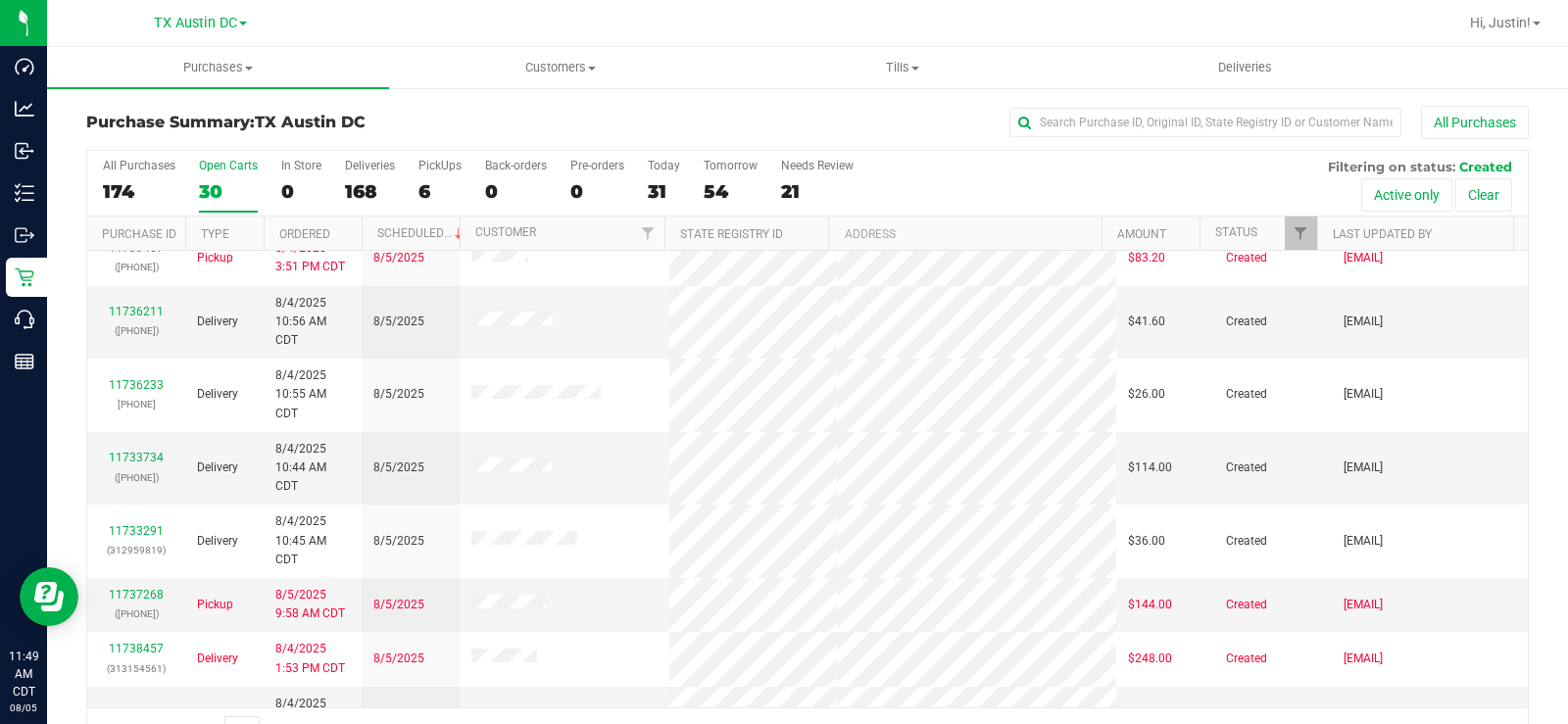 scroll, scrollTop: 686, scrollLeft: 0, axis: vertical 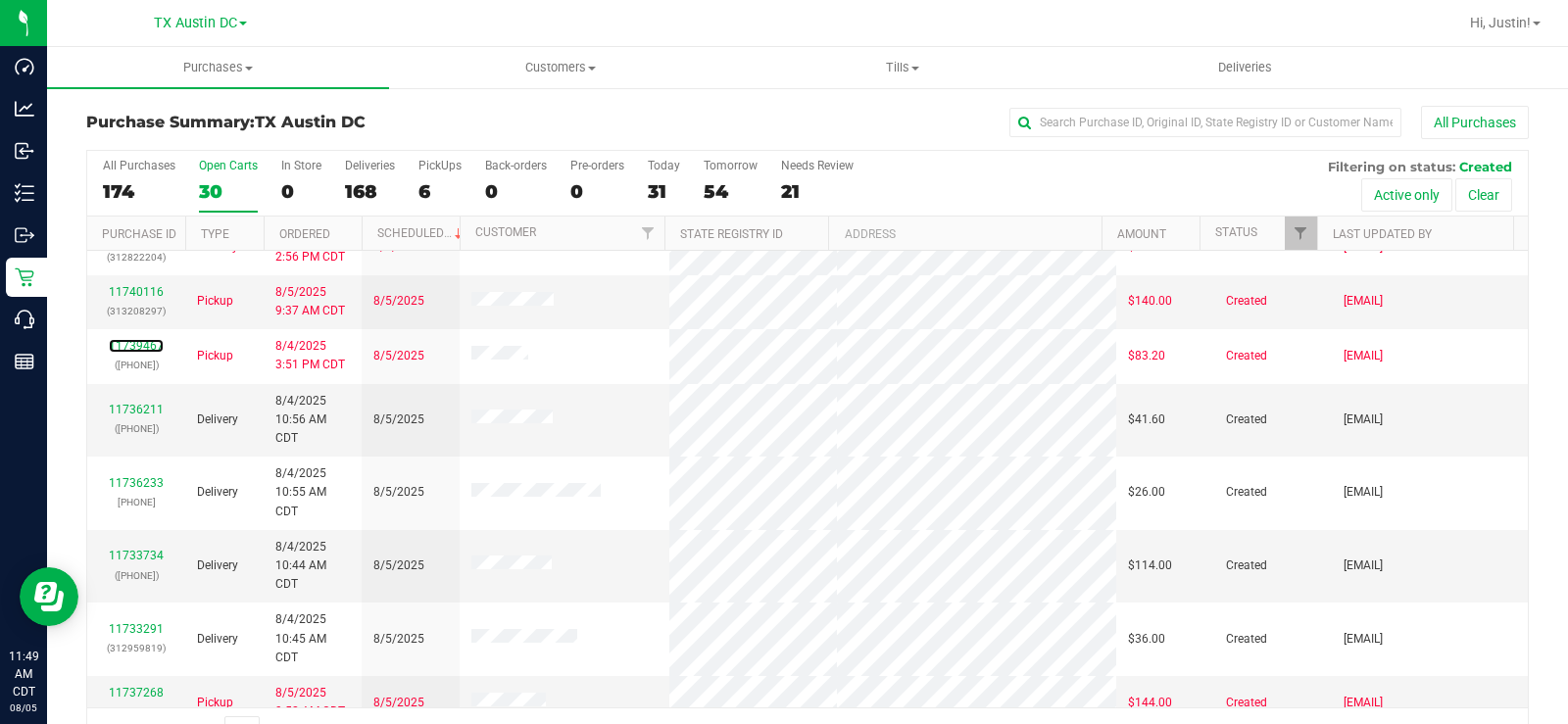 click on "11739467" at bounding box center [136, 346] 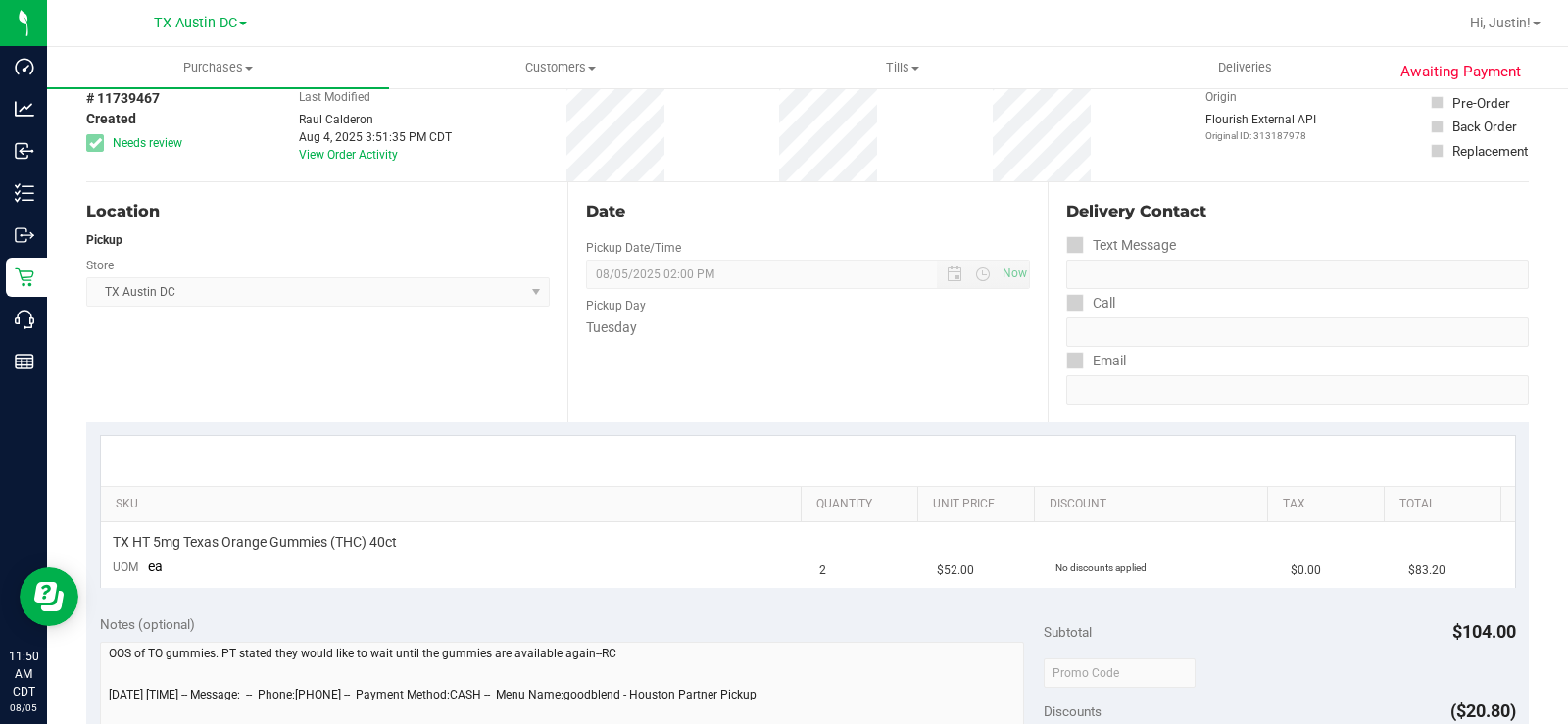 scroll, scrollTop: 0, scrollLeft: 0, axis: both 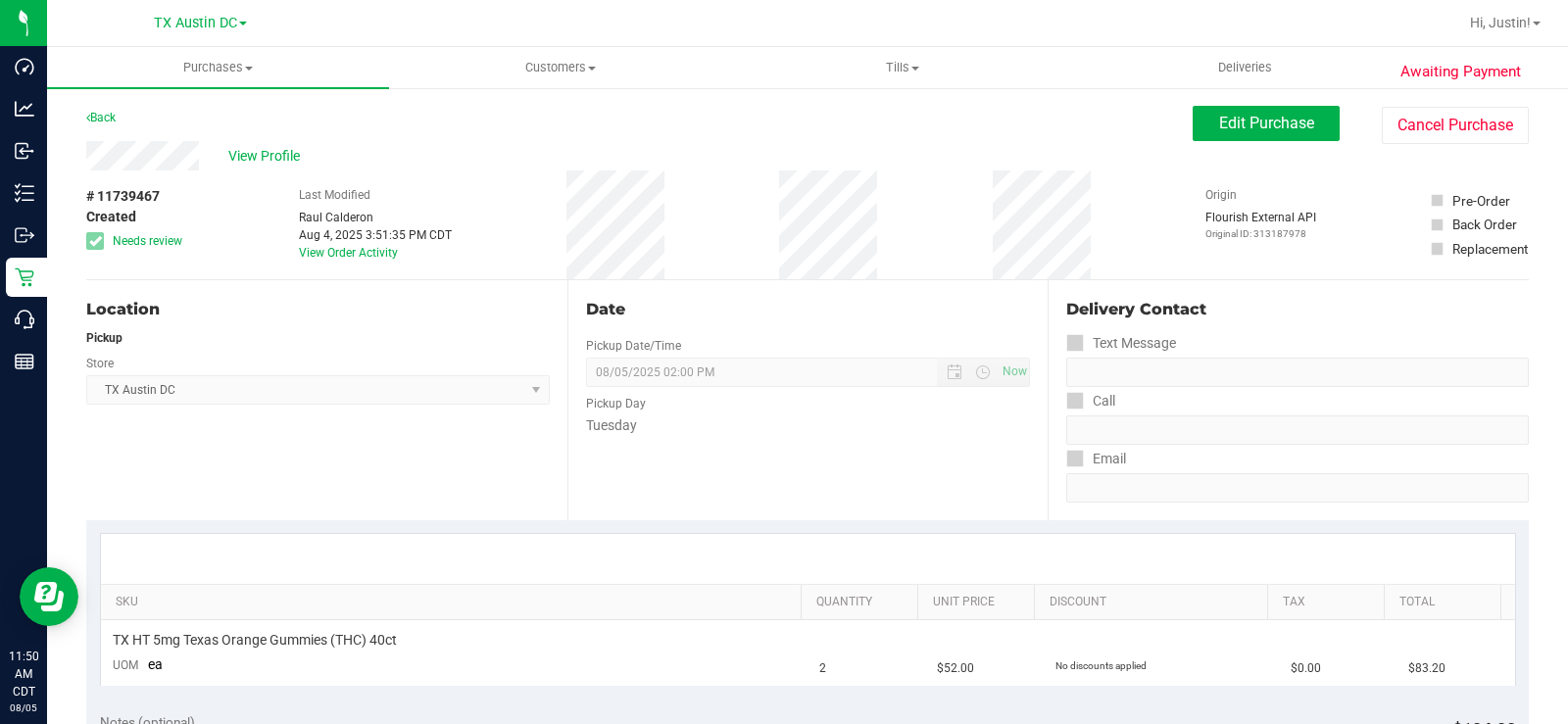 click on "Store" at bounding box center [318, 361] 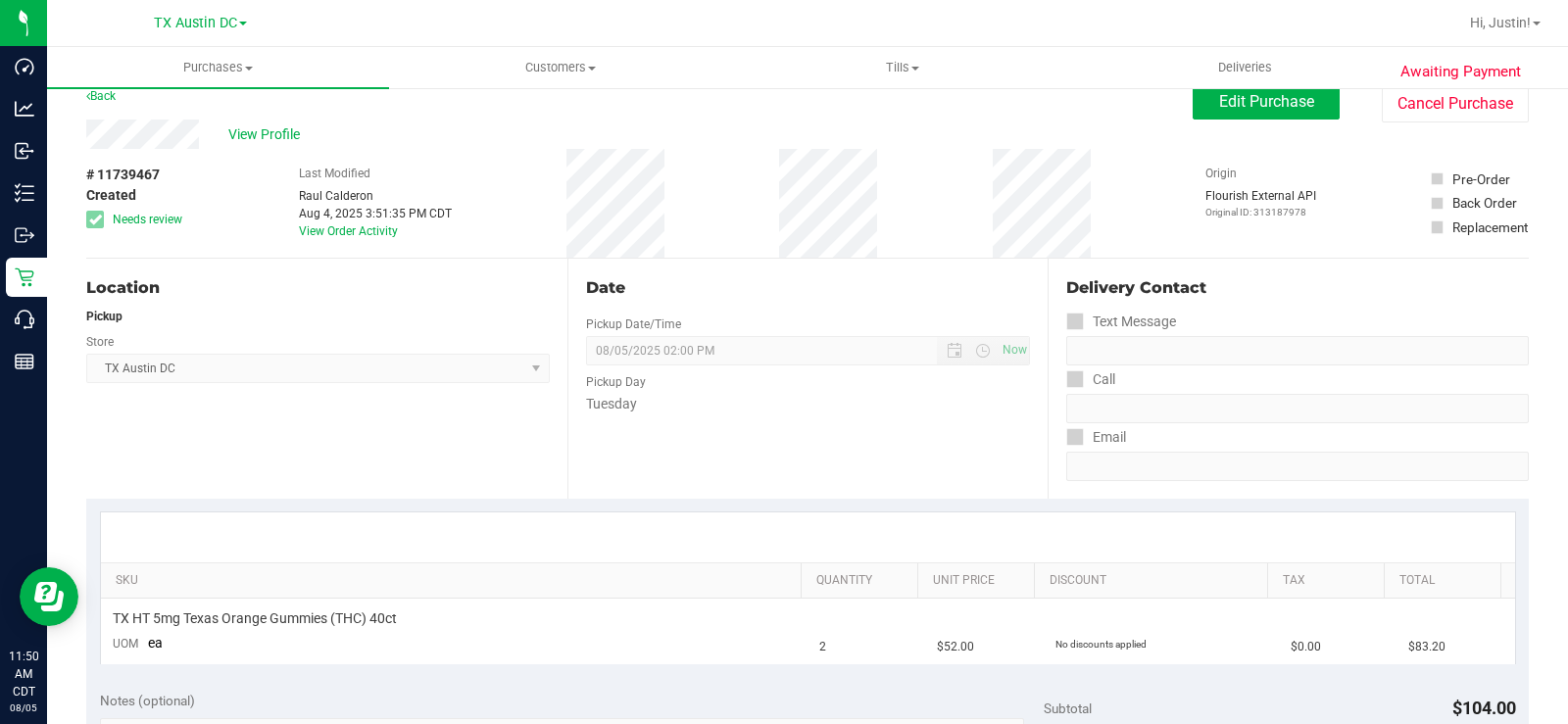 scroll, scrollTop: 0, scrollLeft: 0, axis: both 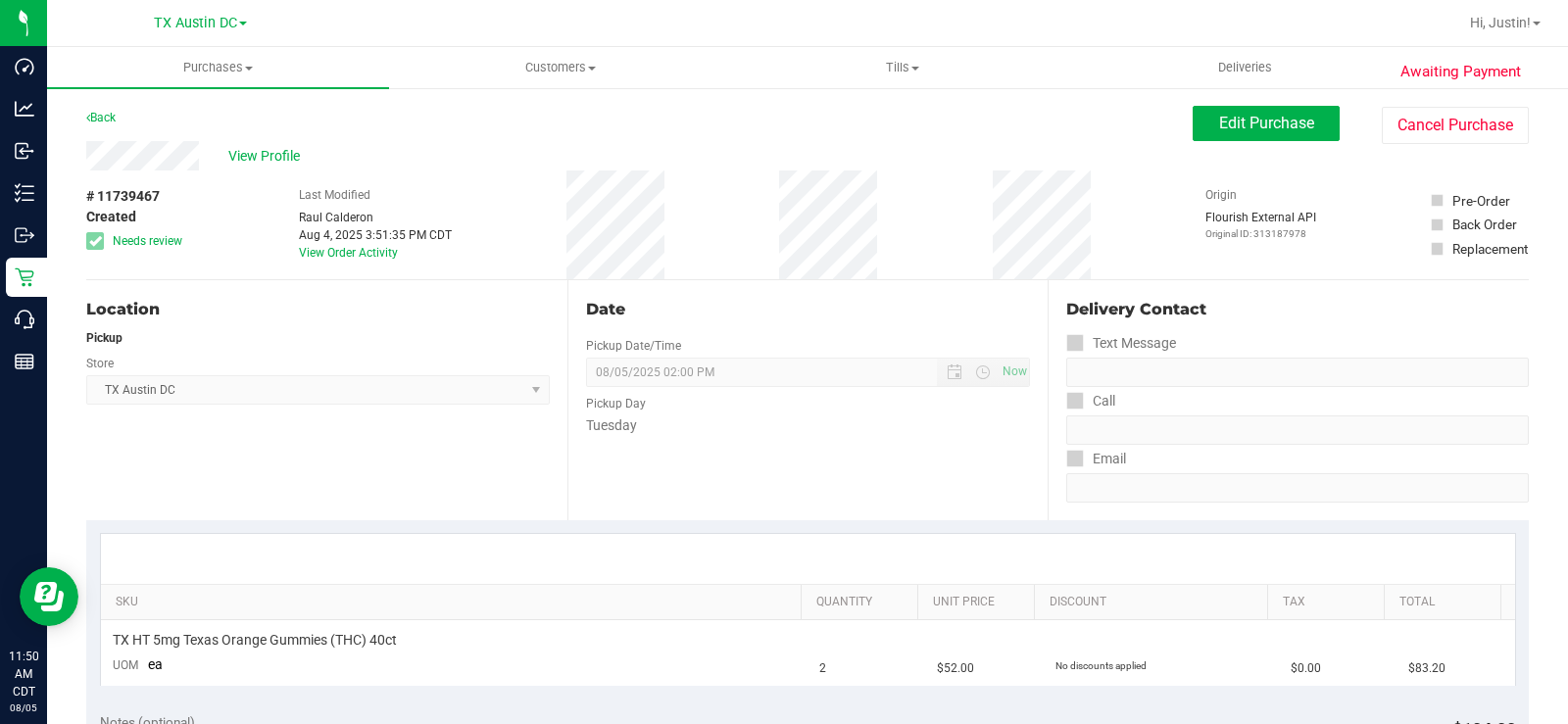 click on "Pickup" at bounding box center [318, 338] 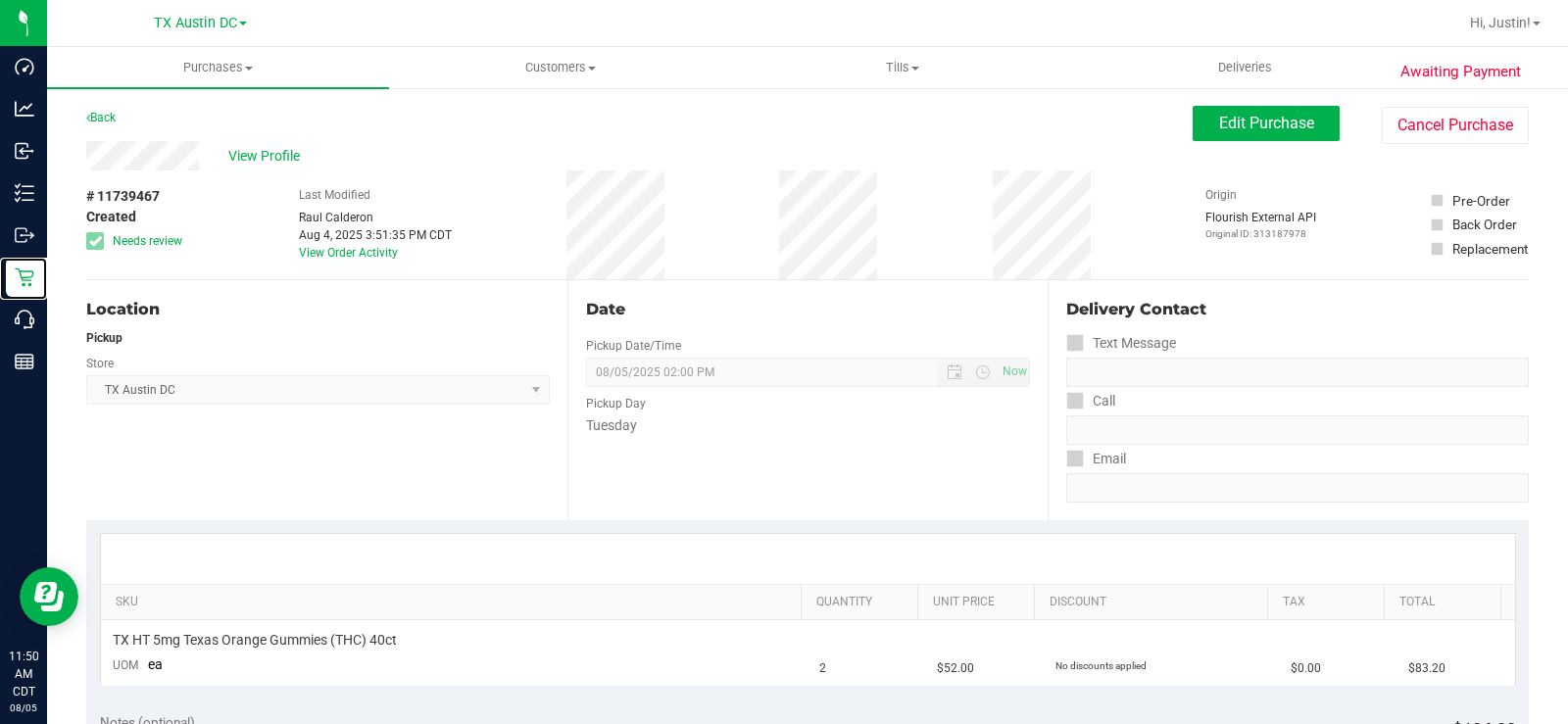 click 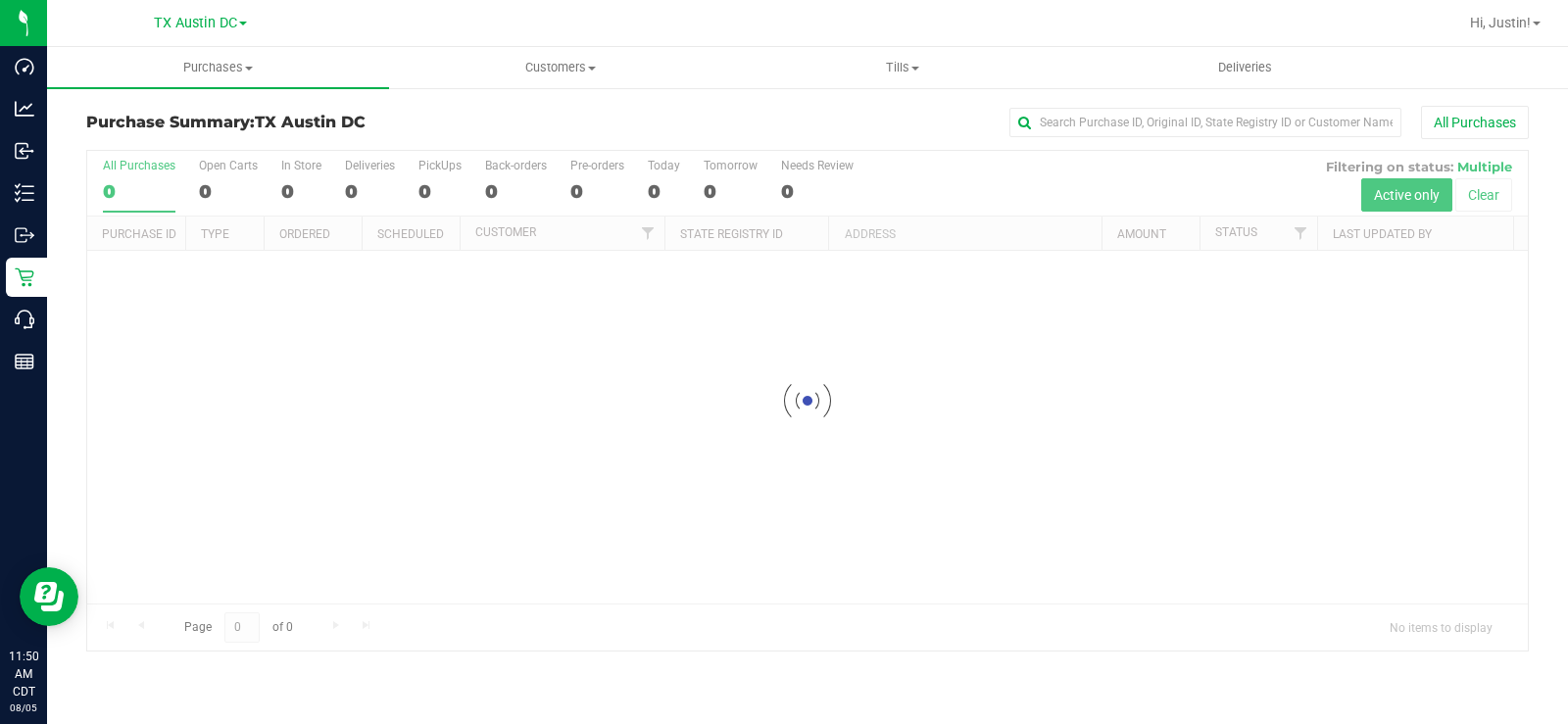 click at bounding box center [808, 401] 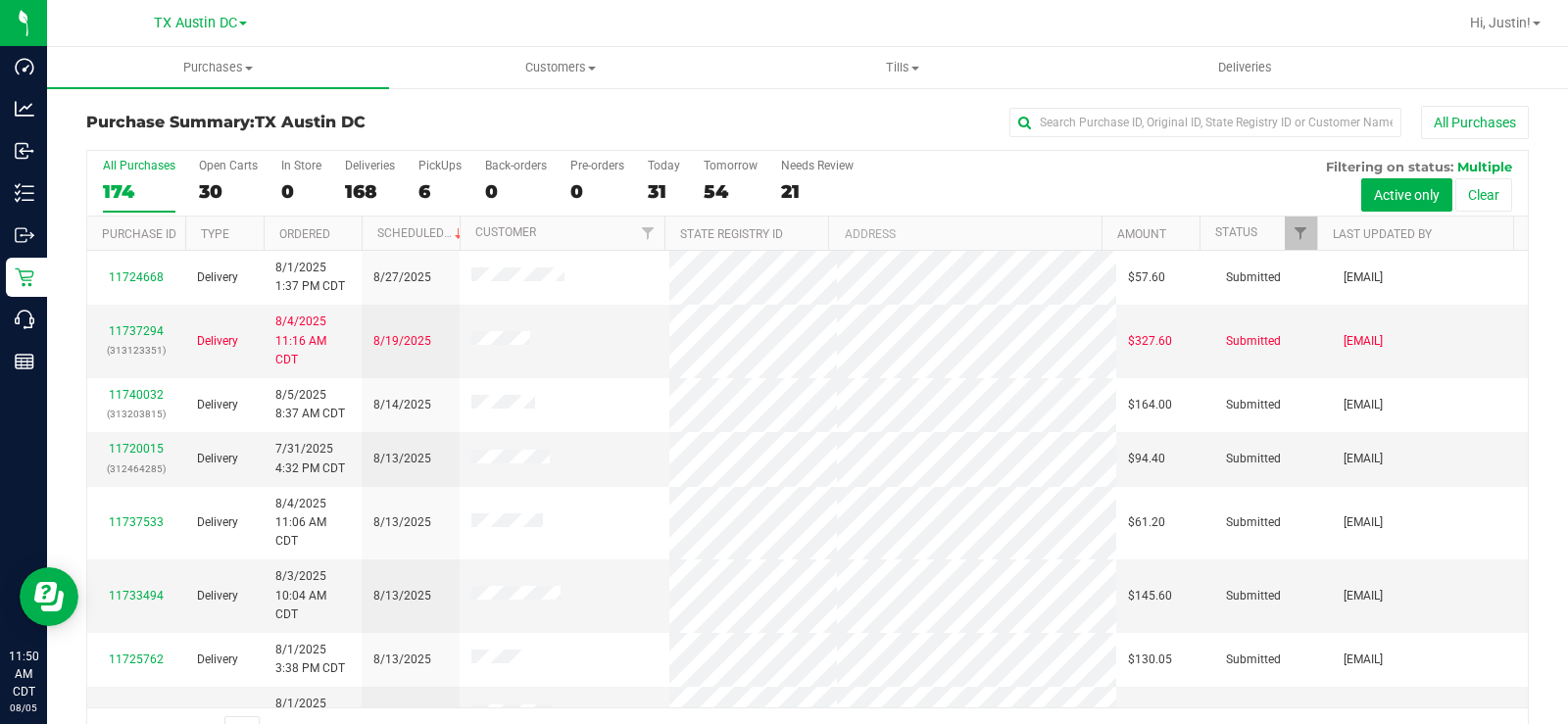 click on "Open Carts" at bounding box center [228, 166] 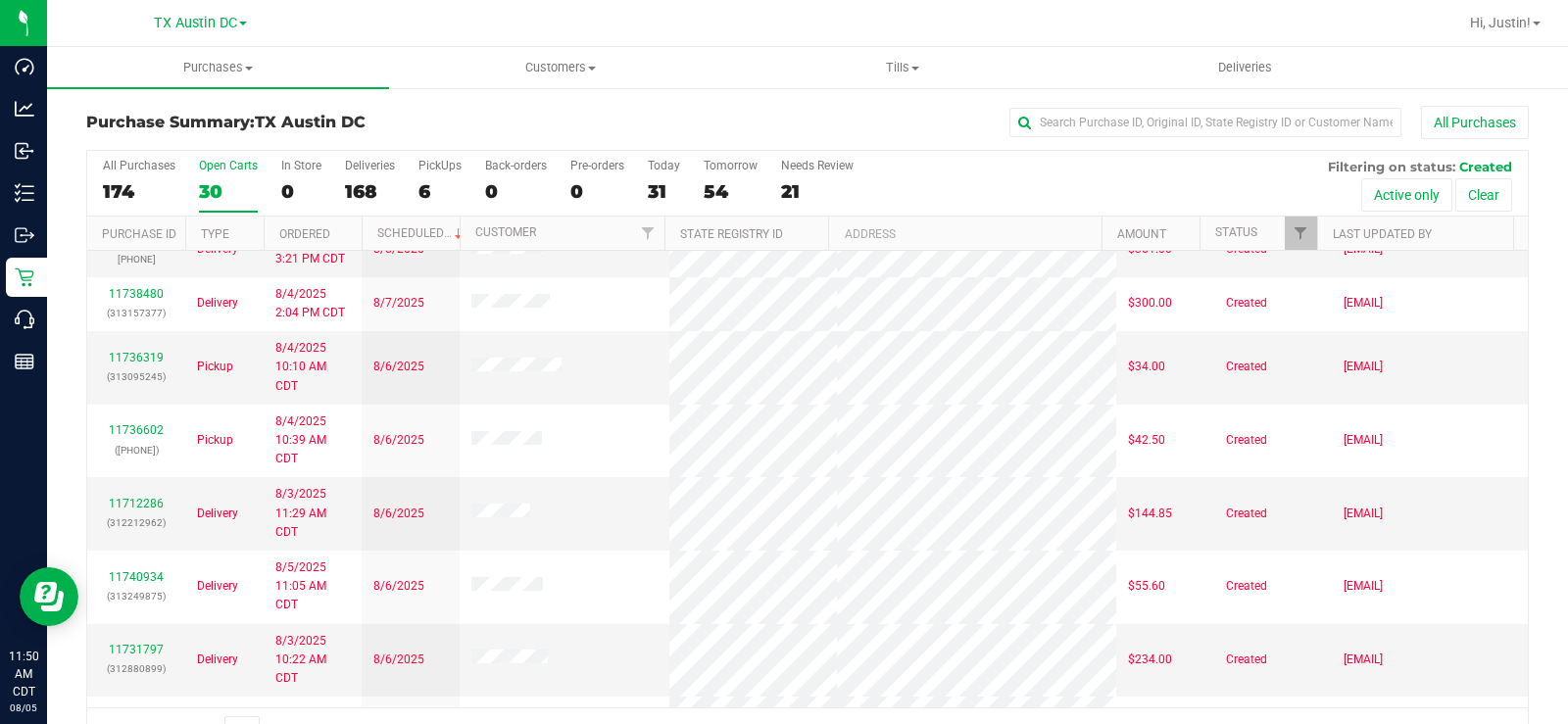 scroll, scrollTop: 196, scrollLeft: 0, axis: vertical 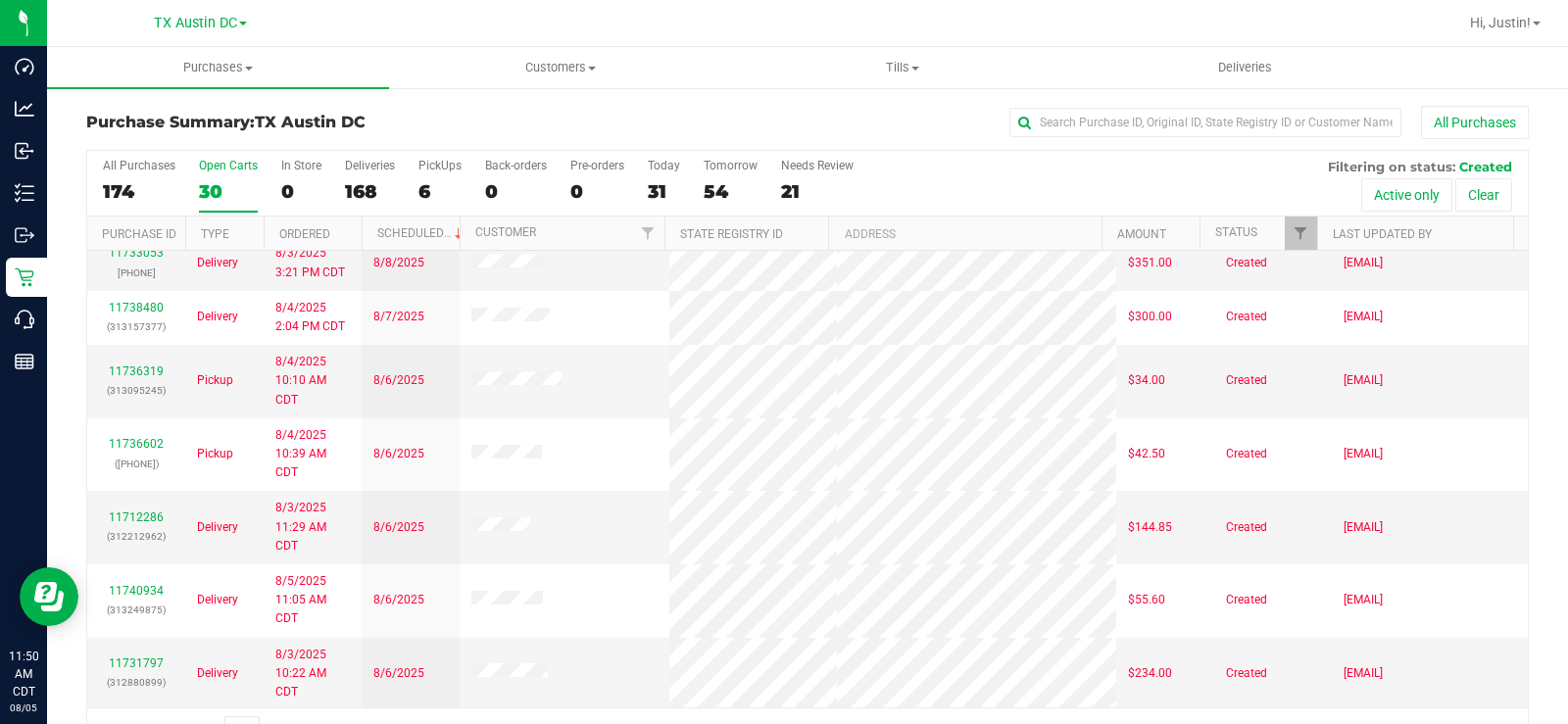 click on "Open Carts" at bounding box center [228, 166] 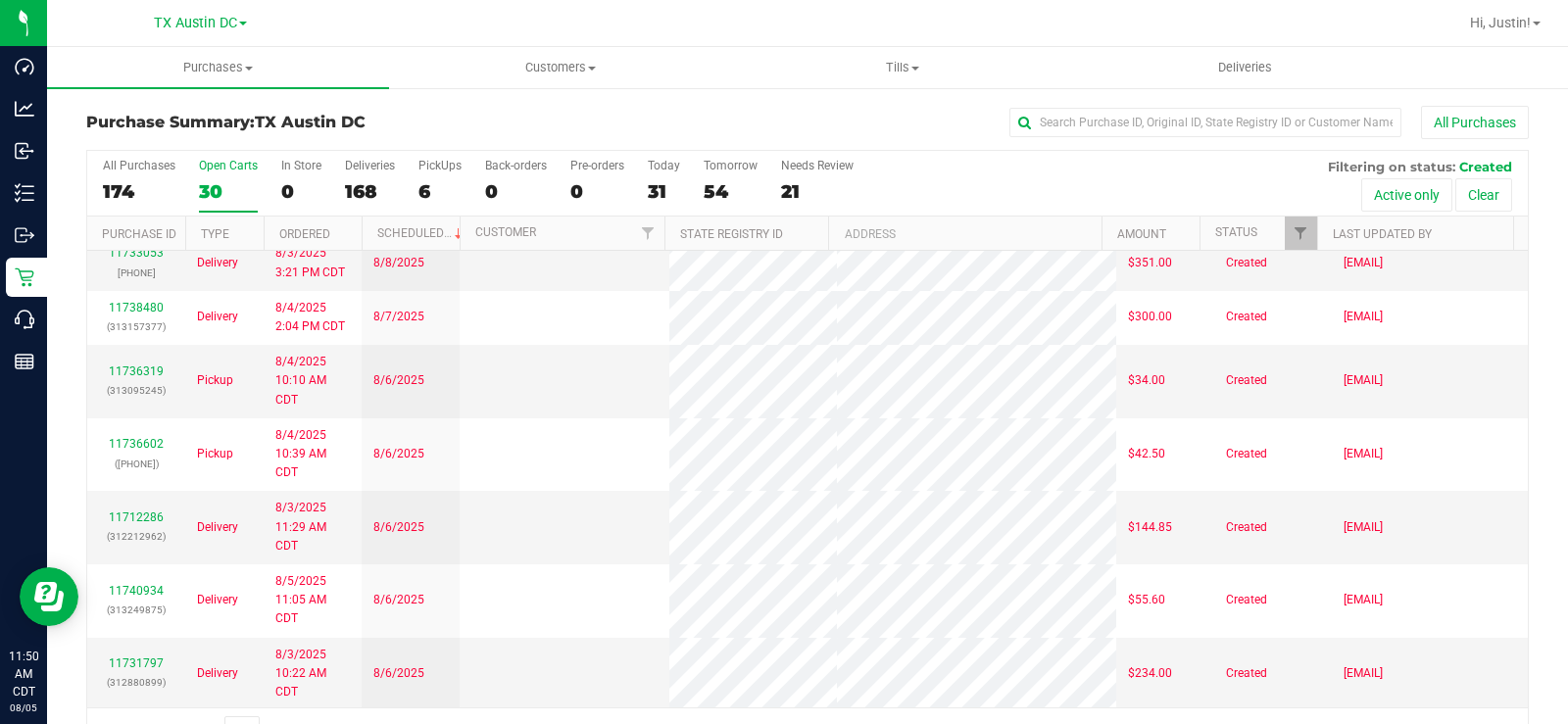 scroll, scrollTop: 0, scrollLeft: 0, axis: both 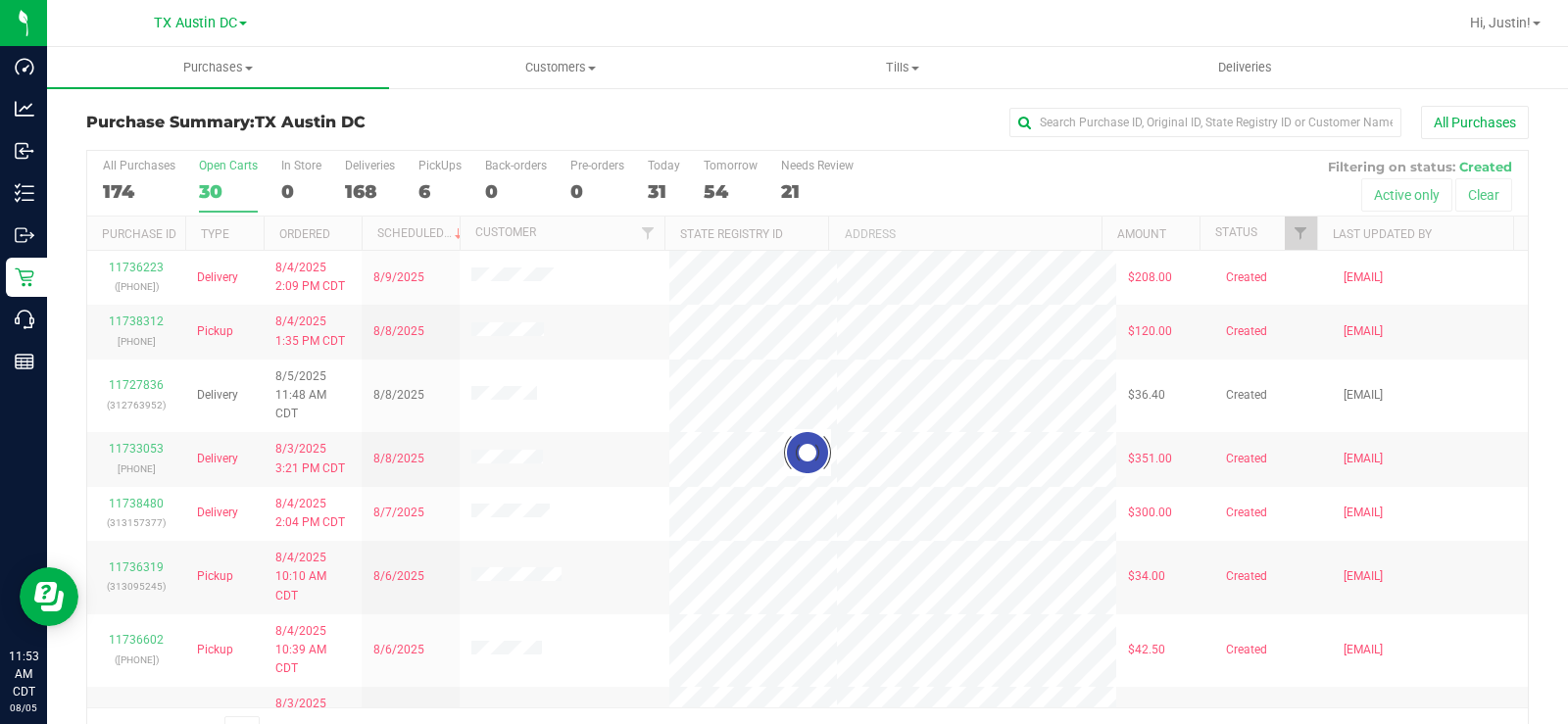 click on "Open Carts
30" at bounding box center (228, 185) 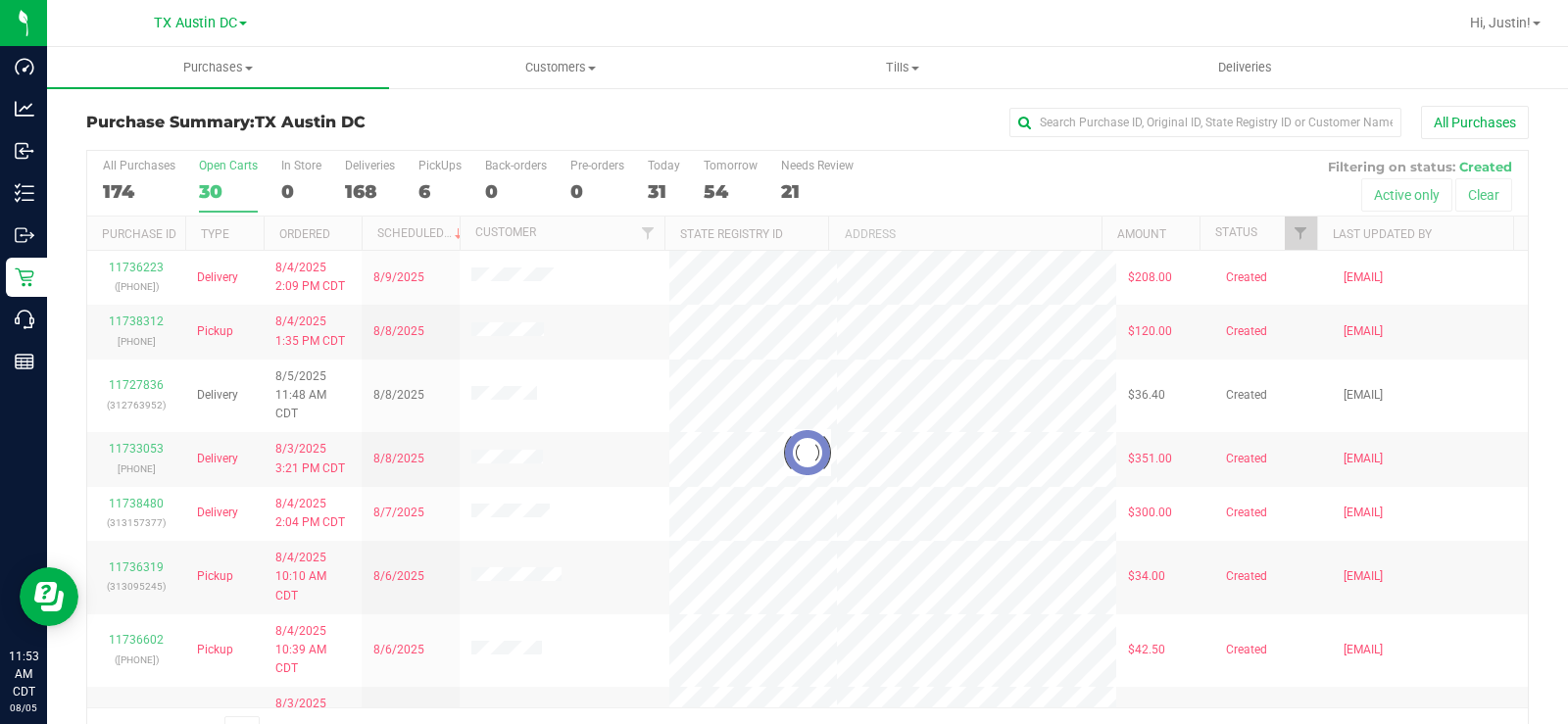 click on "Open Carts
30" at bounding box center (0, 0) 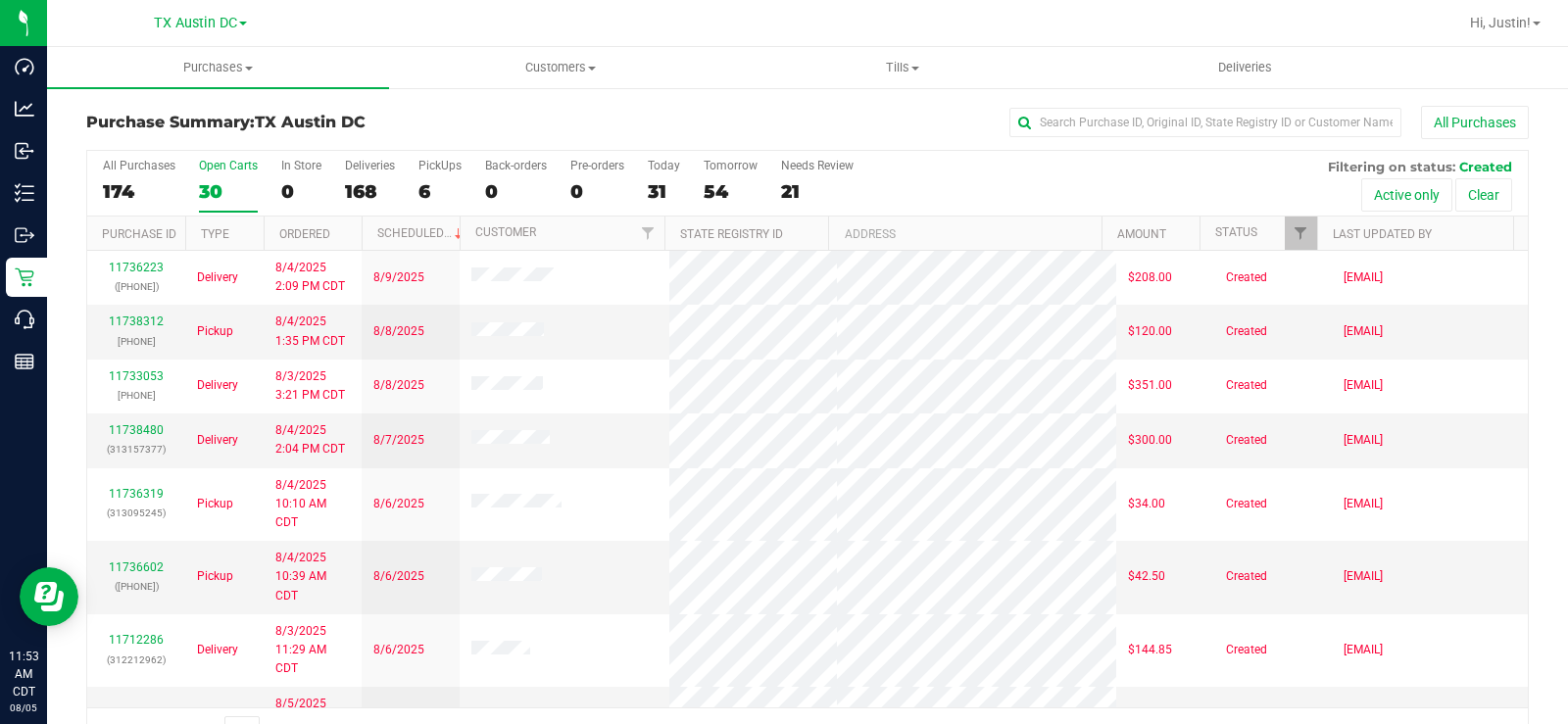 click on "30" at bounding box center (228, 191) 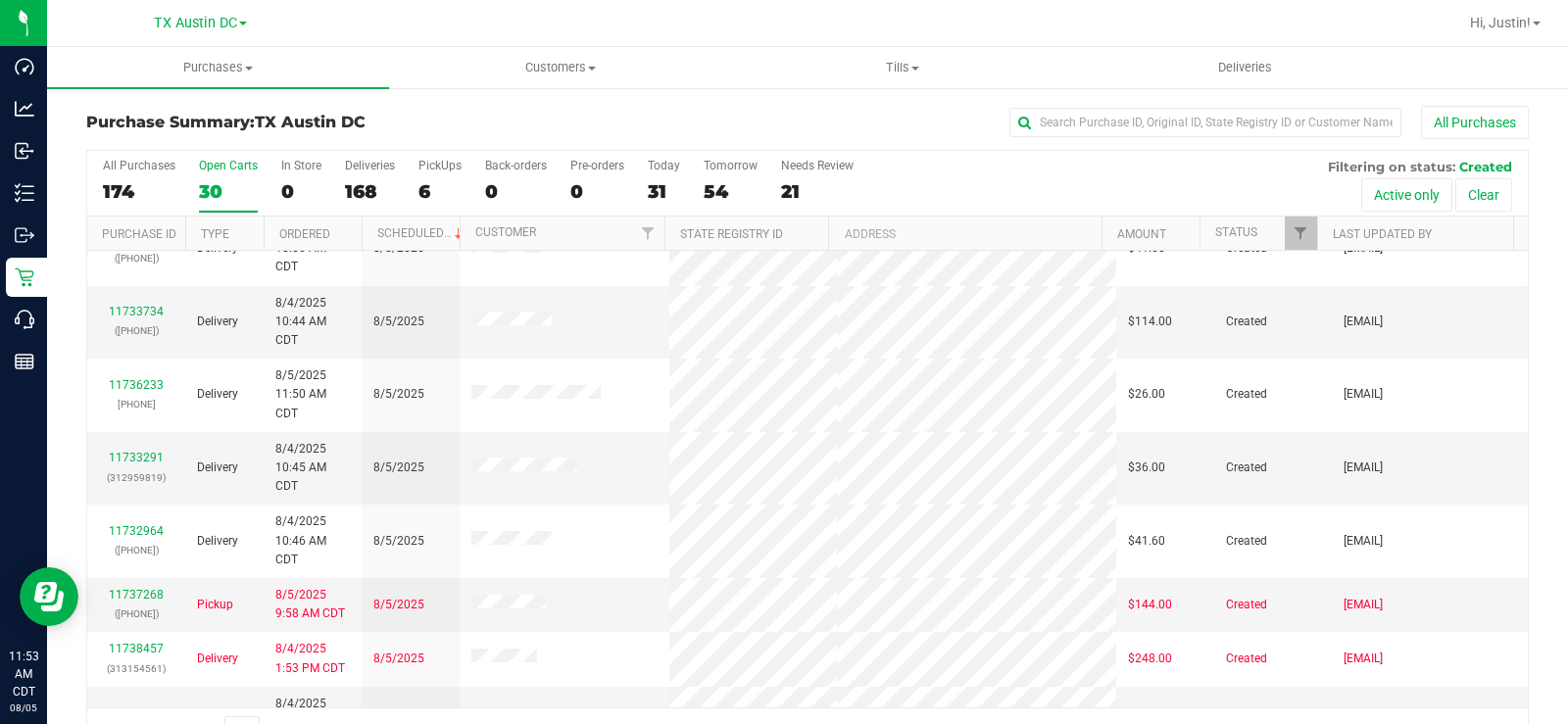 scroll, scrollTop: 835, scrollLeft: 0, axis: vertical 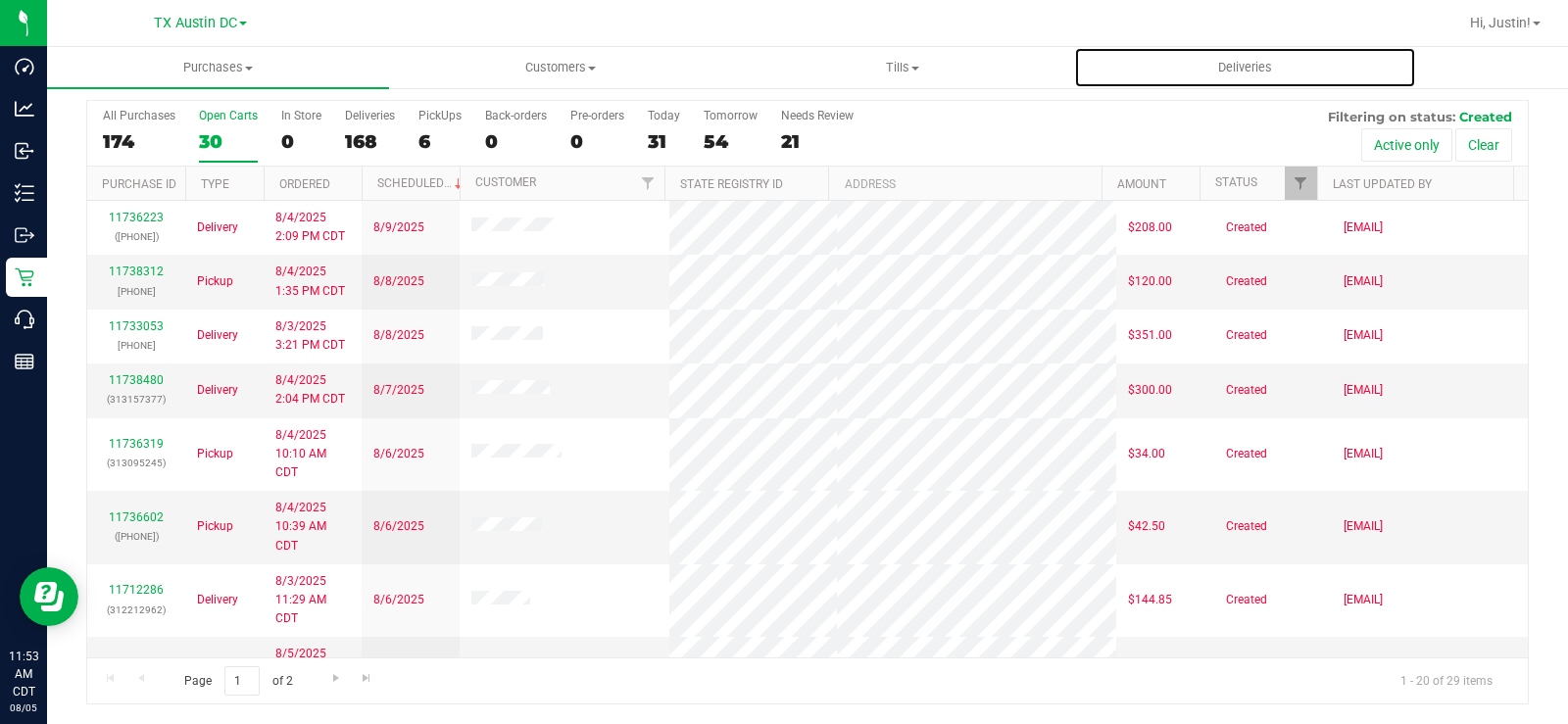 click on "Deliveries" at bounding box center [1245, 68] 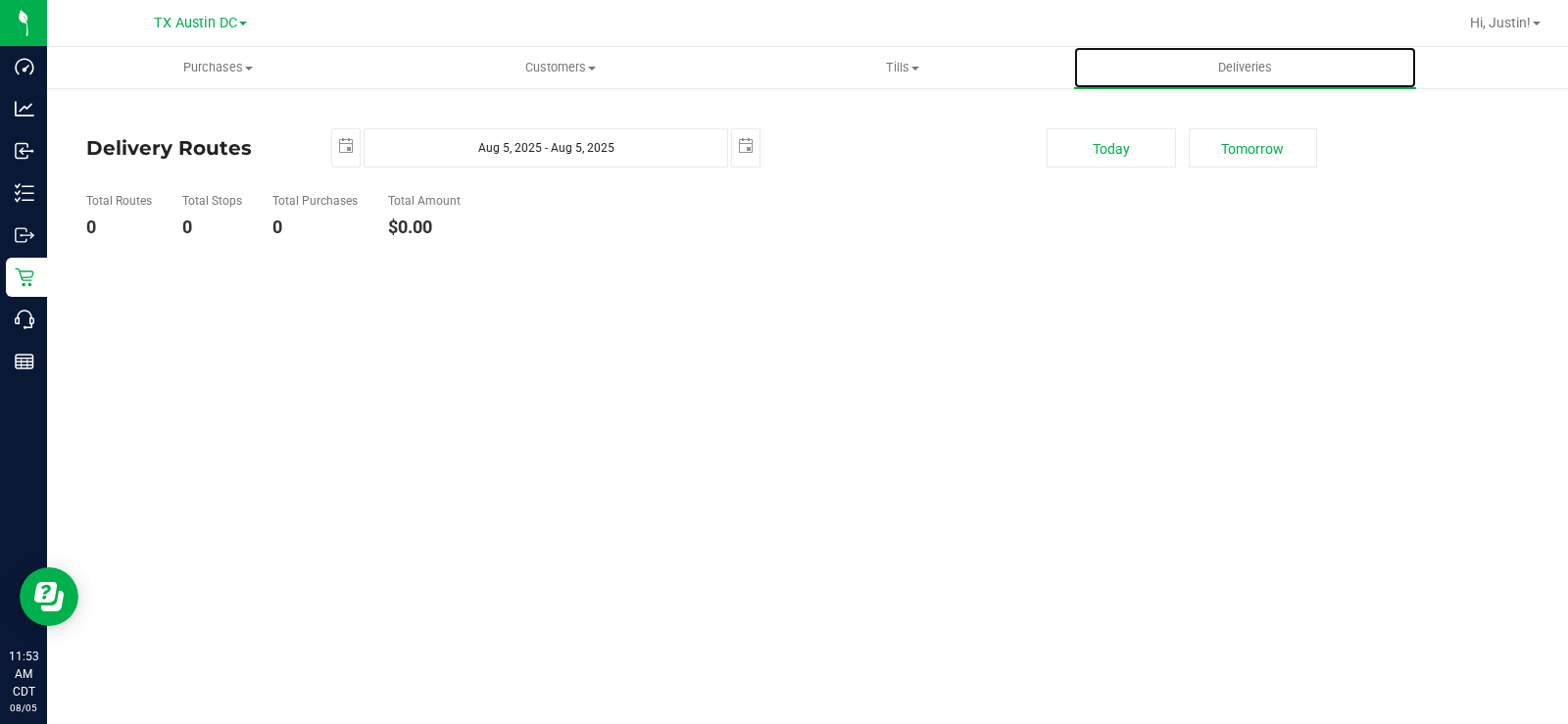scroll, scrollTop: 0, scrollLeft: 0, axis: both 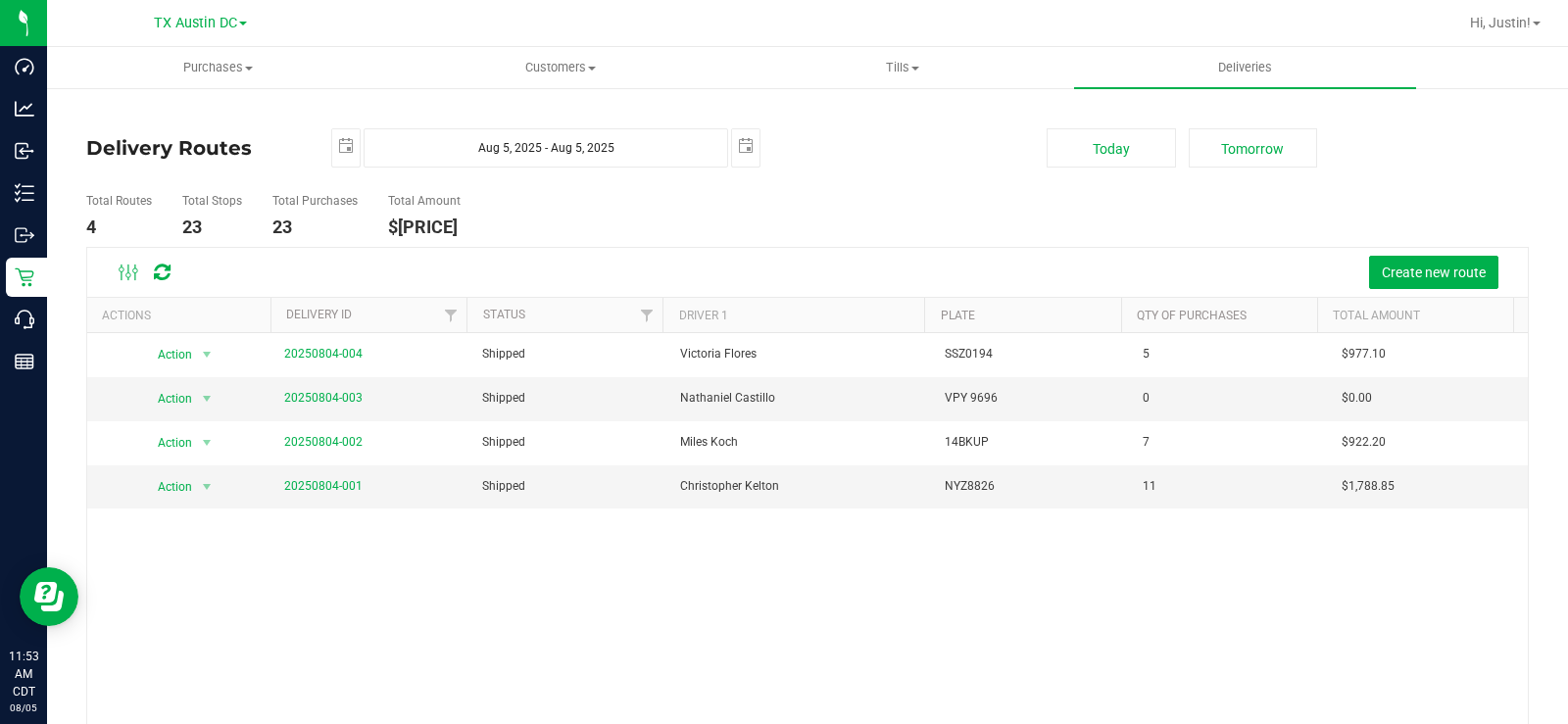 click on "20250804-003" at bounding box center (323, 398) 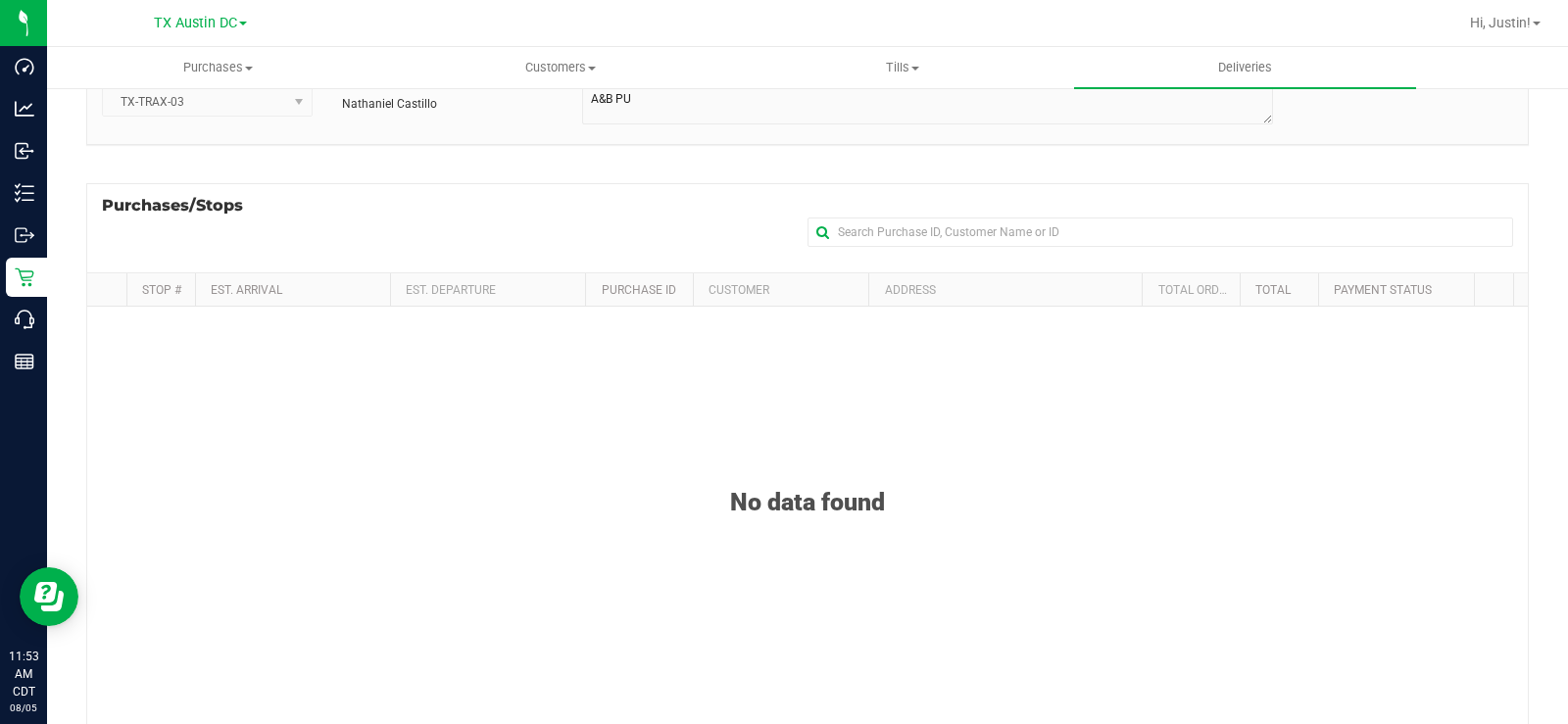 scroll, scrollTop: 196, scrollLeft: 0, axis: vertical 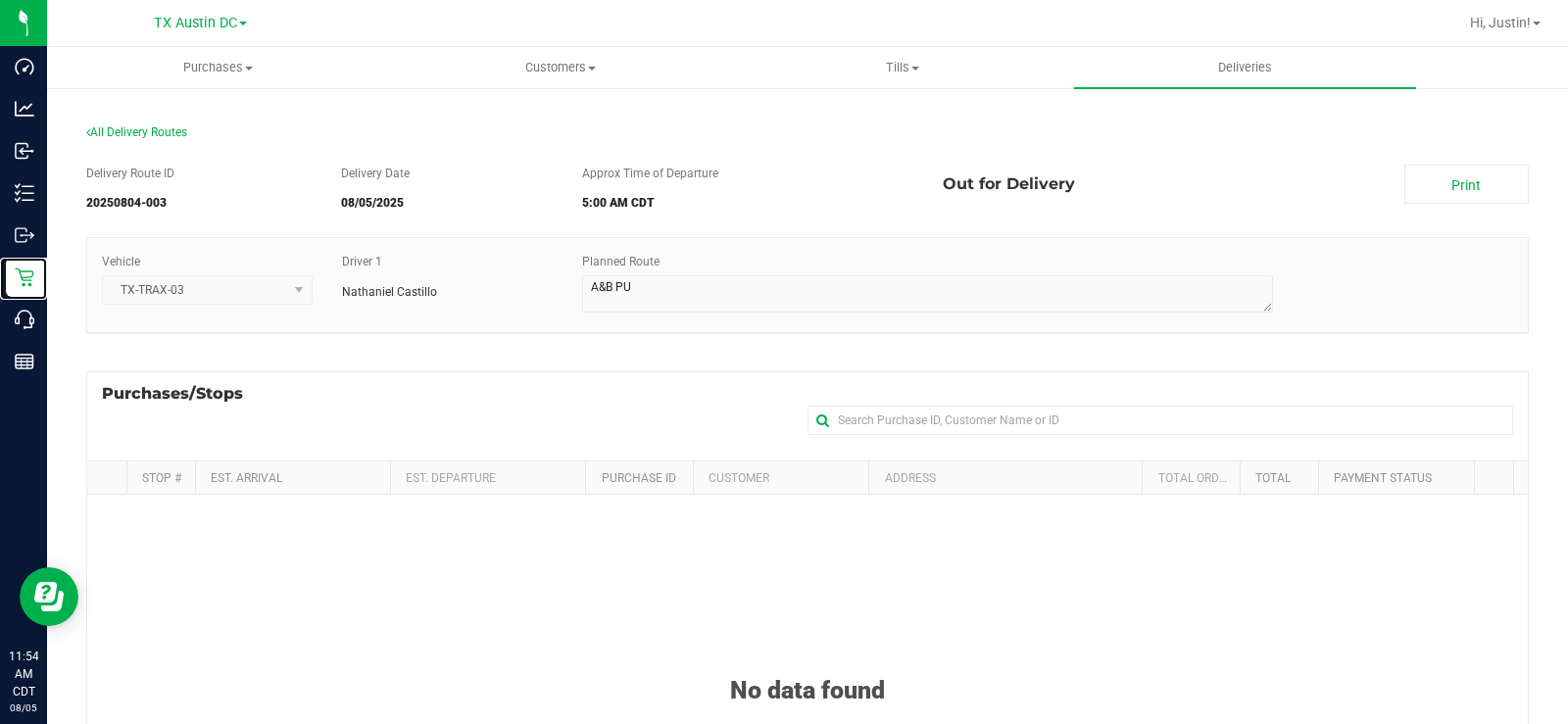 click on "Retail" at bounding box center [0, 0] 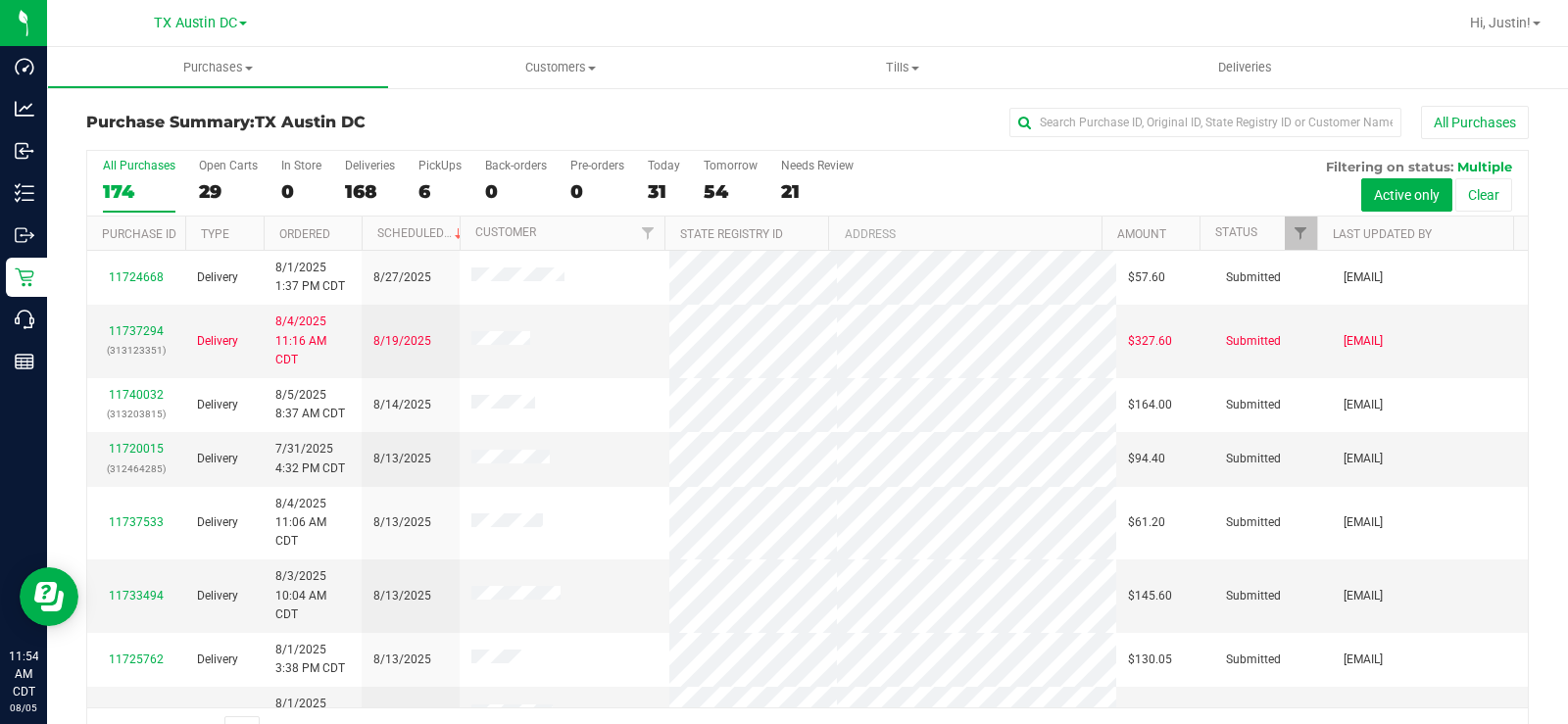 click on "29" at bounding box center (228, 191) 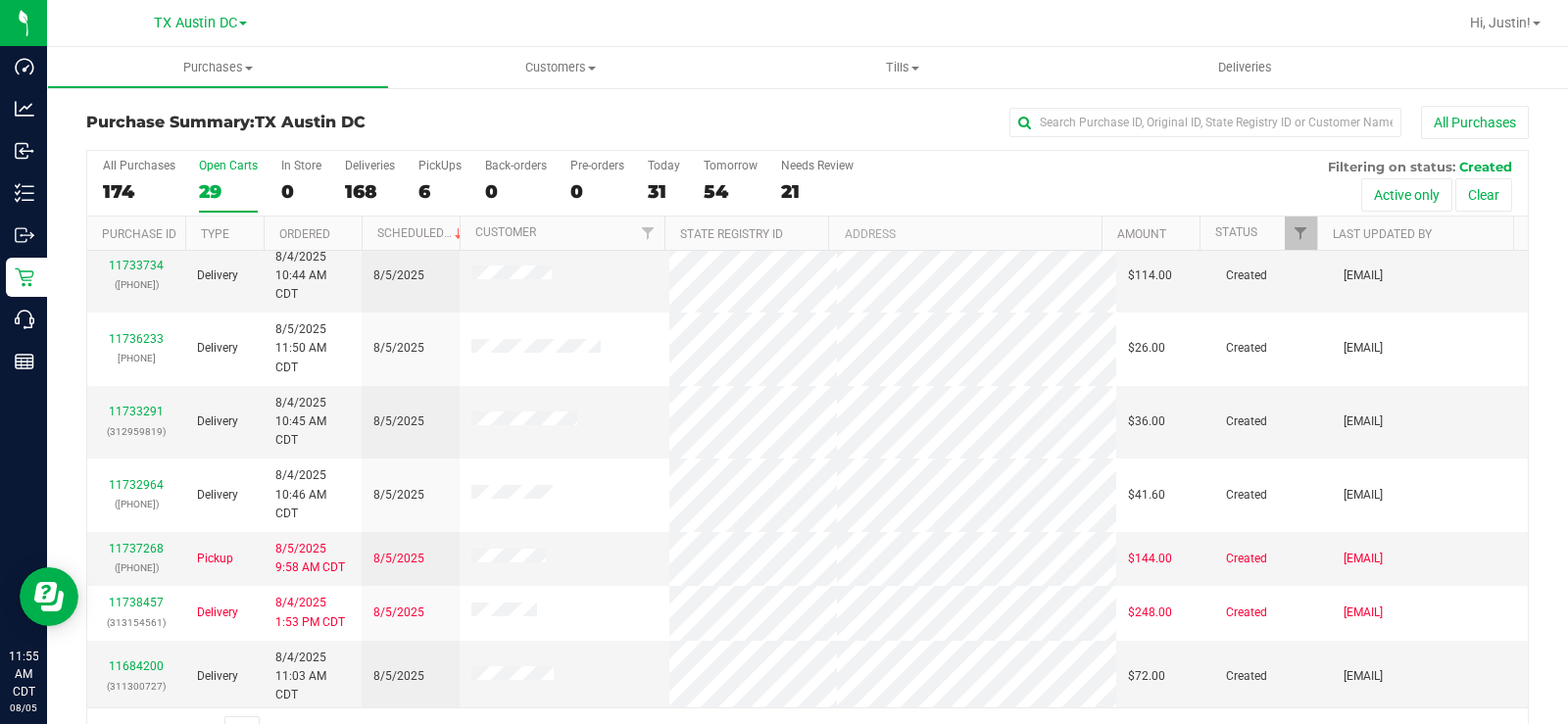 scroll, scrollTop: 835, scrollLeft: 0, axis: vertical 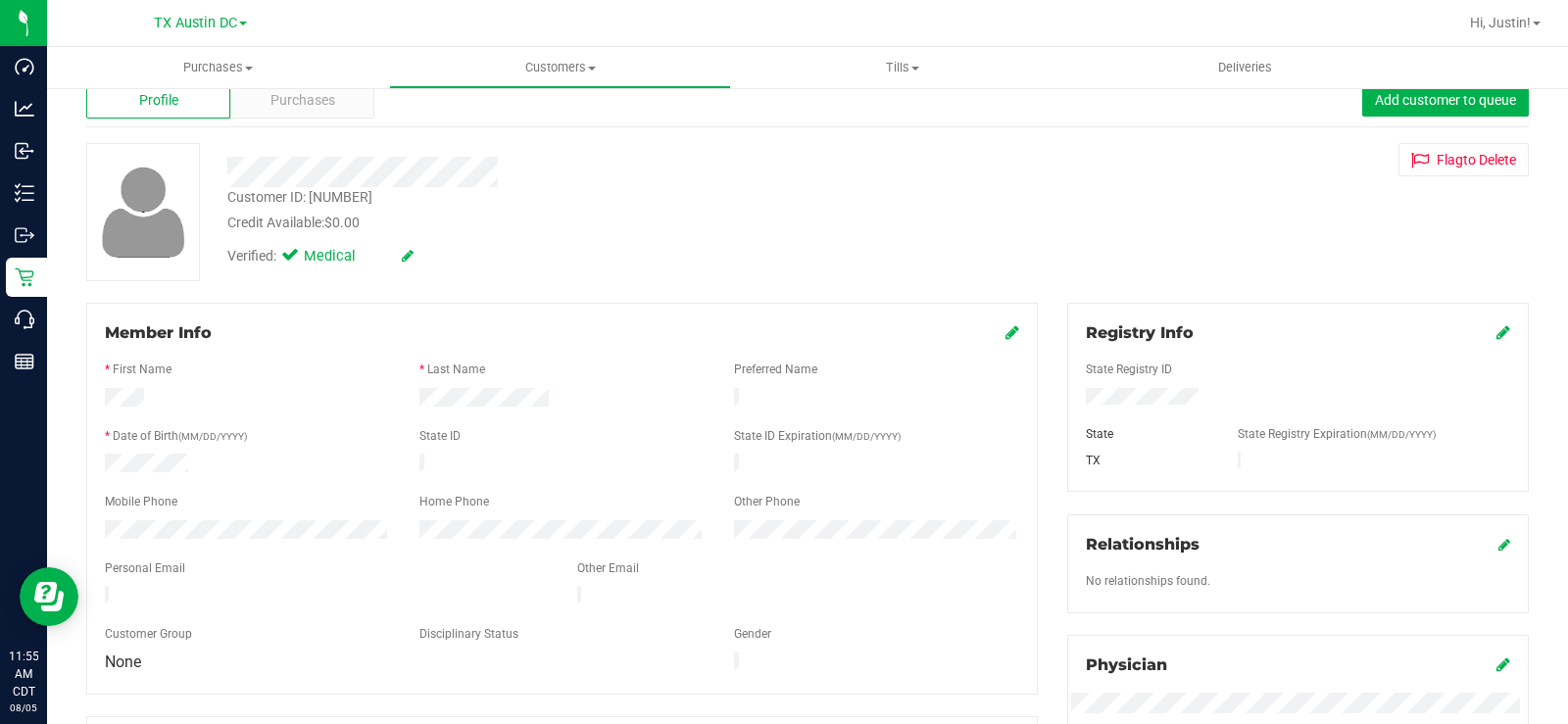 click on "Purchases" at bounding box center [303, 100] 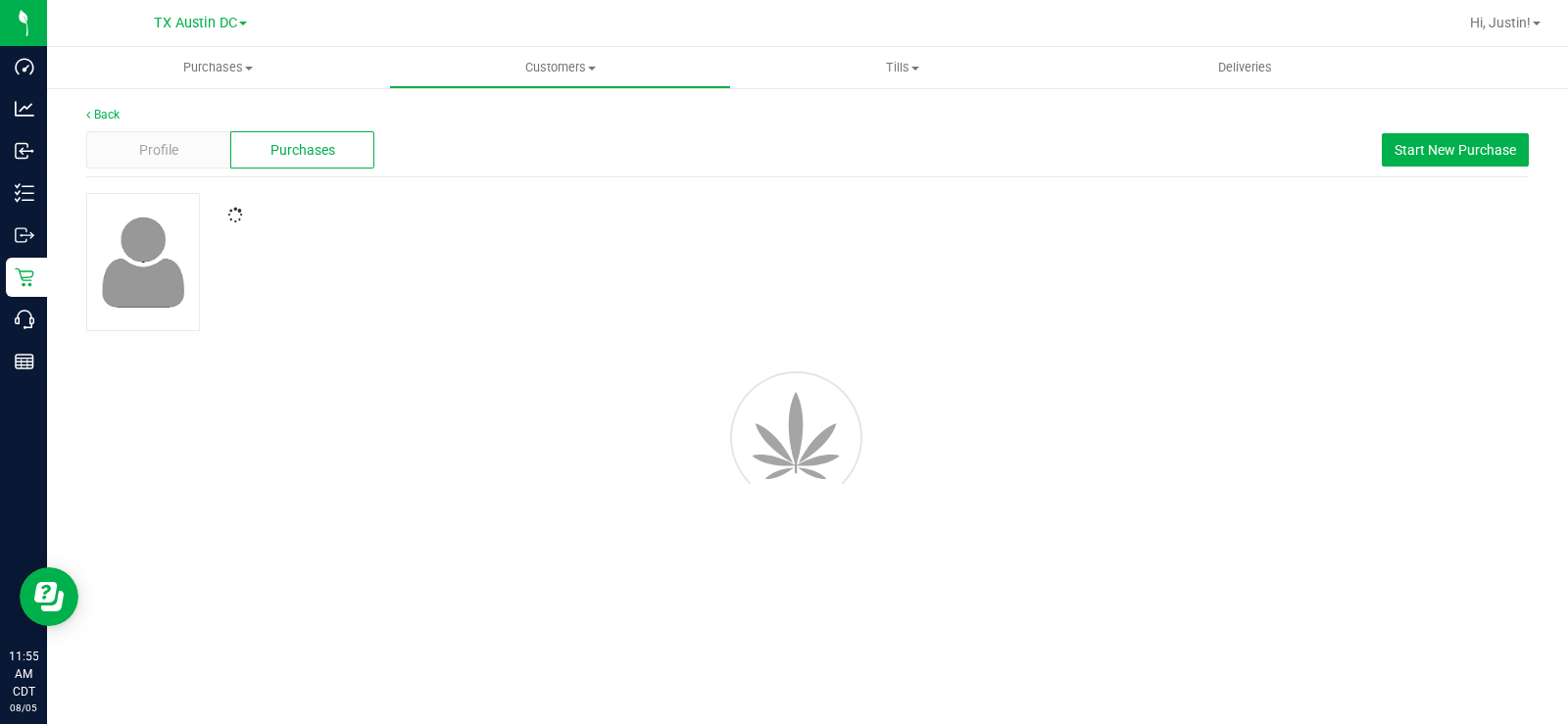 scroll, scrollTop: 0, scrollLeft: 0, axis: both 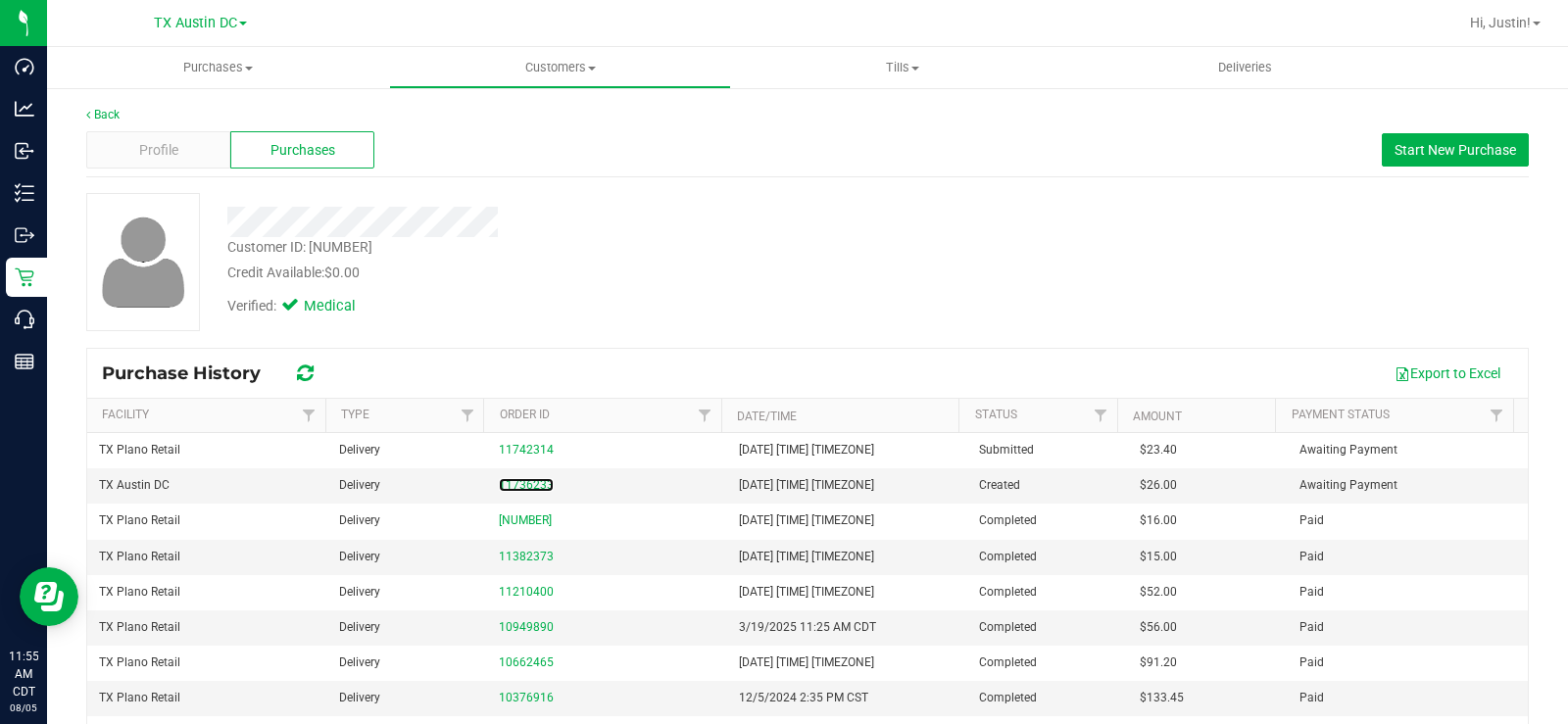 click on "11736233" at bounding box center (526, 485) 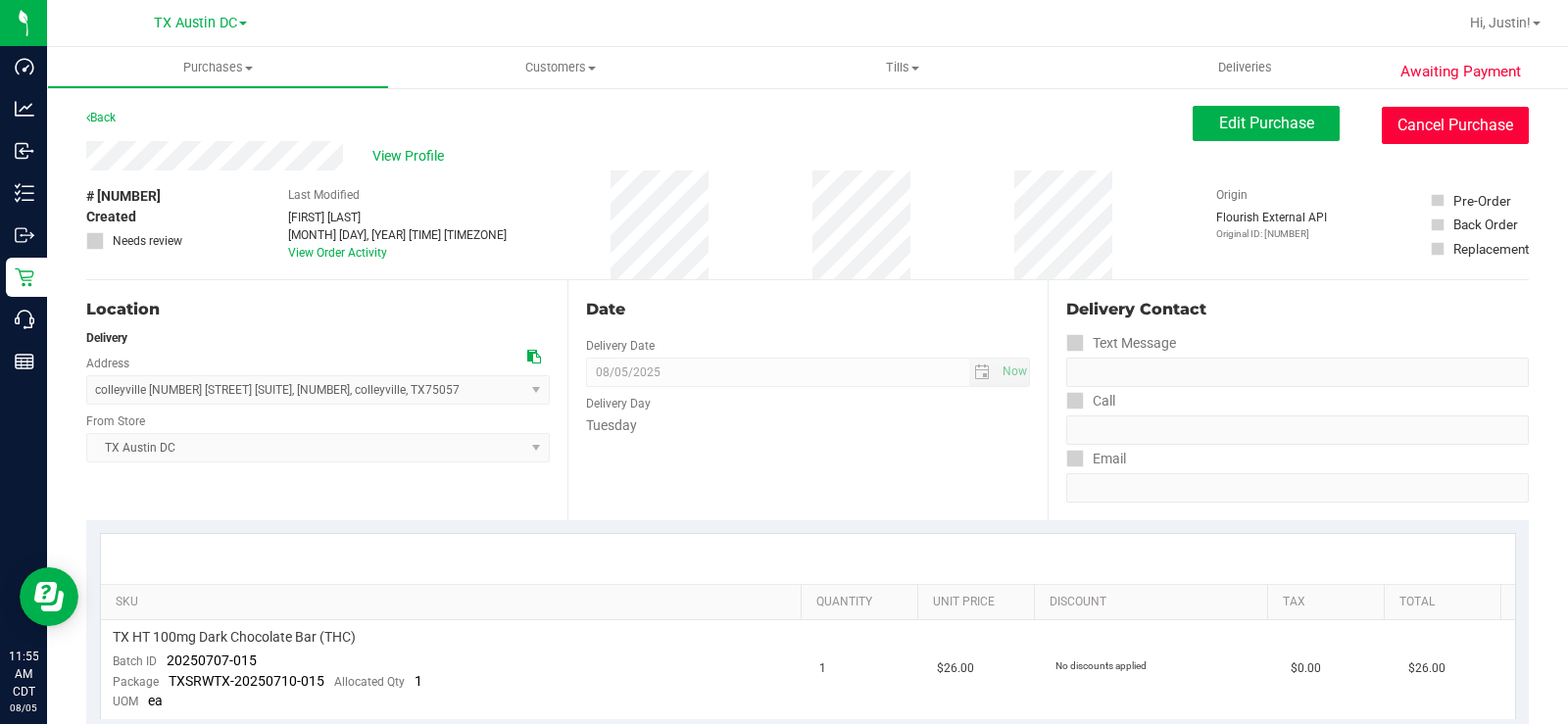 click on "Cancel Purchase" at bounding box center (1455, 125) 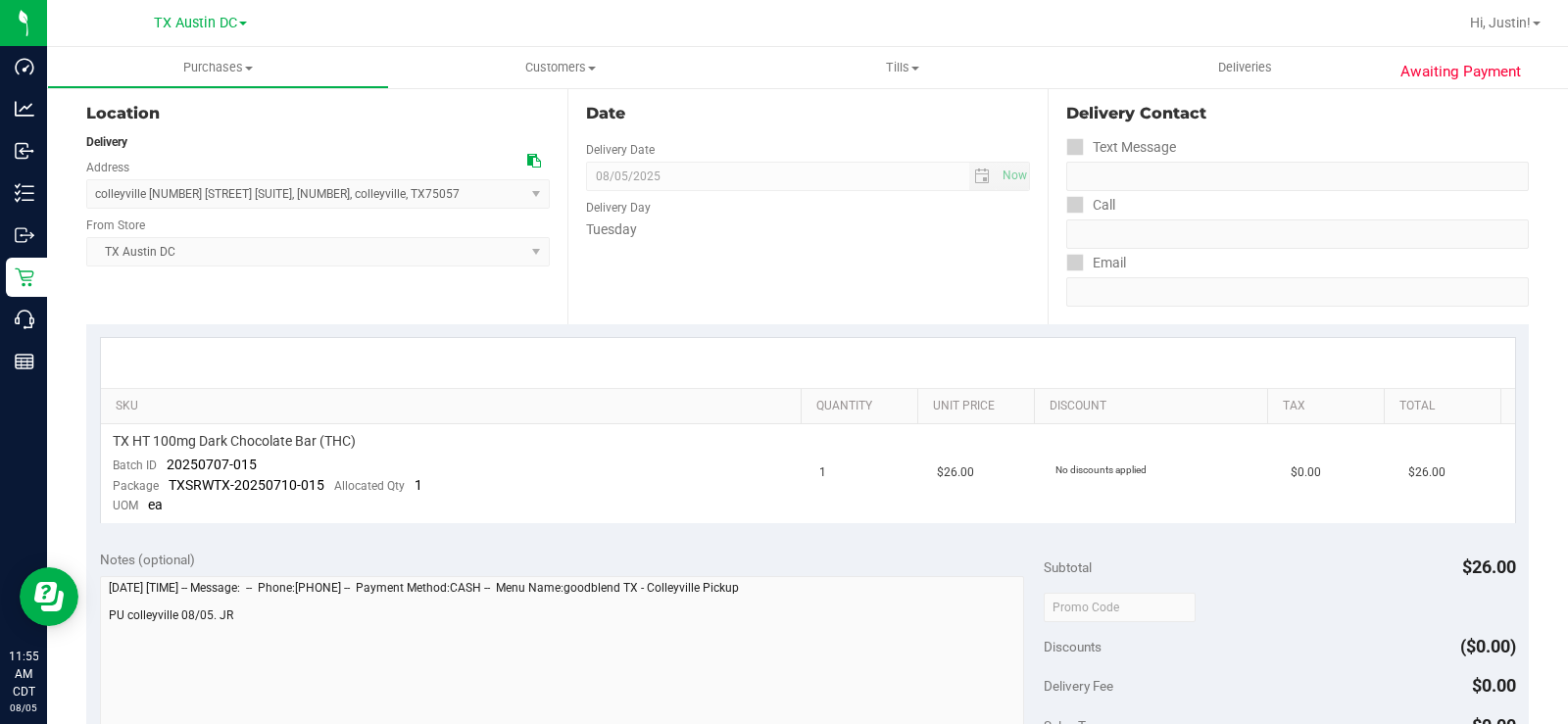 scroll, scrollTop: 0, scrollLeft: 0, axis: both 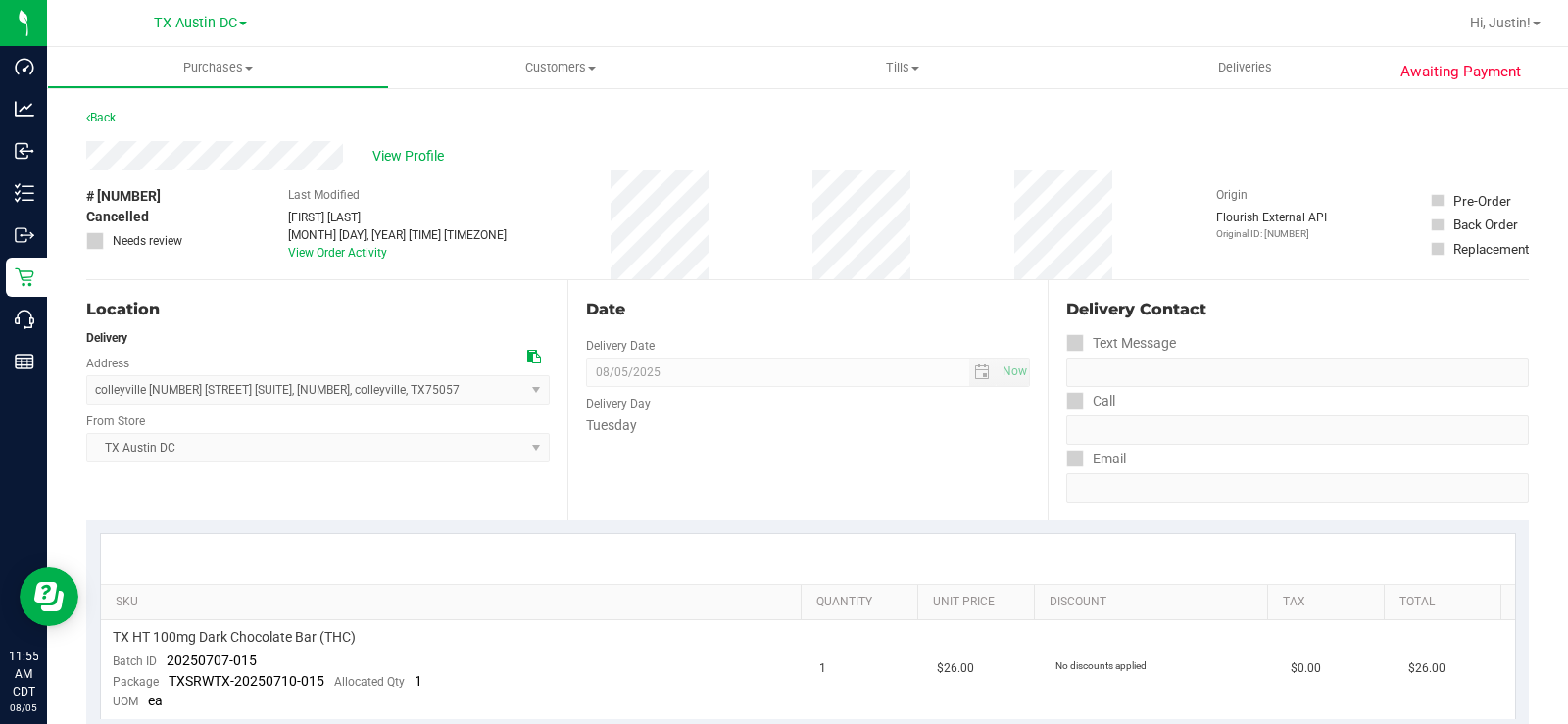 click on "View Profile" at bounding box center (412, 156) 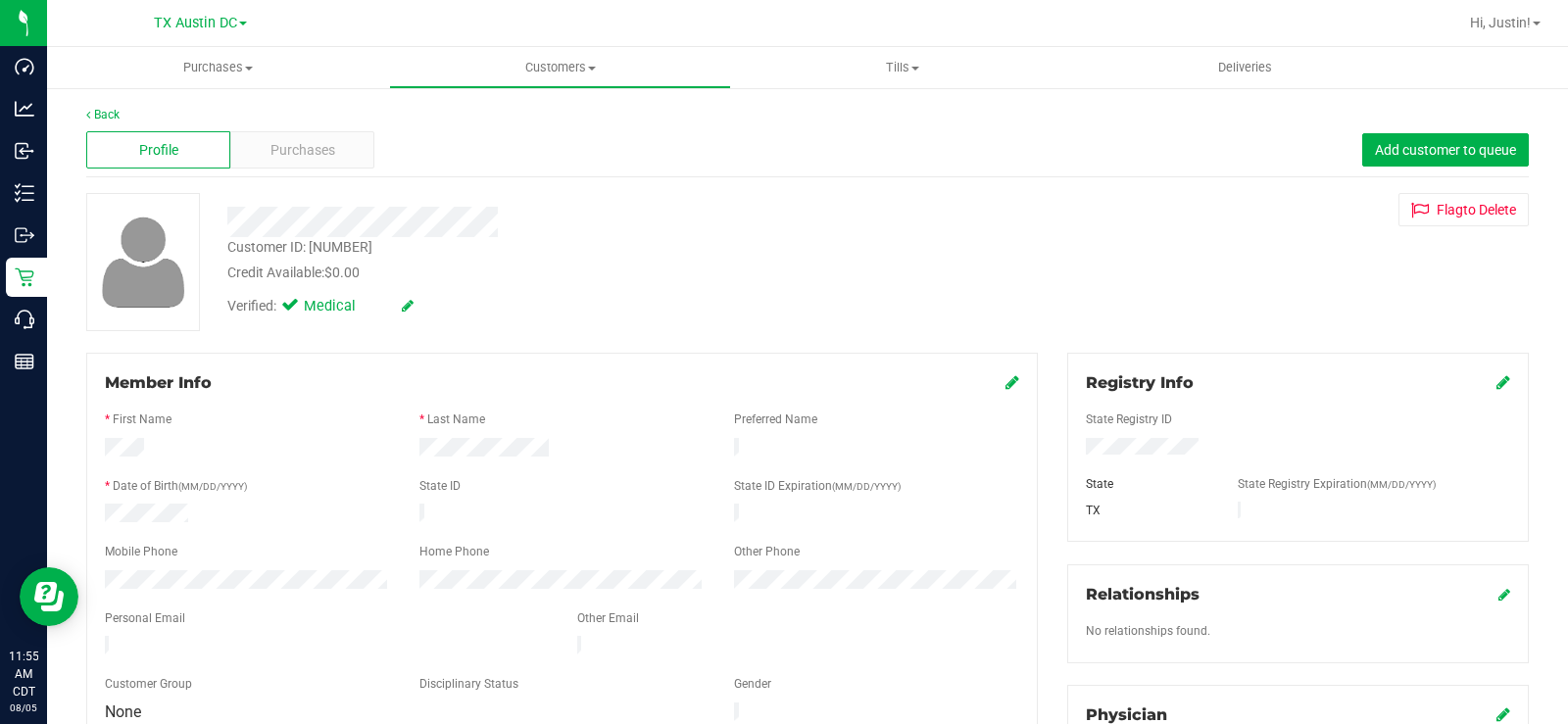click on "Purchases" at bounding box center [303, 150] 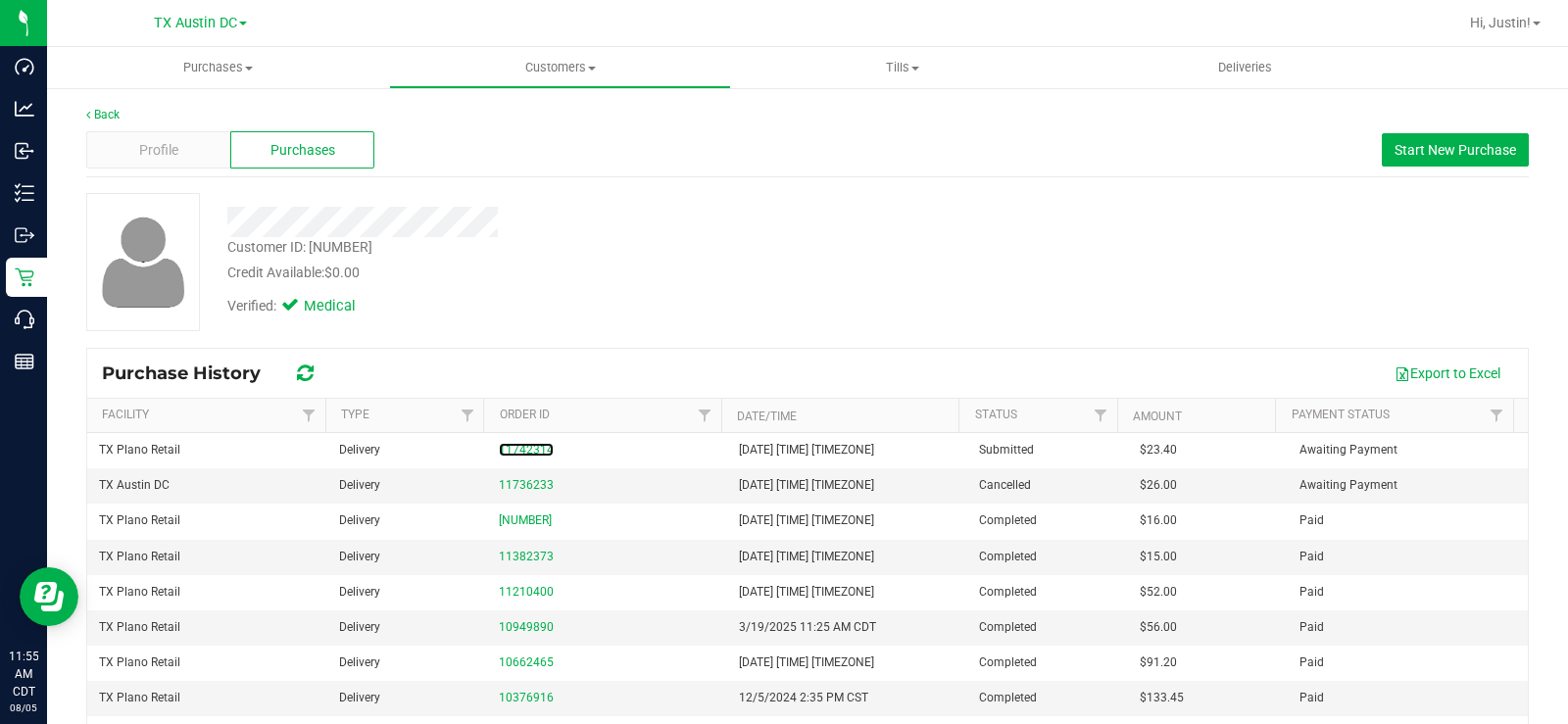click on "11742314" at bounding box center (526, 450) 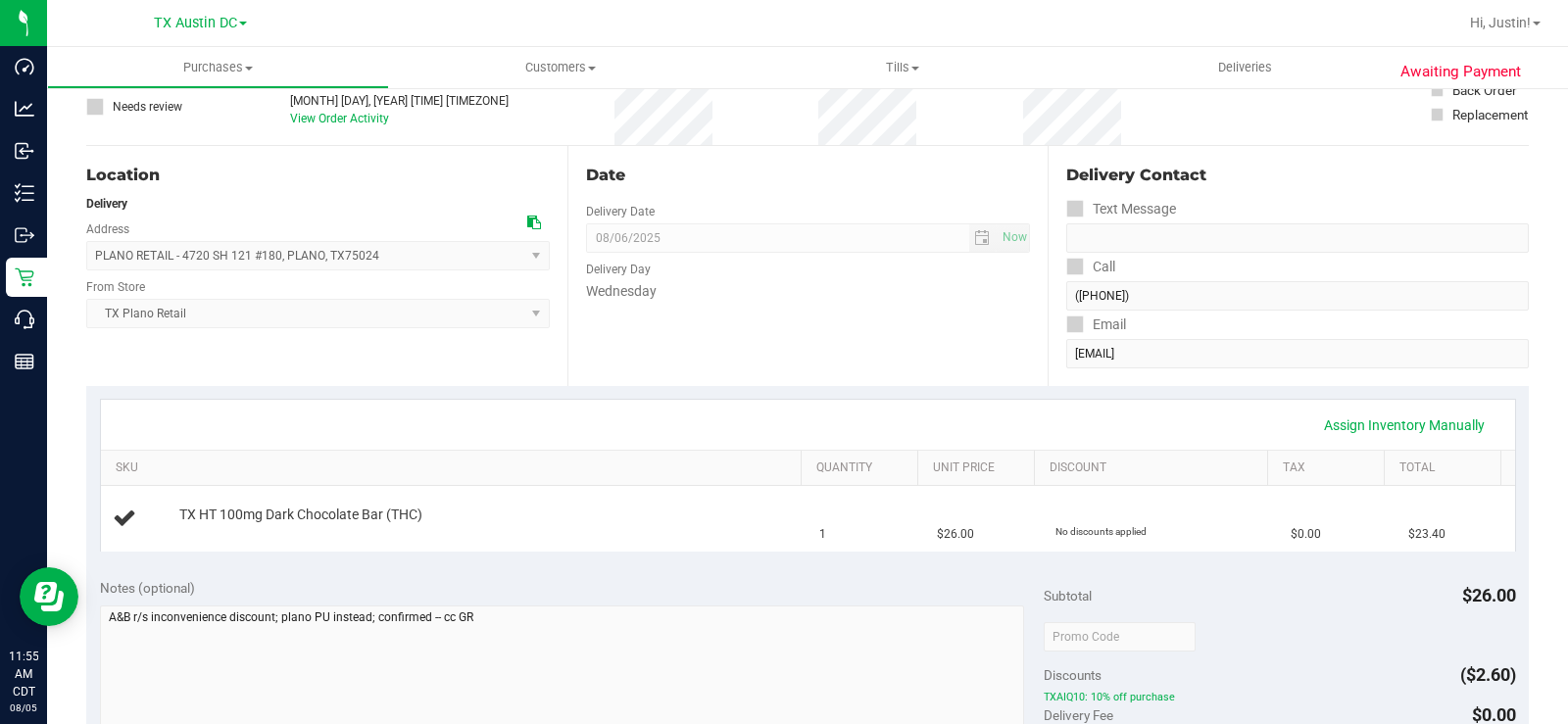 scroll, scrollTop: 0, scrollLeft: 0, axis: both 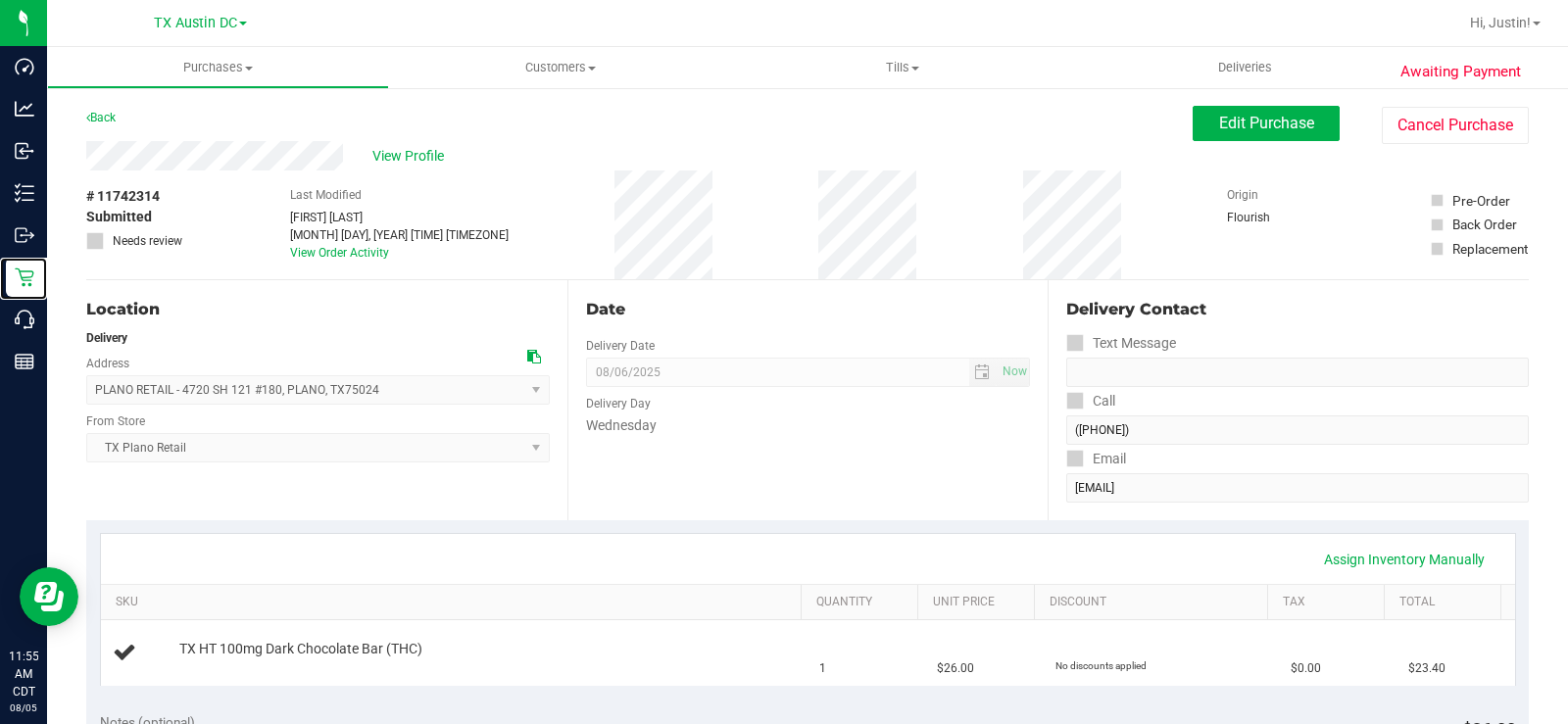 click on "Retail" at bounding box center (0, 0) 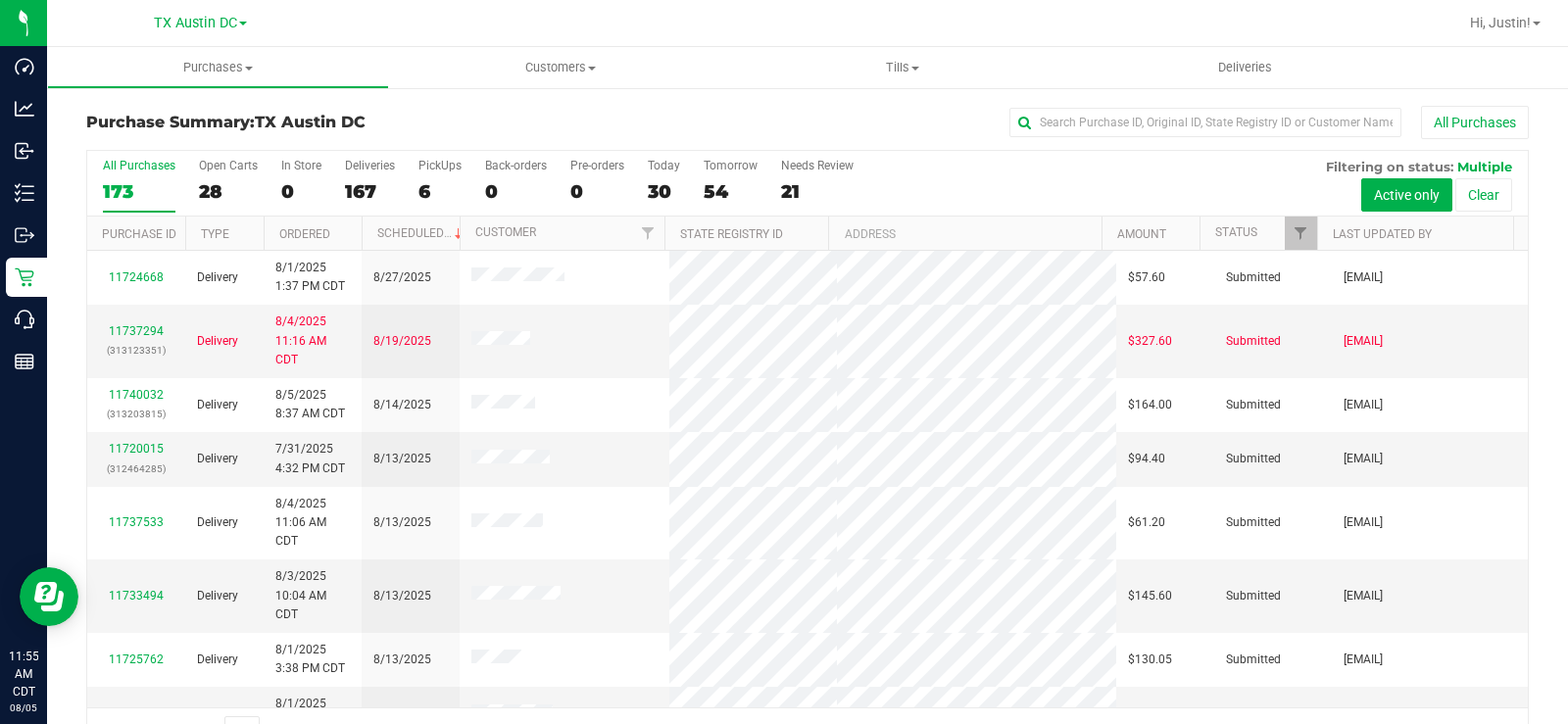 click on "28" at bounding box center [228, 191] 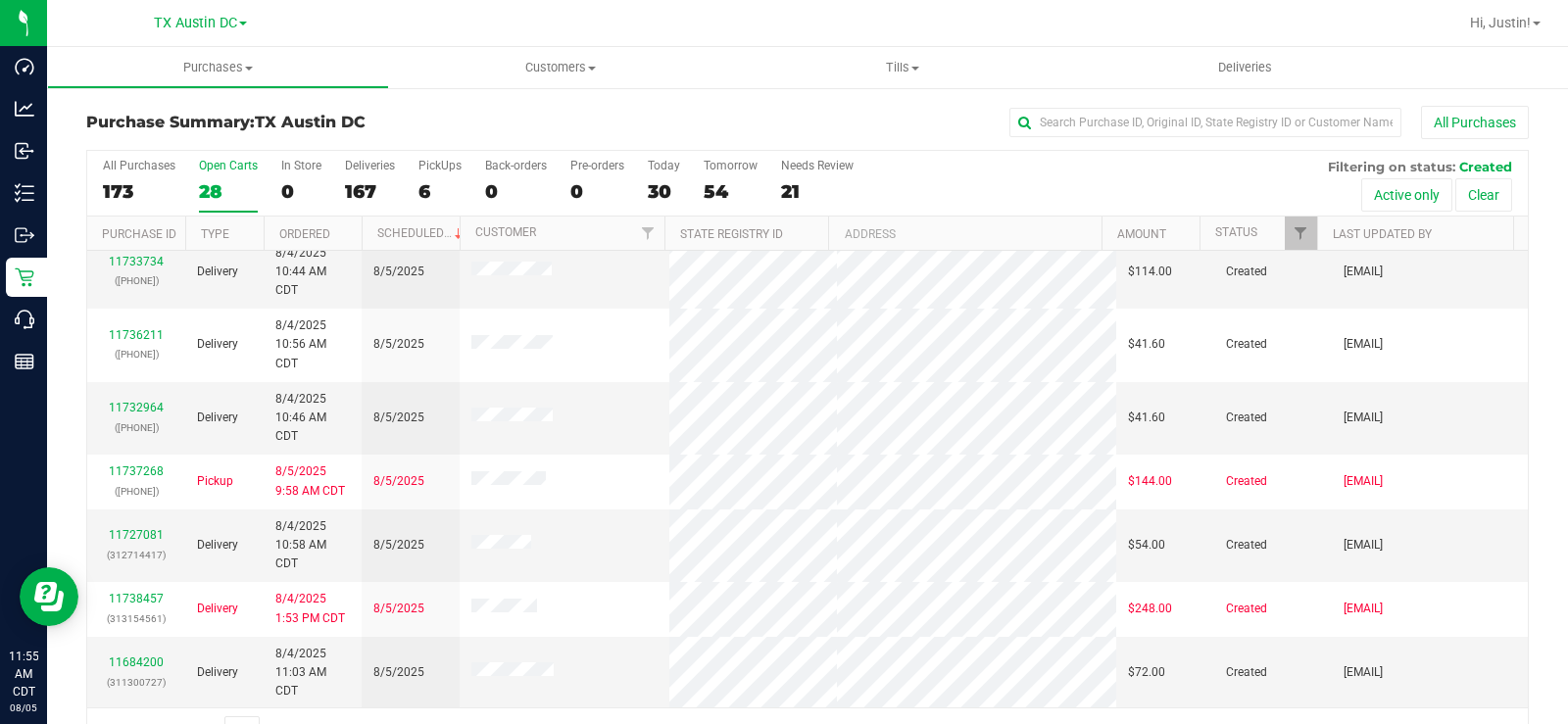 scroll, scrollTop: 835, scrollLeft: 0, axis: vertical 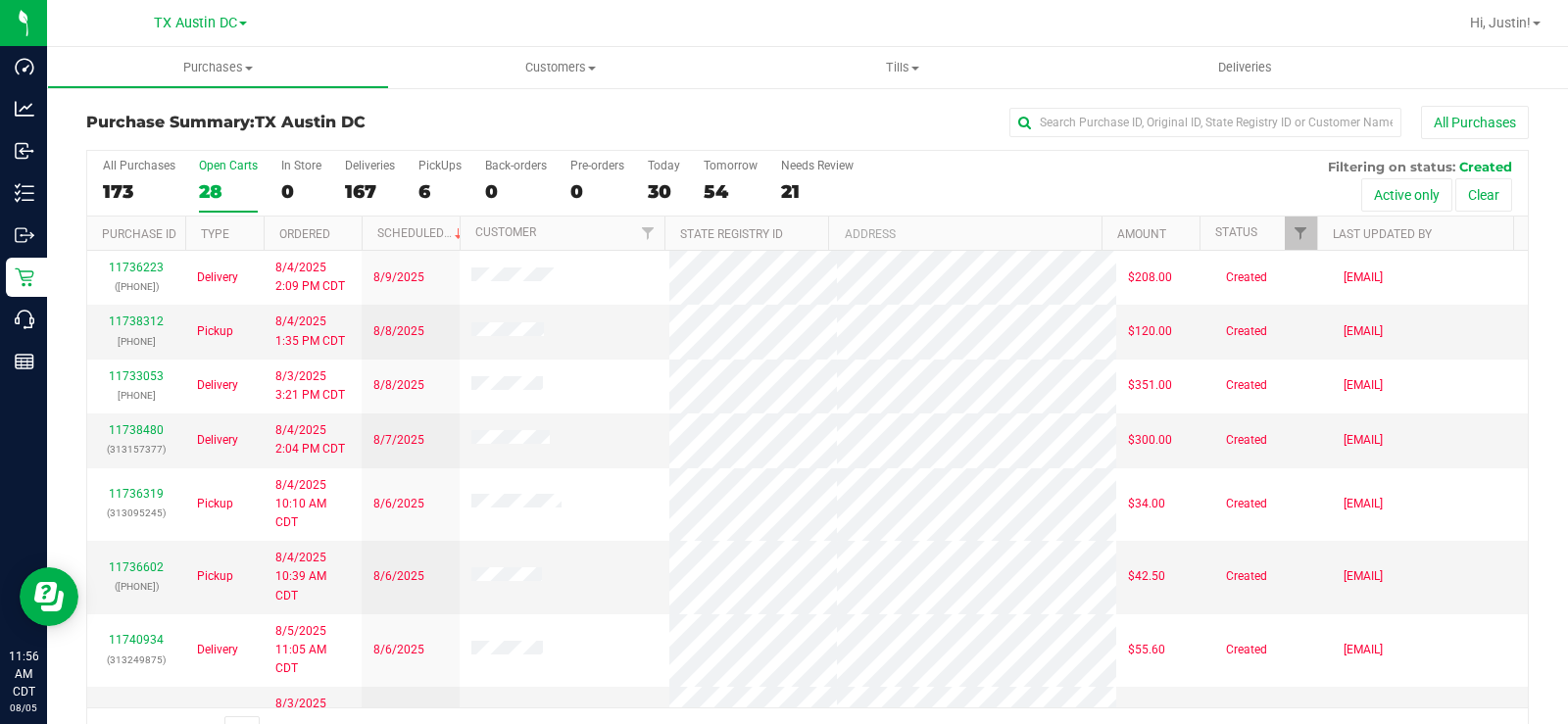 click on "Open Carts
28" at bounding box center [228, 185] 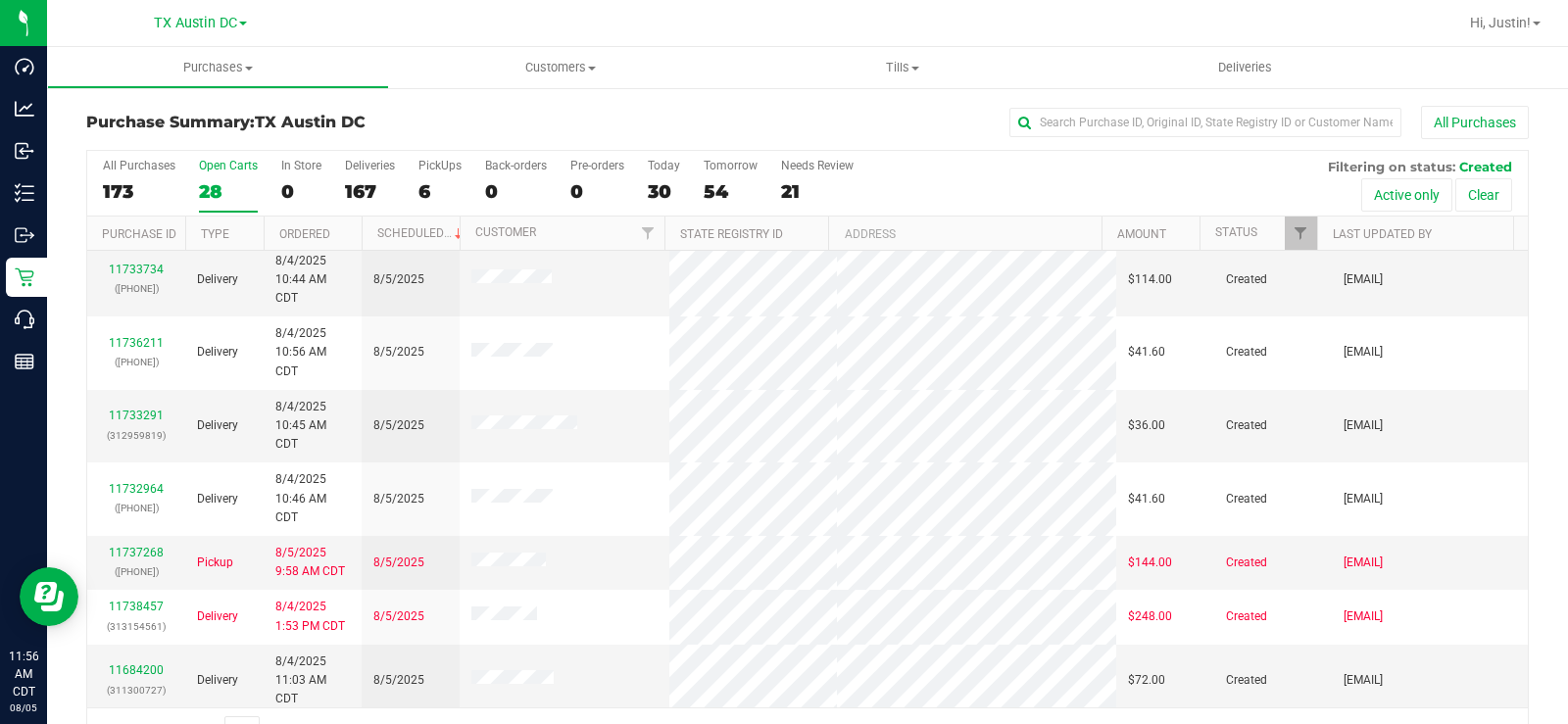 scroll, scrollTop: 835, scrollLeft: 0, axis: vertical 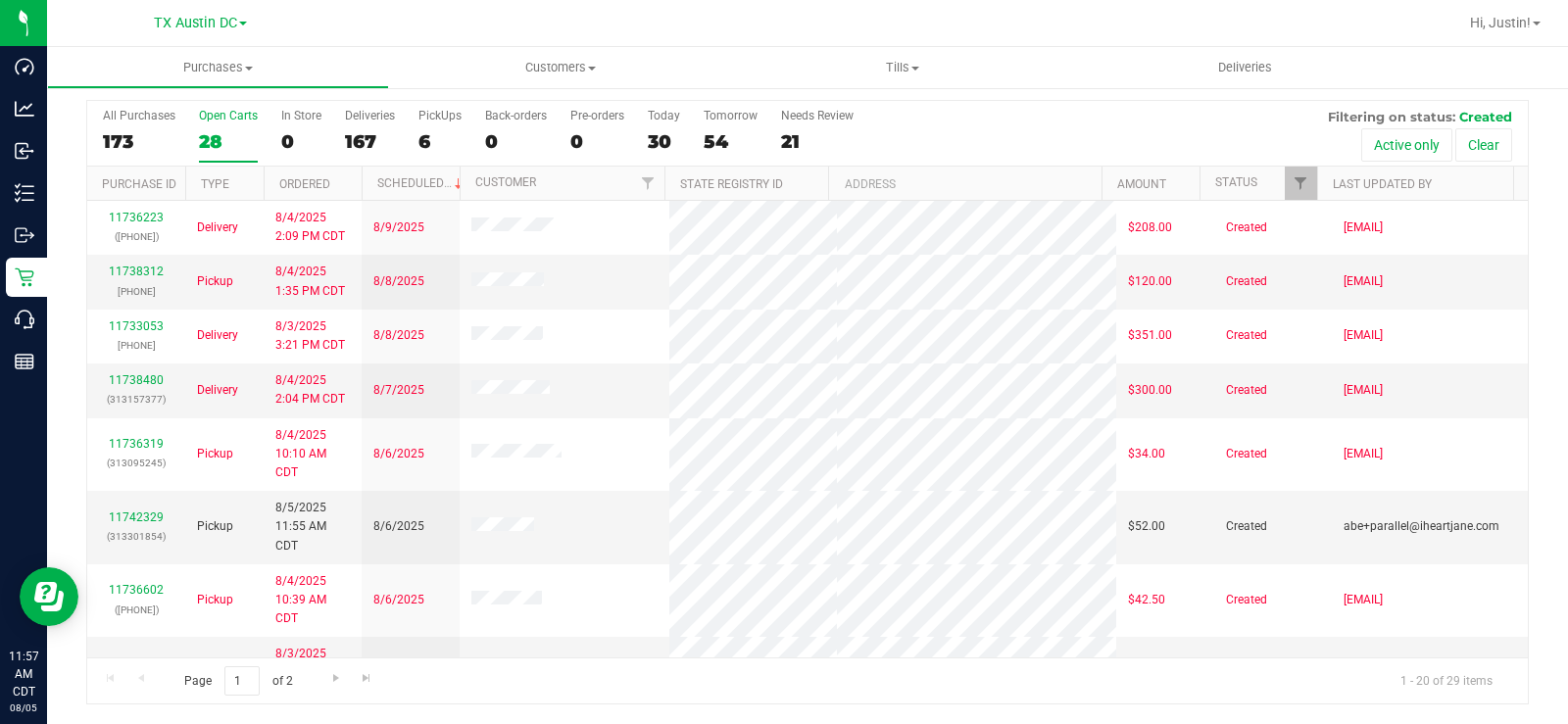 click on "28" at bounding box center [228, 141] 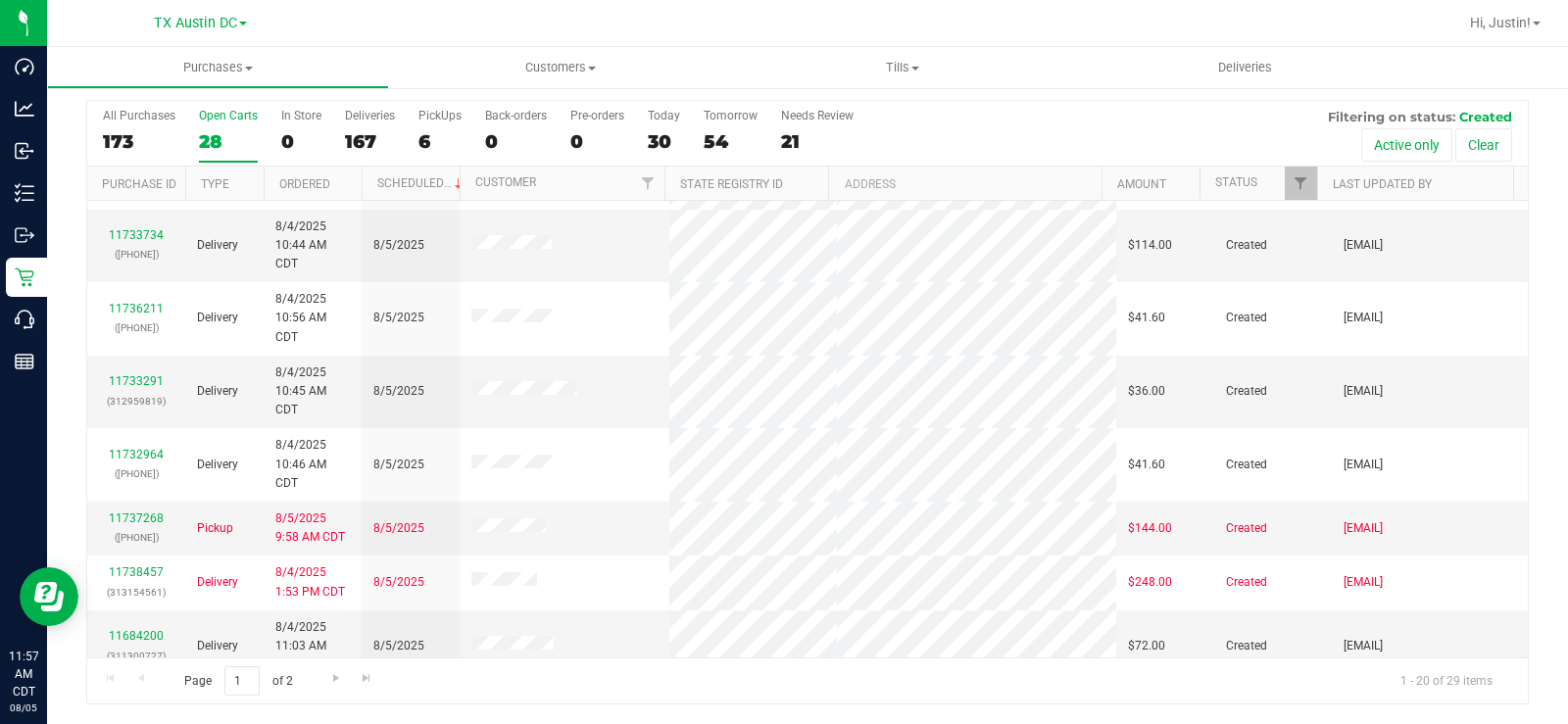 scroll, scrollTop: 835, scrollLeft: 0, axis: vertical 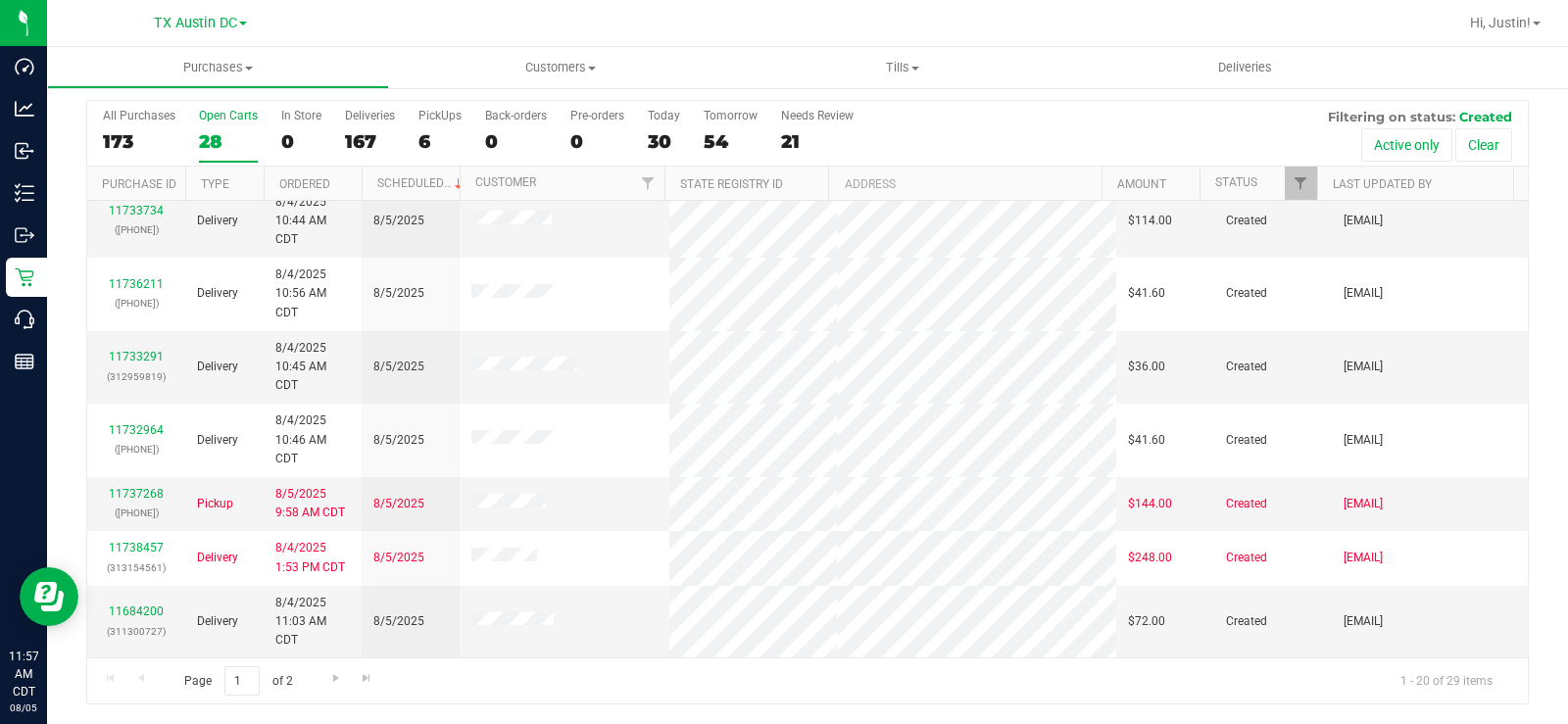 click on "28" at bounding box center (228, 141) 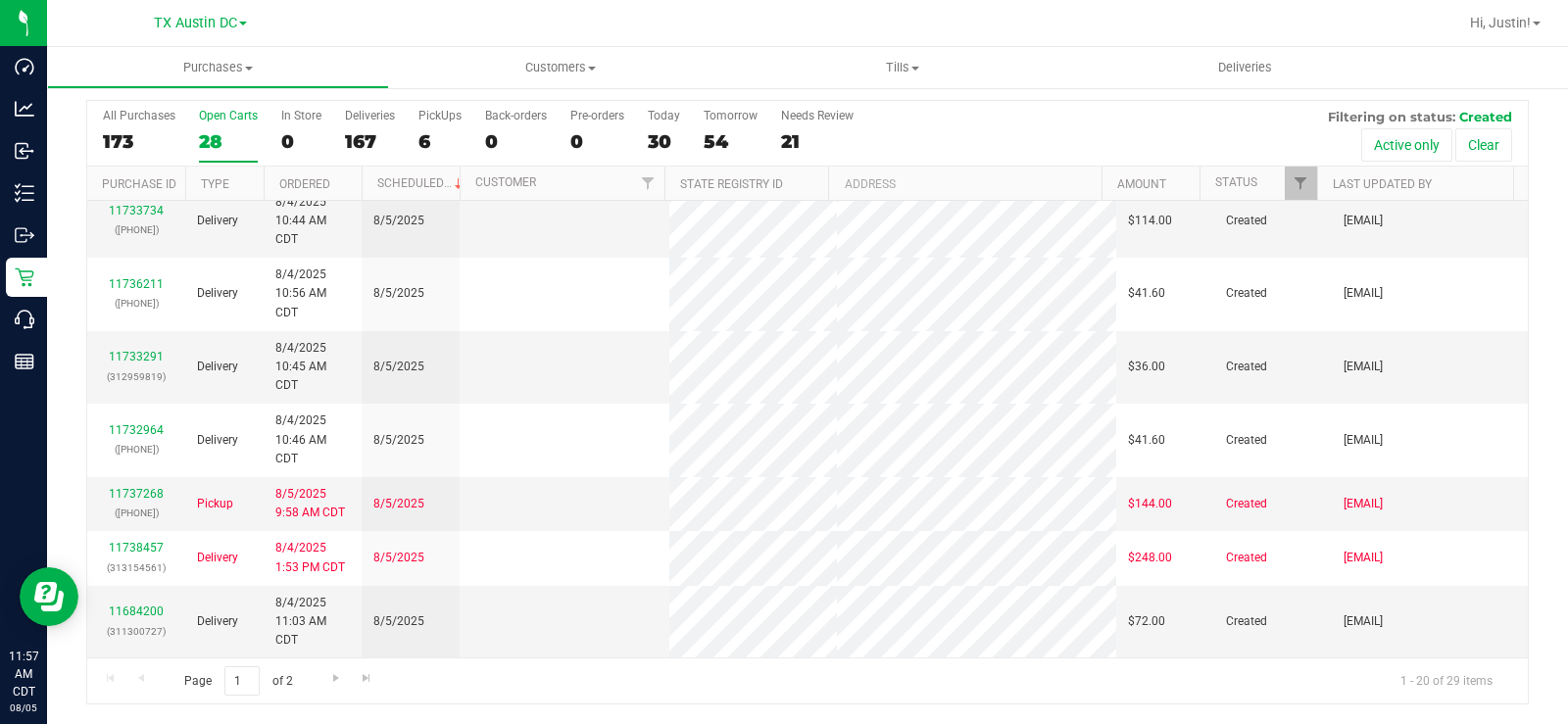scroll, scrollTop: 0, scrollLeft: 0, axis: both 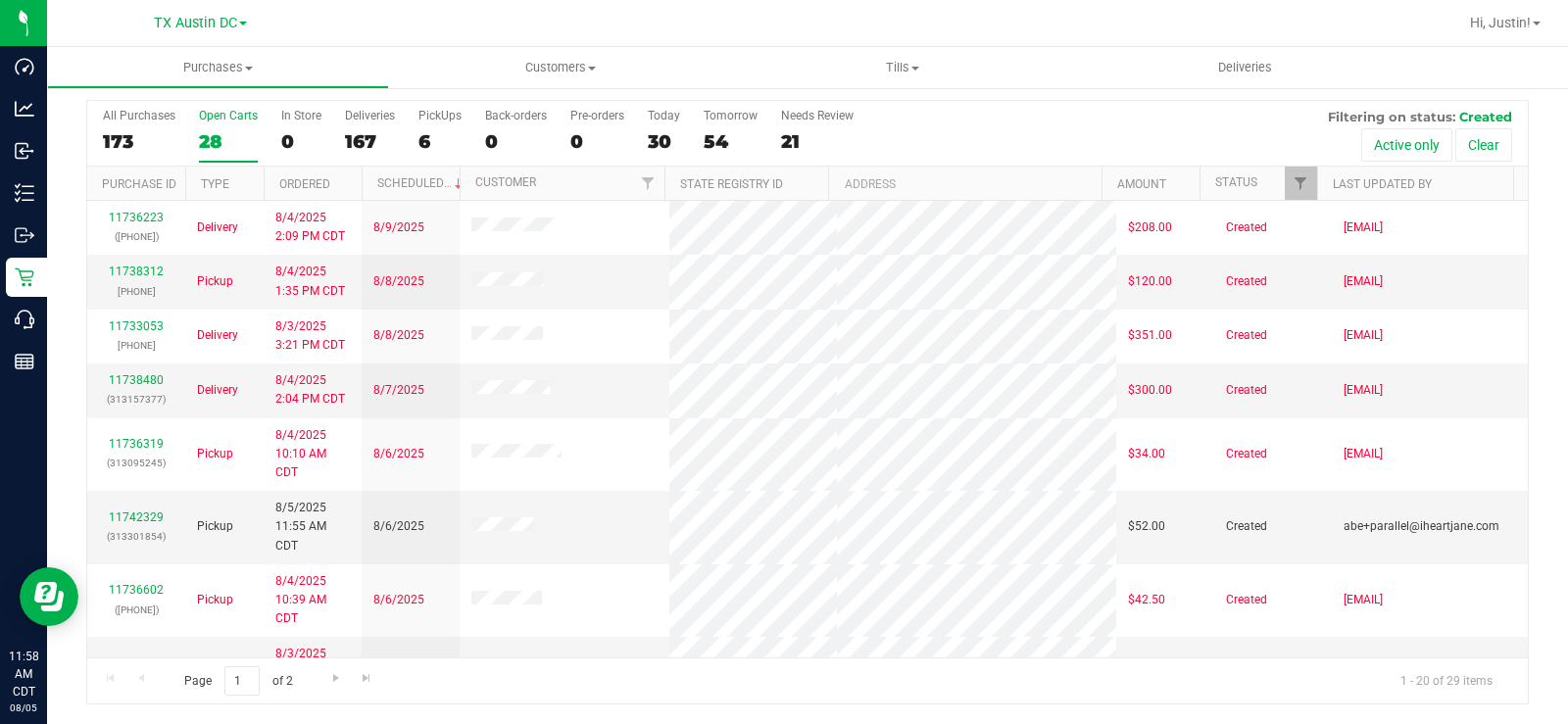 click on "TX Austin DC" at bounding box center (195, 23) 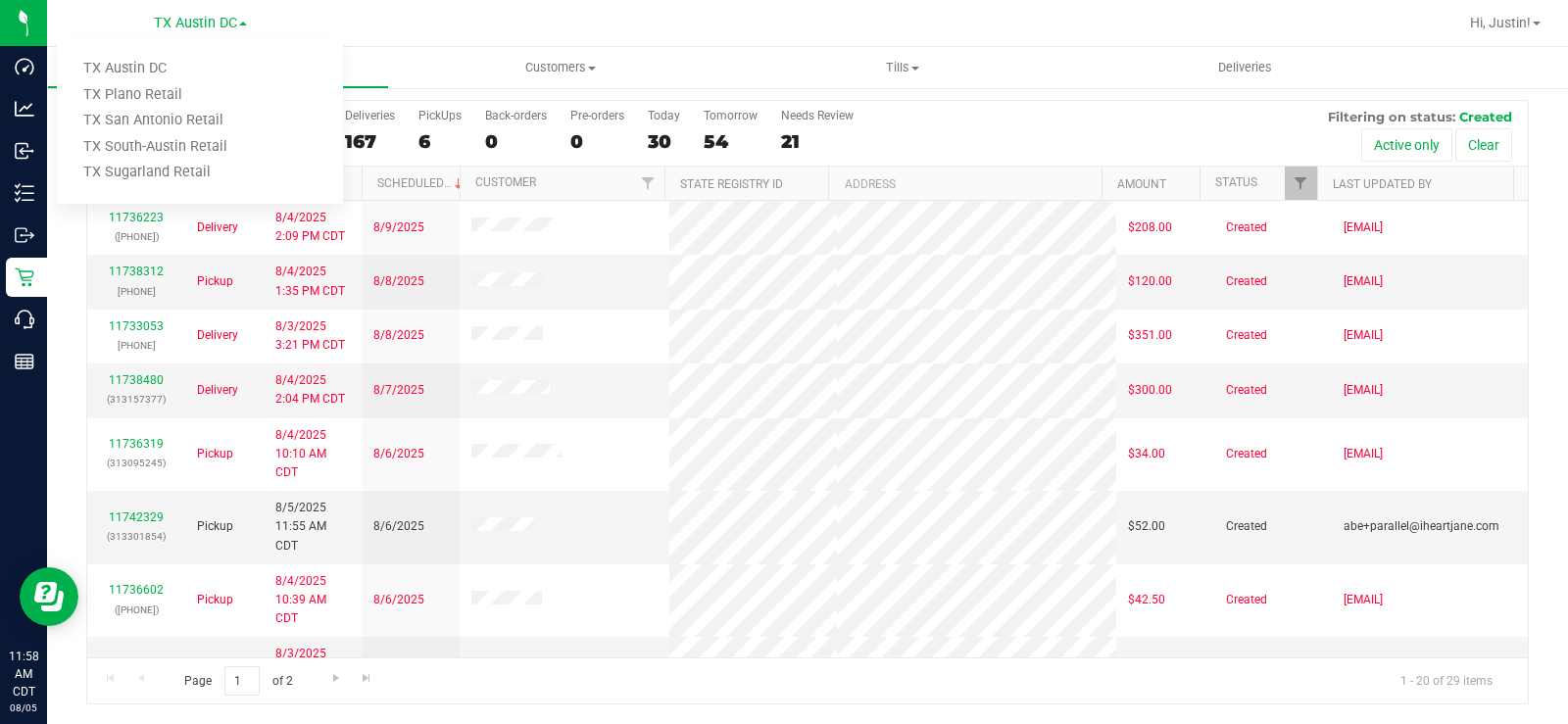 click on "TX Plano Retail" at bounding box center [200, 95] 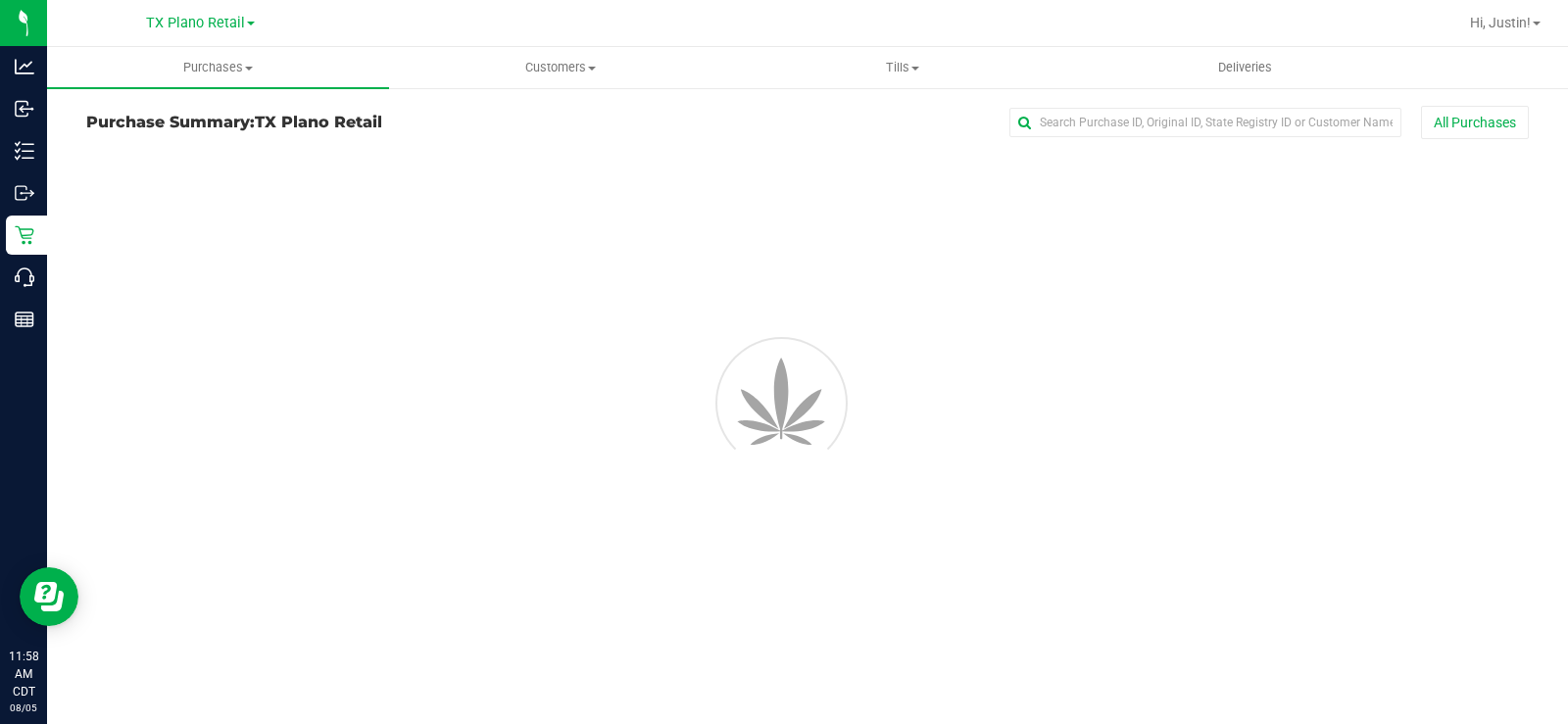 scroll, scrollTop: 0, scrollLeft: 0, axis: both 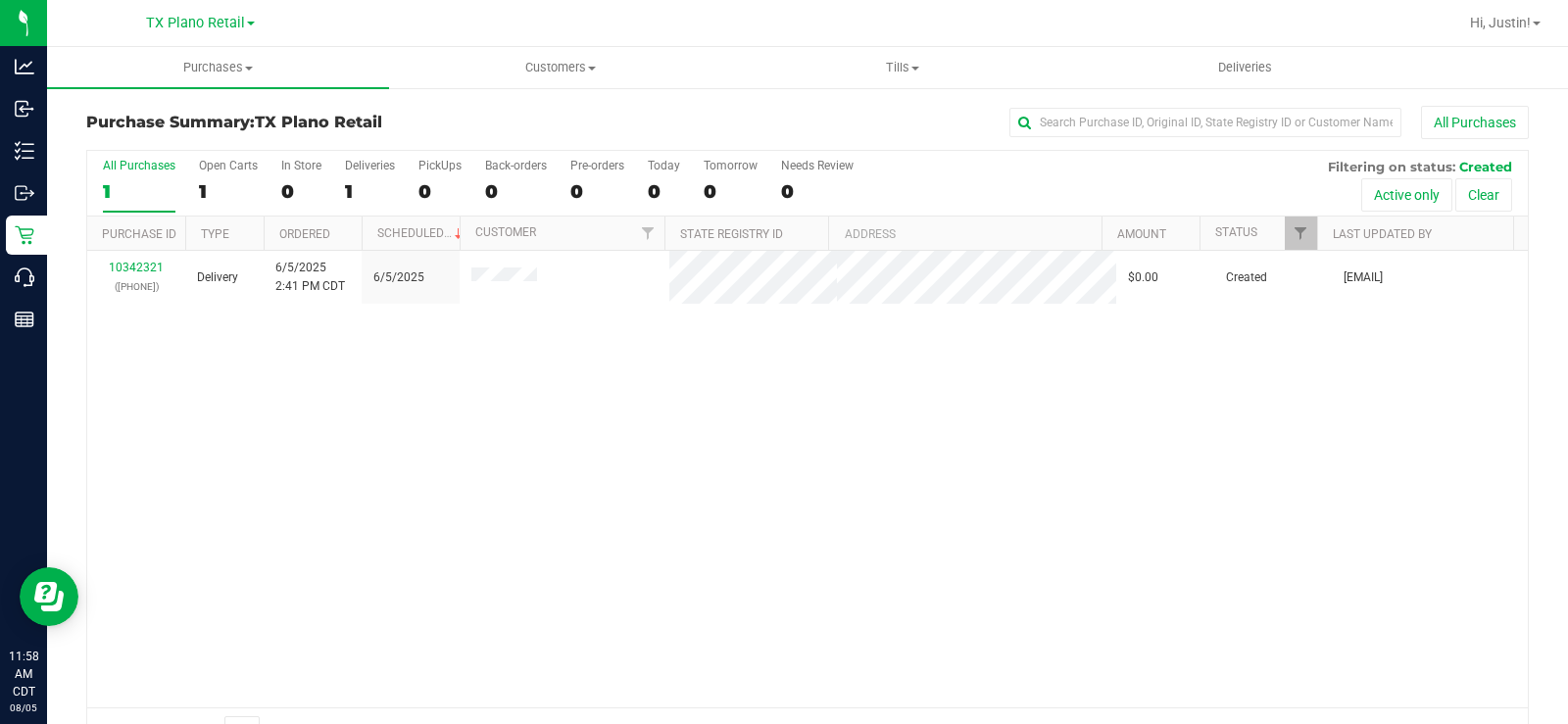 click on "0" at bounding box center (663, 191) 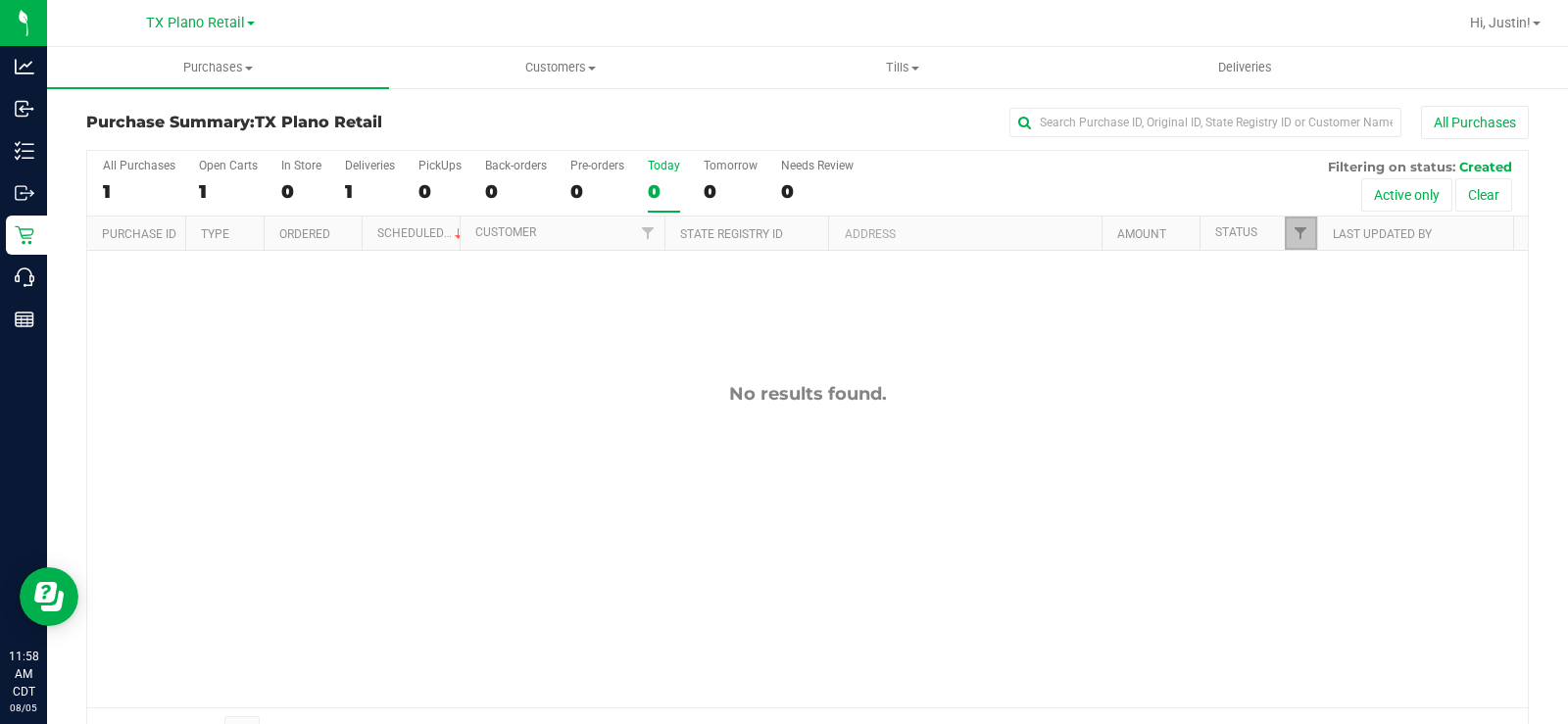 click at bounding box center (1300, 233) 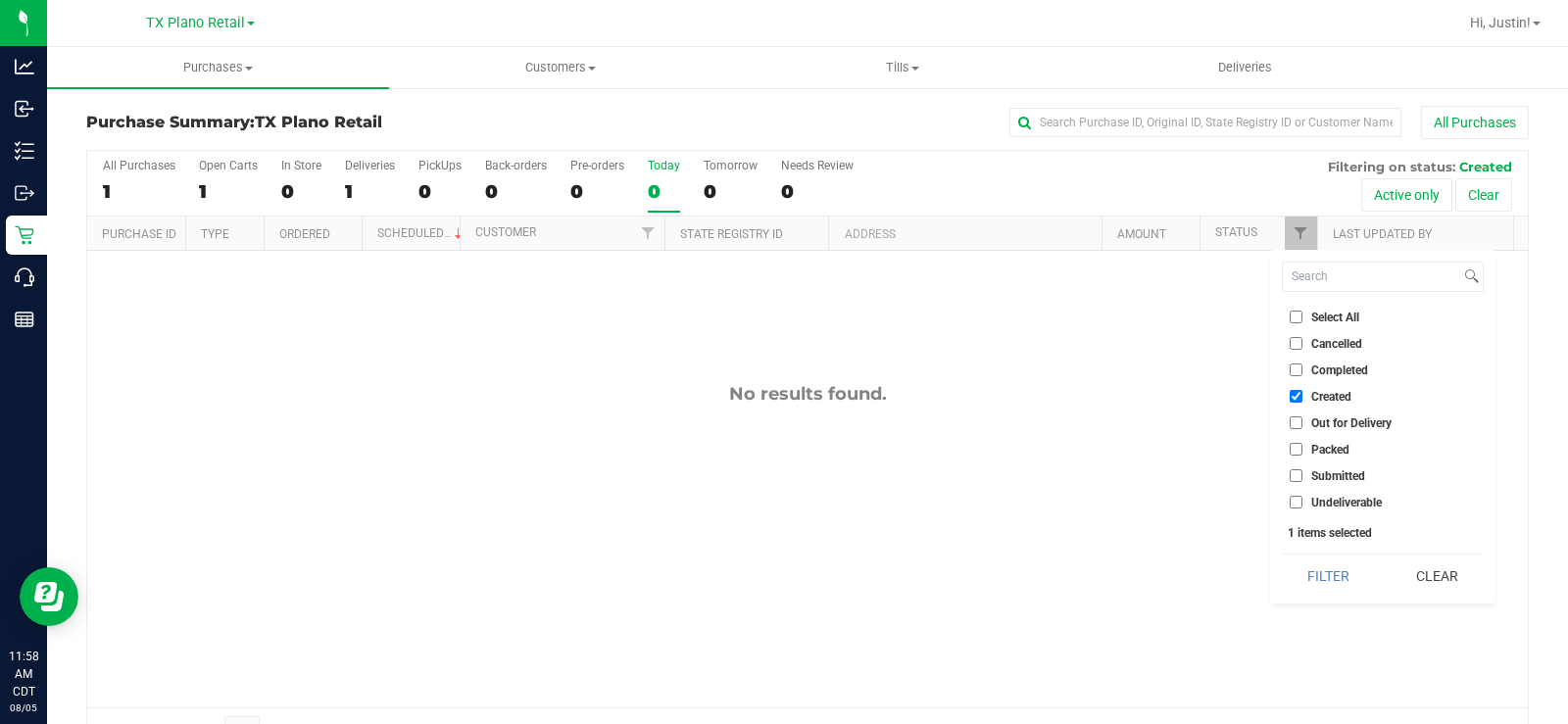 click on "Out for Delivery" at bounding box center (1296, 422) 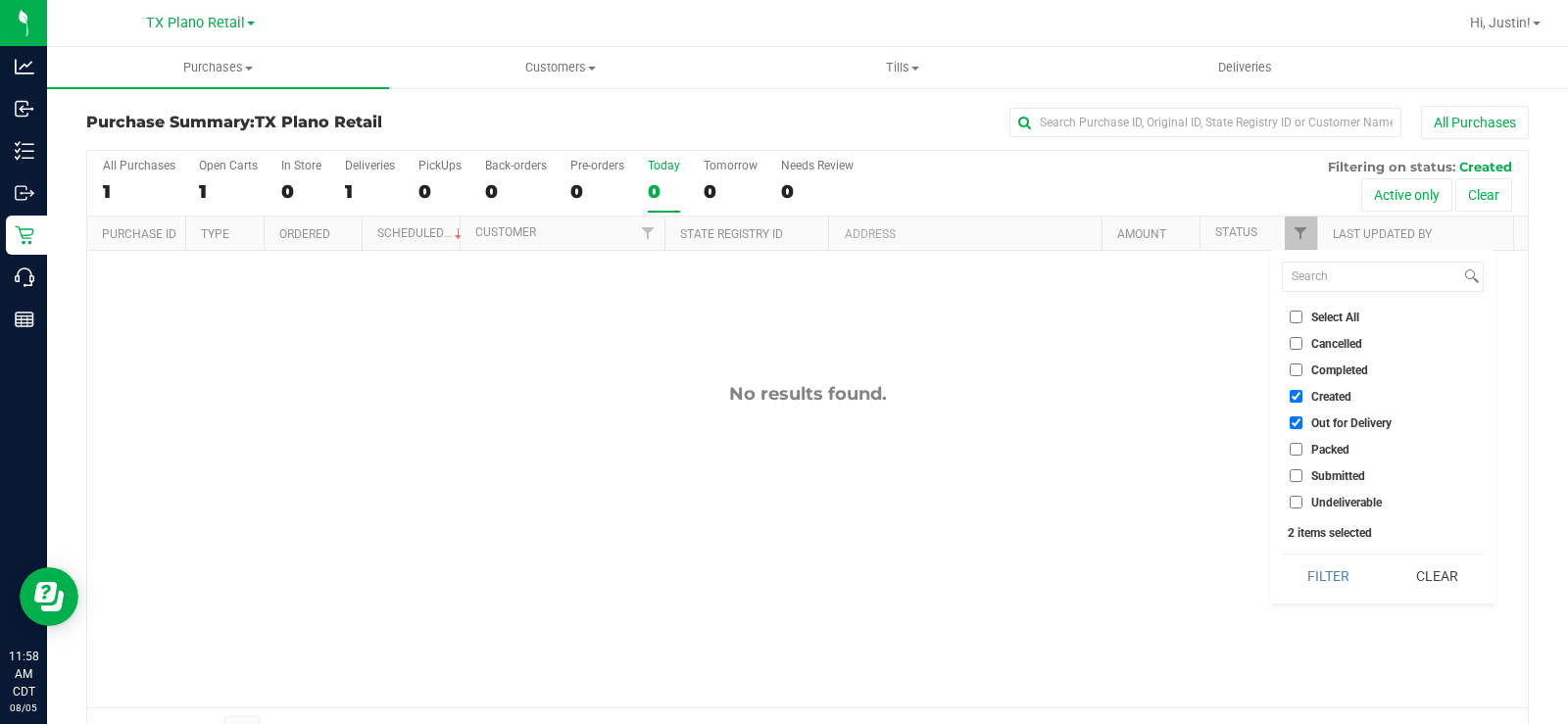 click on "Packed" at bounding box center (1296, 449) 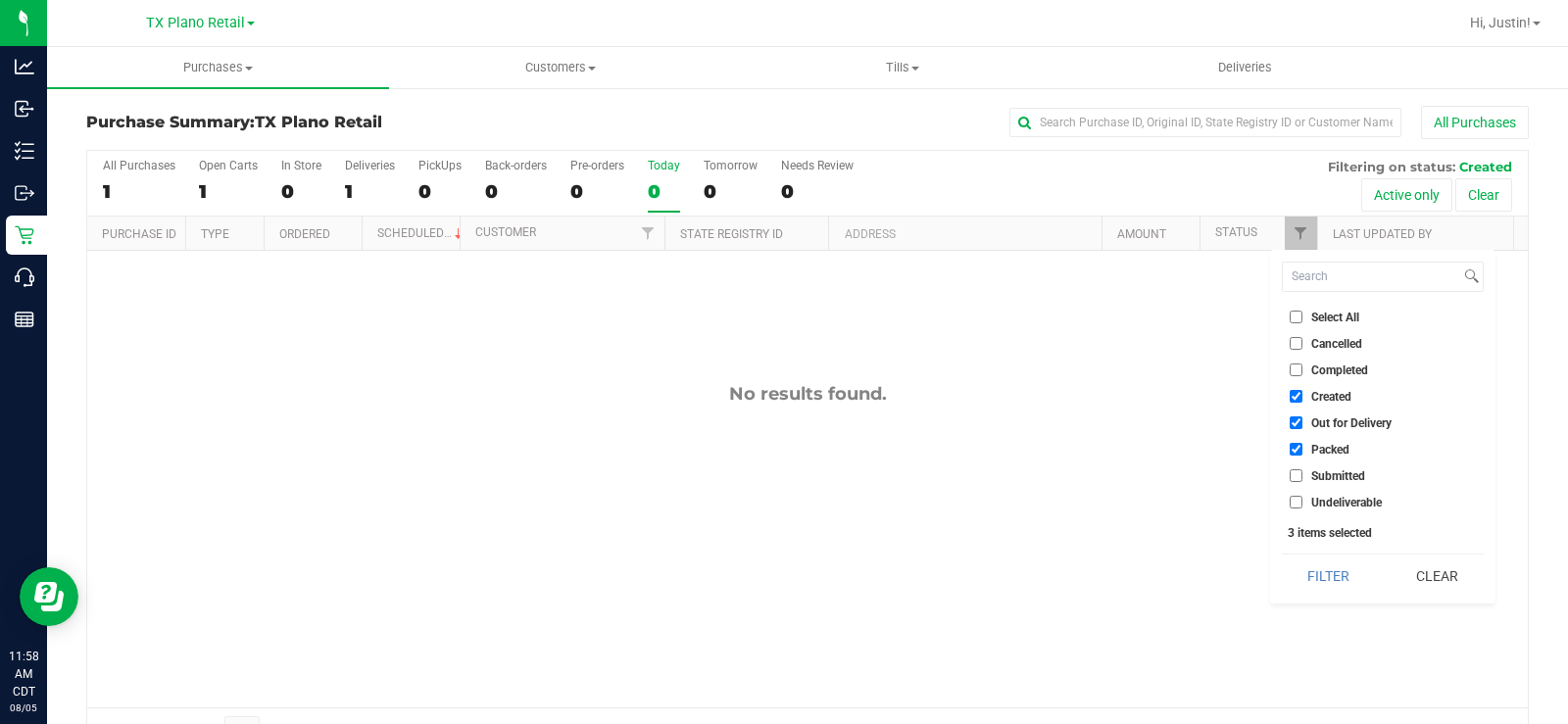 click on "Submitted" at bounding box center [1296, 475] 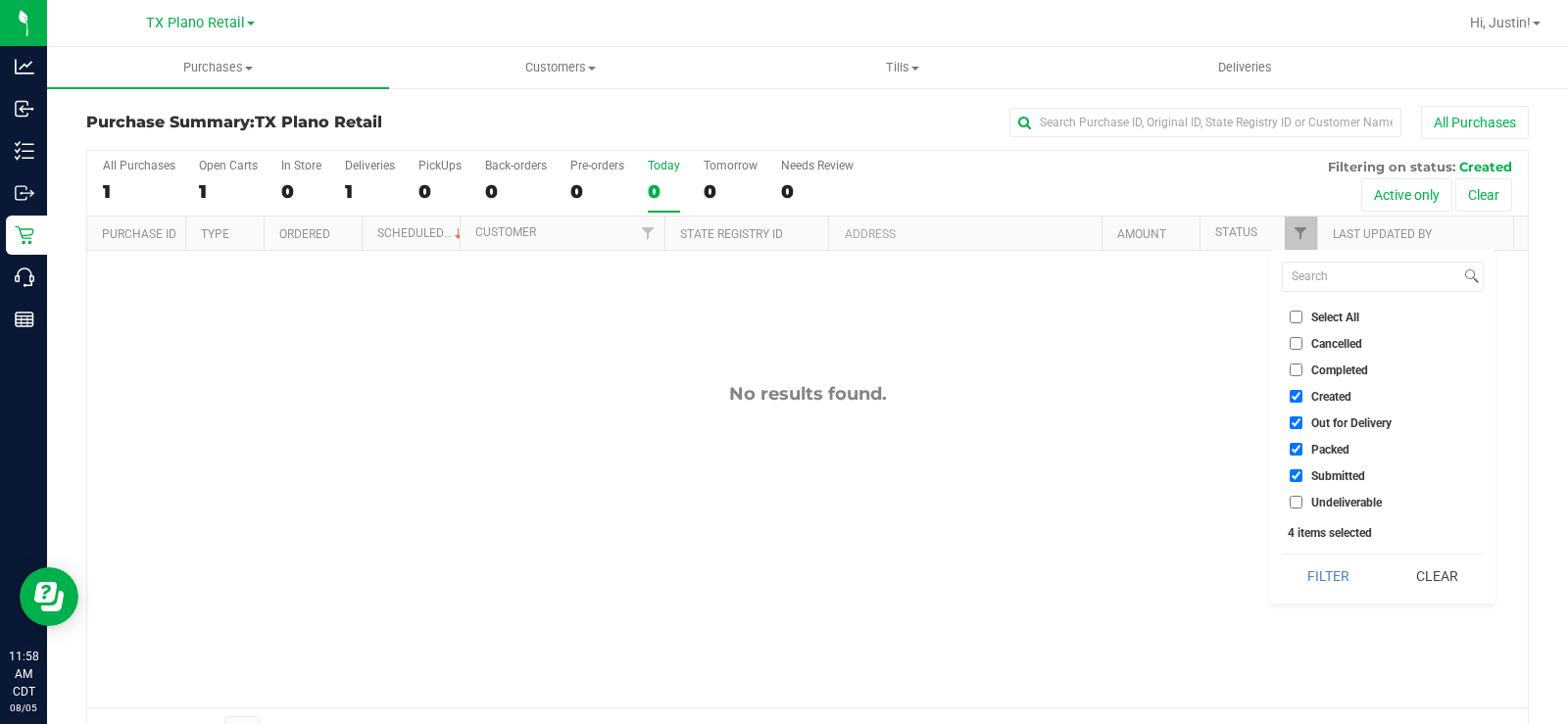 click on "Filter" at bounding box center [1329, 576] 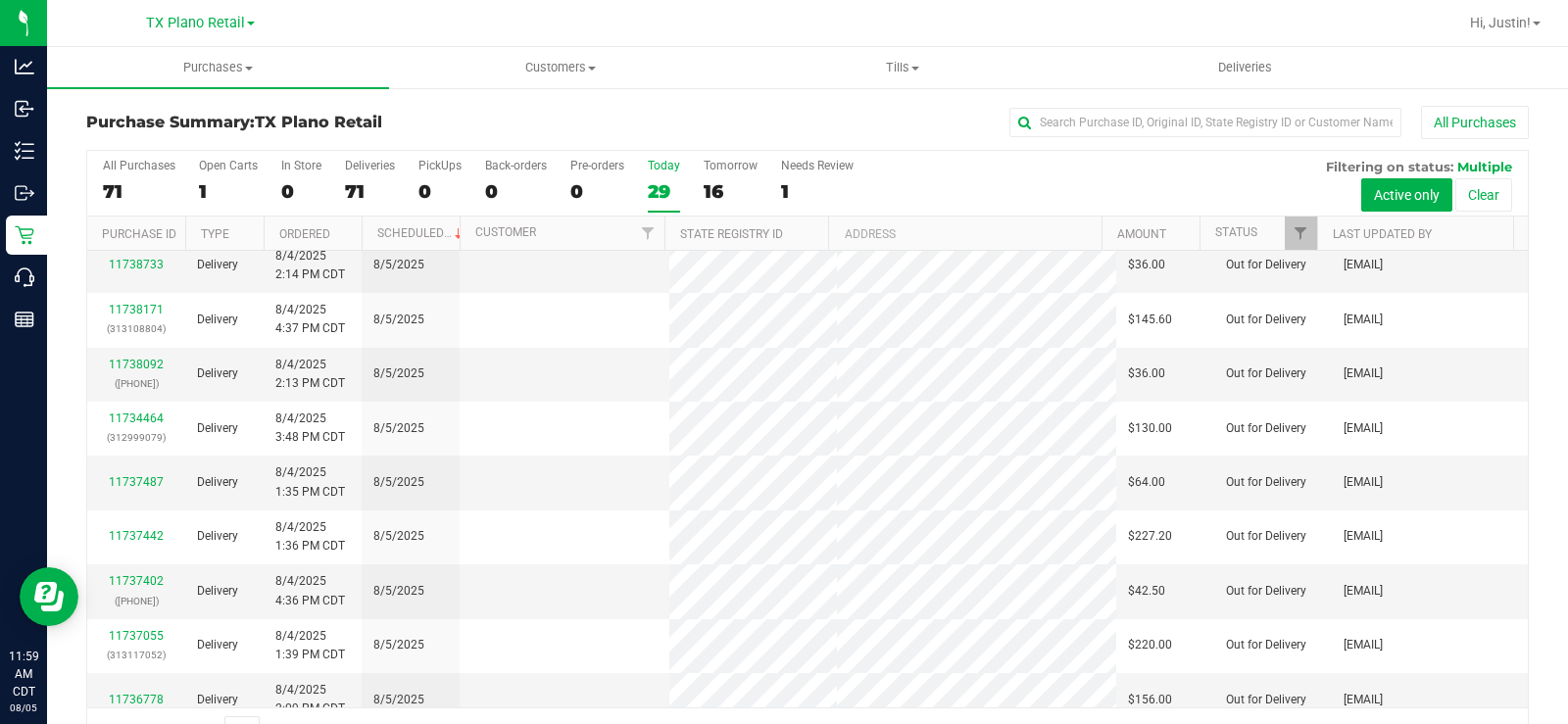 scroll, scrollTop: 0, scrollLeft: 0, axis: both 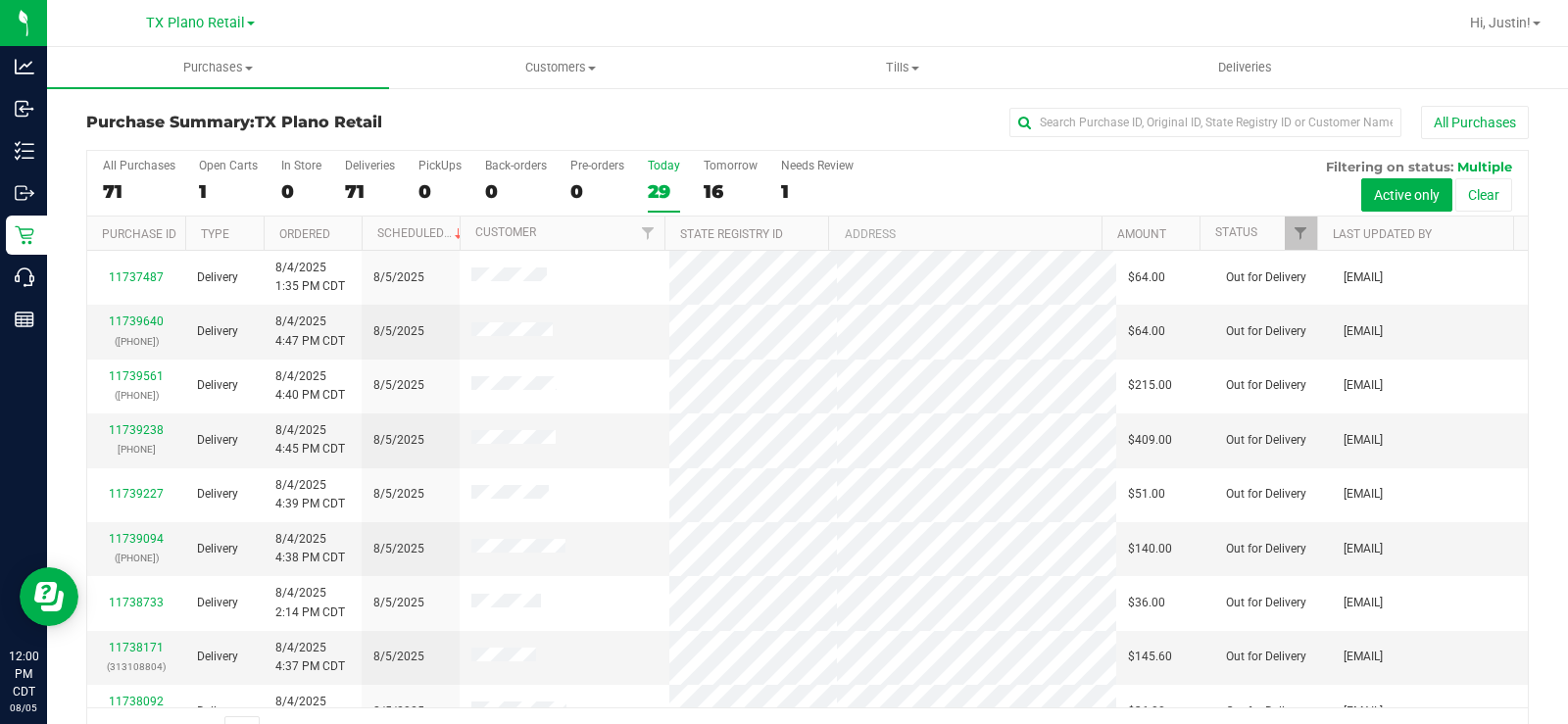 click on "Today" at bounding box center [663, 166] 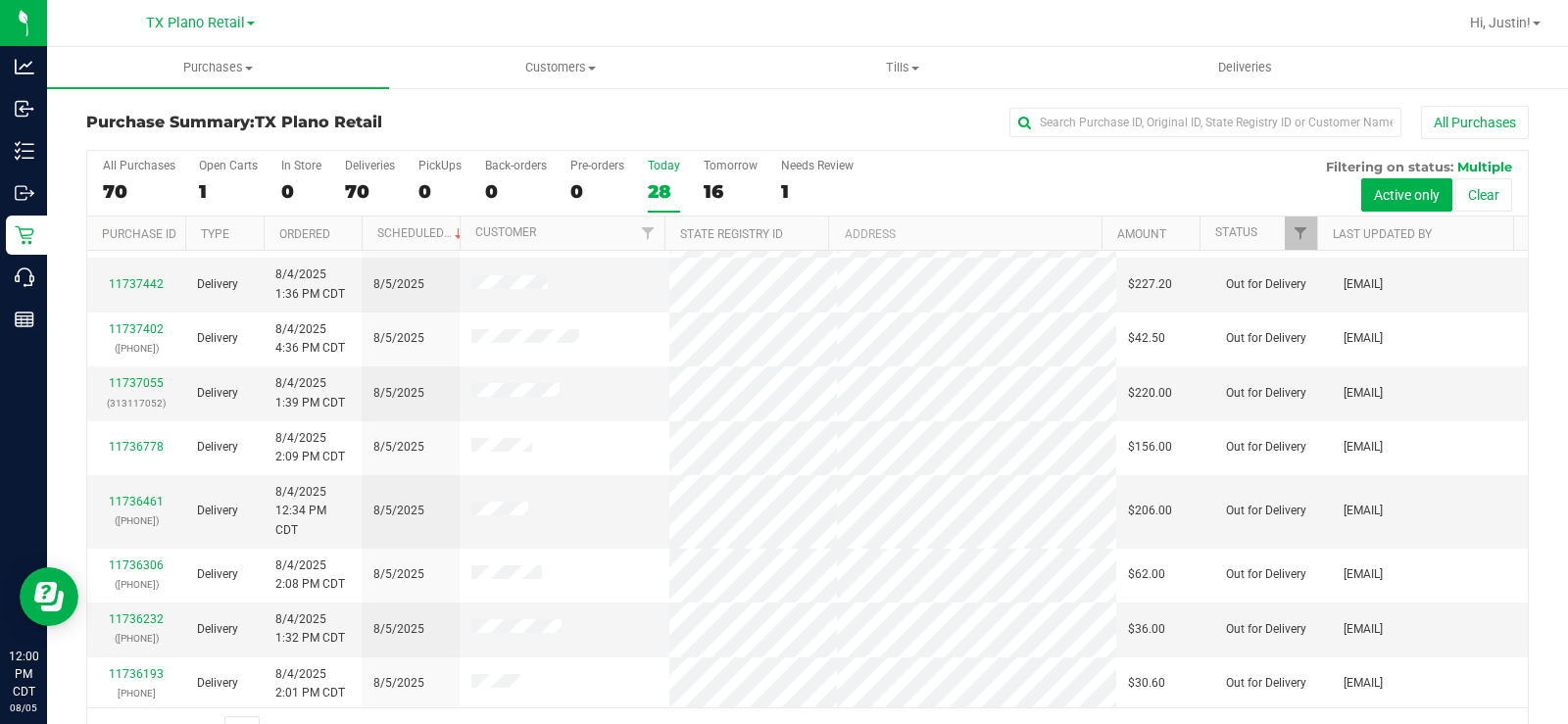 scroll, scrollTop: 685, scrollLeft: 0, axis: vertical 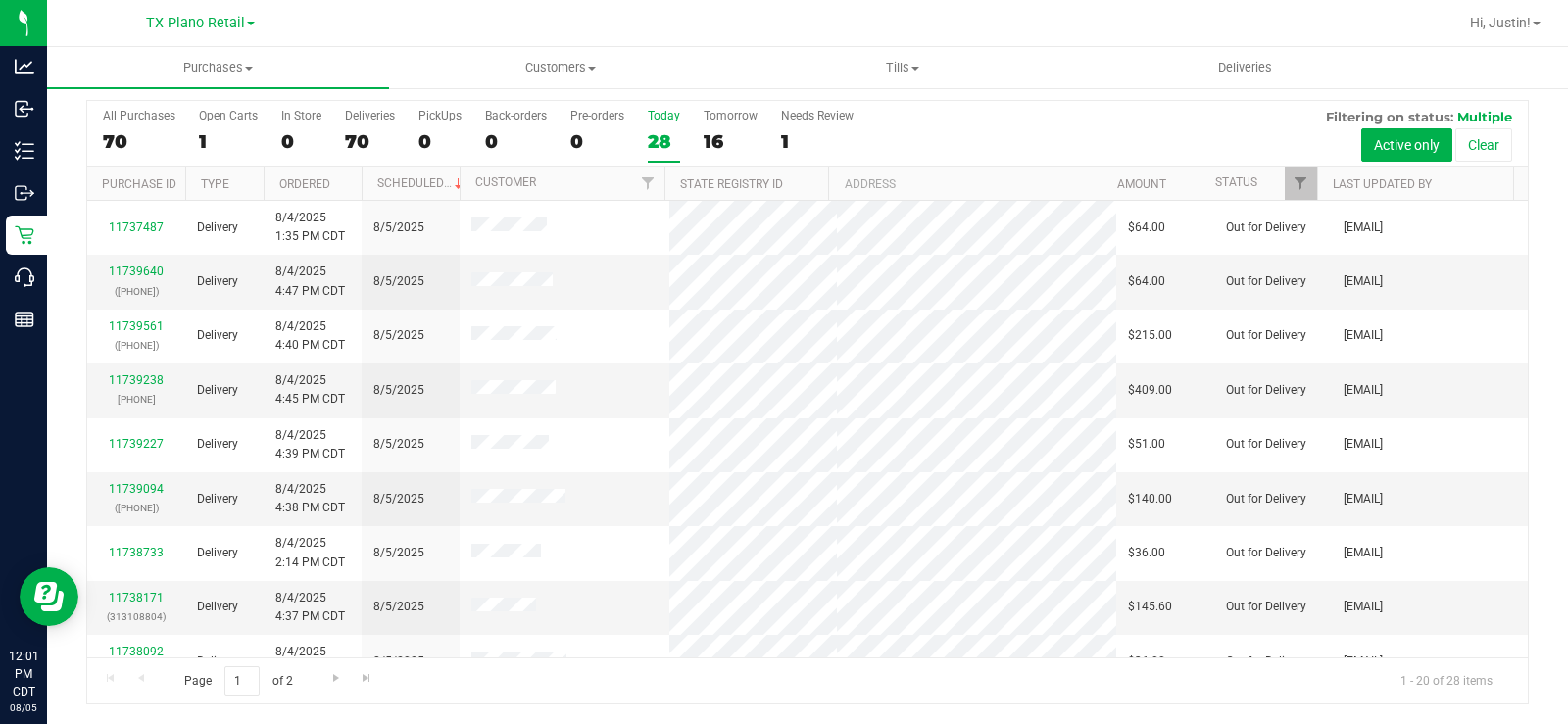 click on "TX Plano Retail" at bounding box center (195, 23) 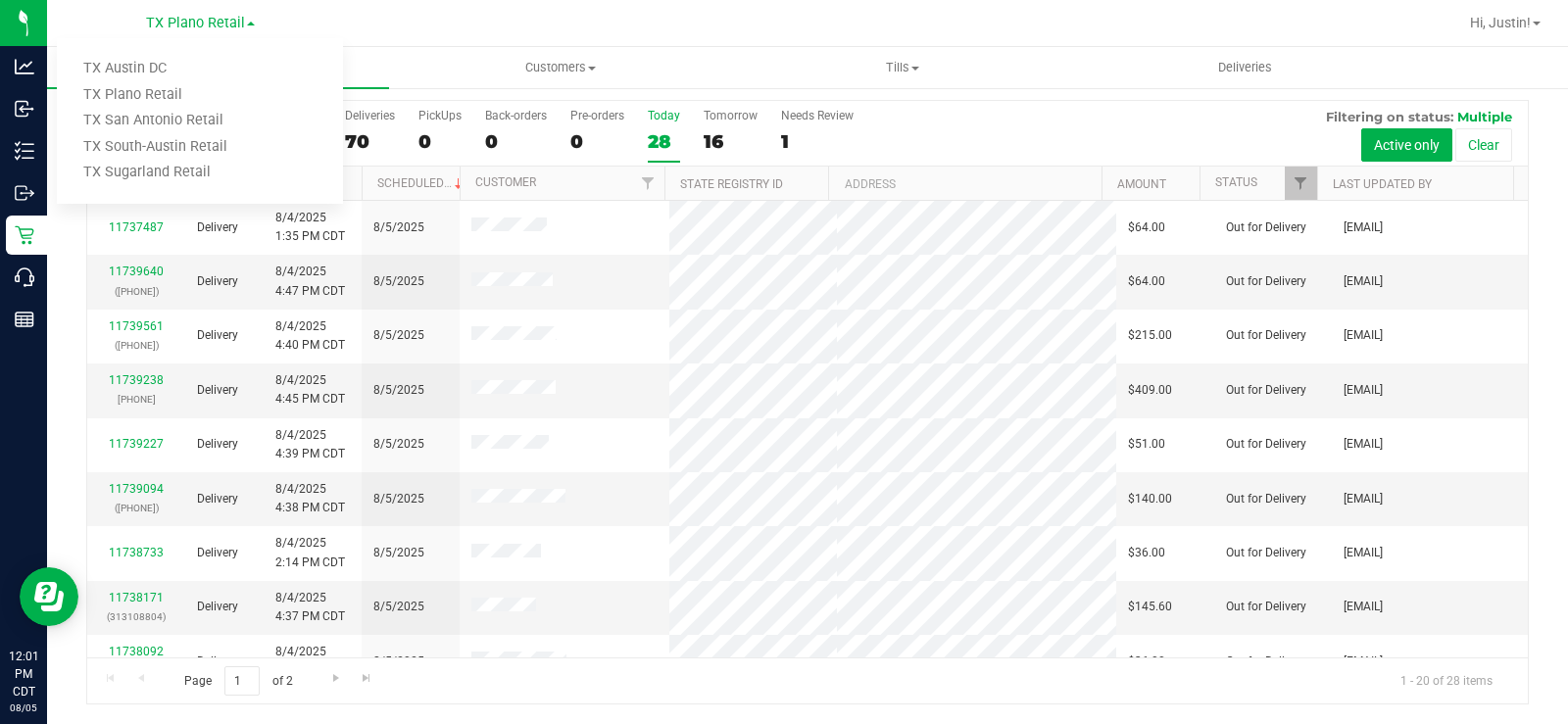 click on "TX Austin DC" at bounding box center [200, 69] 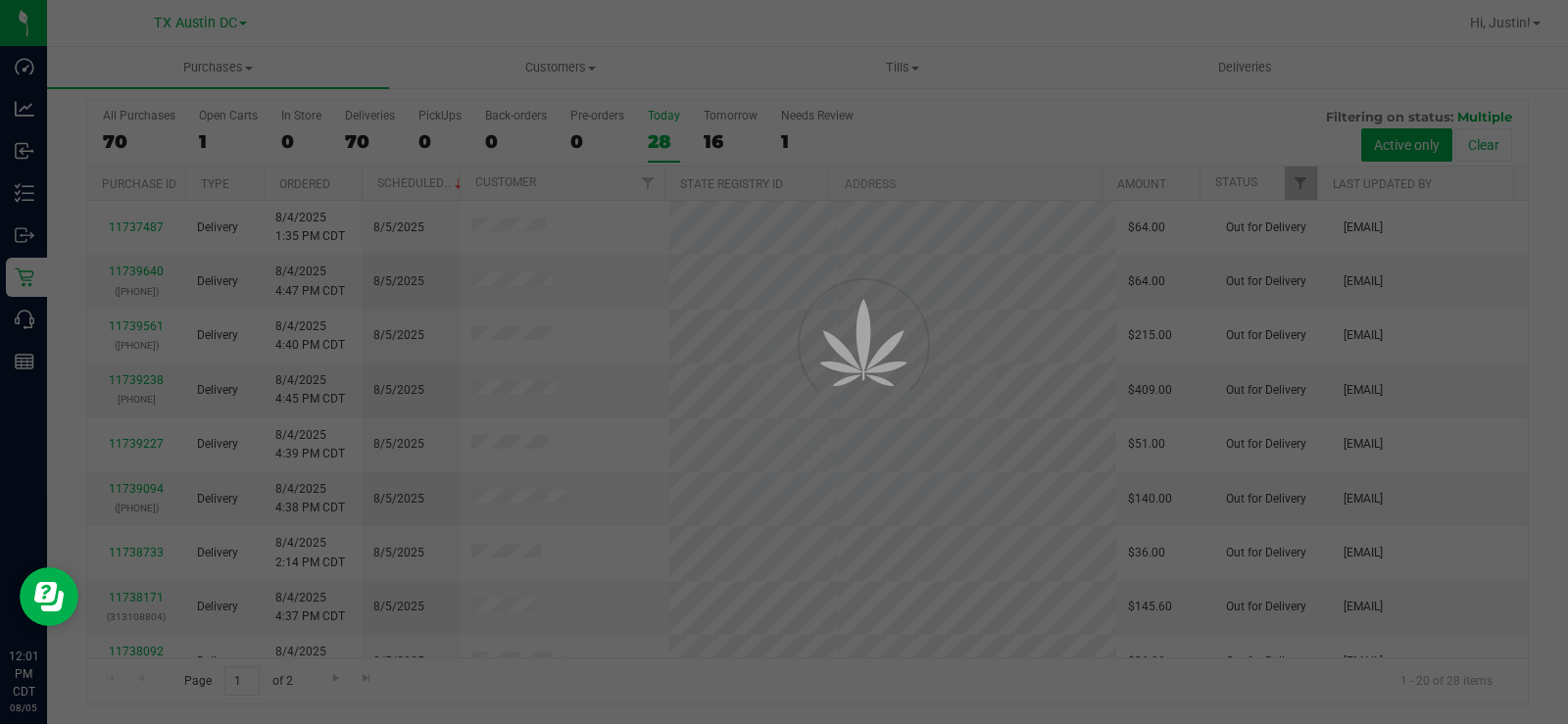 scroll, scrollTop: 0, scrollLeft: 0, axis: both 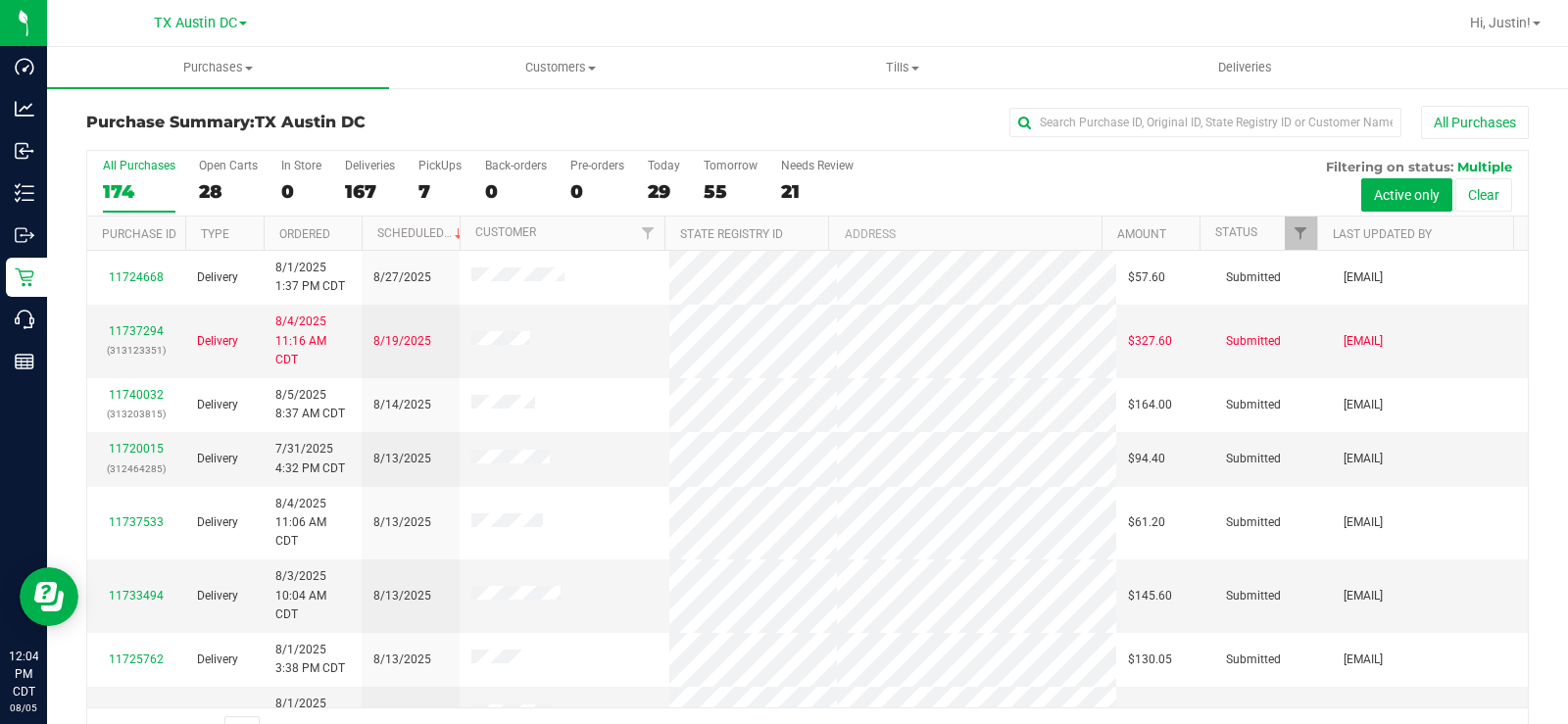 click on "28" at bounding box center (228, 191) 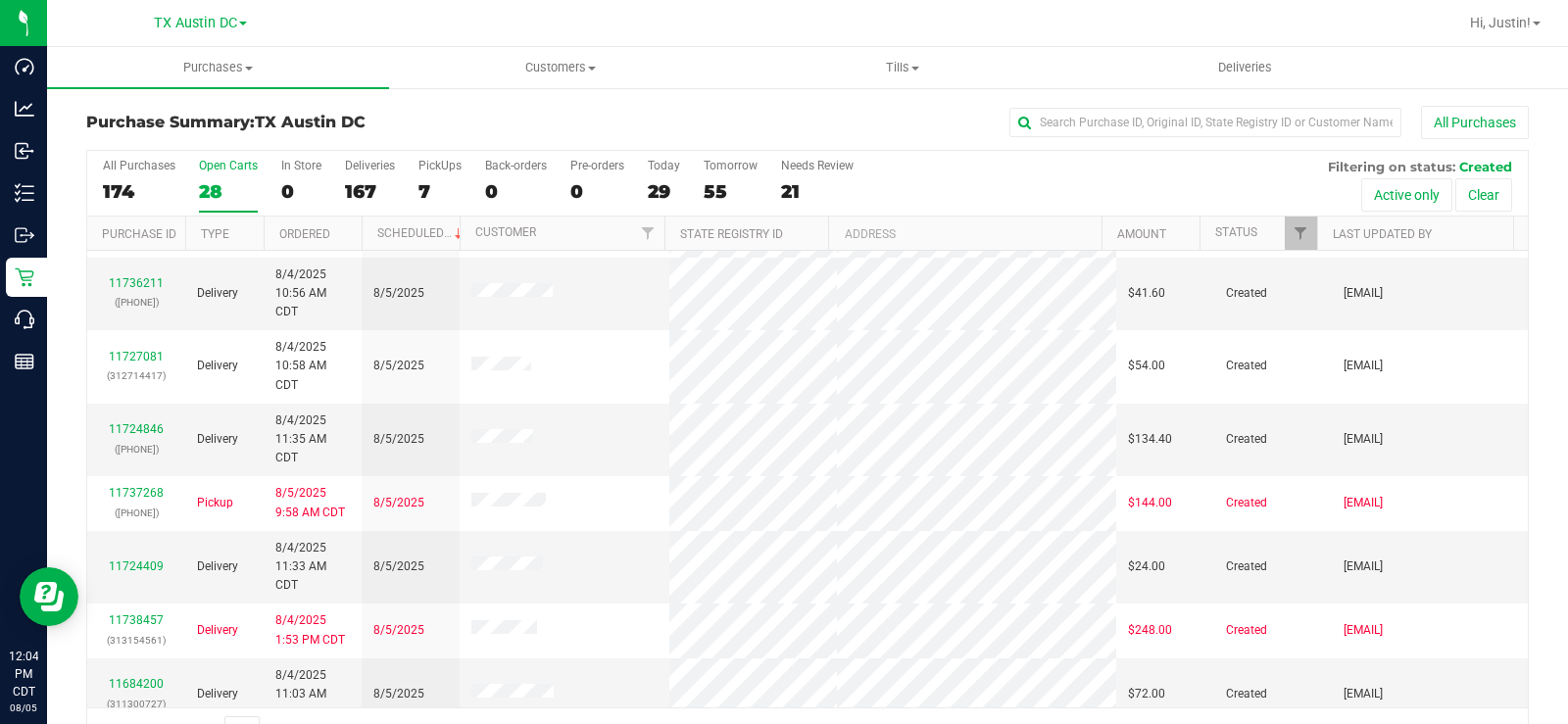 scroll, scrollTop: 835, scrollLeft: 0, axis: vertical 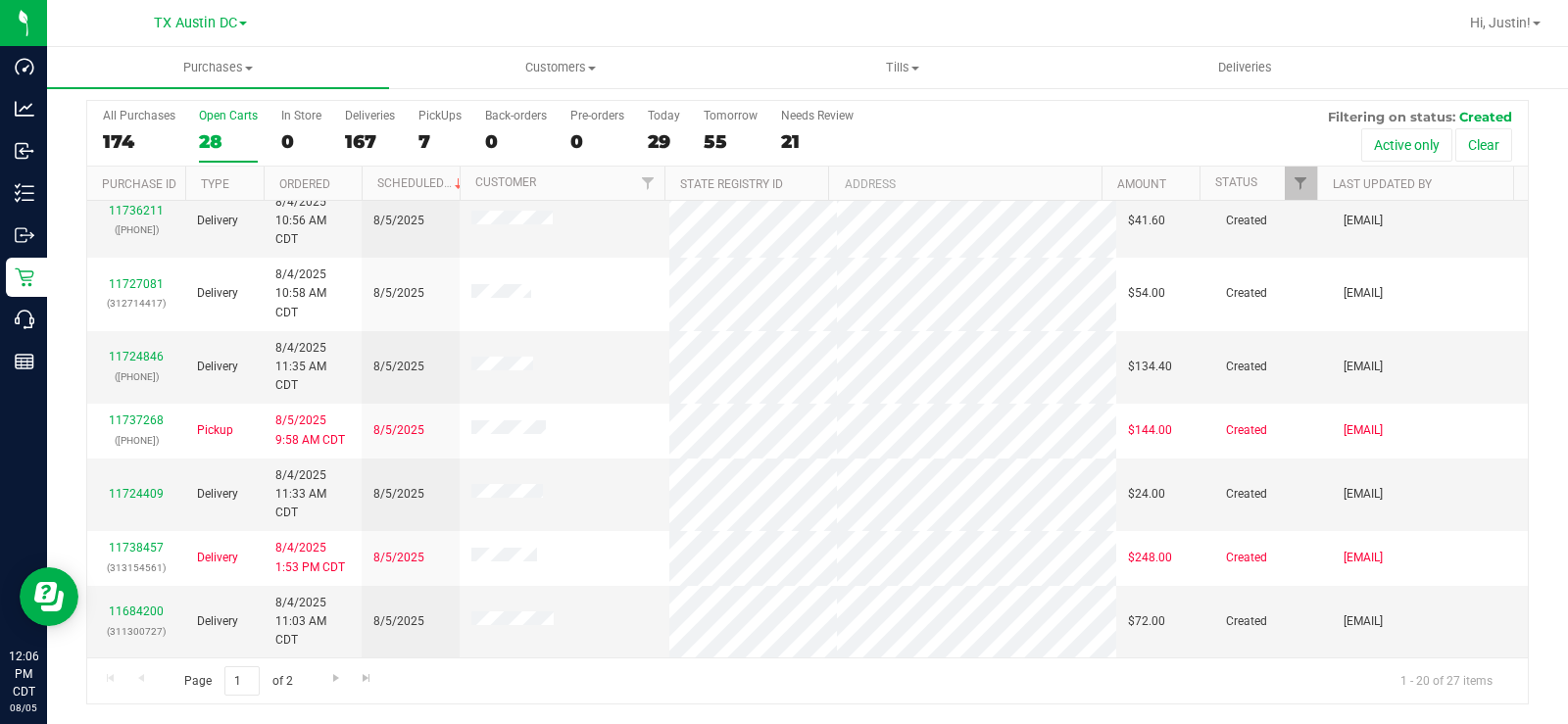 click on "Today" at bounding box center (663, 116) 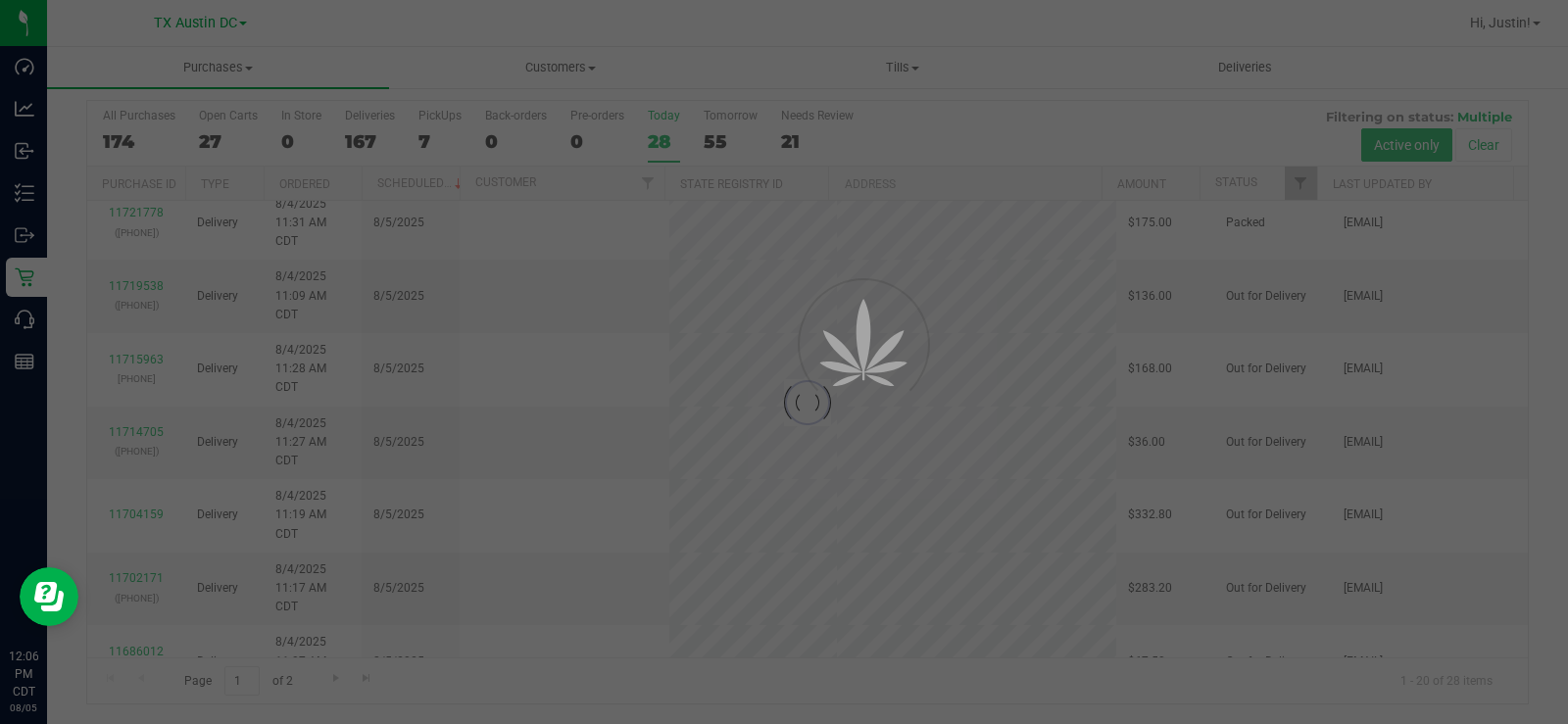 scroll, scrollTop: 0, scrollLeft: 0, axis: both 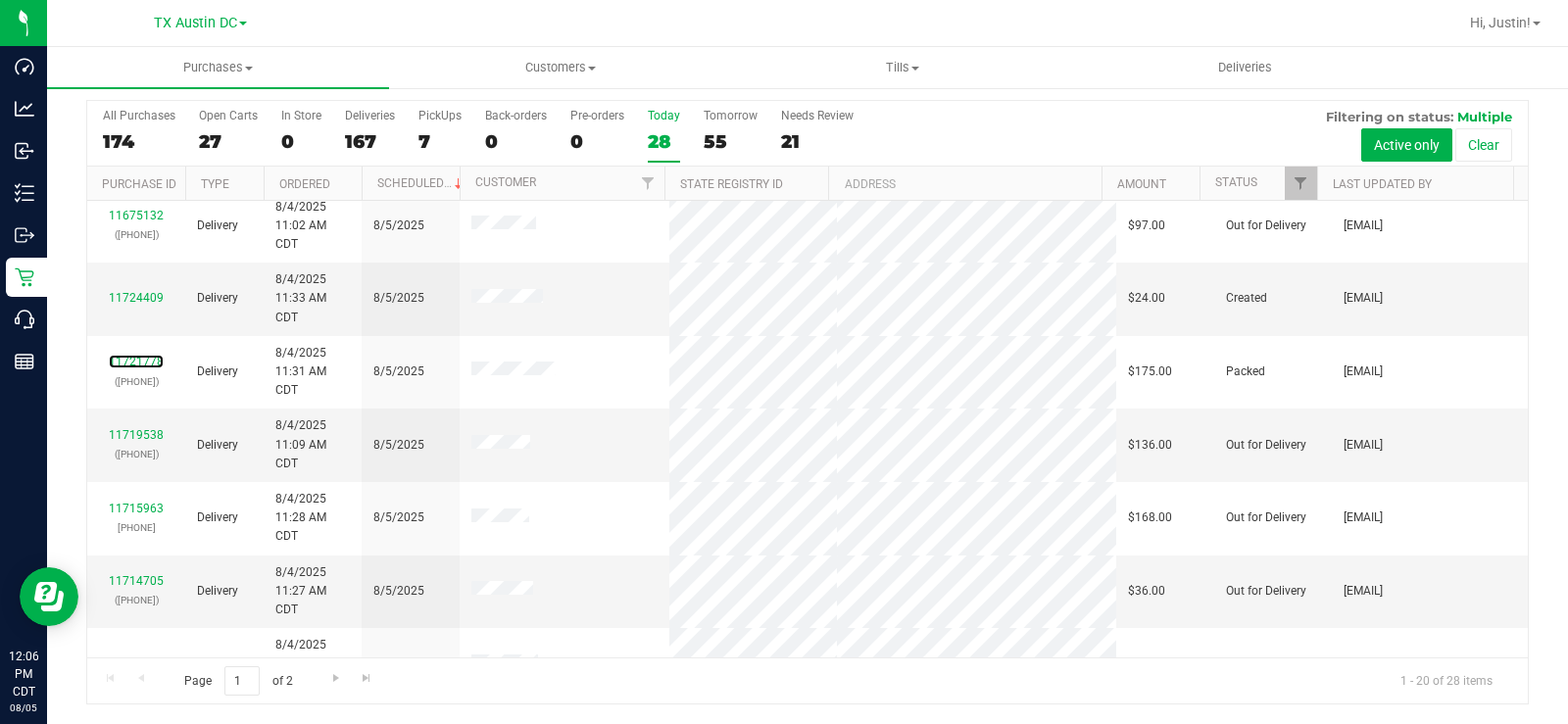 click on "11721778" at bounding box center (136, 362) 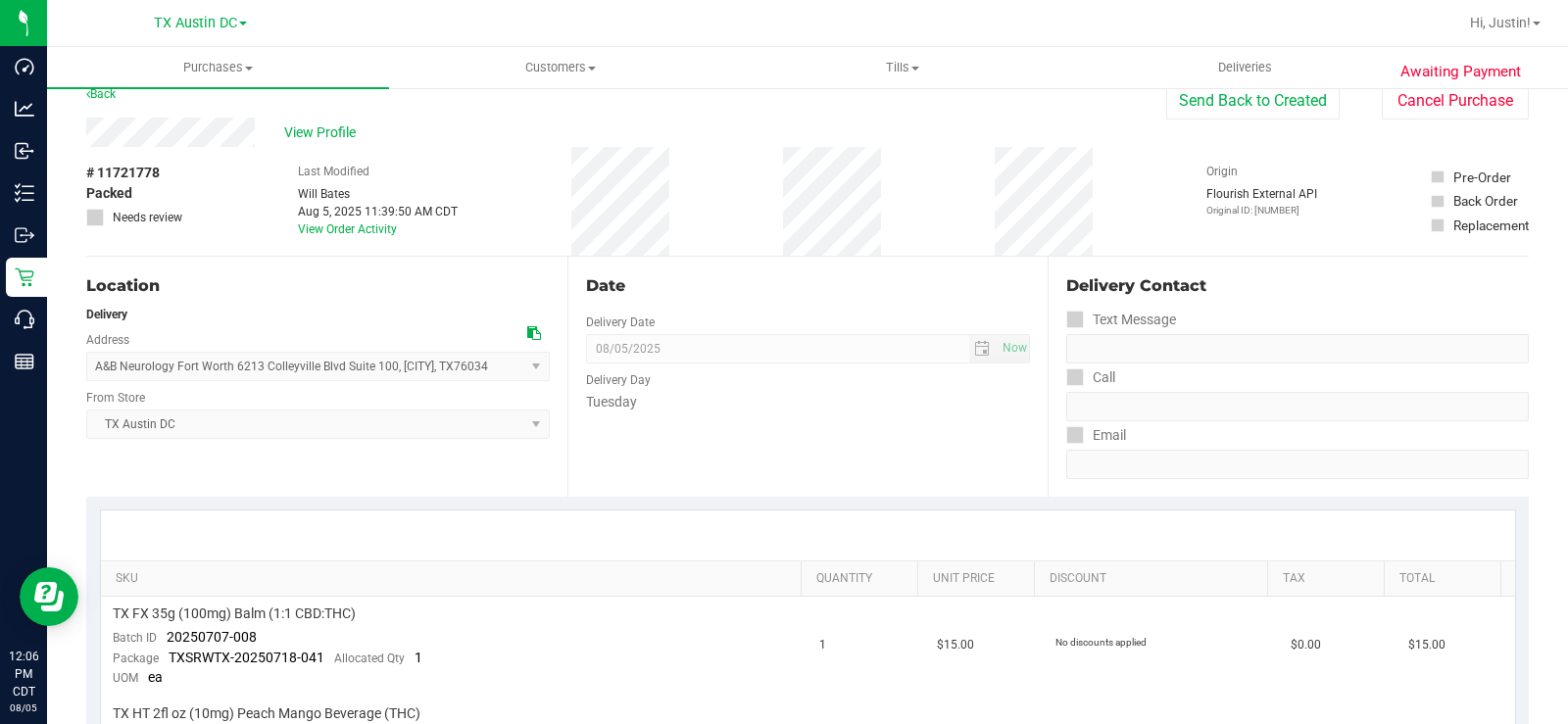 scroll, scrollTop: 0, scrollLeft: 0, axis: both 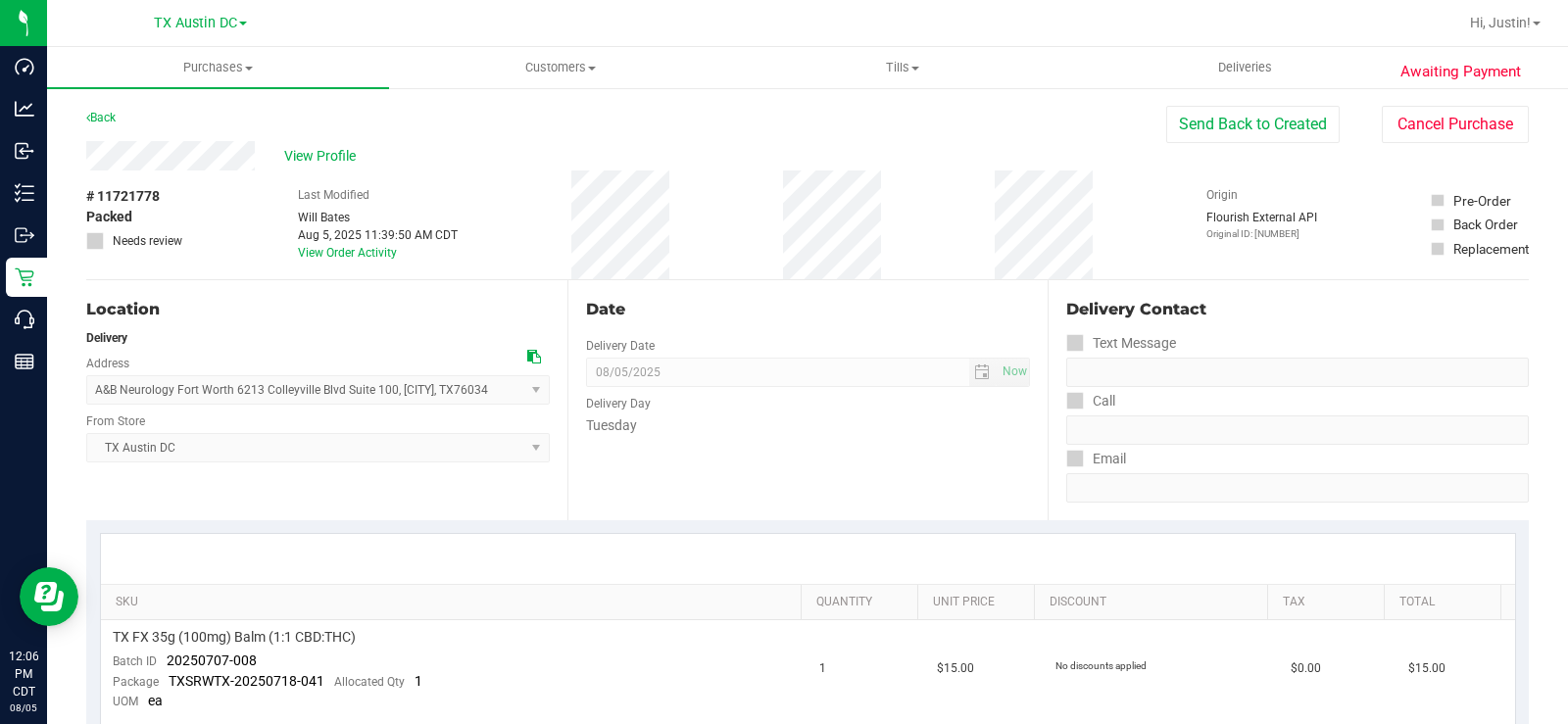 click on "Send Back to Created" at bounding box center (1252, 124) 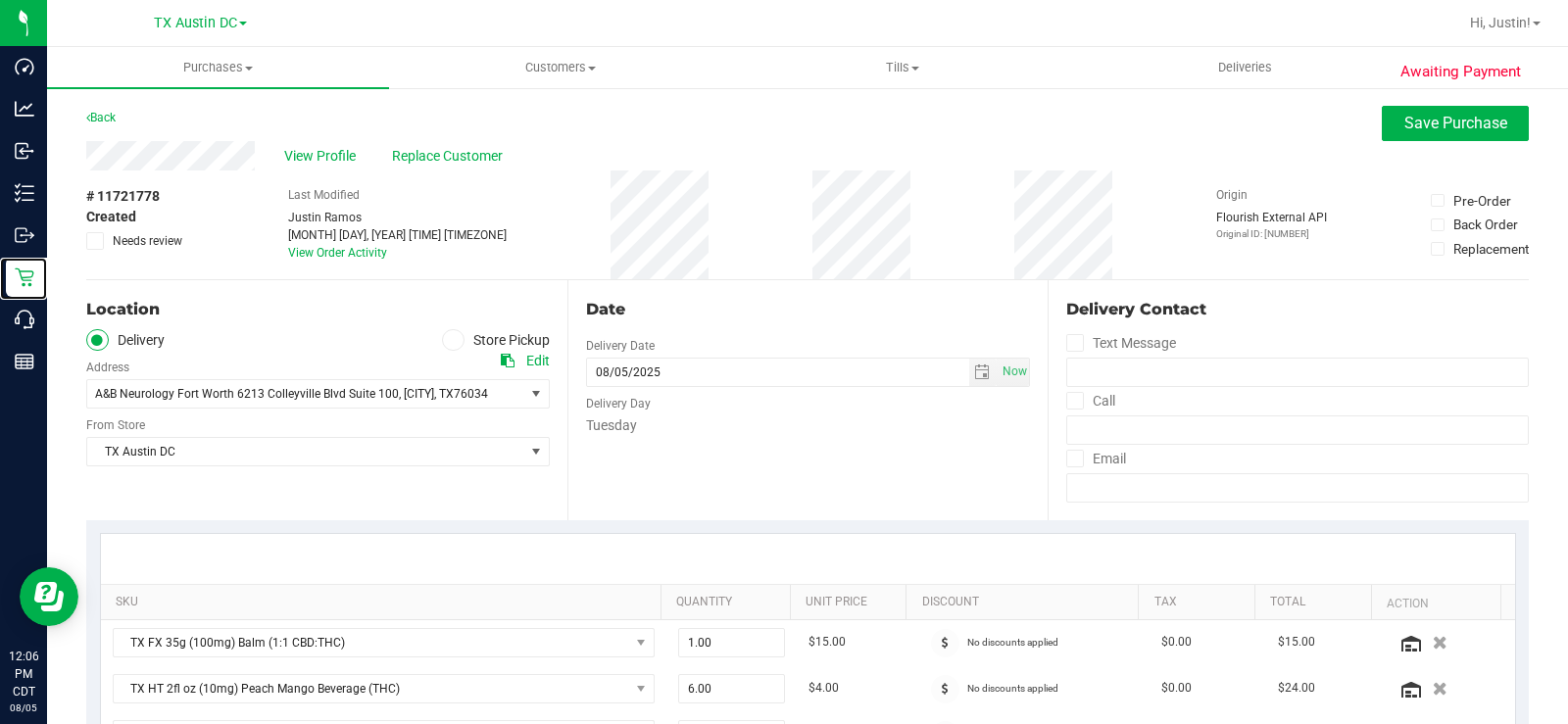 click 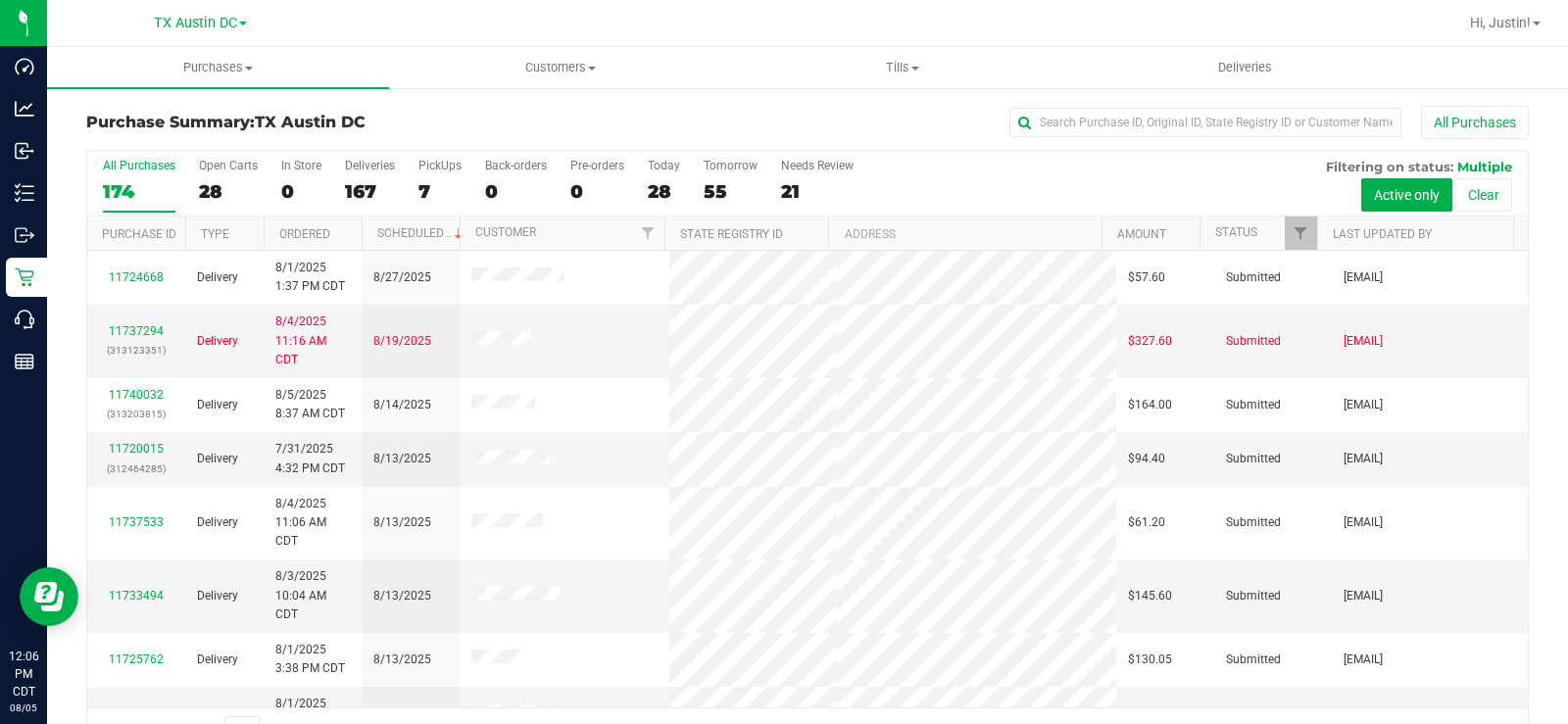 click on "Today
28" at bounding box center [663, 185] 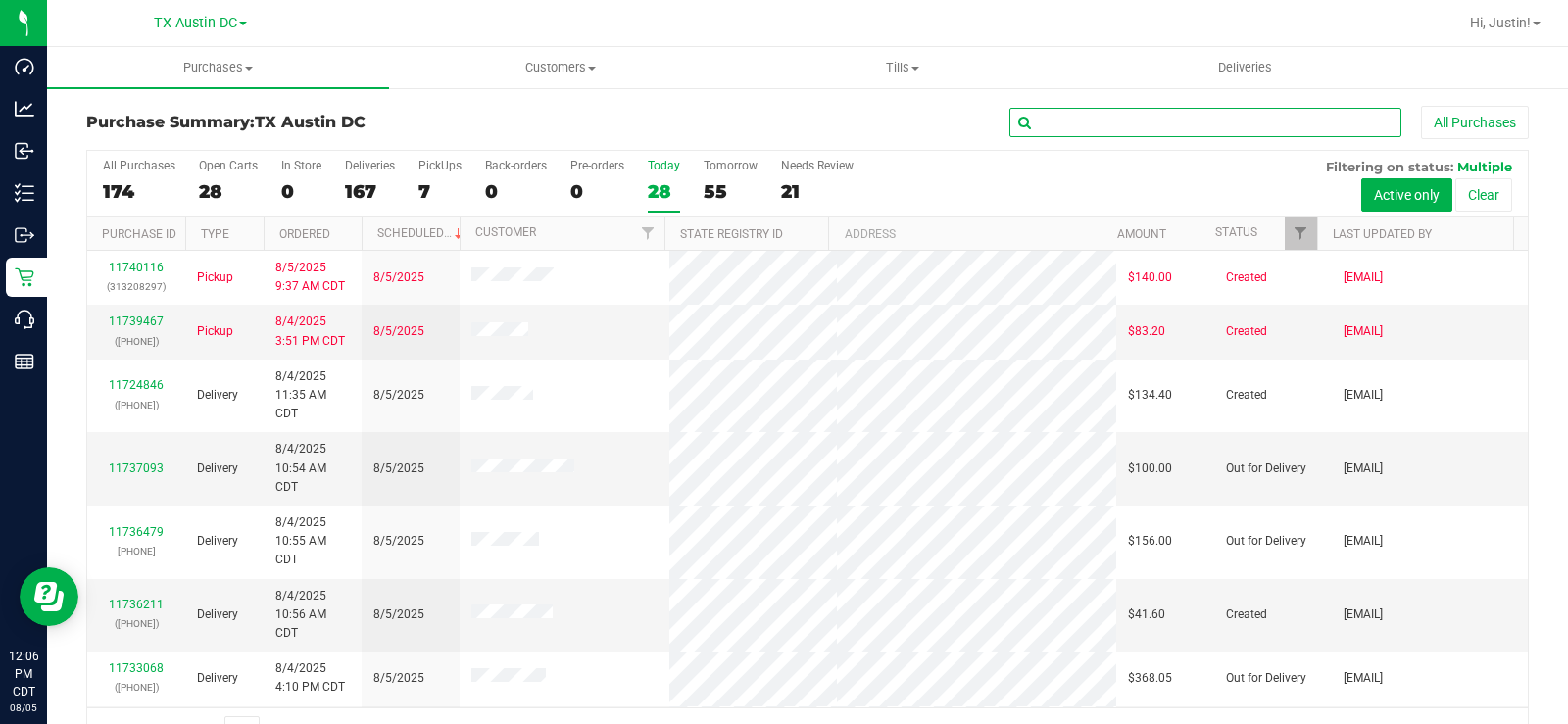 click at bounding box center [1205, 122] 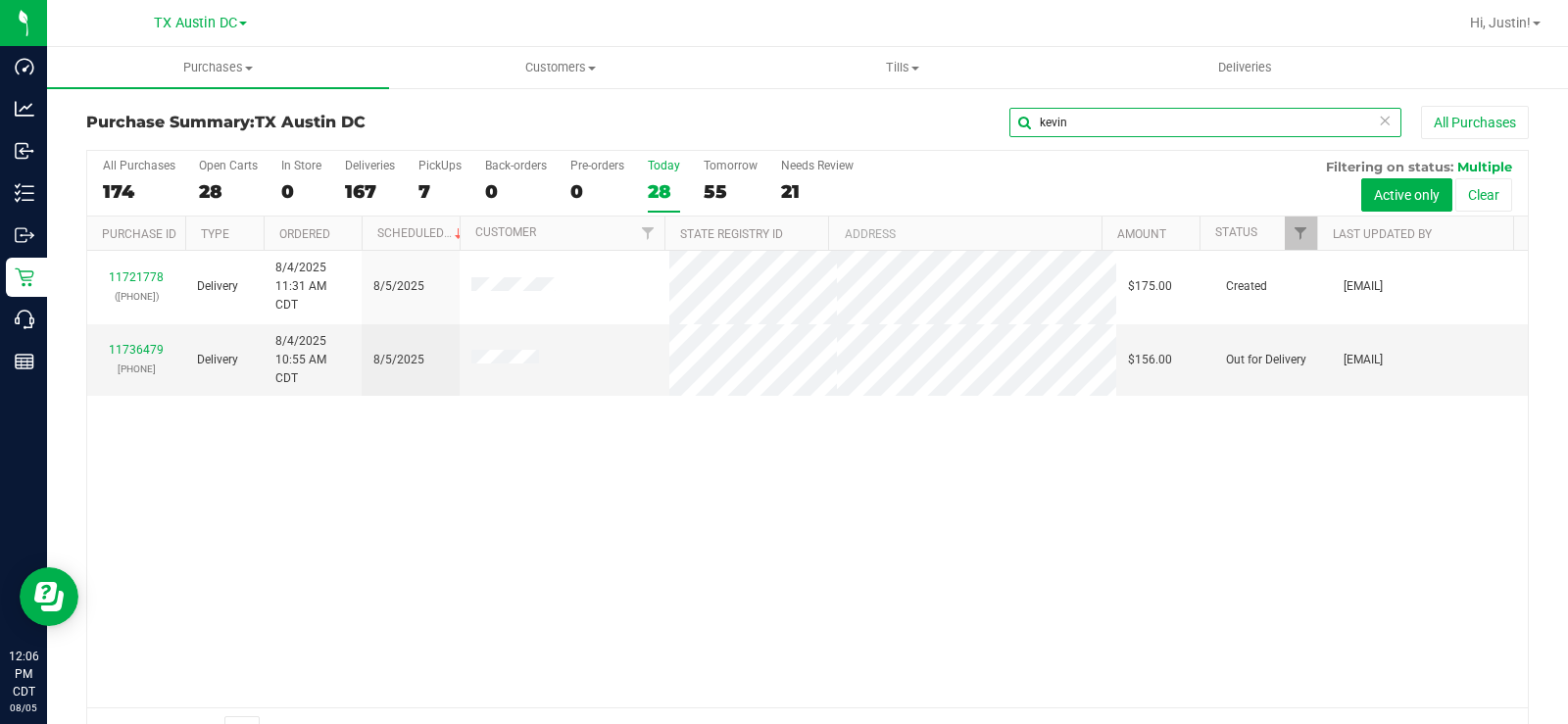 type on "kevin" 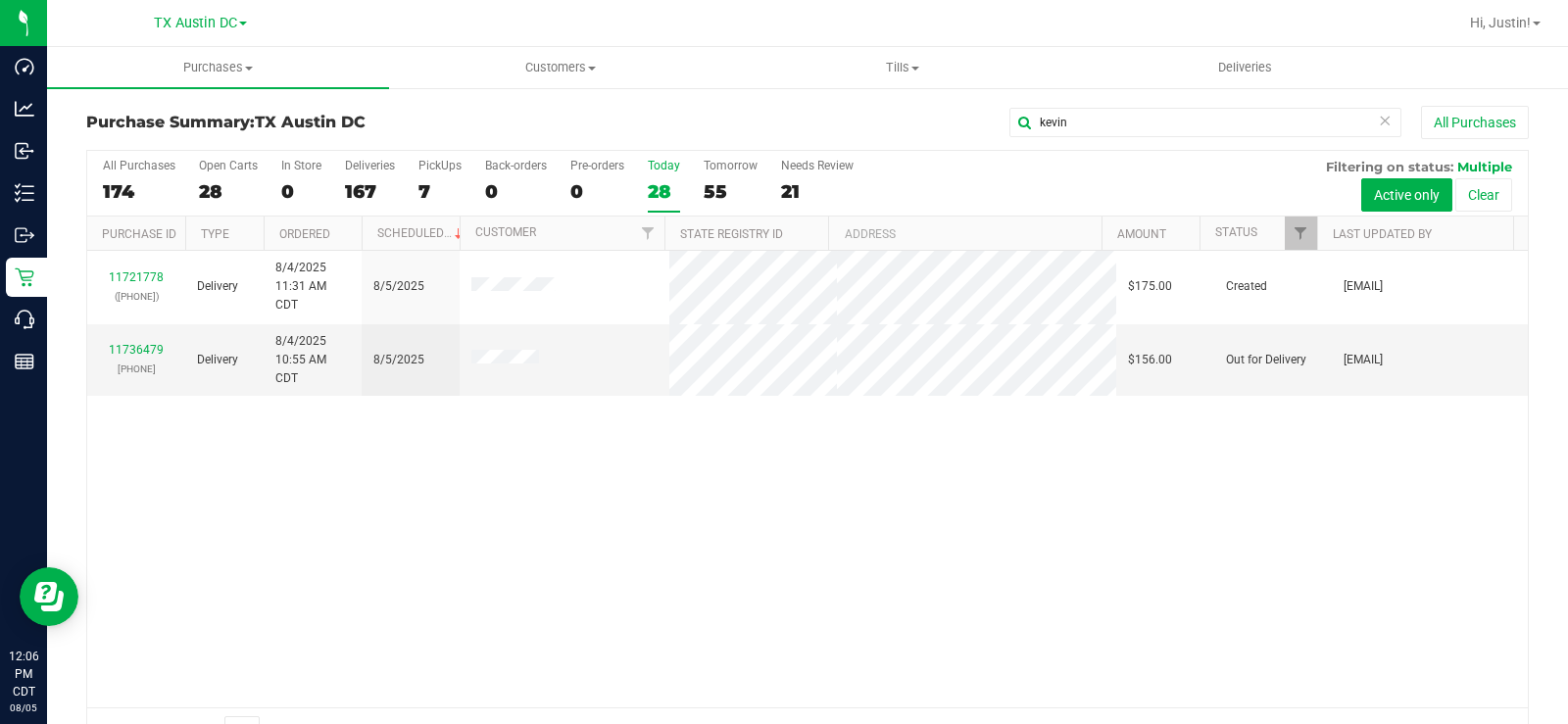 click on "Today" at bounding box center [663, 166] 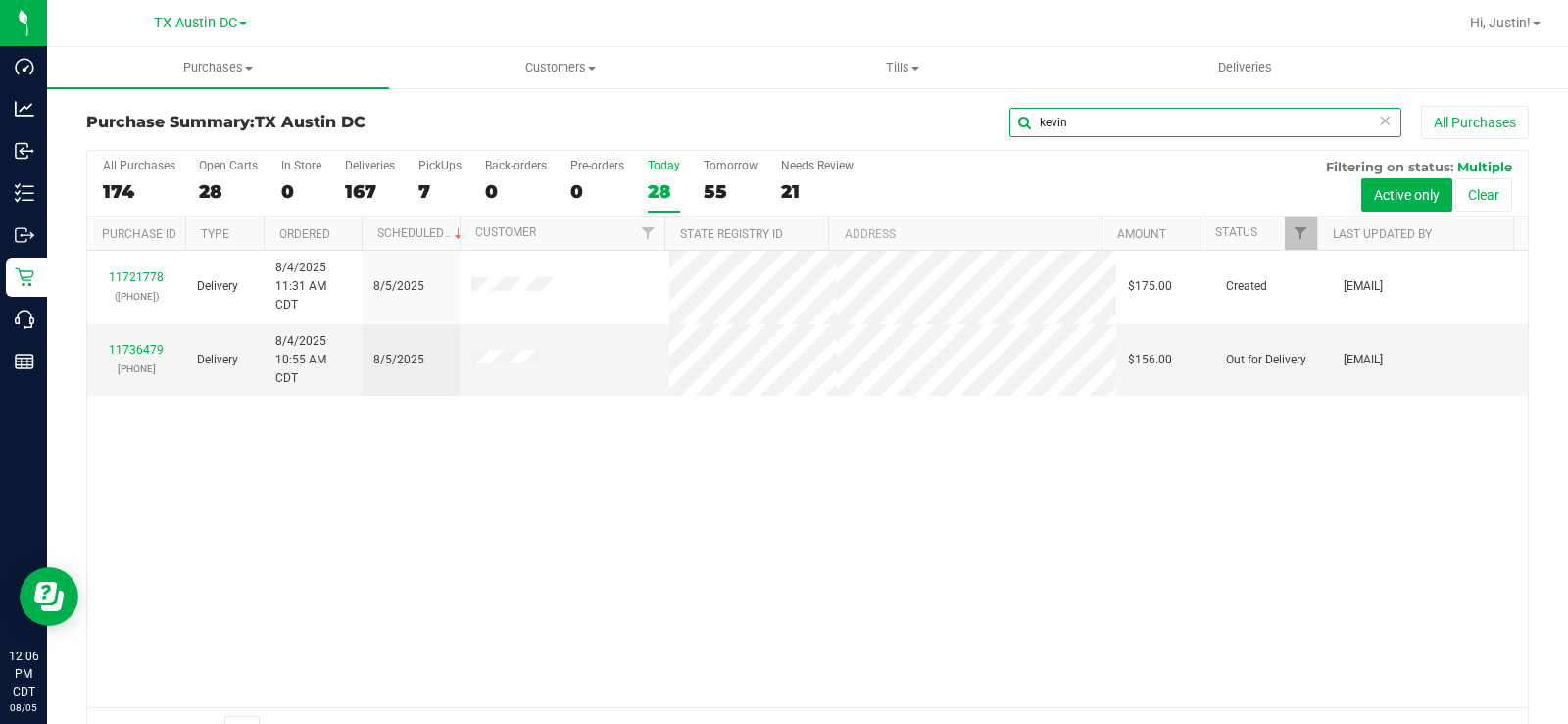 drag, startPoint x: 1034, startPoint y: 128, endPoint x: 842, endPoint y: 72, distance: 200 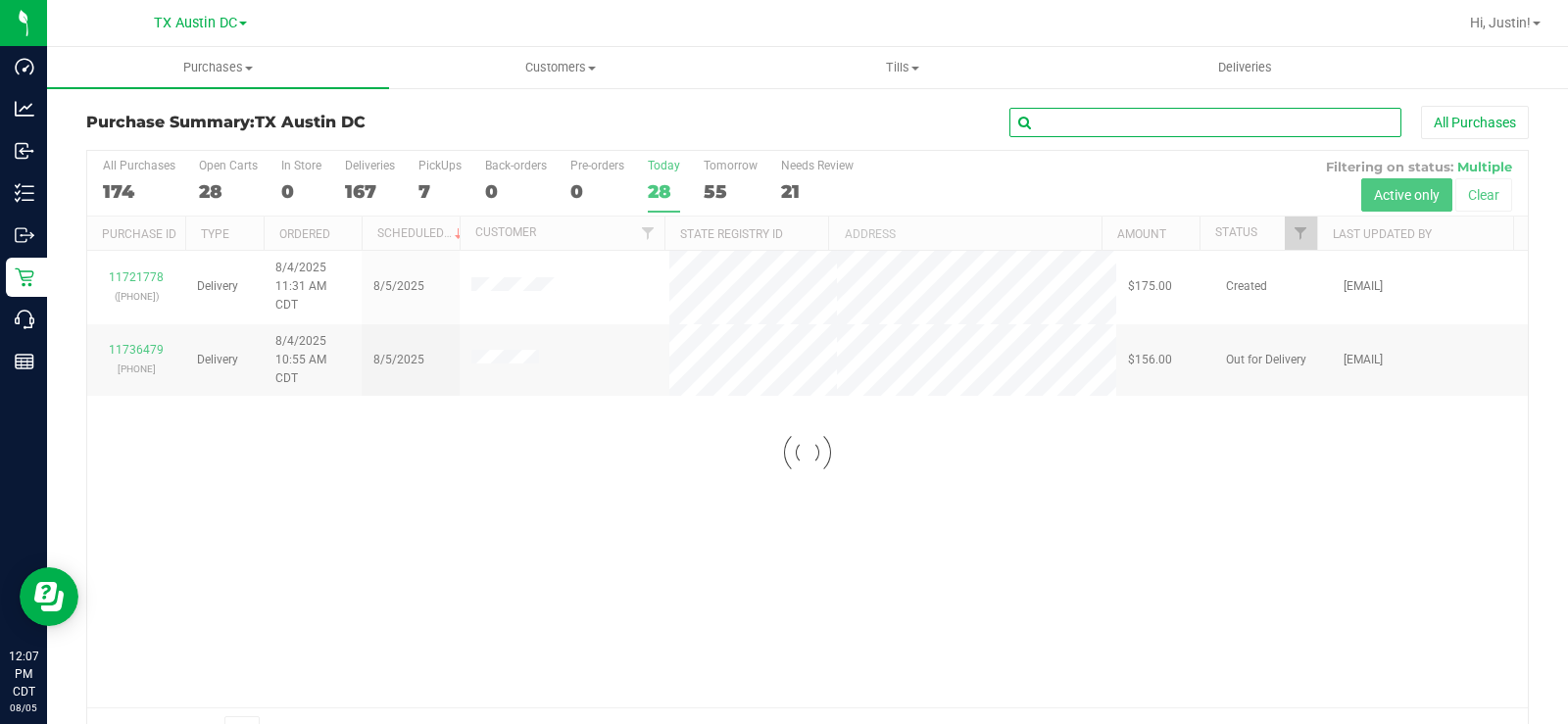 type 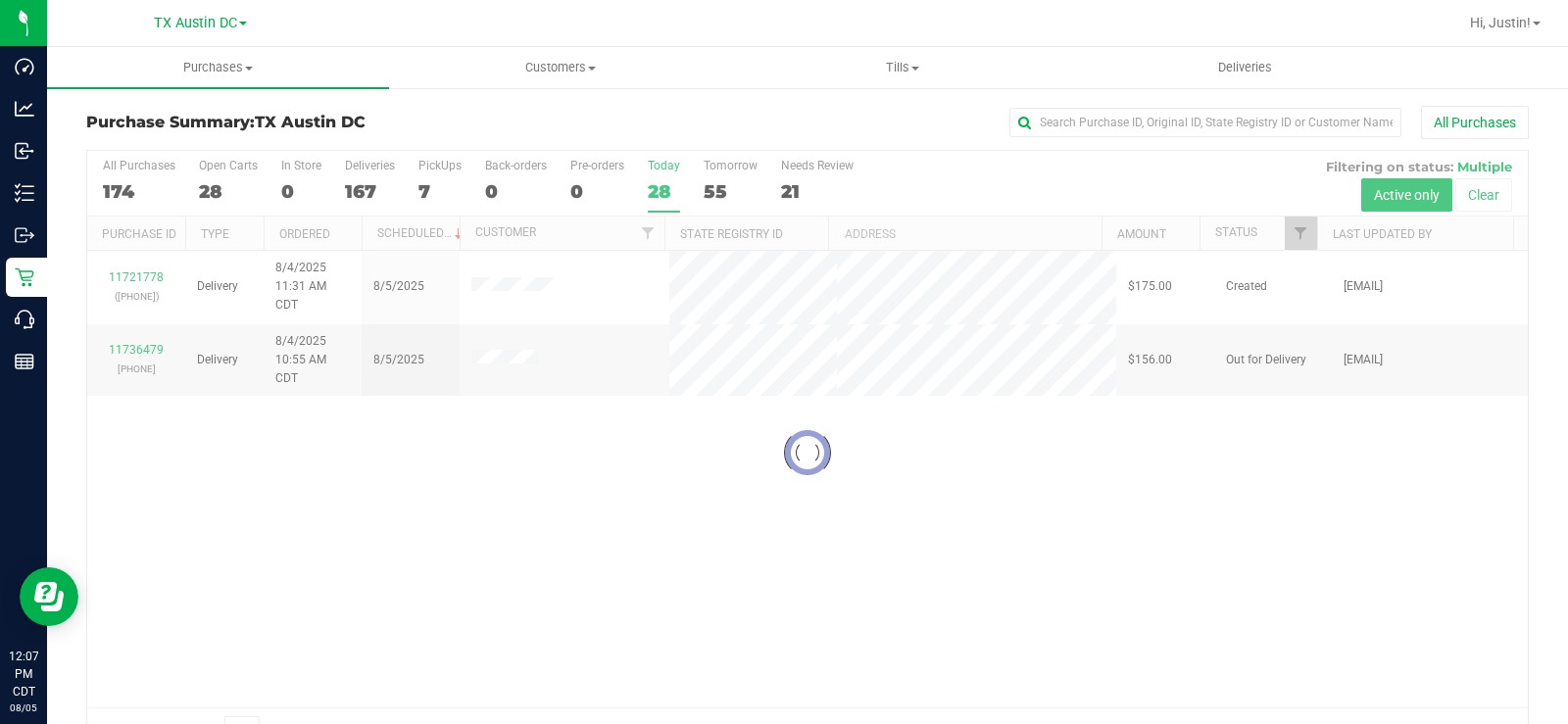 click at bounding box center (808, 453) 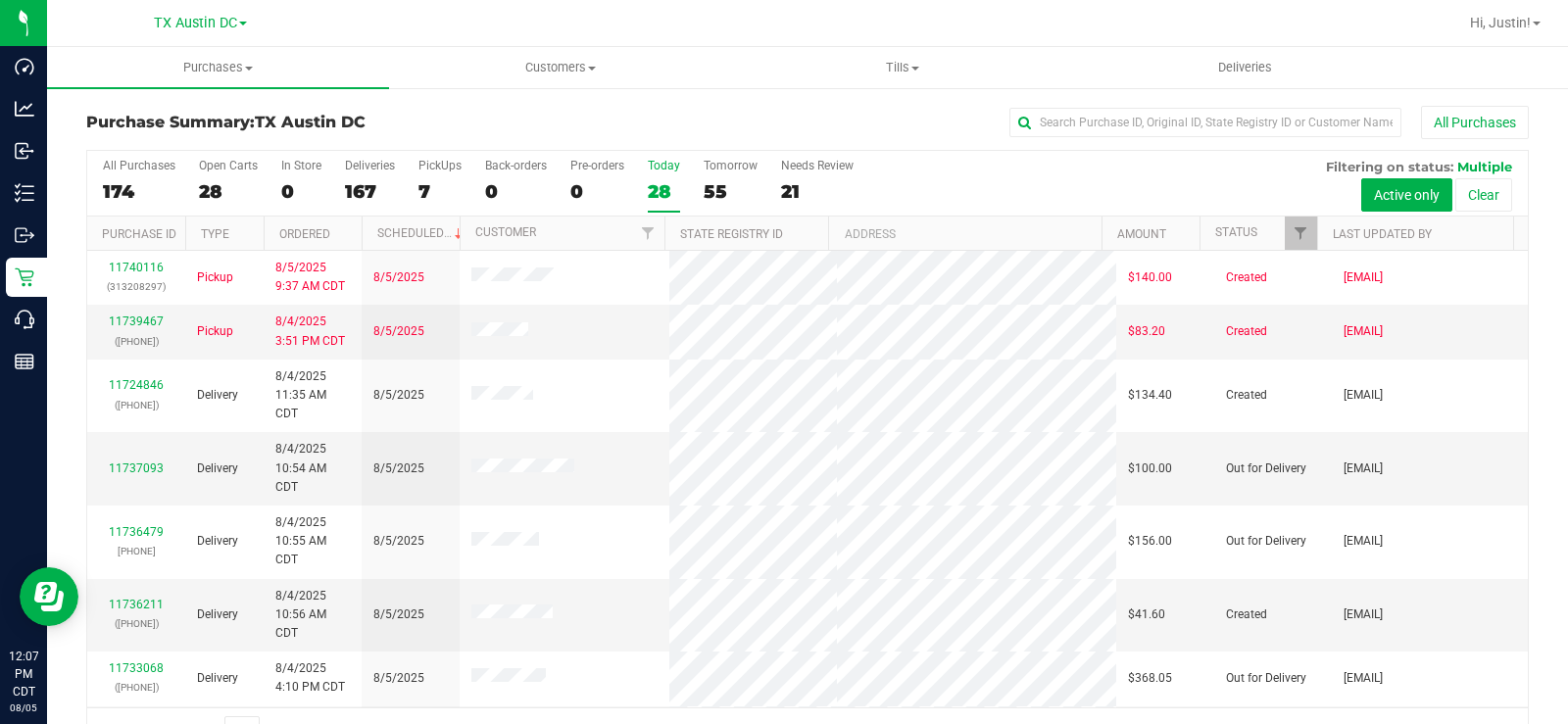 click on "28" at bounding box center [663, 191] 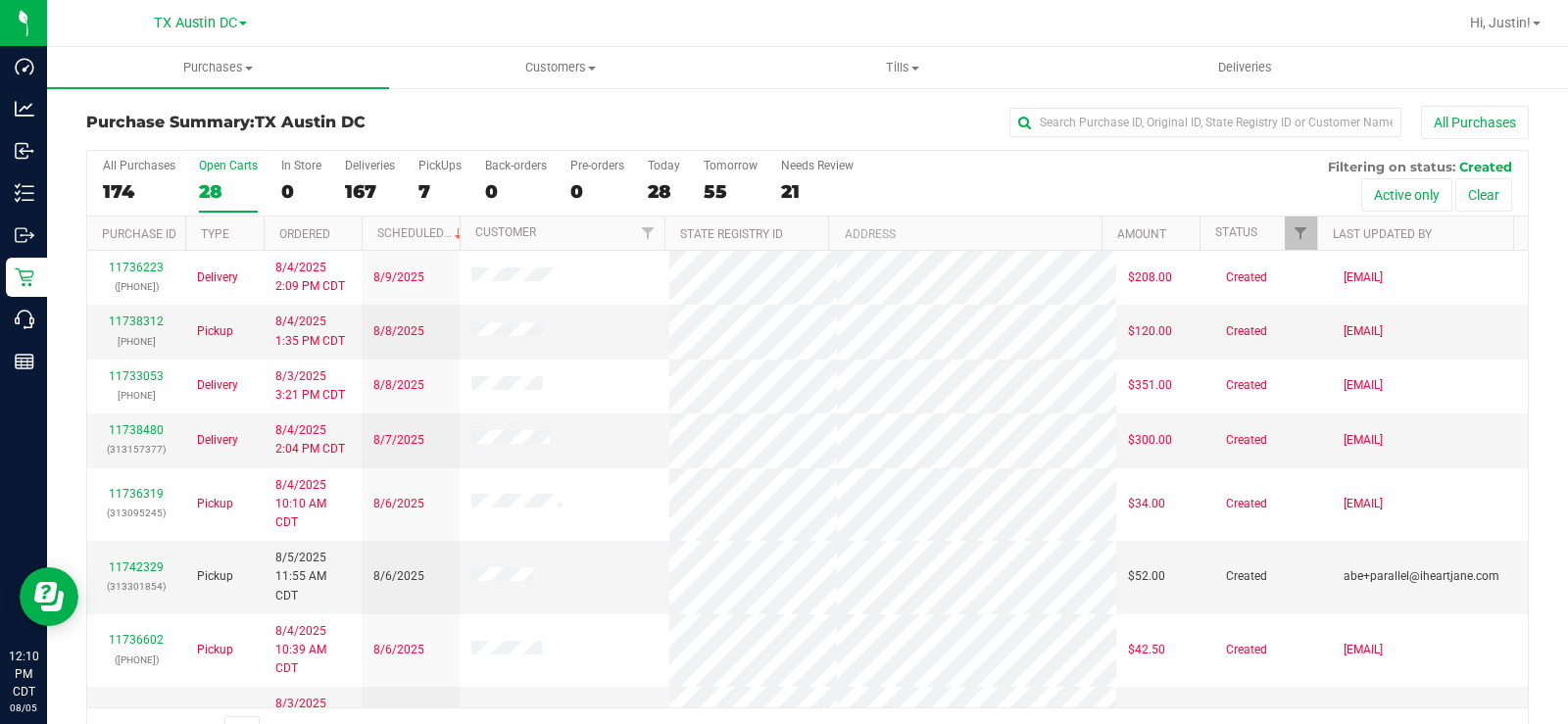 click on "Open Carts" at bounding box center (228, 166) 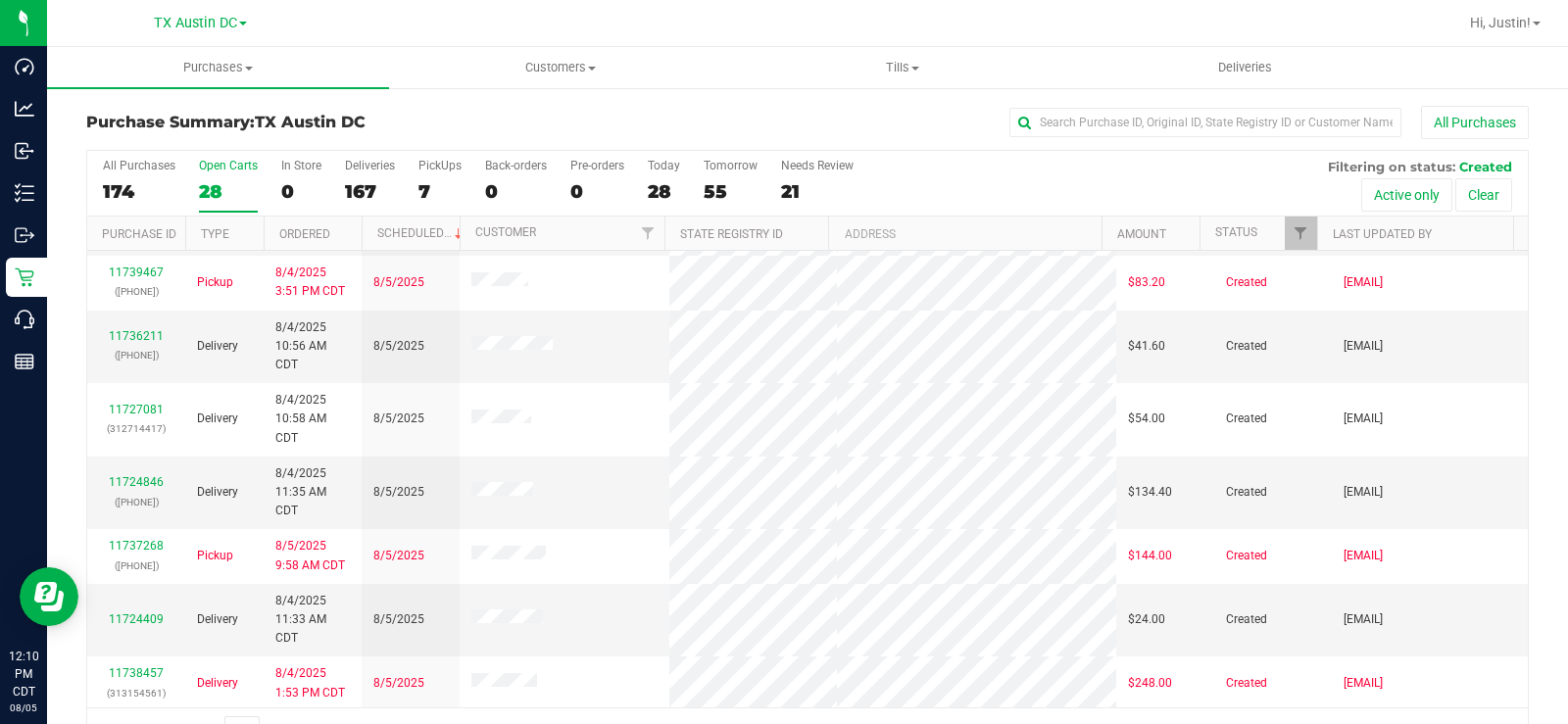 scroll, scrollTop: 835, scrollLeft: 0, axis: vertical 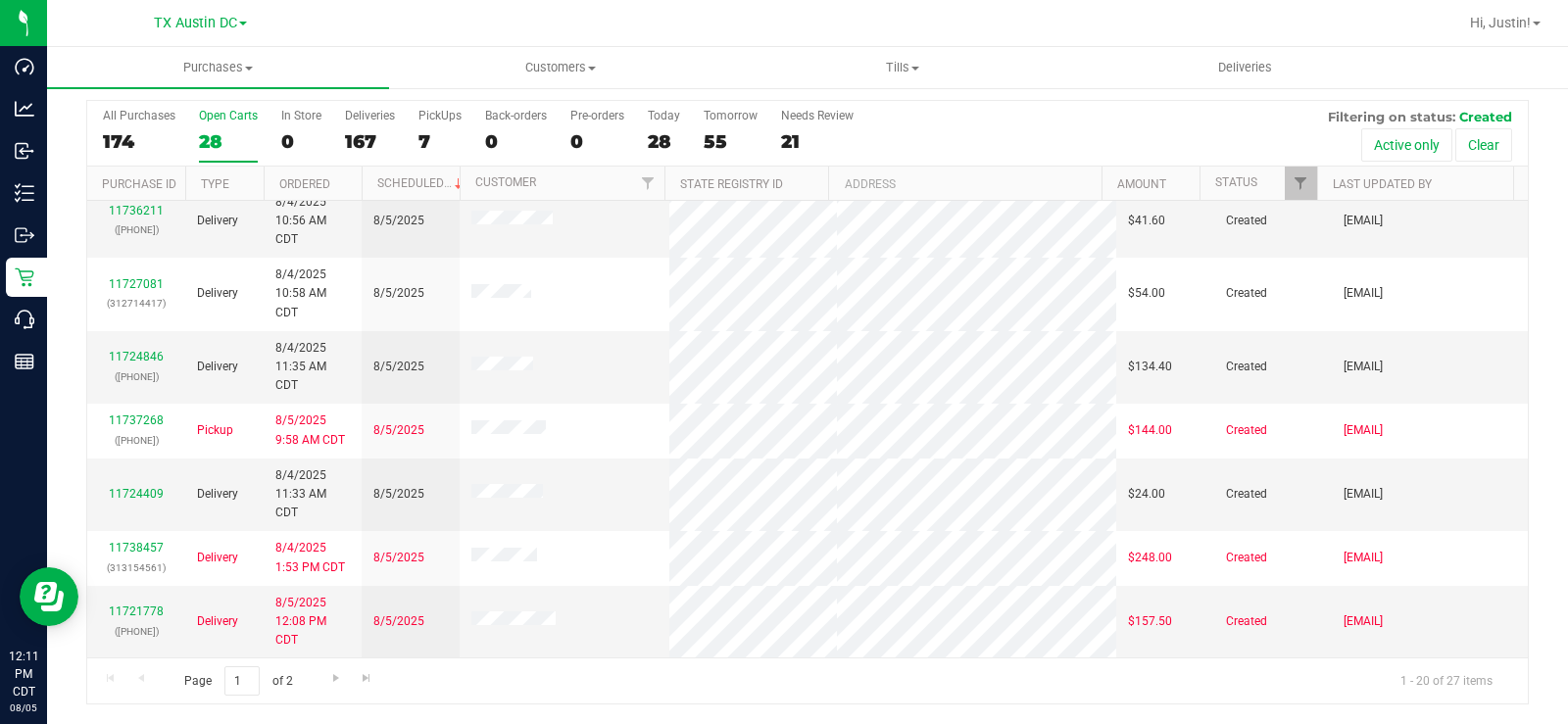 click on "Open Carts" at bounding box center (228, 116) 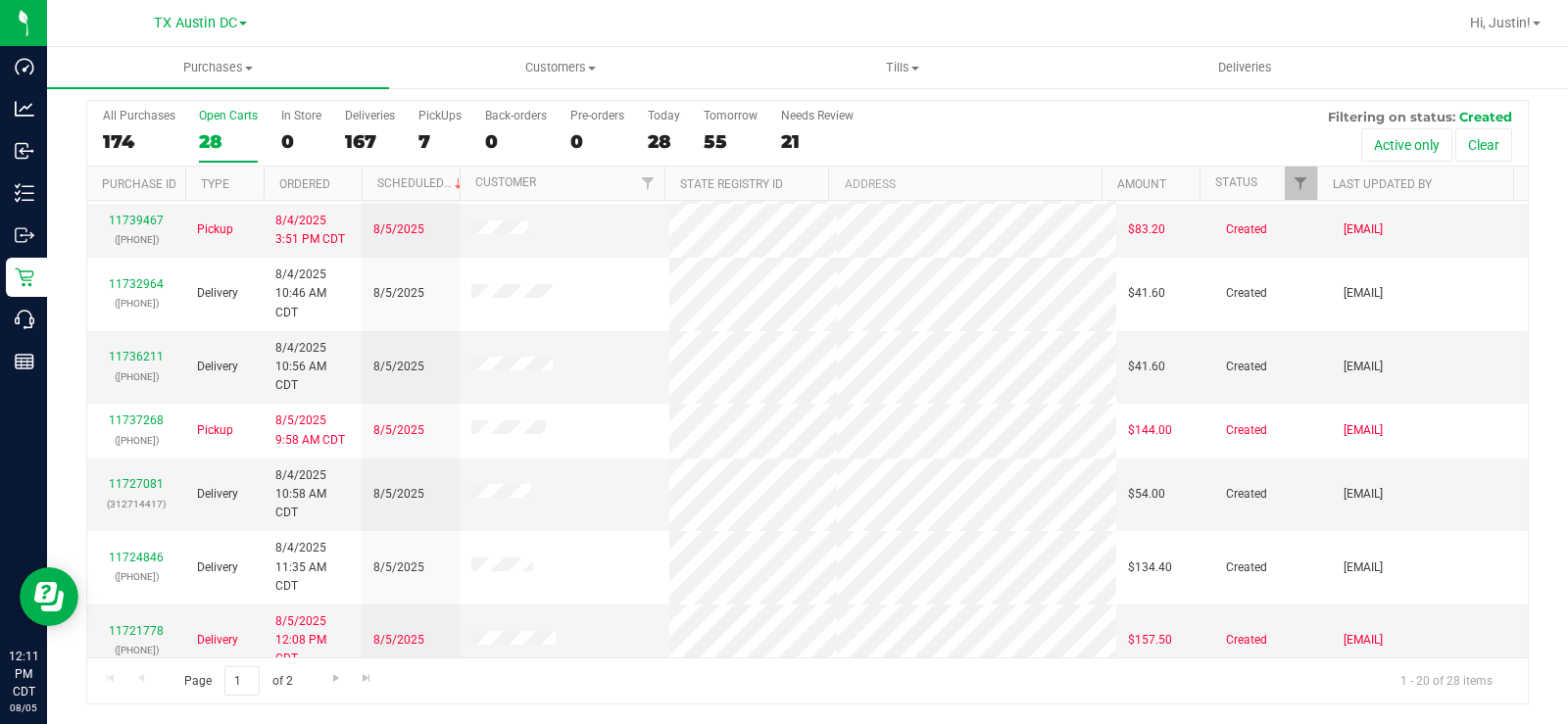 scroll, scrollTop: 0, scrollLeft: 0, axis: both 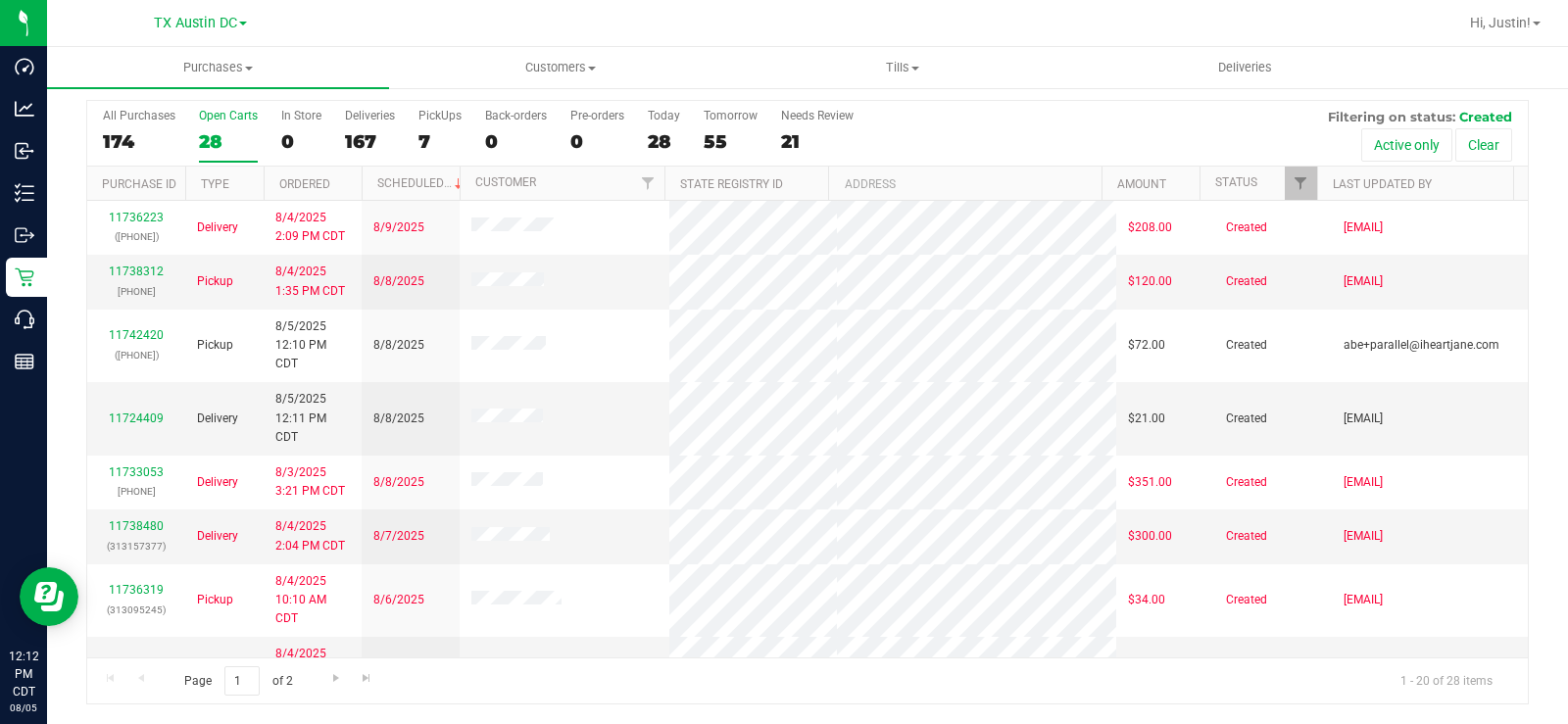 click on "28" at bounding box center [228, 141] 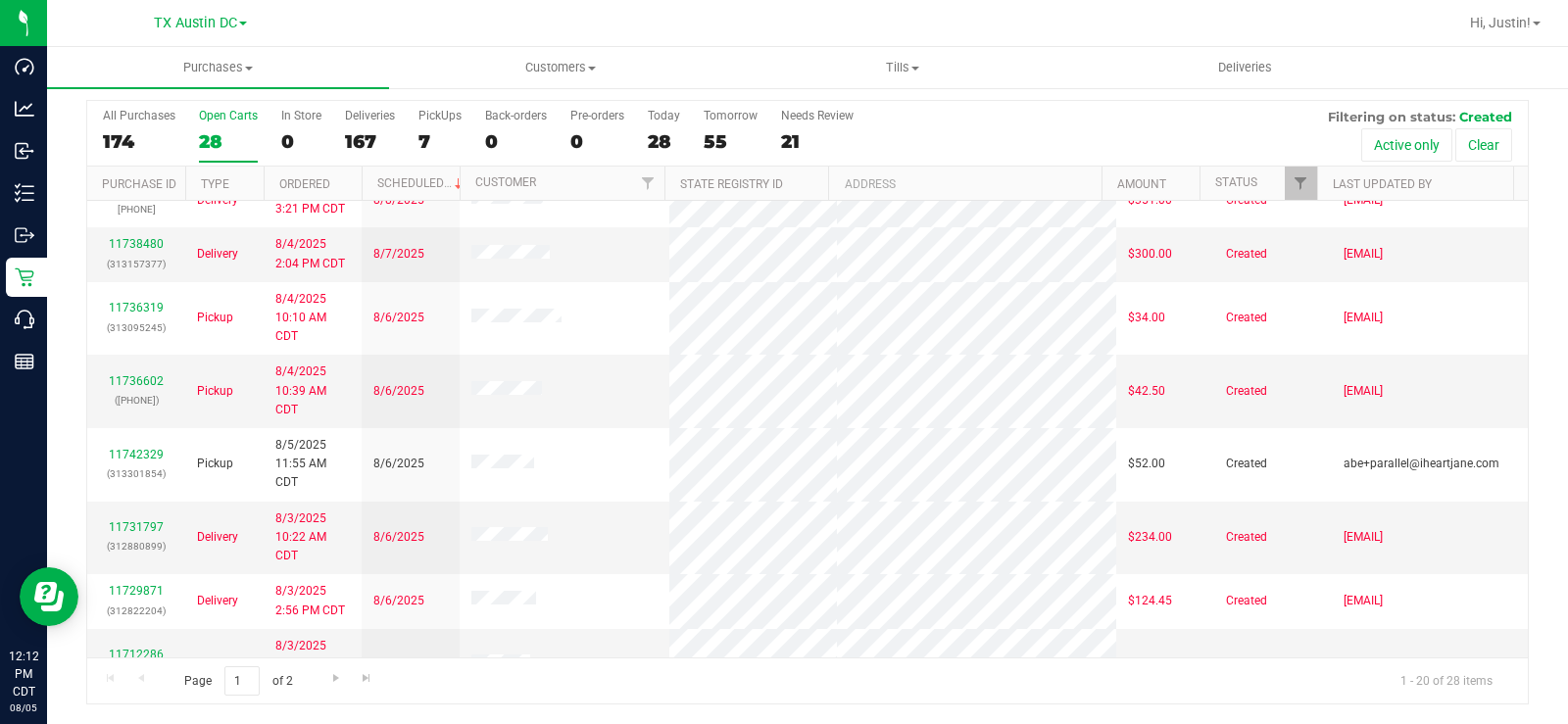 scroll, scrollTop: 0, scrollLeft: 0, axis: both 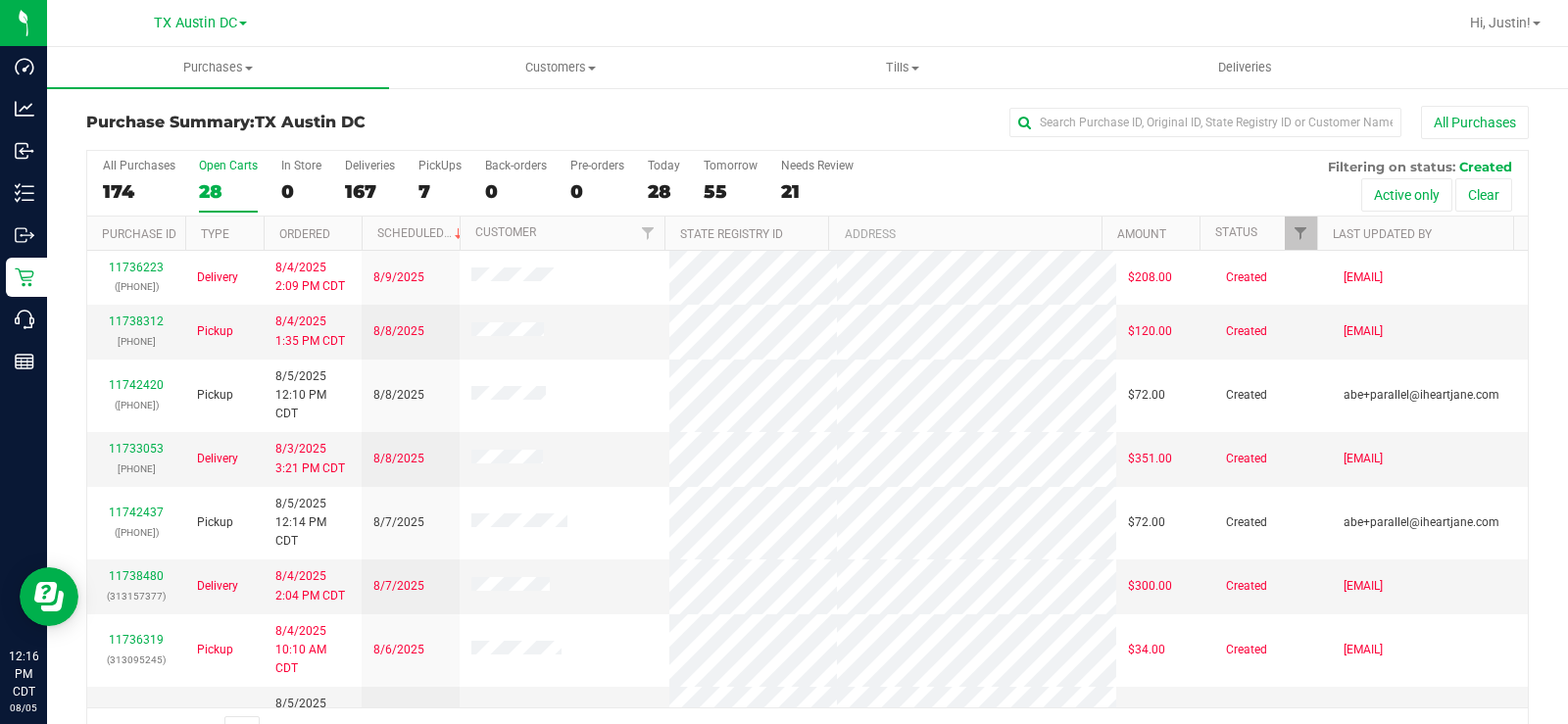 click on "Open Carts
28" at bounding box center [228, 185] 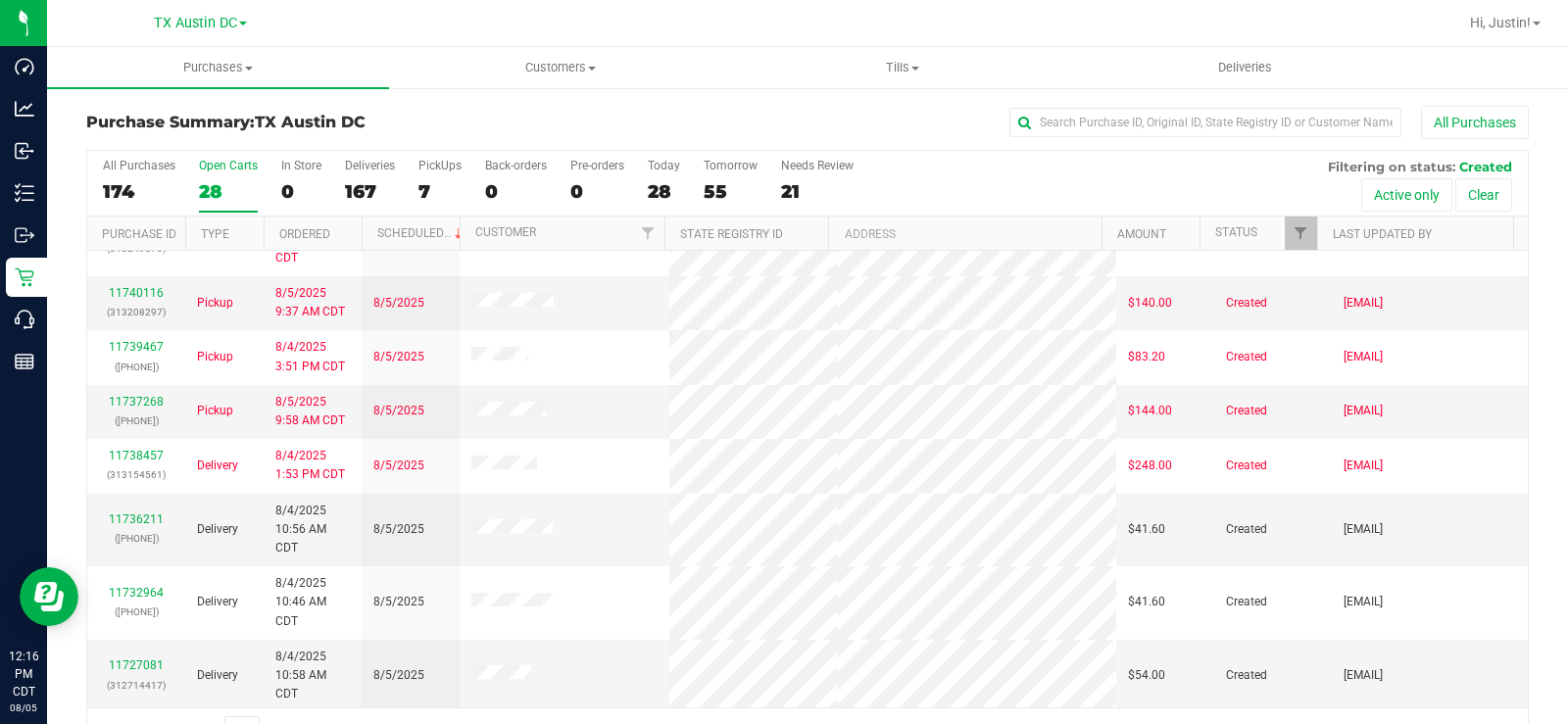 scroll, scrollTop: 835, scrollLeft: 0, axis: vertical 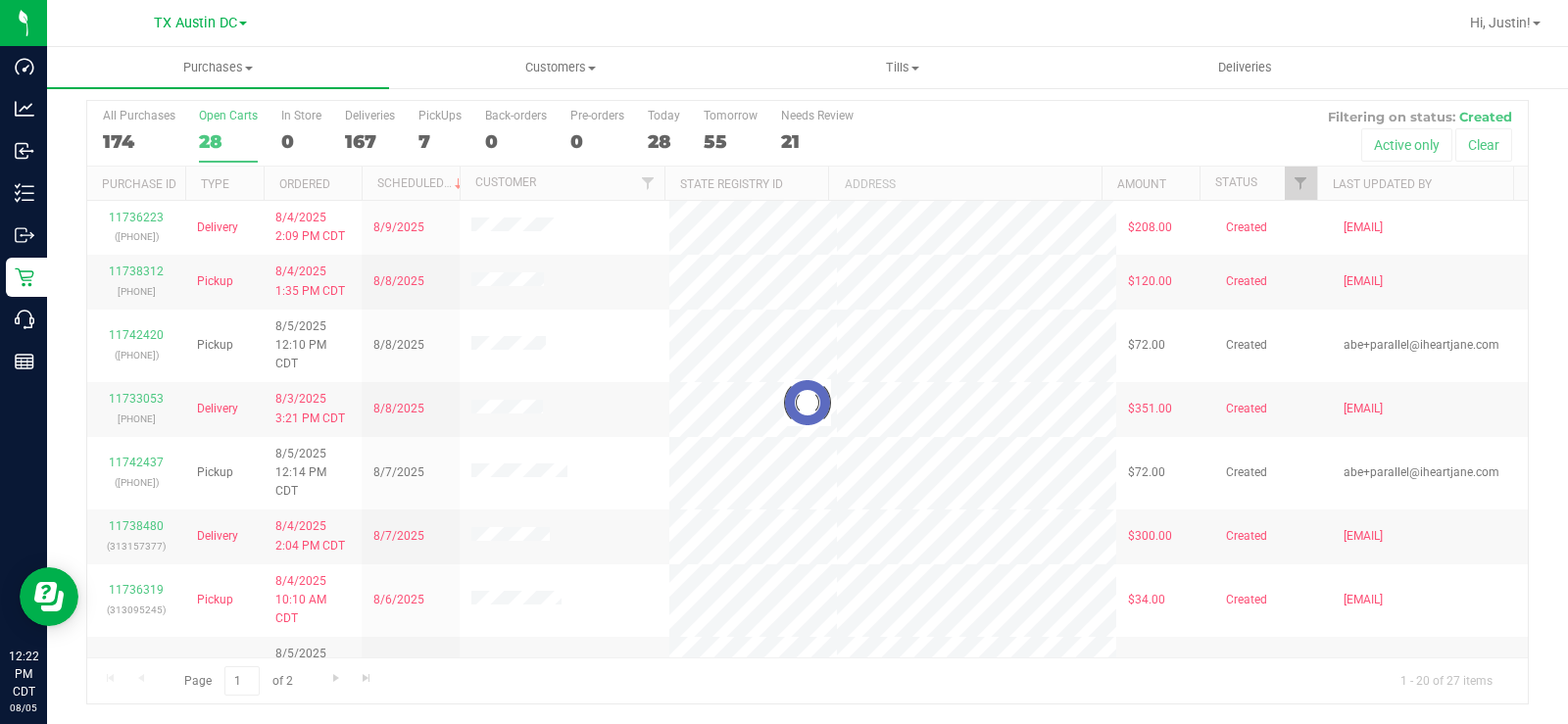 click on "Open Carts
28" at bounding box center [228, 135] 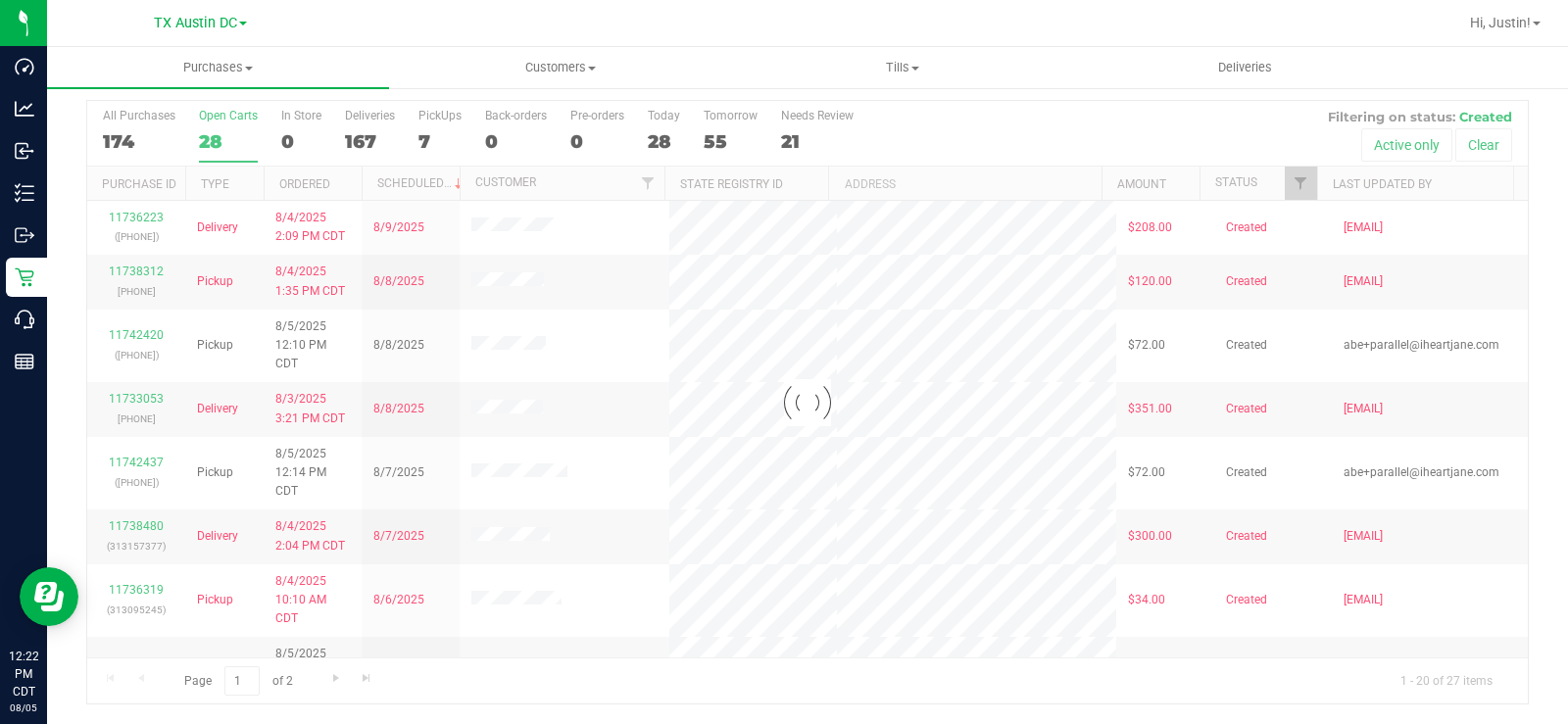 click on "Open Carts
28" at bounding box center [0, 0] 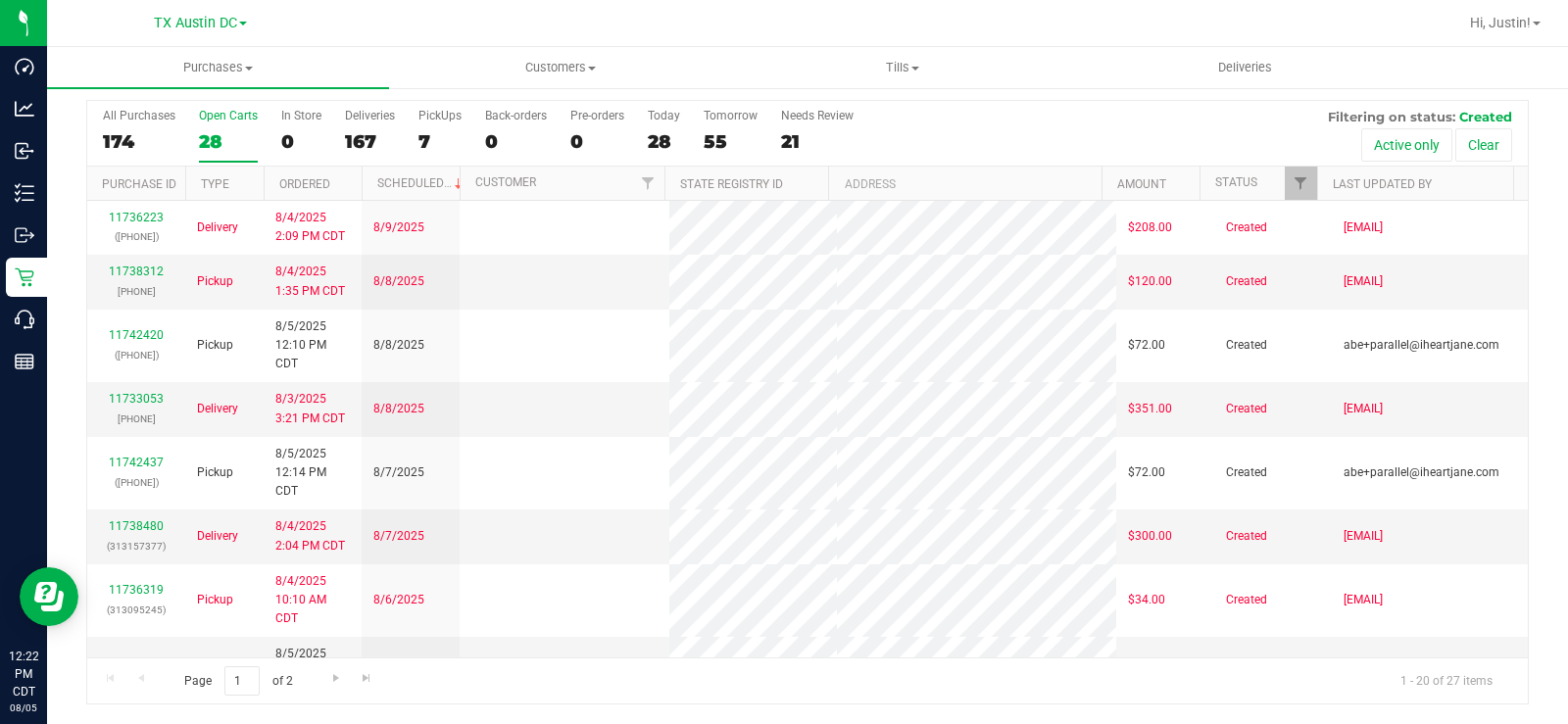 click on "Open Carts
28" at bounding box center [228, 135] 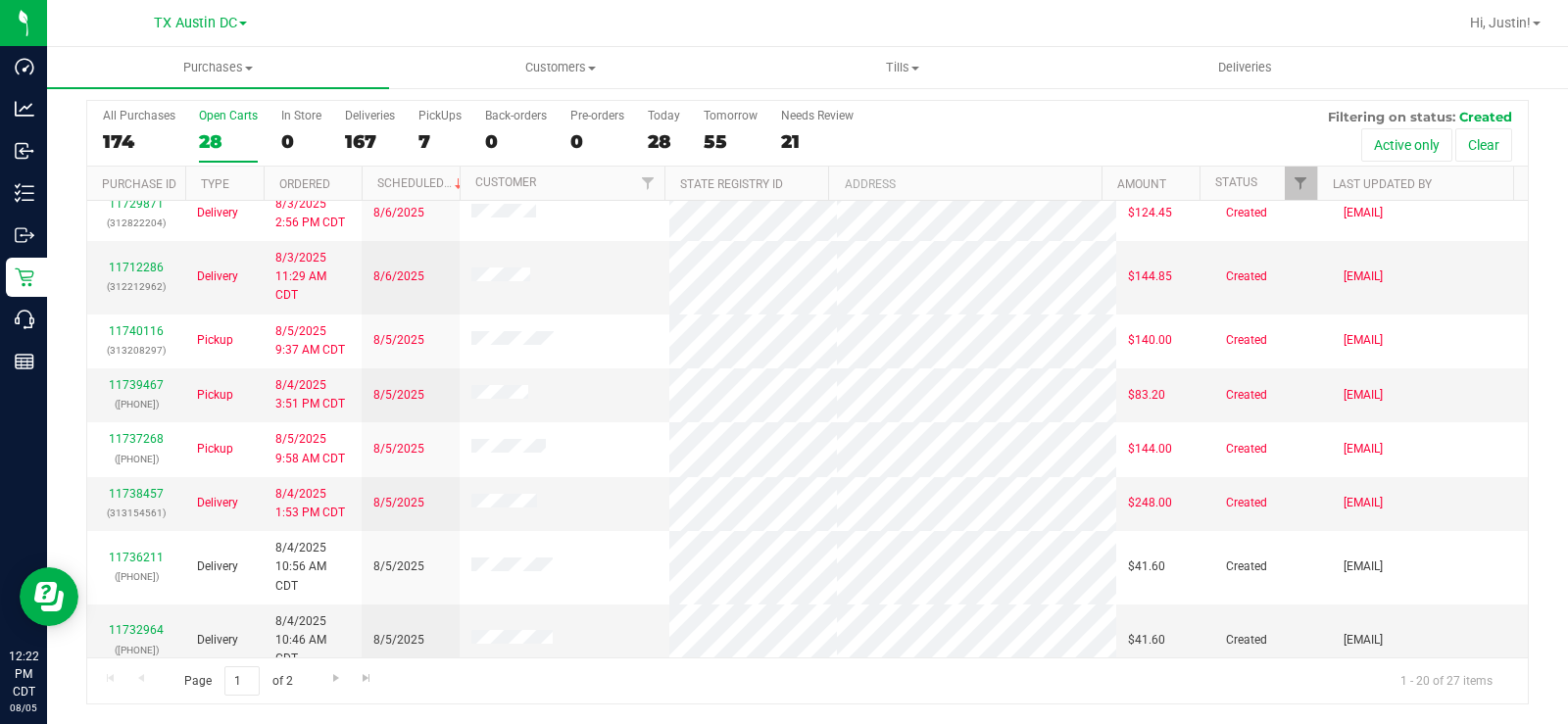 scroll, scrollTop: 835, scrollLeft: 0, axis: vertical 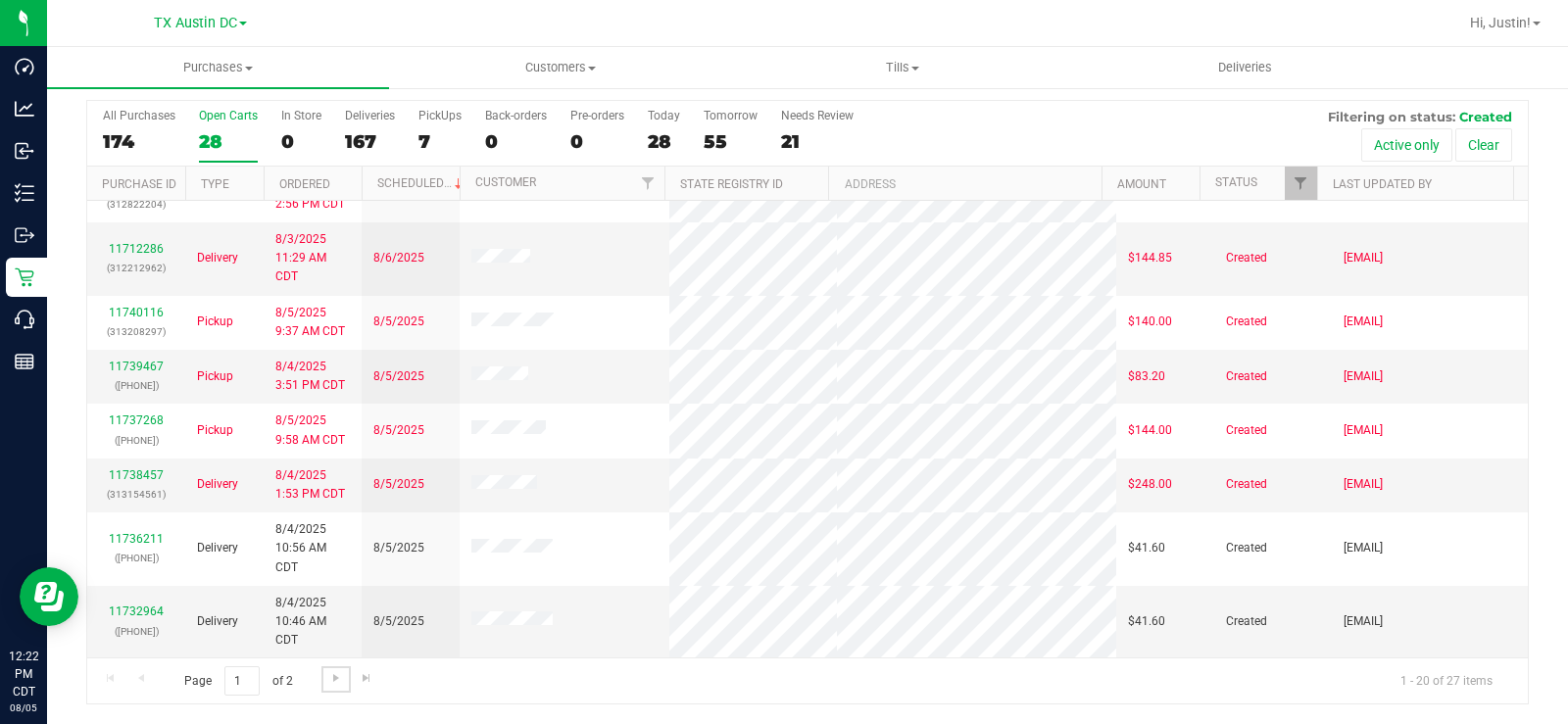 click at bounding box center [336, 678] 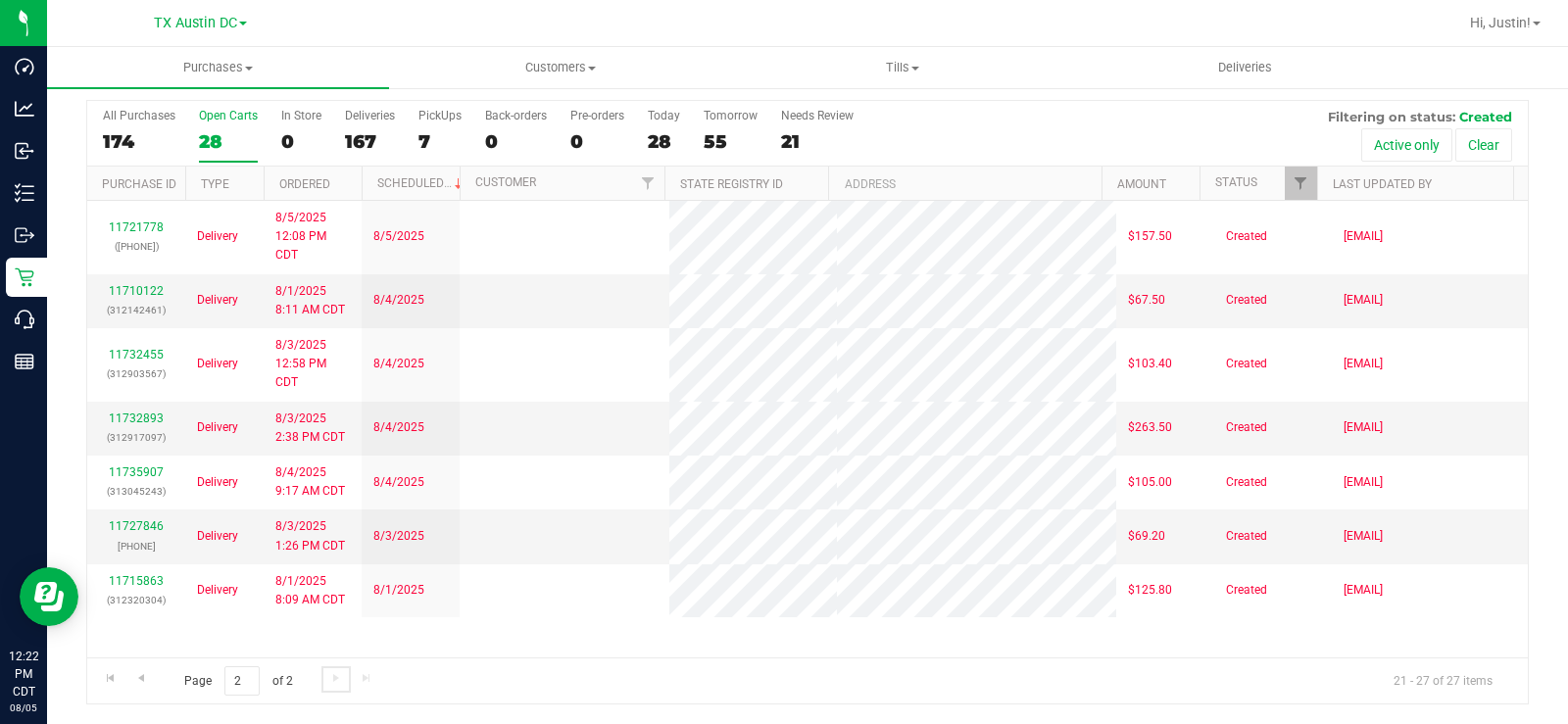 scroll, scrollTop: 0, scrollLeft: 0, axis: both 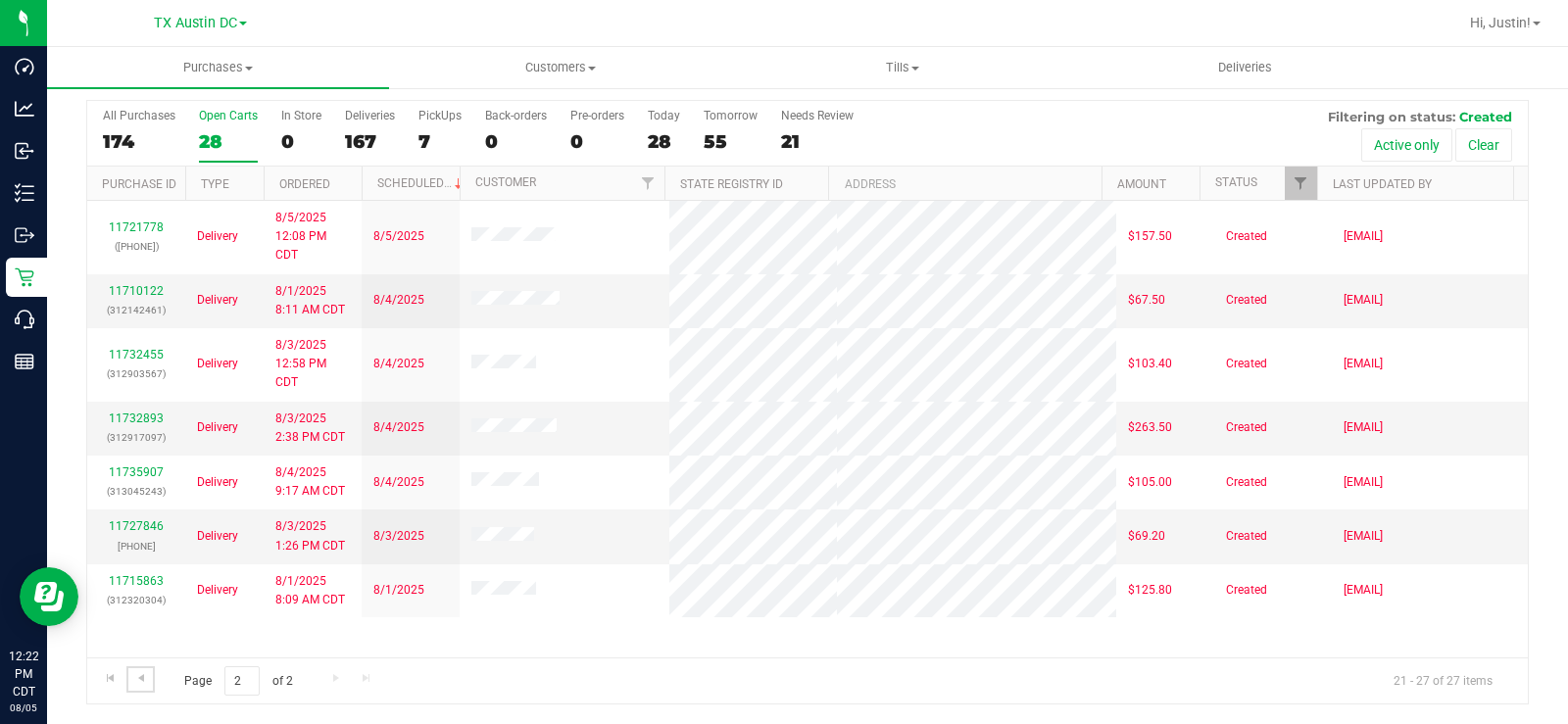 click at bounding box center [141, 678] 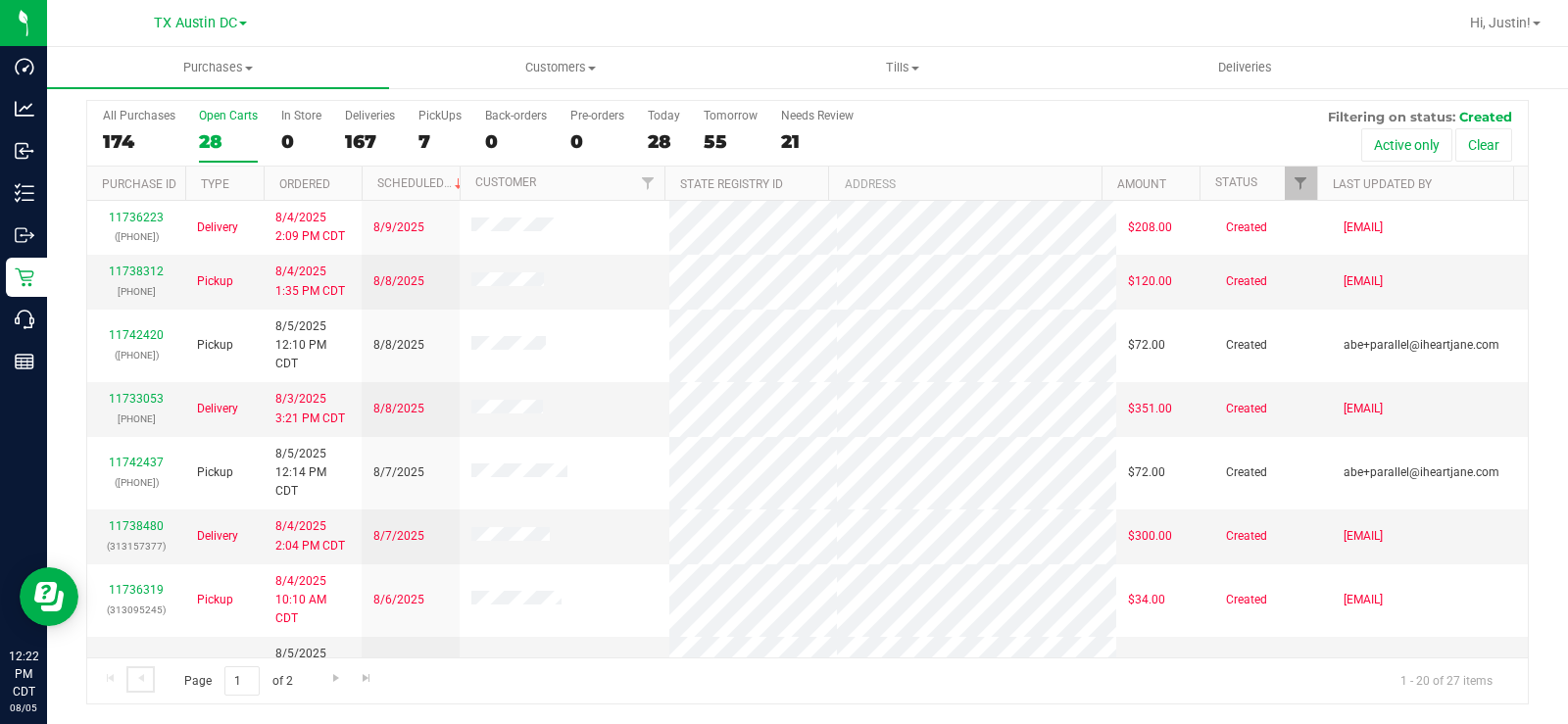 scroll, scrollTop: 0, scrollLeft: 0, axis: both 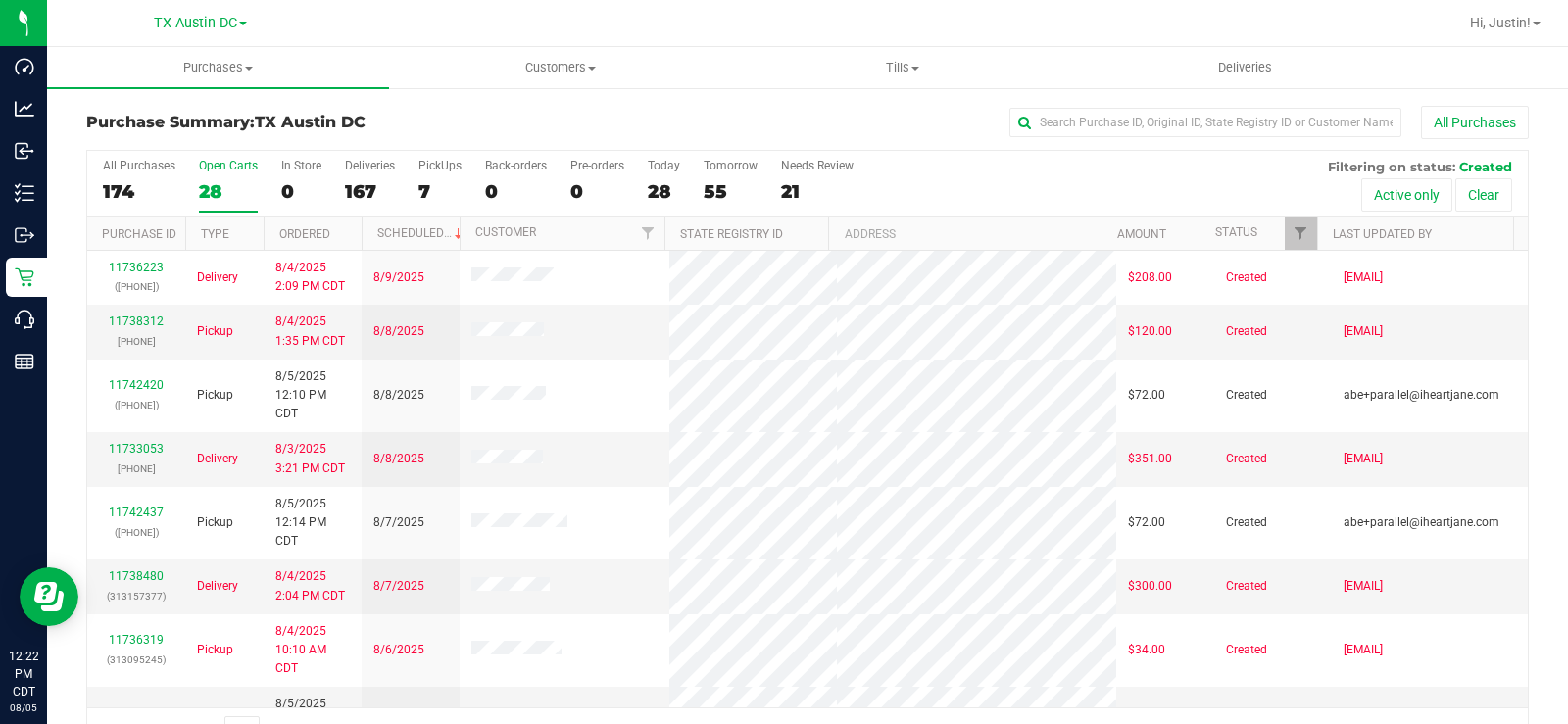 click on "[NUMBER]
[PHONE]" at bounding box center (136, 395) 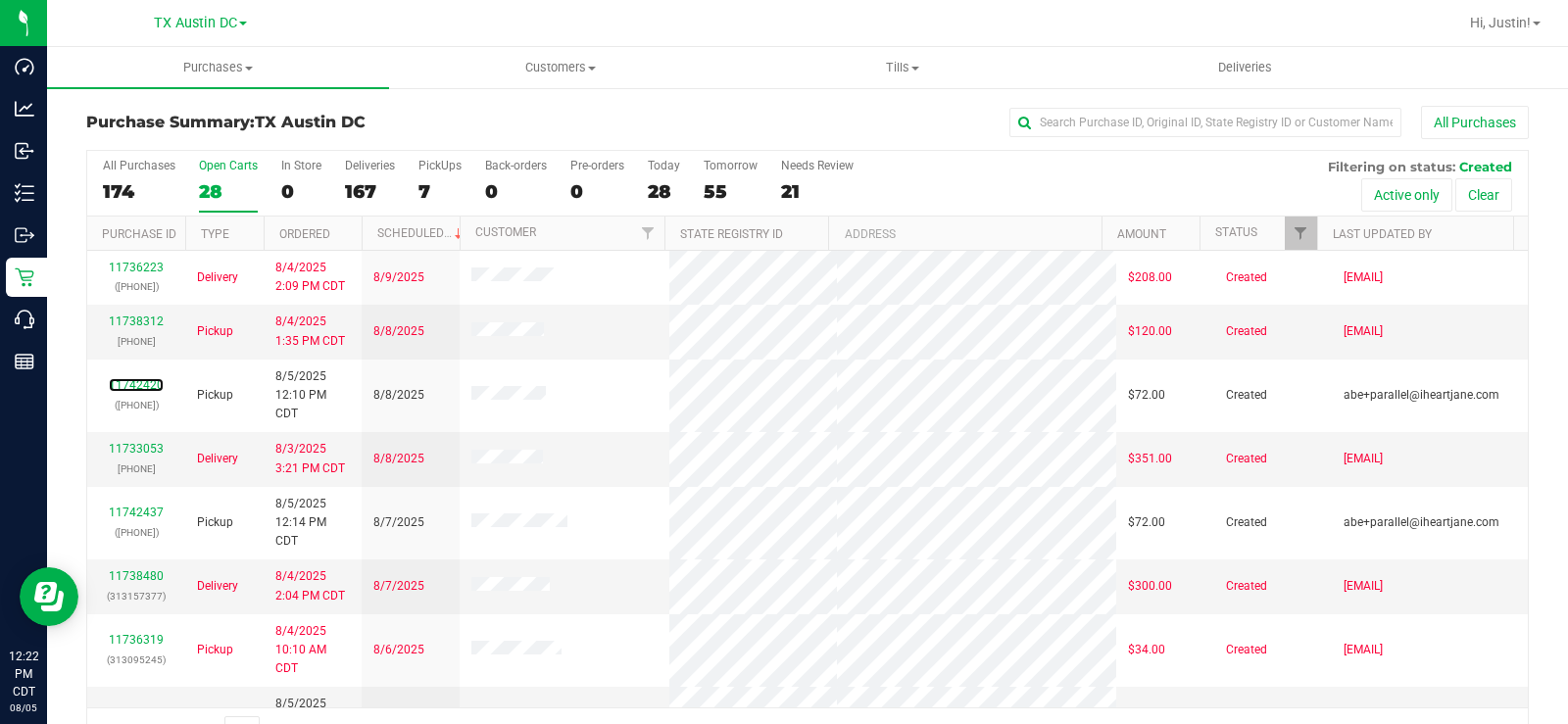 click on "11742420" at bounding box center (136, 385) 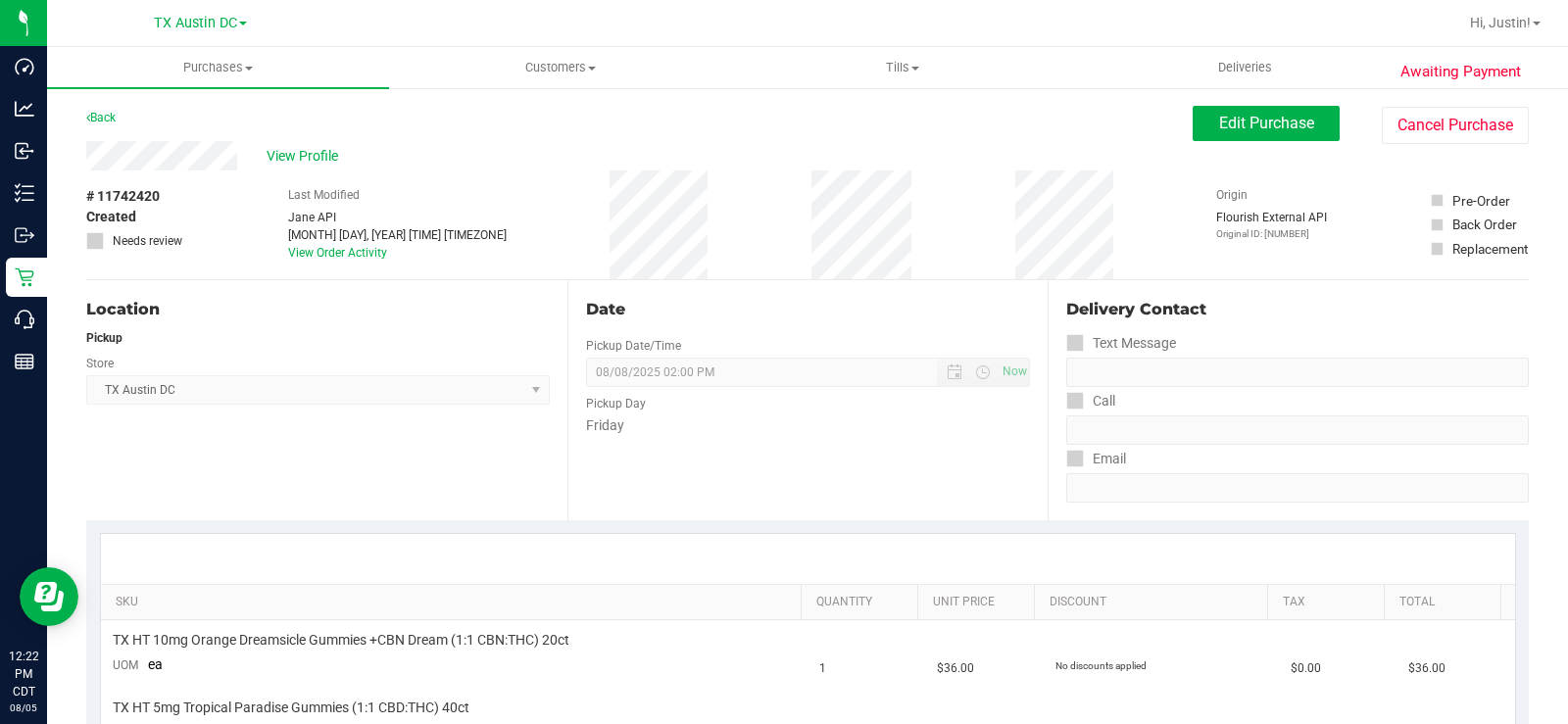 click on "View Profile" at bounding box center (639, 156) 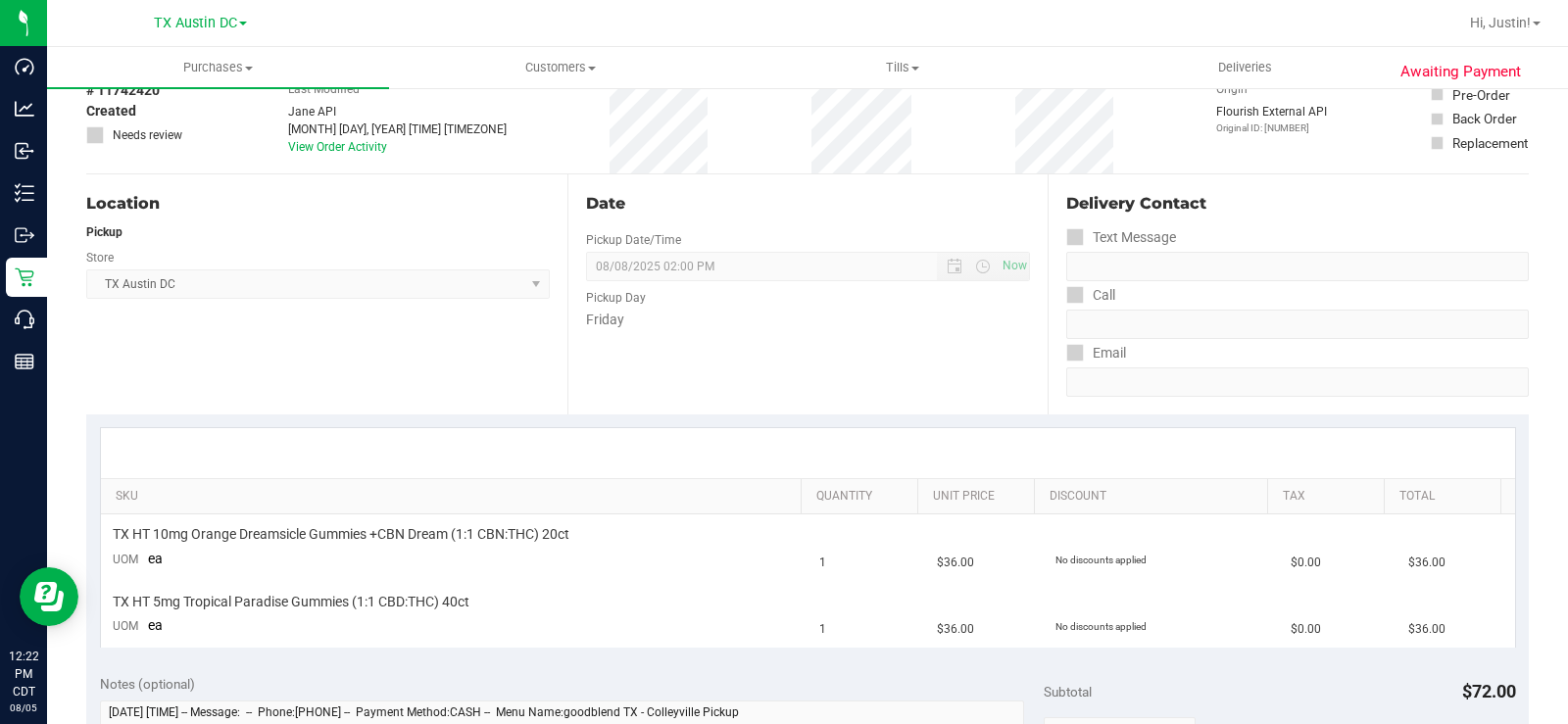 scroll, scrollTop: 0, scrollLeft: 0, axis: both 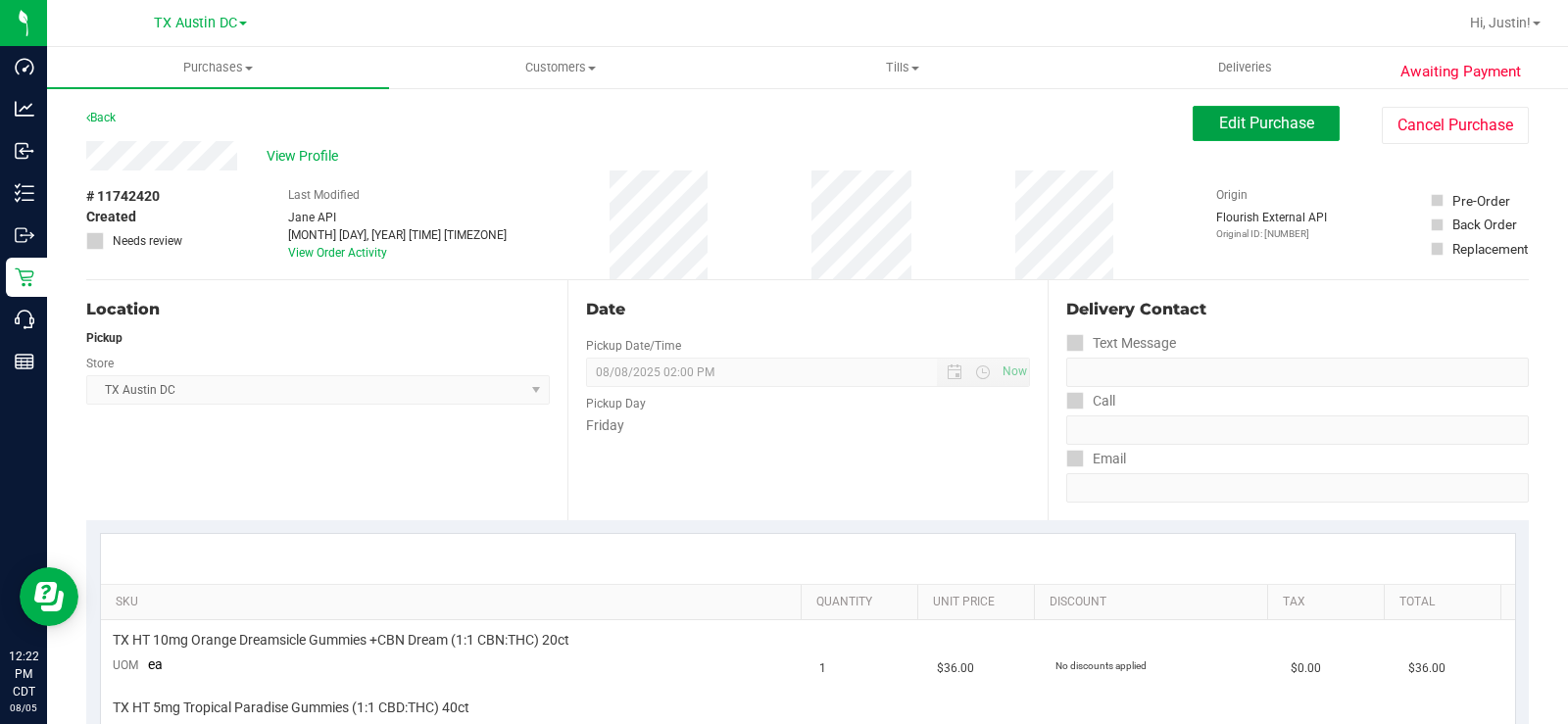 click on "Edit Purchase" at bounding box center (1266, 122) 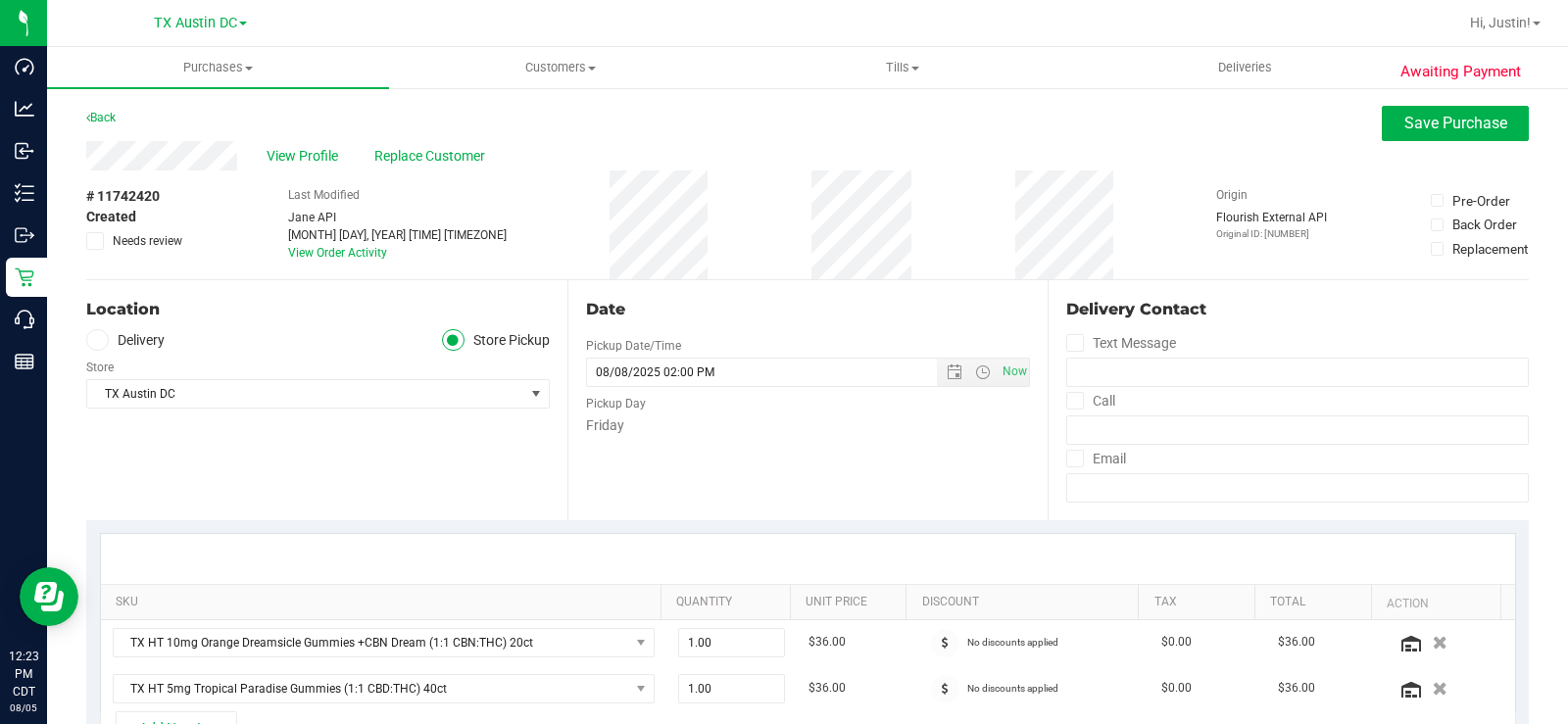 click at bounding box center (97, 340) 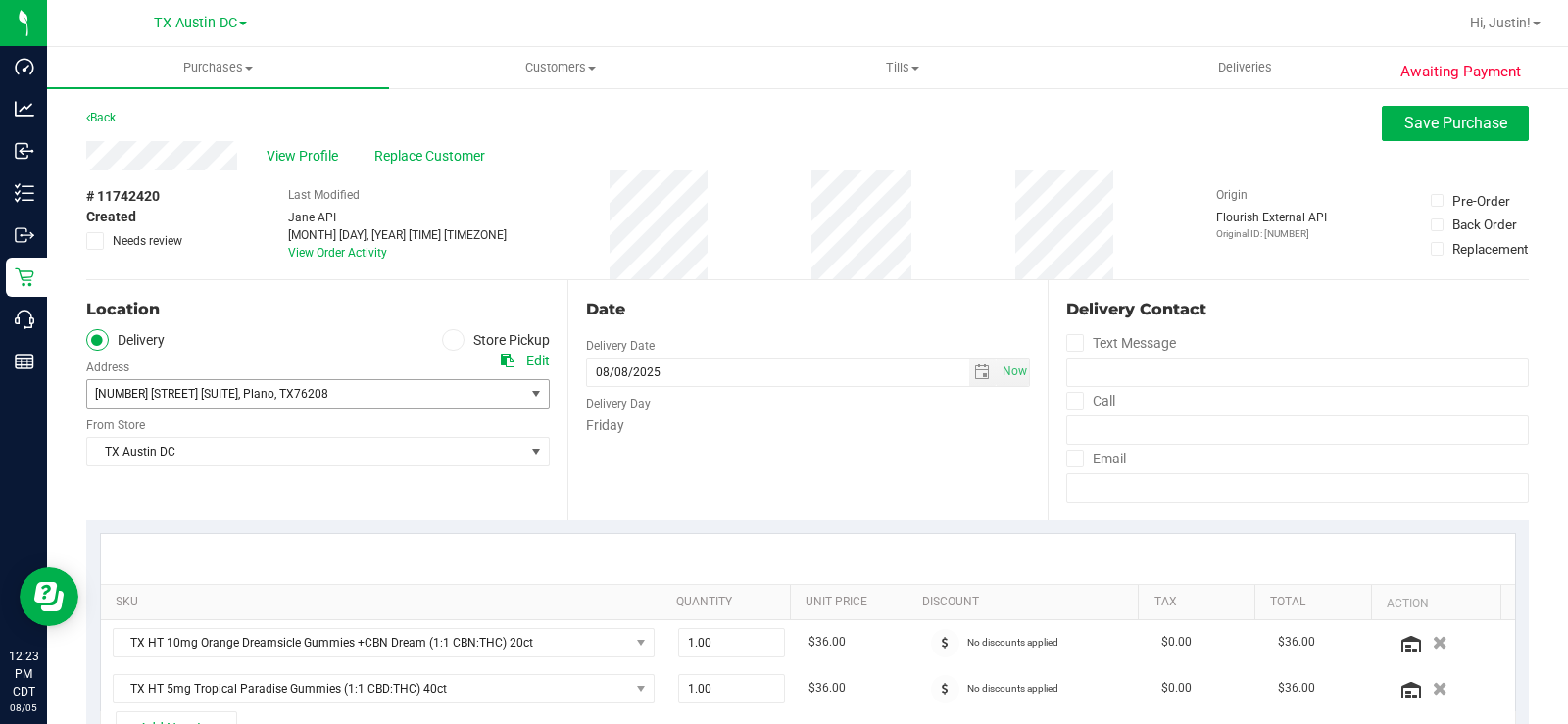 click on "[NUMBER] [STREET] [SUITE]
, [CITY]
, [STATE]
[POSTAL_CODE]" at bounding box center [294, 394] 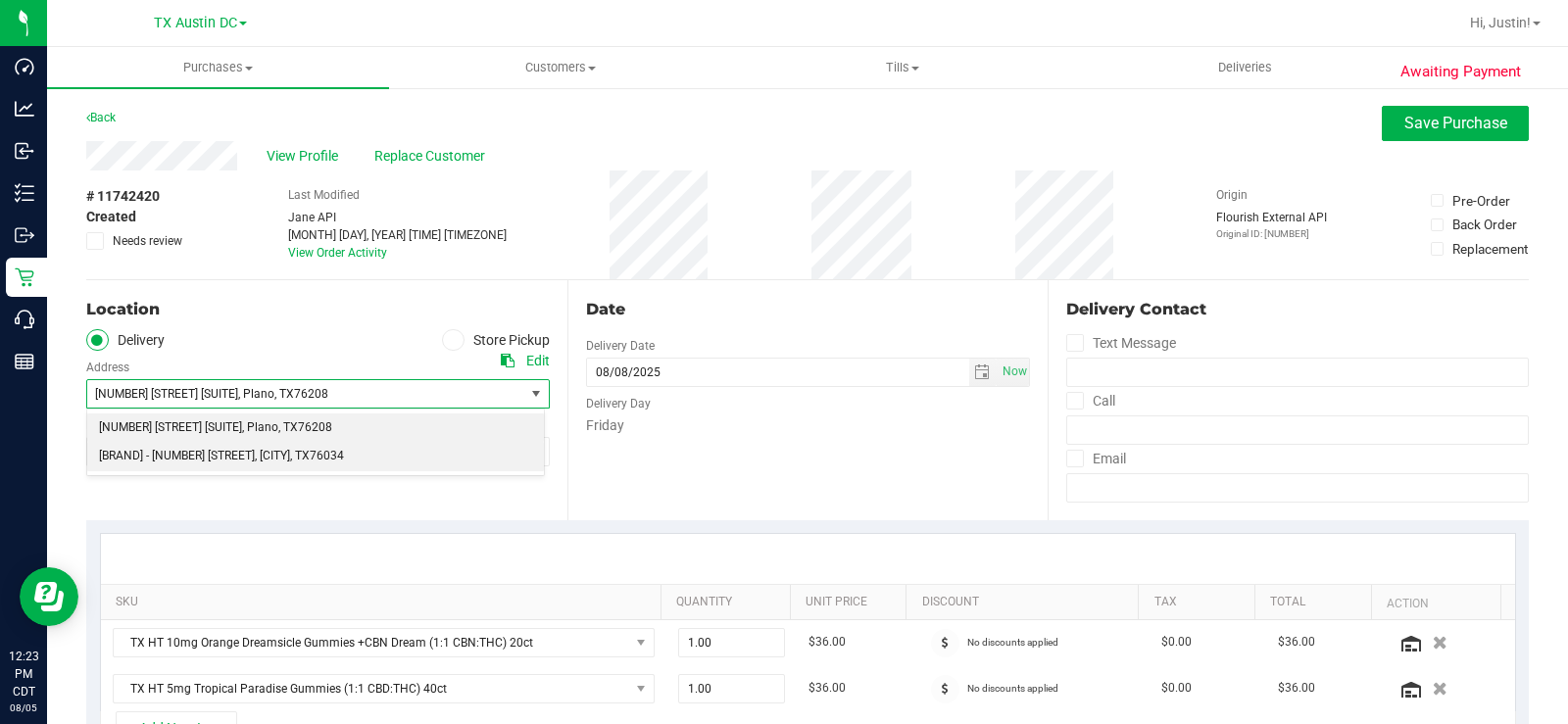 click on "[BRAND] - [NUMBER] [STREET]" at bounding box center [176, 457] 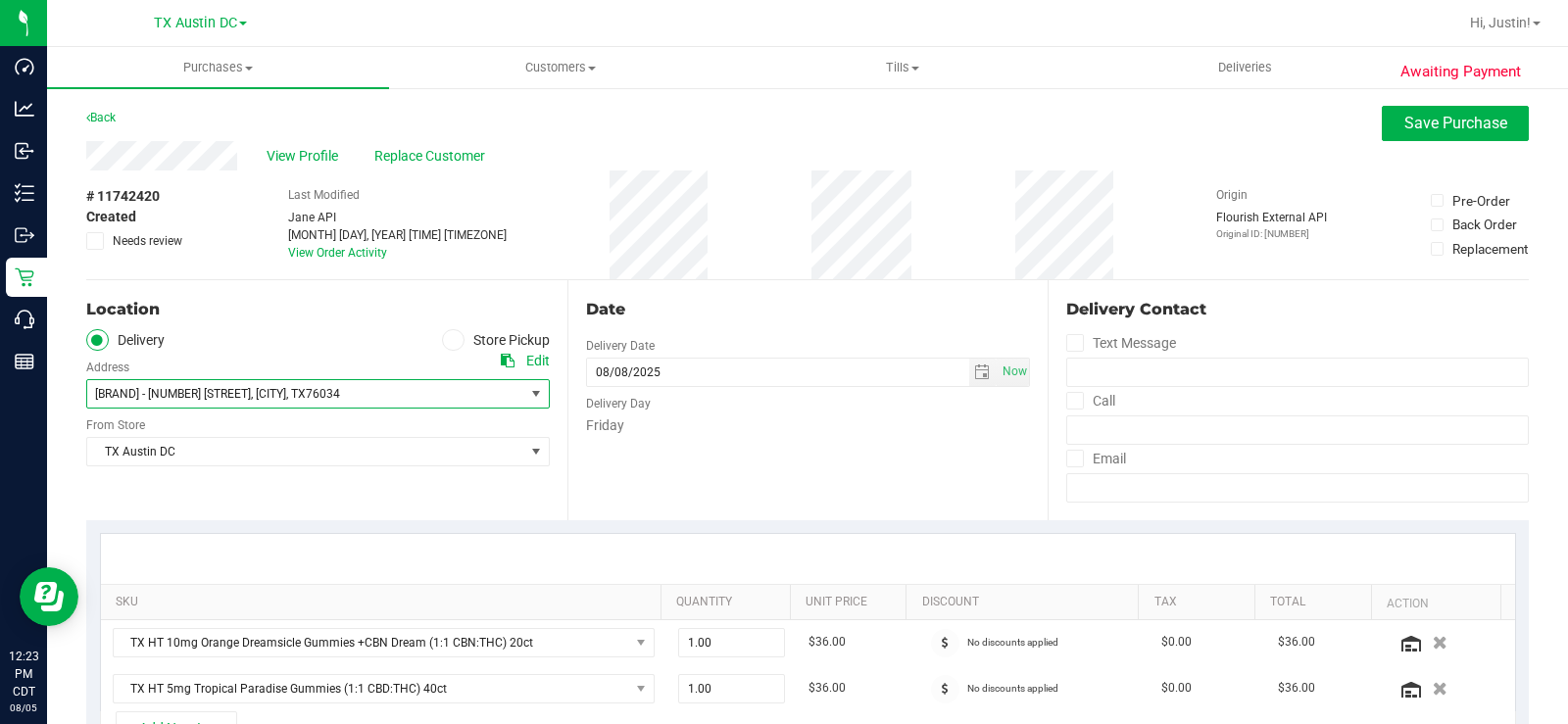 click on "Delivery
Store Pickup
Address
Edit
CVILLE A&B - [NUMBER] [STREET], [SUITE]
, [CITY]
, [STATE]
[POSTAL_CODE]
Select address [NUMBER] [STREET] [SUITE] CVILLE A&B - [NUMBER] [STREET], [SUITE]
From Store
[STATE] [CITY] DC Select Store Bonita Springs WC Boynton Beach WC Bradenton WC Brandon WC Brooksville WC Call Center Clermont WC Crestview WC" at bounding box center [326, 400] 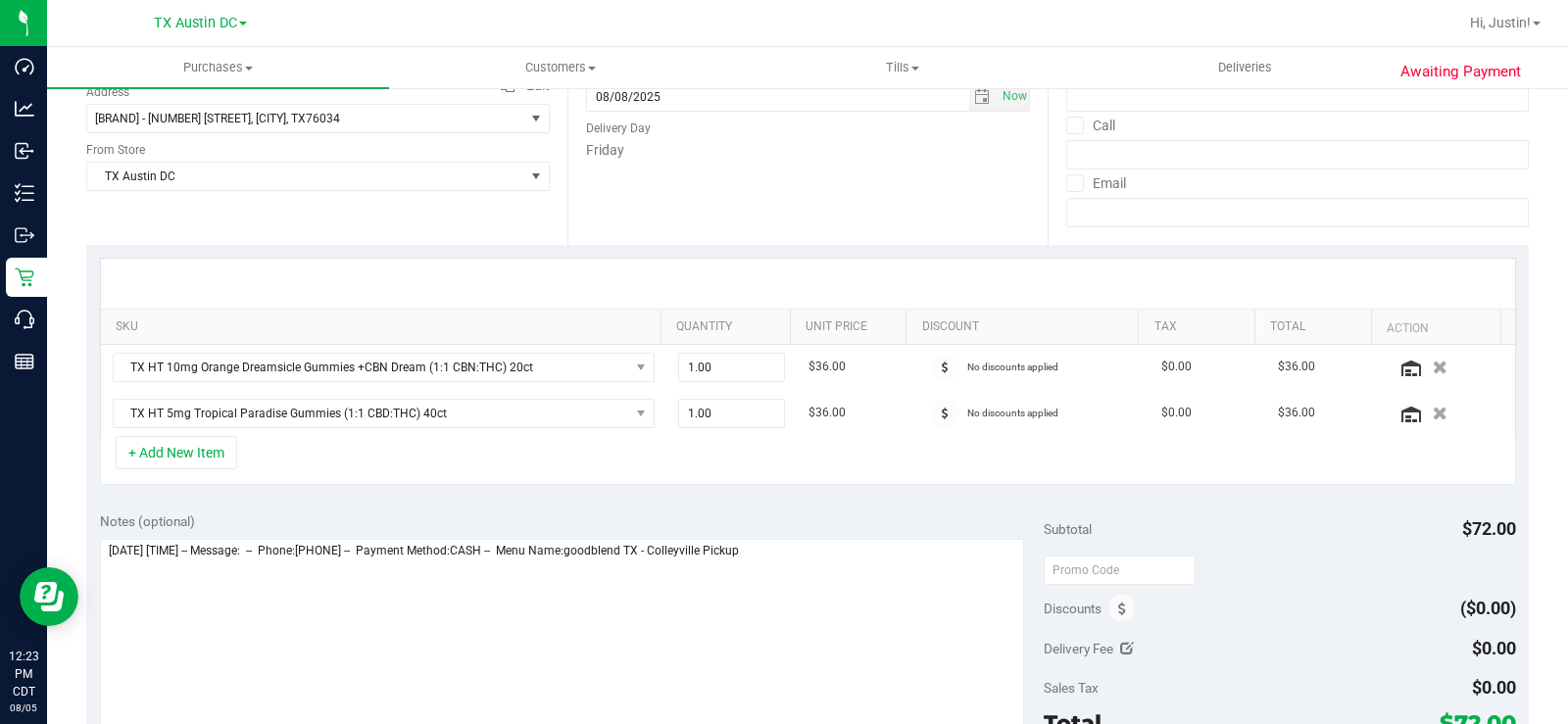 scroll, scrollTop: 392, scrollLeft: 0, axis: vertical 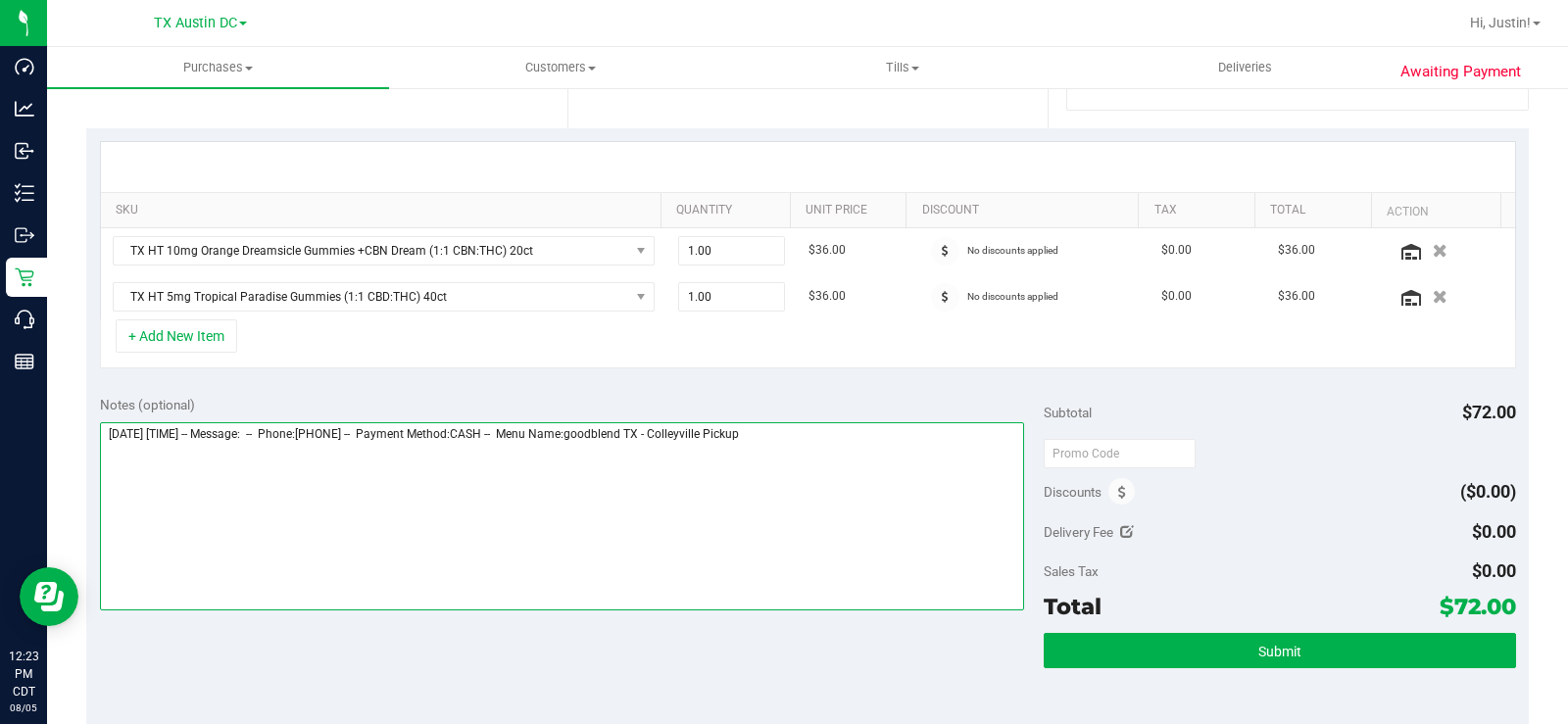 click at bounding box center (562, 516) 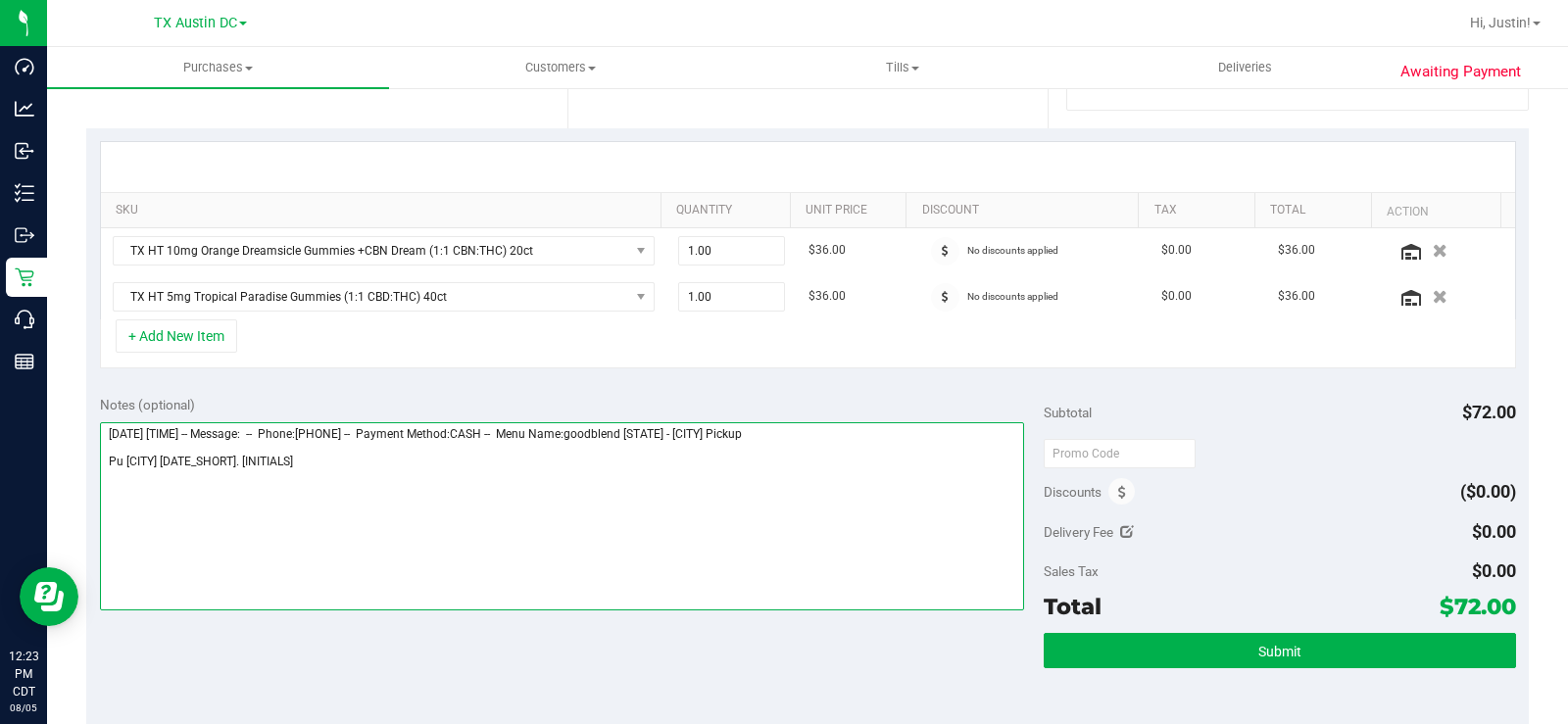 type on "[DATE] [TIME] -- Message:  --  Phone:[PHONE] --  Payment Method:CASH --  Menu Name:goodblend [STATE] - [CITY] Pickup
Pu [CITY] [DATE_SHORT]. [INITIALS]" 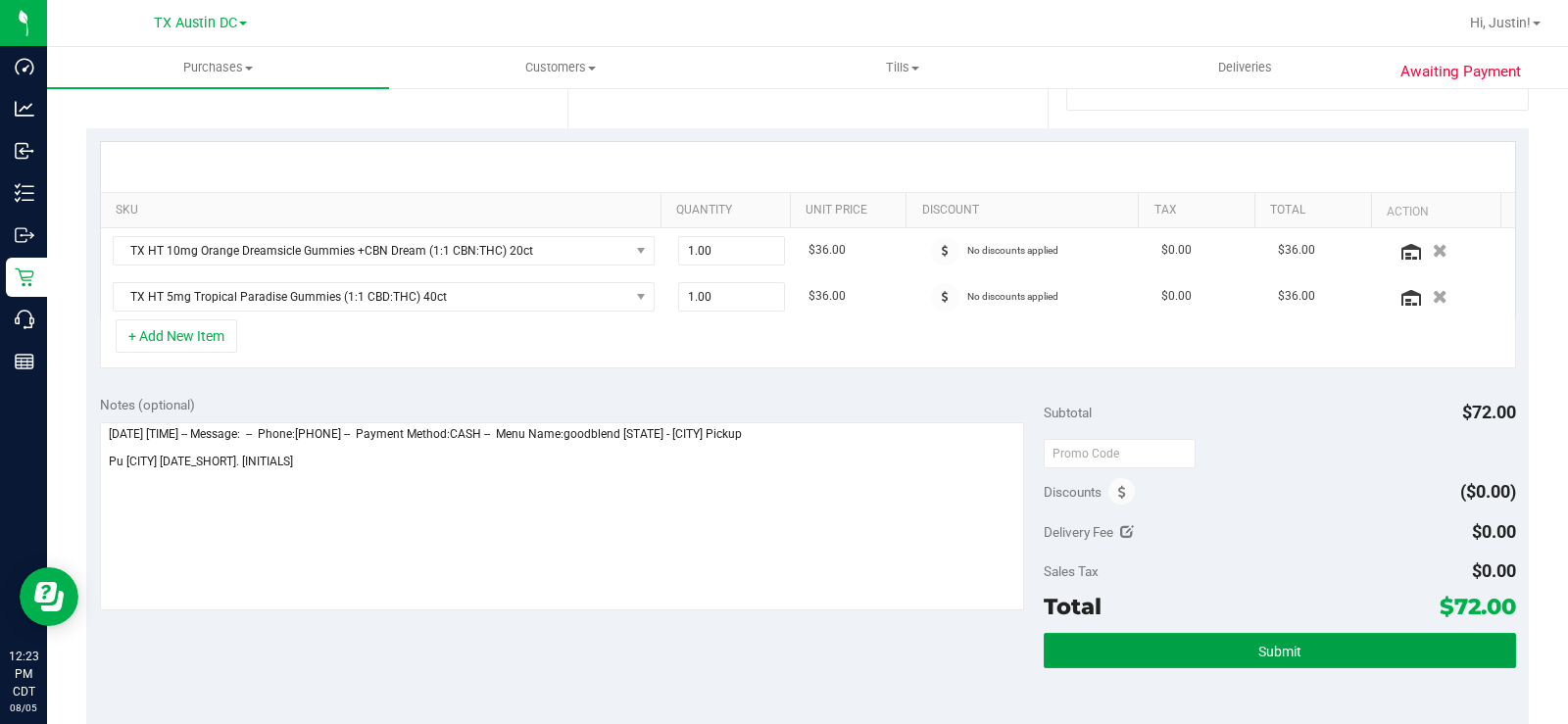 click on "Submit" at bounding box center [1280, 651] 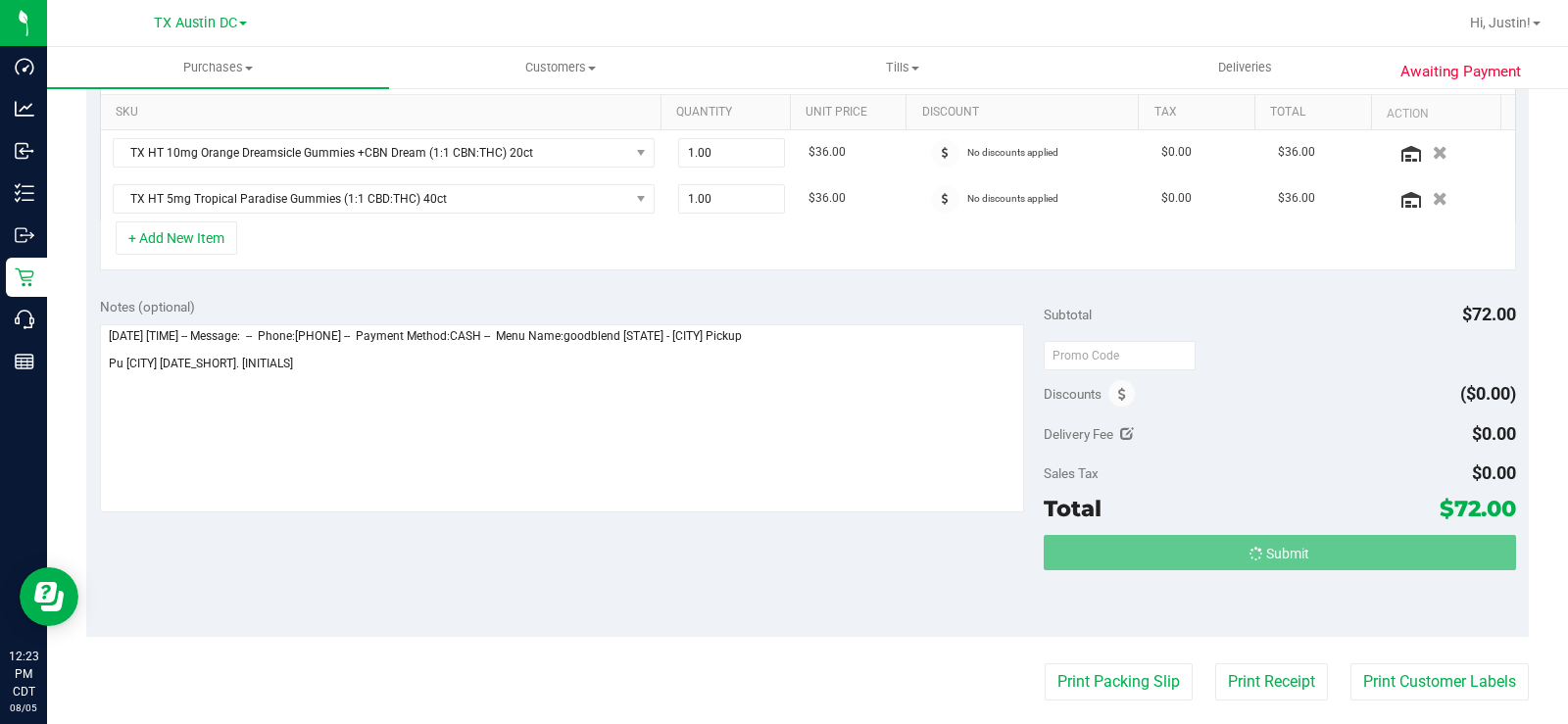 scroll, scrollTop: 0, scrollLeft: 0, axis: both 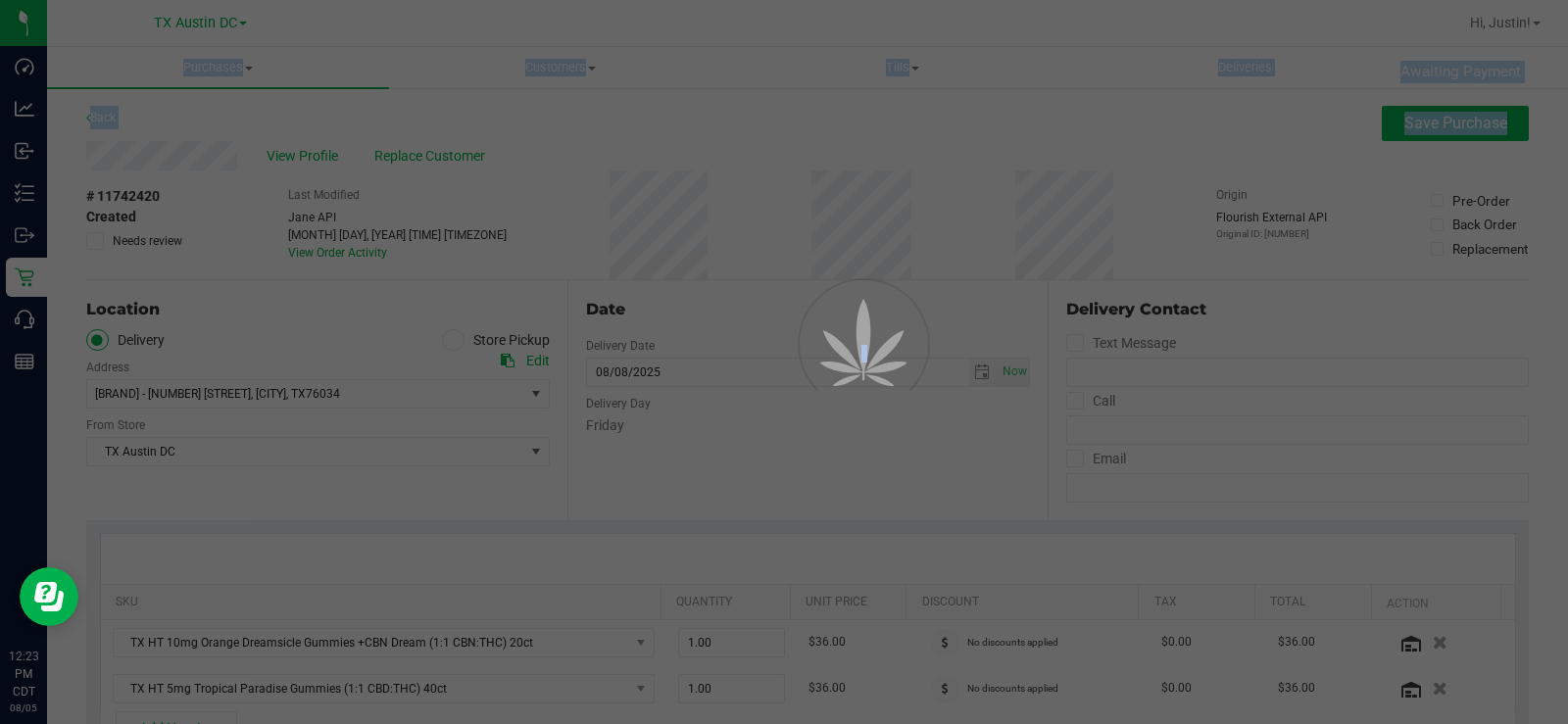 click on "Purchases
Summary of purchases
Fulfillment
All purchases
Customers
All customers
Add a new customer" at bounding box center (808, 385) 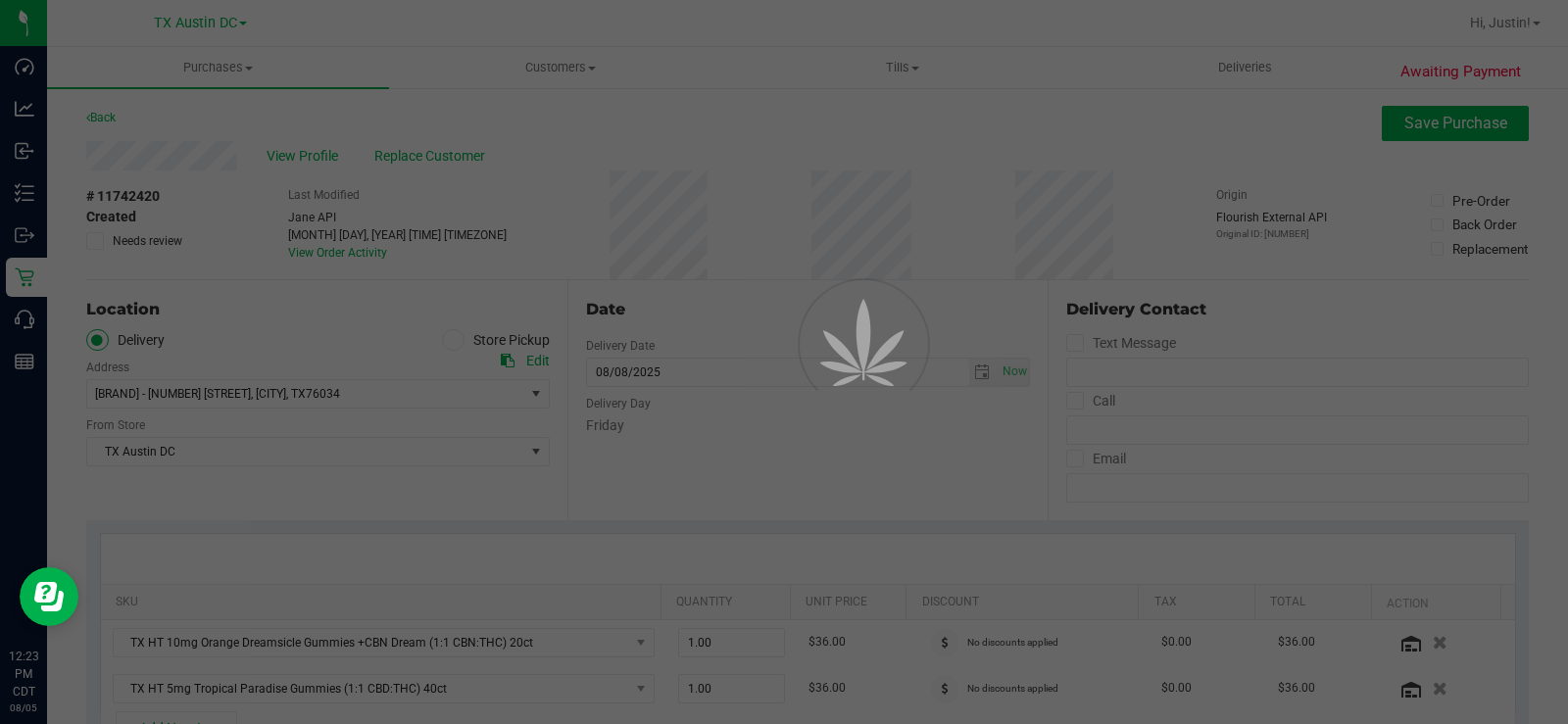 drag, startPoint x: 235, startPoint y: 156, endPoint x: 117, endPoint y: 155, distance: 118.004237 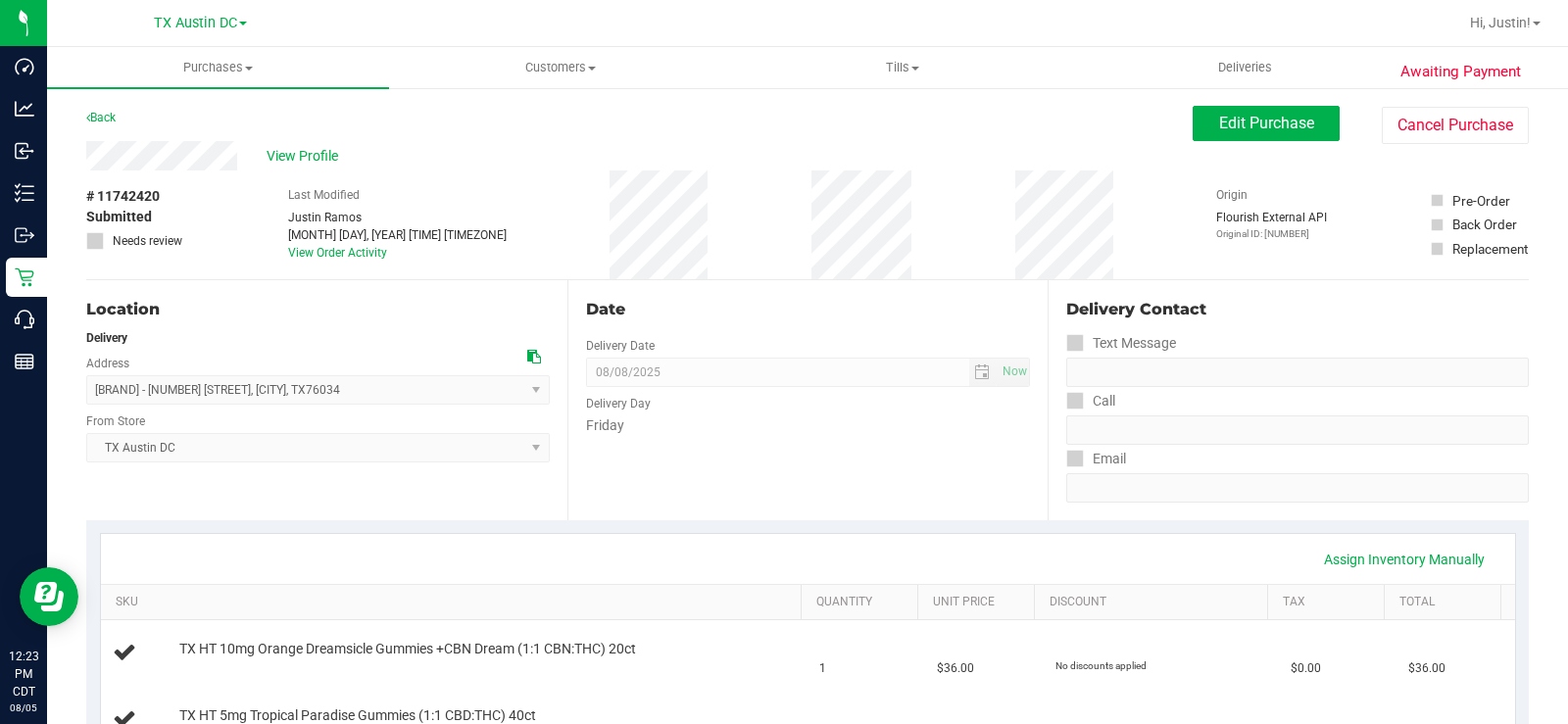 click on "Awaiting Payment
Back
Edit Purchase
Cancel Purchase
View Profile
# [NUMBER]
Submitted
Needs review
Last Modified
[FIRST] [LAST]
[DATE] [TIME] [TIMEZONE]
View Order Activity
Origin" at bounding box center (808, 850) 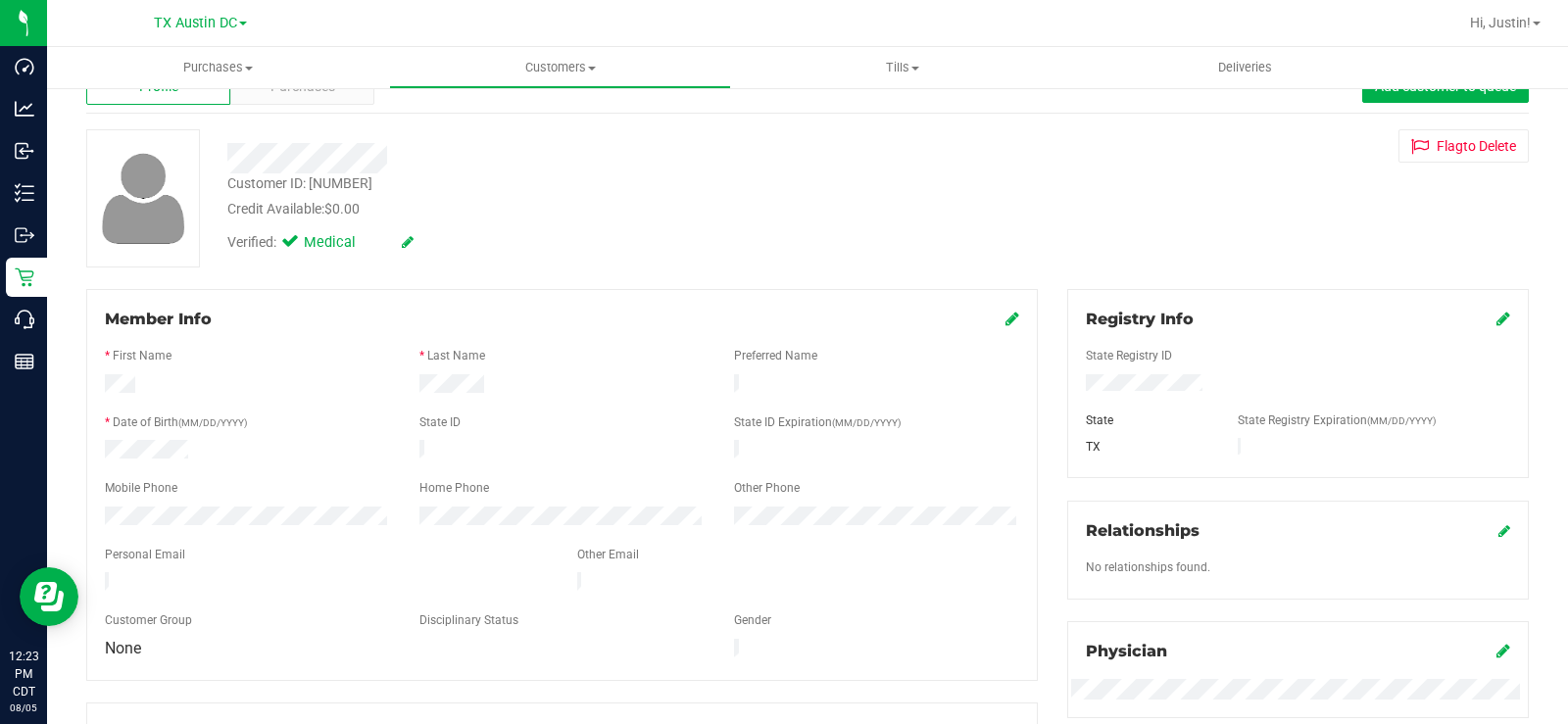 scroll, scrollTop: 98, scrollLeft: 0, axis: vertical 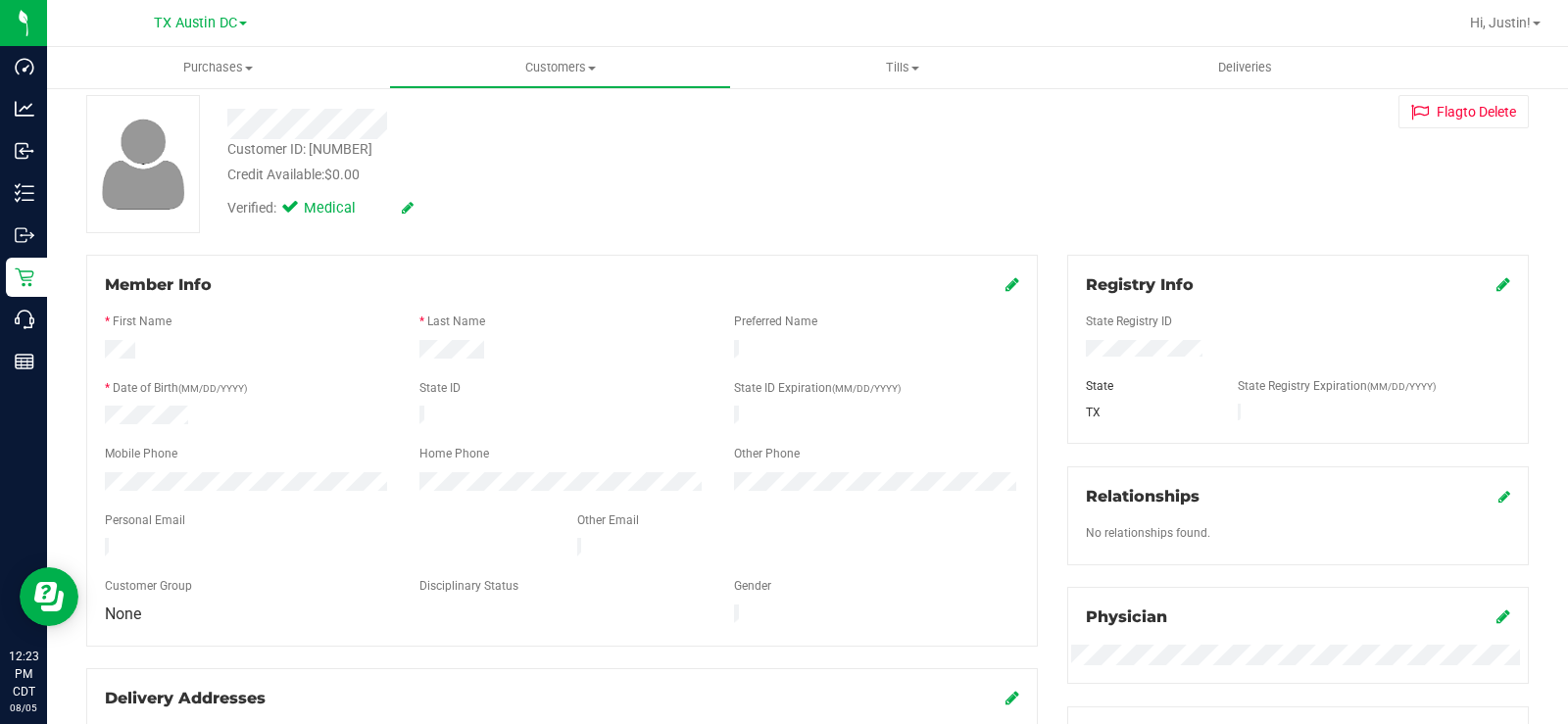 drag, startPoint x: 277, startPoint y: 536, endPoint x: 100, endPoint y: 530, distance: 177.10167 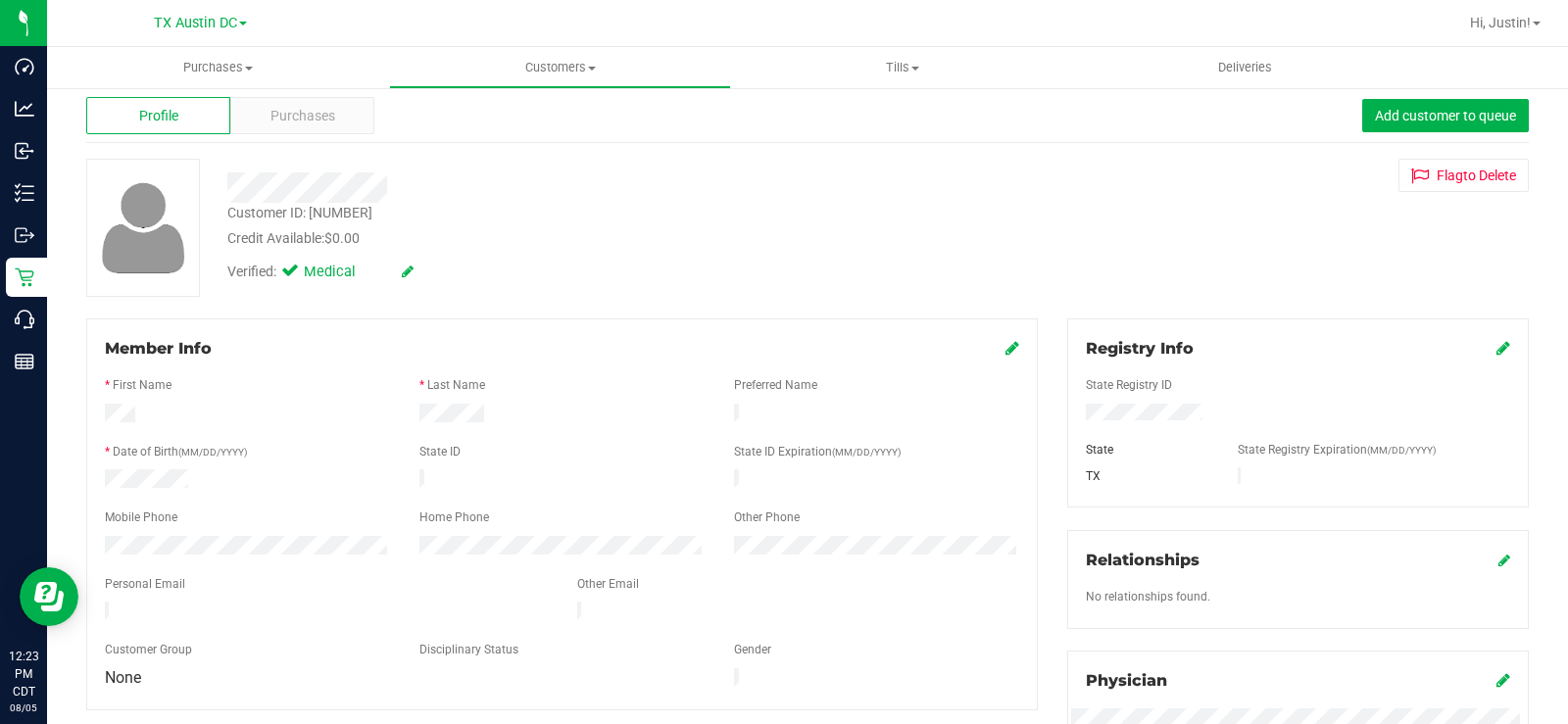 scroll, scrollTop: 0, scrollLeft: 0, axis: both 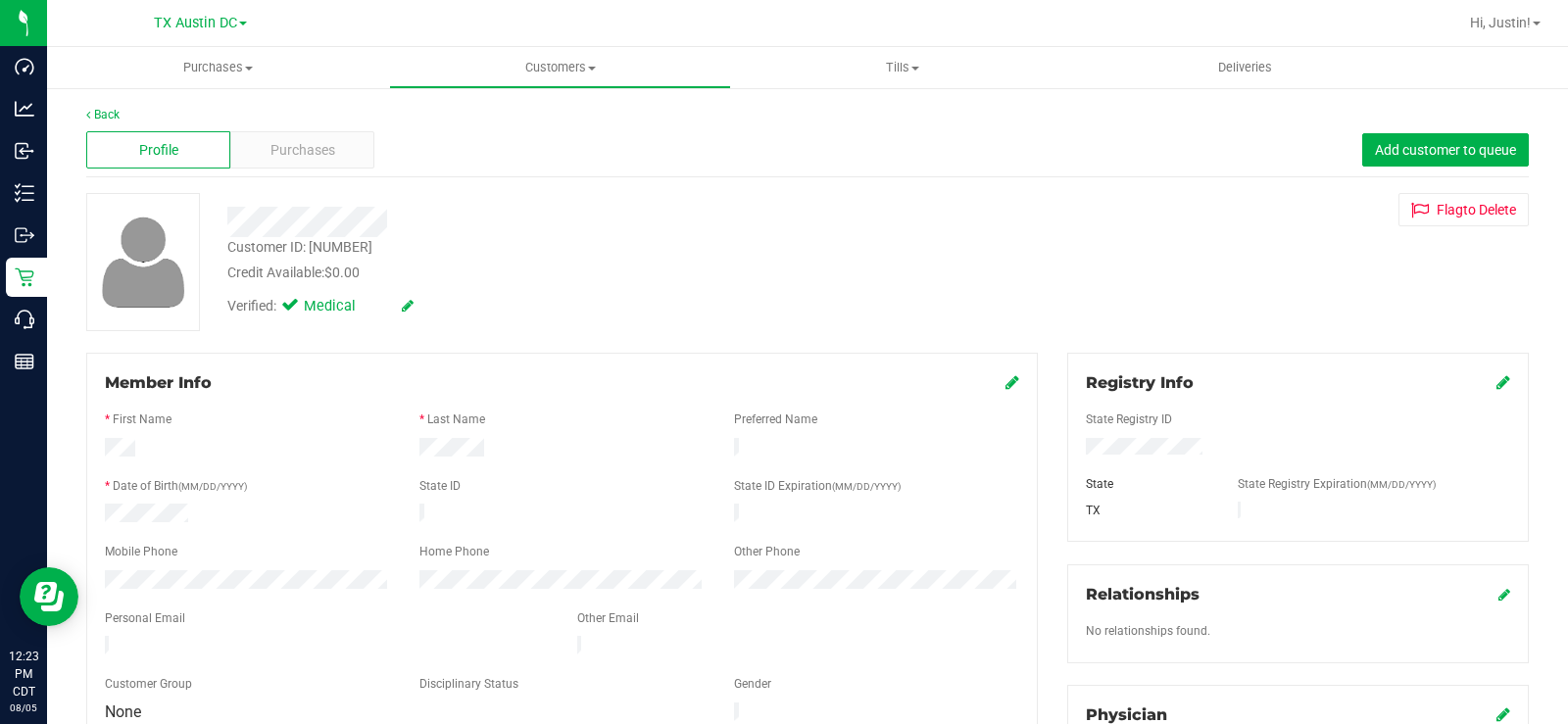 click on "Purchases" at bounding box center (303, 150) 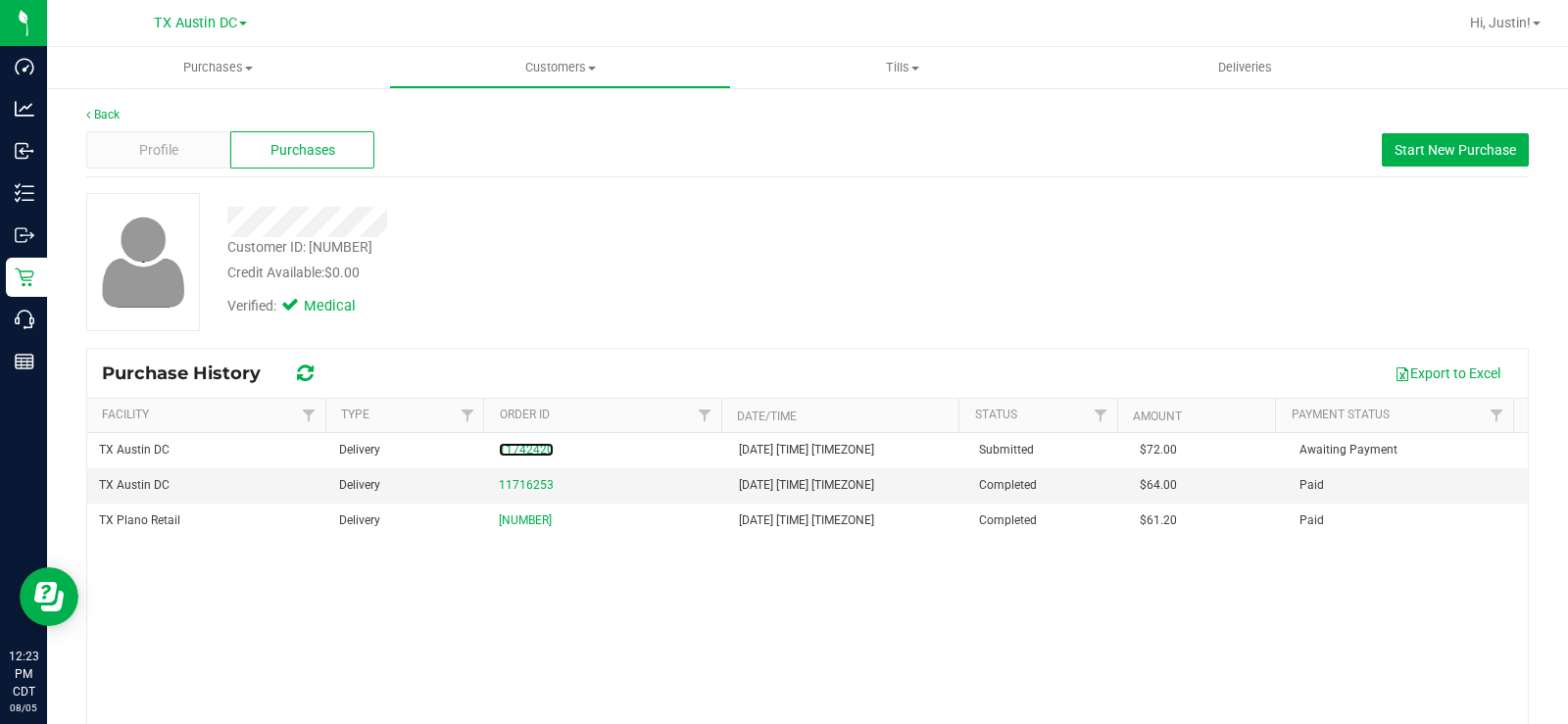 click on "11742420" at bounding box center [526, 450] 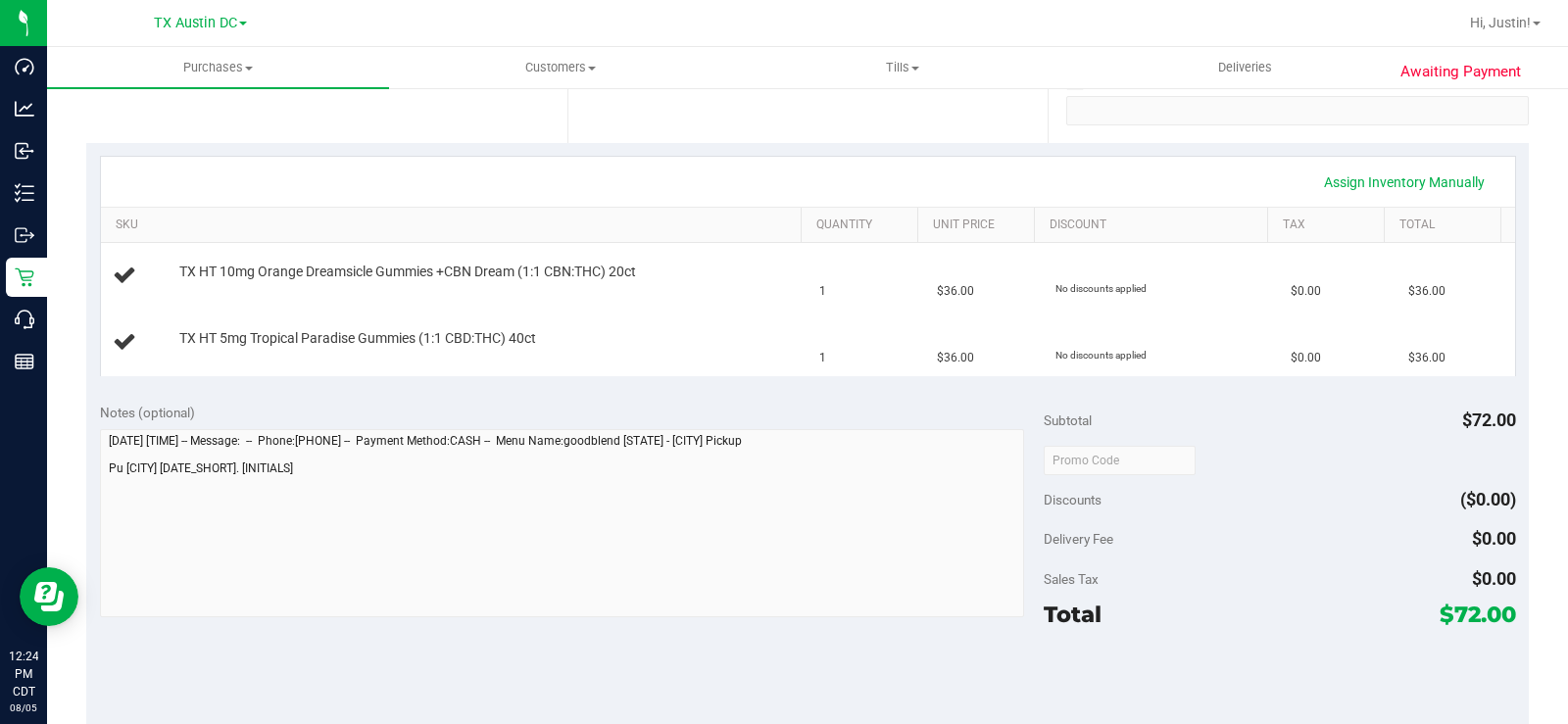 scroll, scrollTop: 588, scrollLeft: 0, axis: vertical 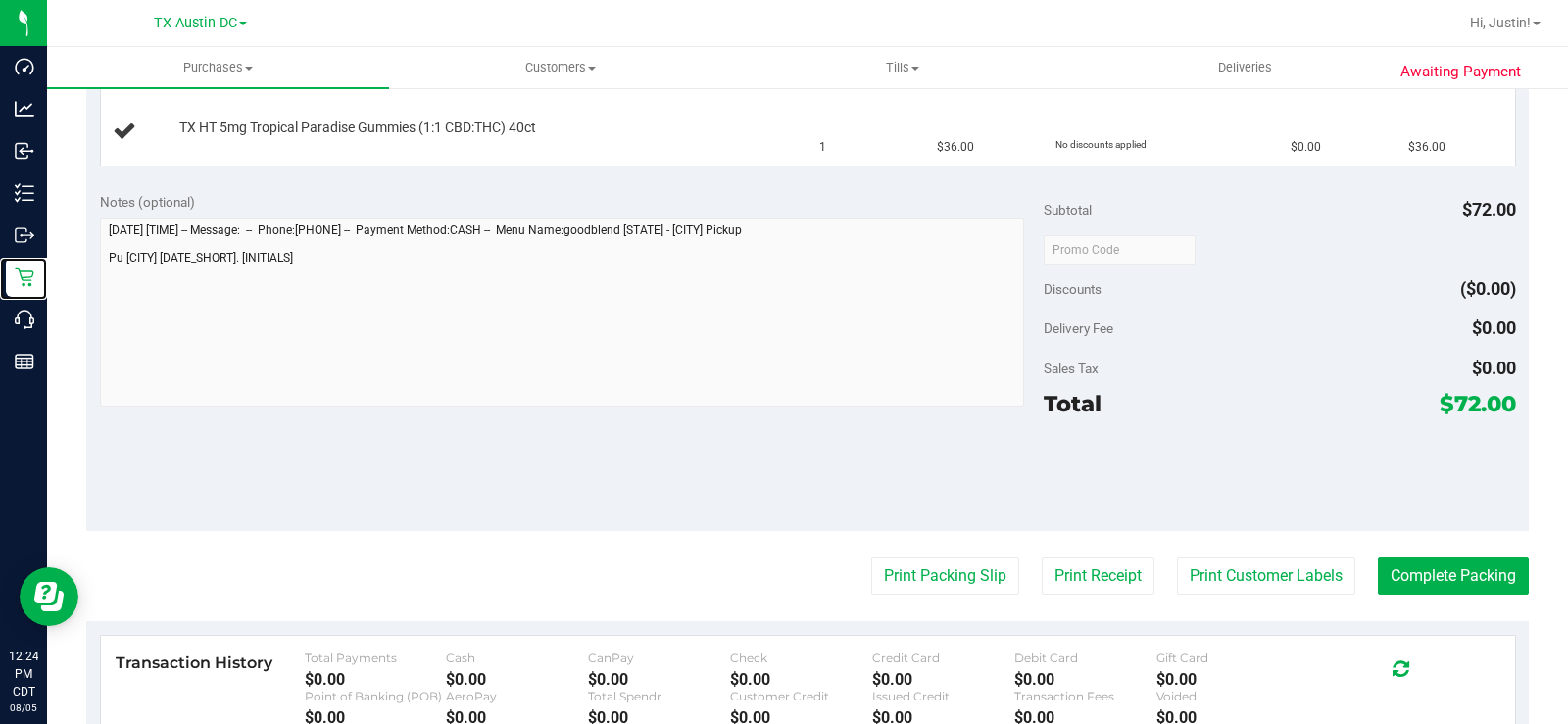 click on "Retail" at bounding box center [0, 0] 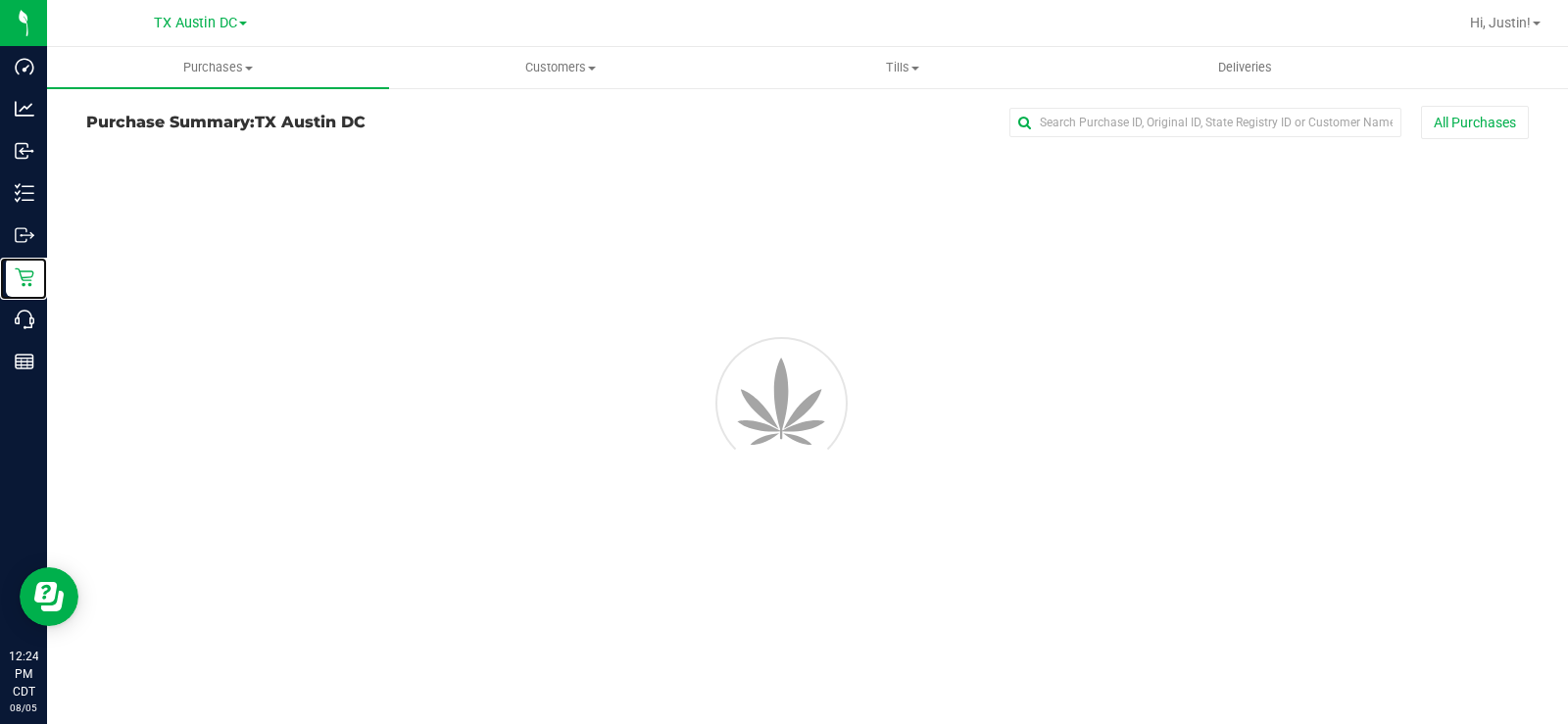 scroll, scrollTop: 0, scrollLeft: 0, axis: both 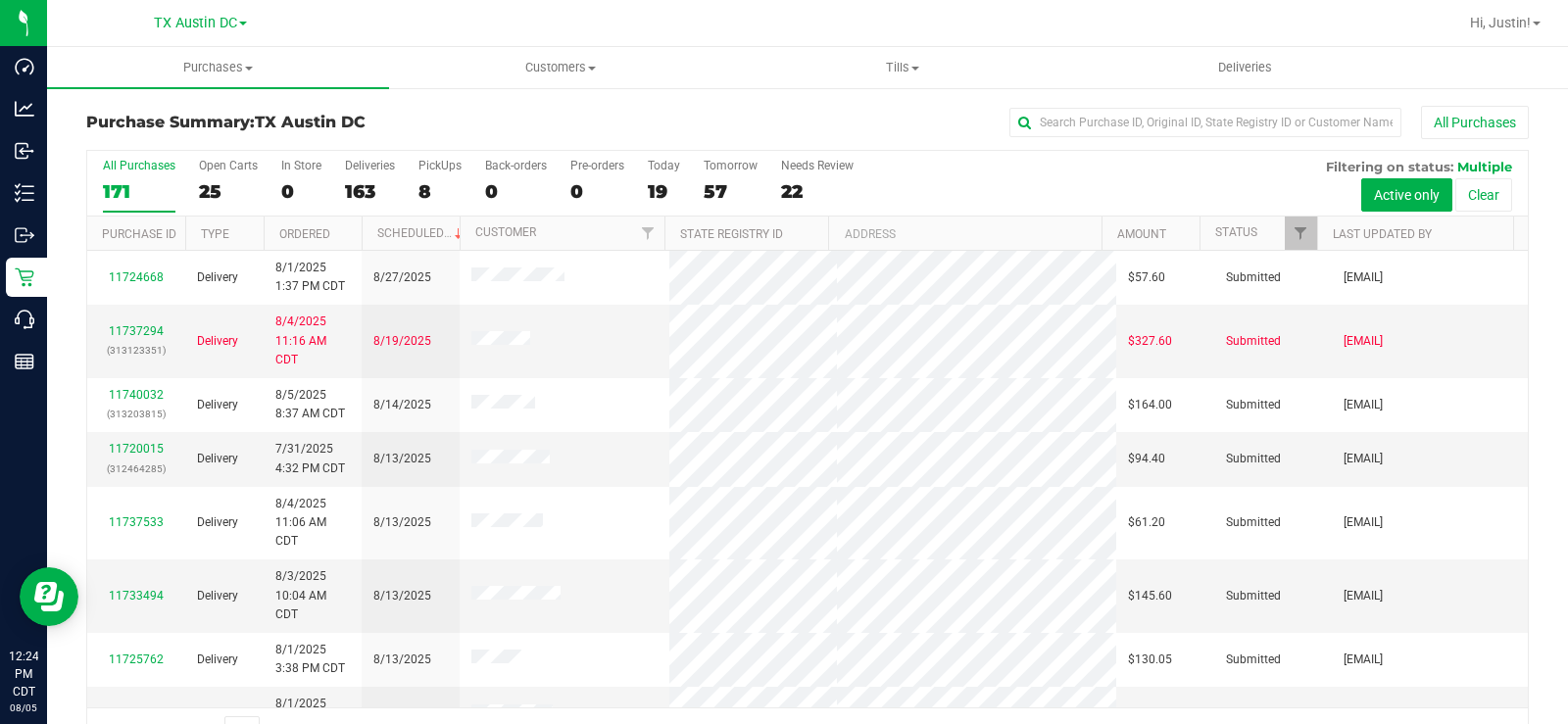 click on "25" at bounding box center (228, 191) 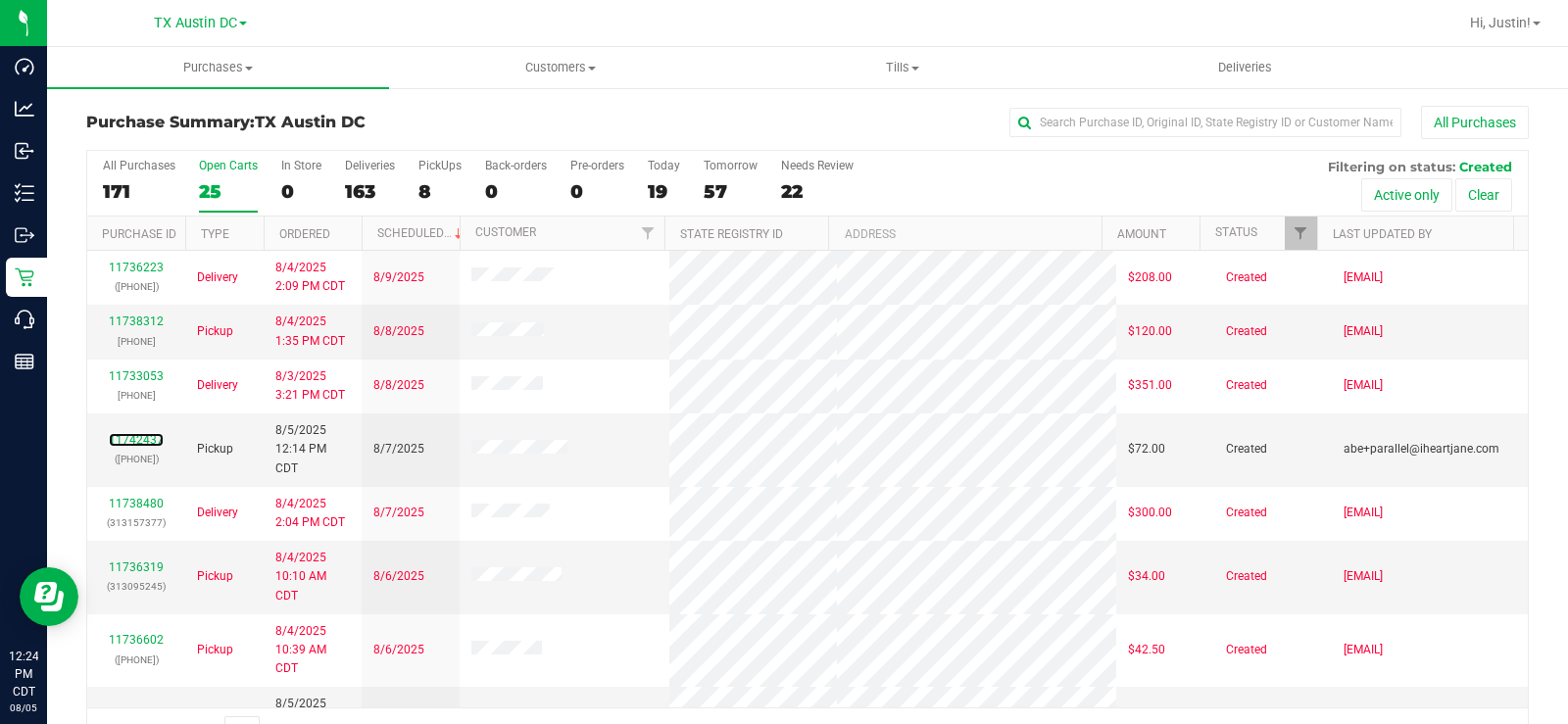 click on "11742437" at bounding box center (136, 440) 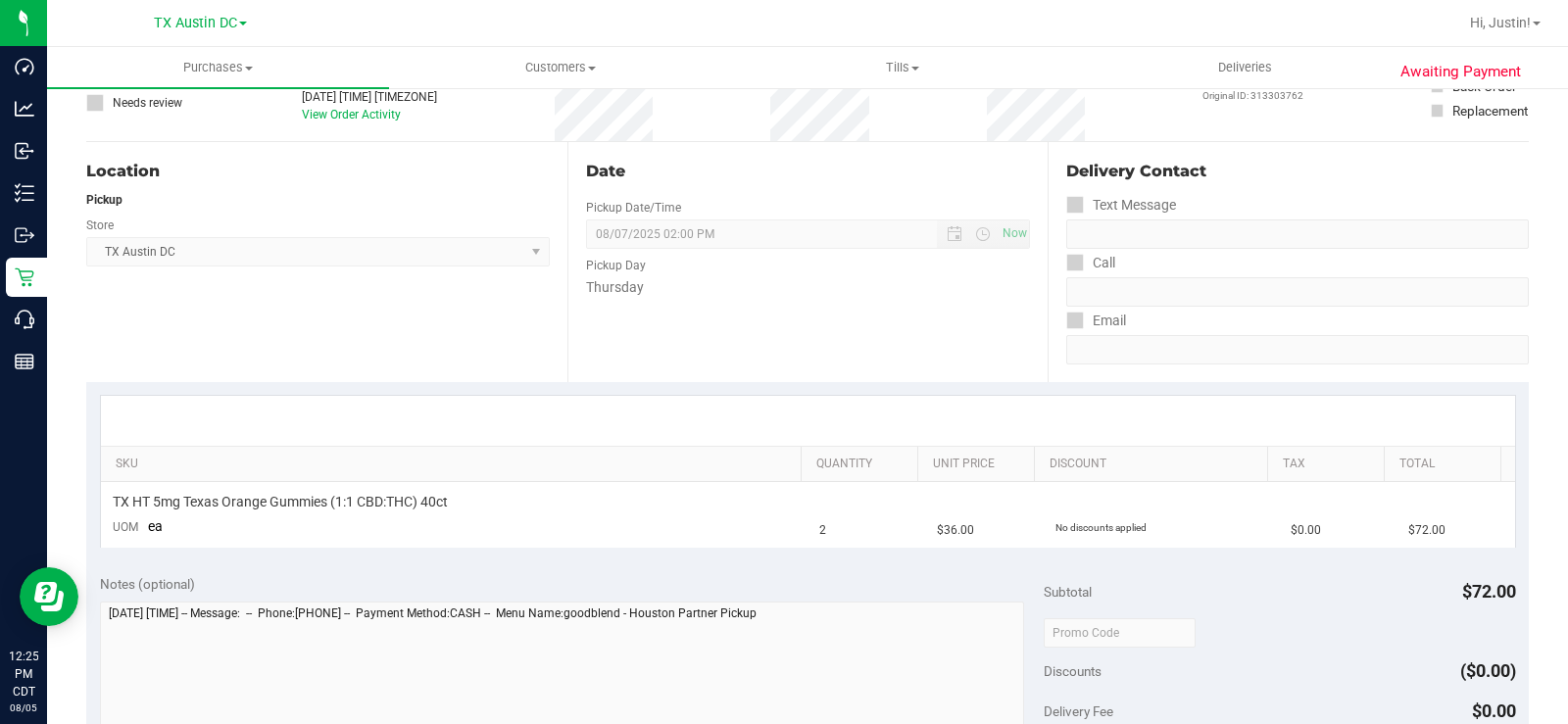 scroll, scrollTop: 0, scrollLeft: 0, axis: both 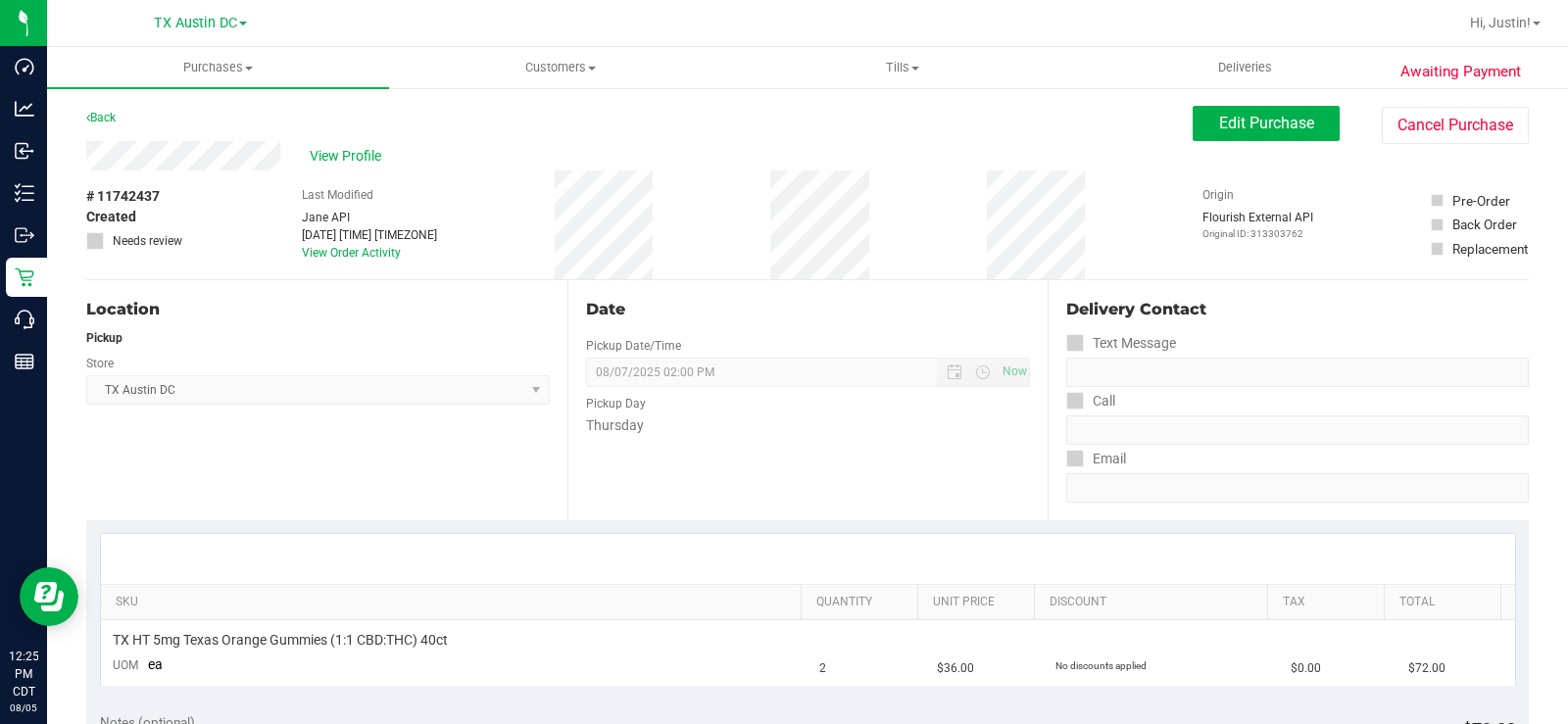 click on "View Profile" at bounding box center [639, 156] 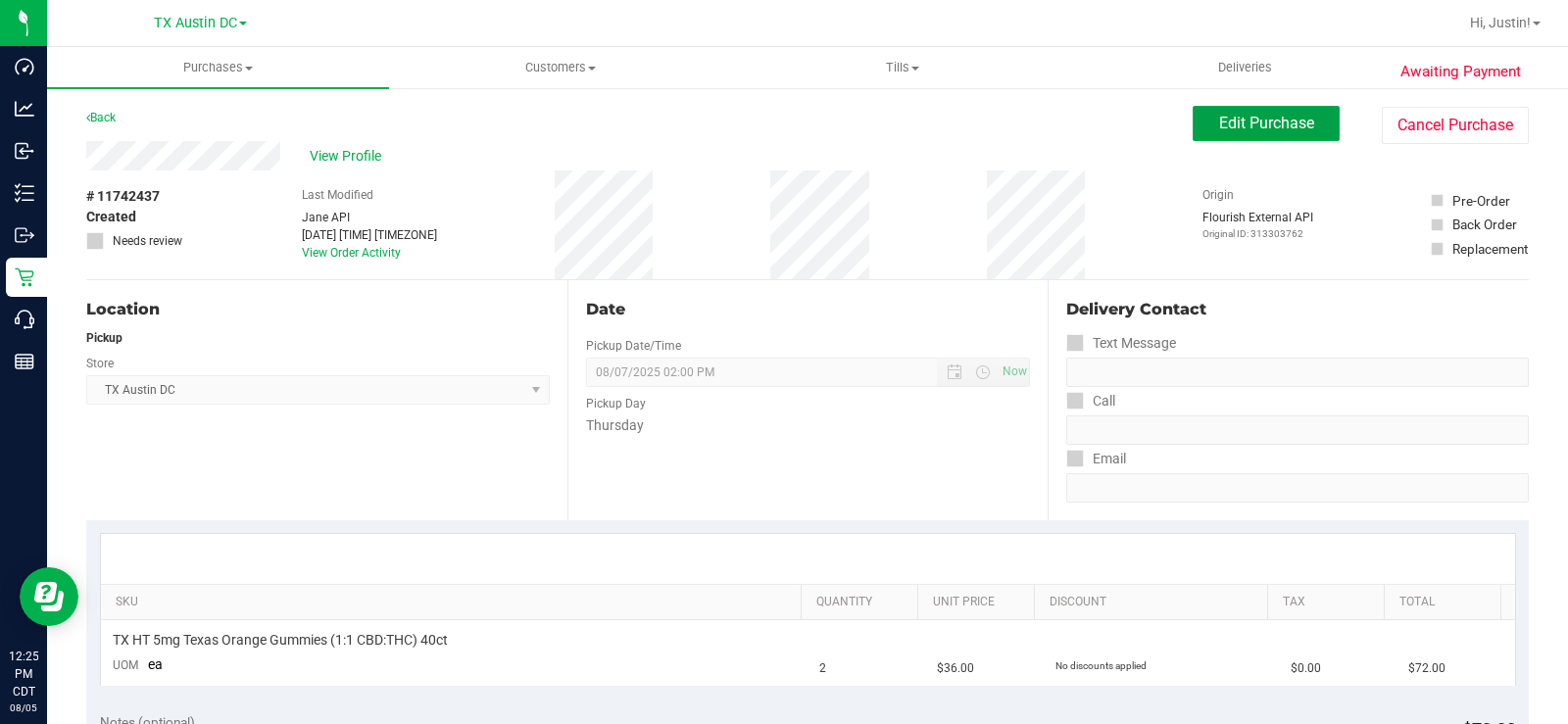 click on "Edit Purchase" at bounding box center [1266, 122] 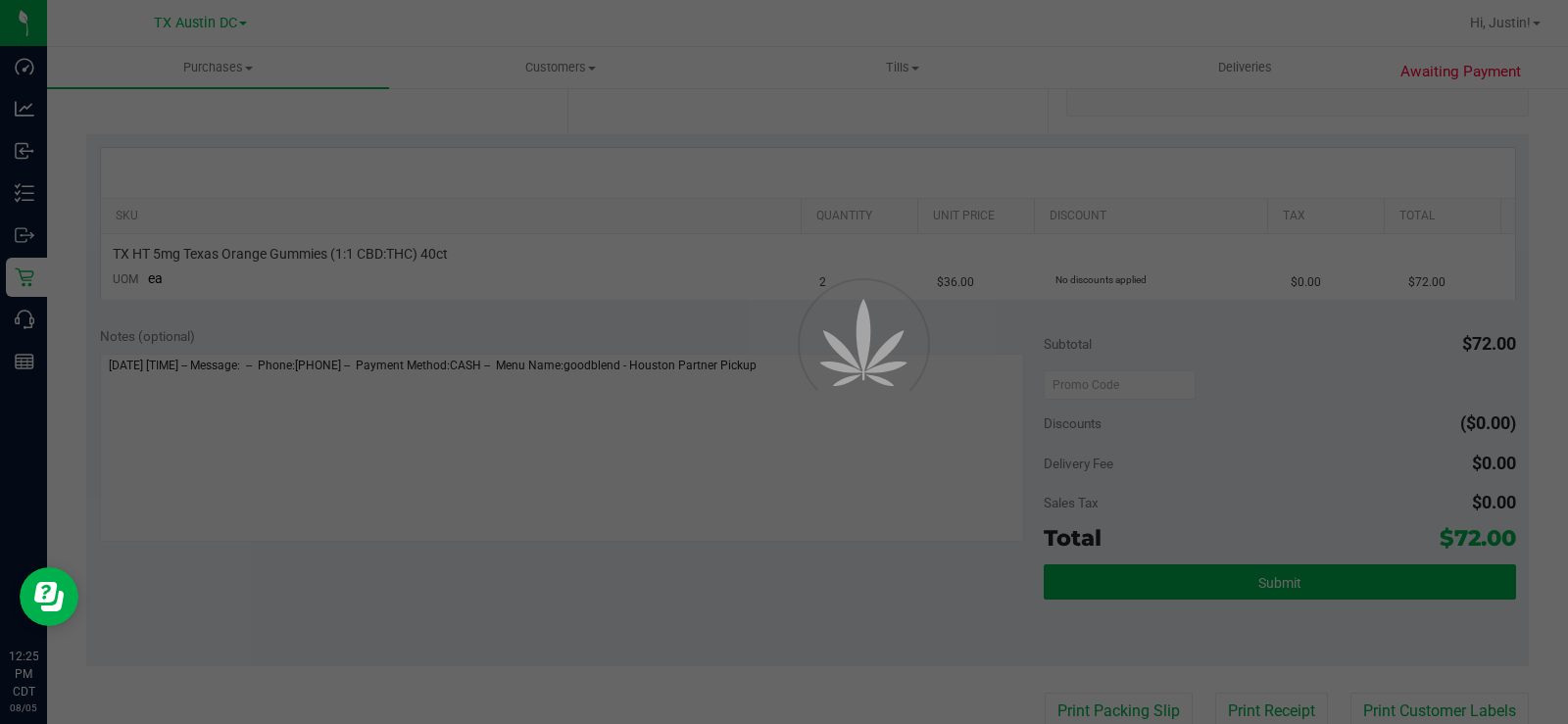 scroll, scrollTop: 392, scrollLeft: 0, axis: vertical 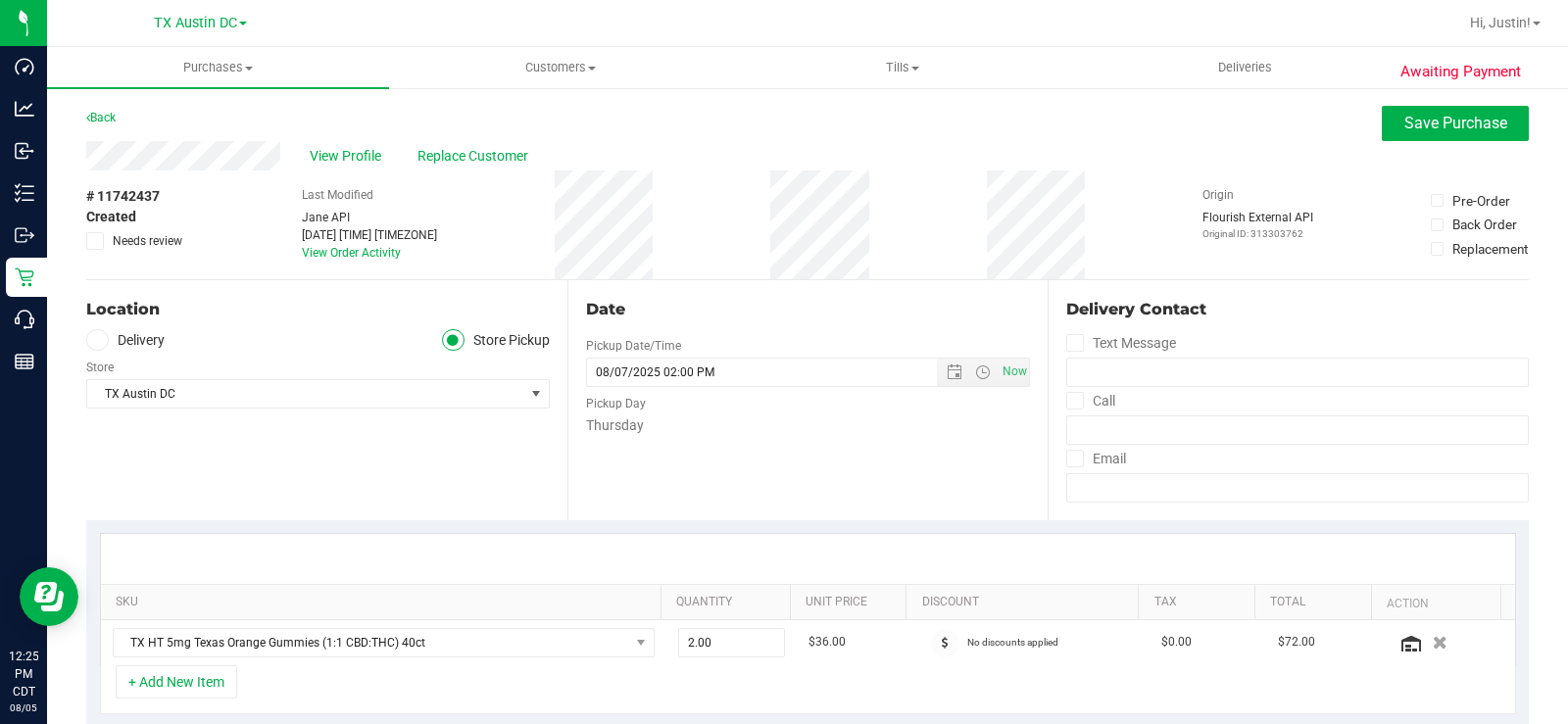 click at bounding box center (97, 340) 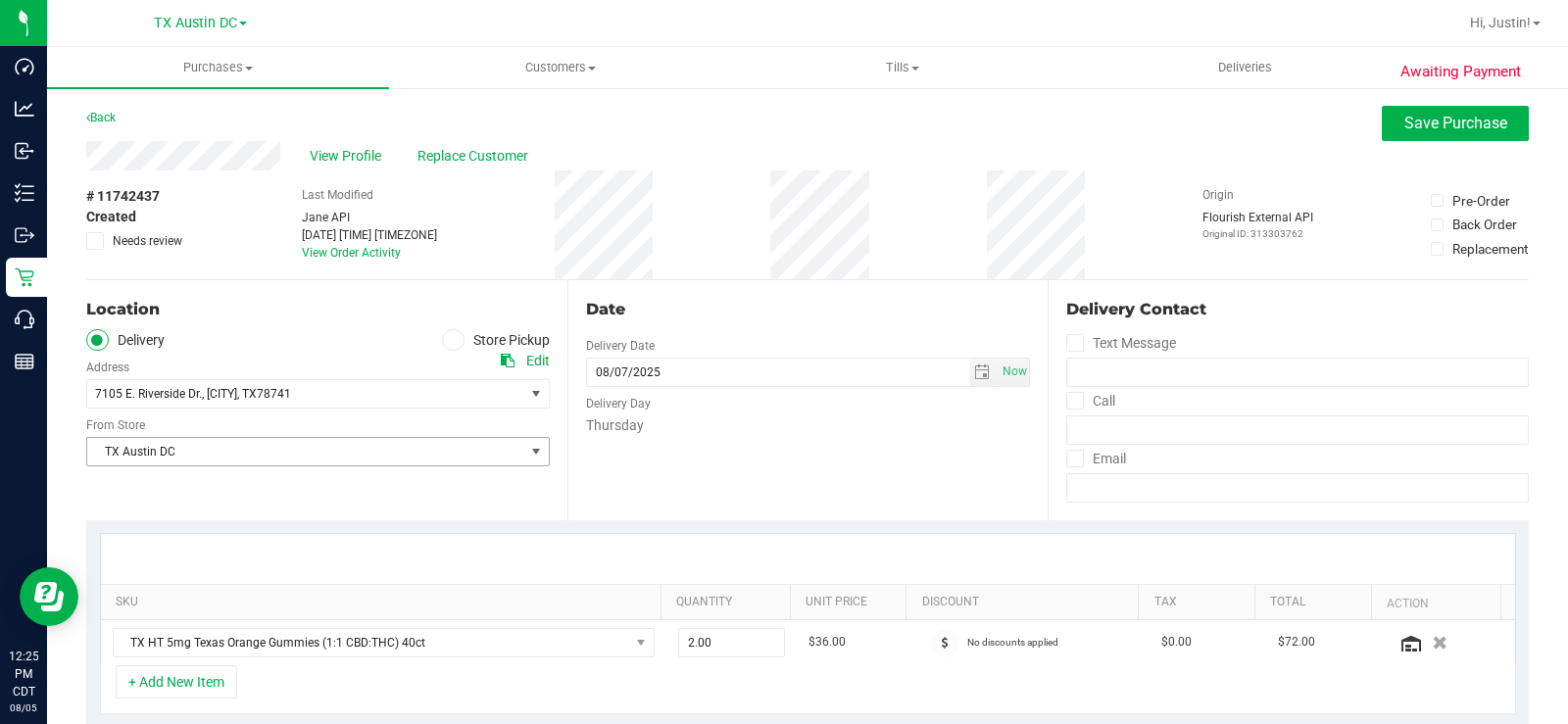 click on "TX Austin DC" at bounding box center [306, 452] 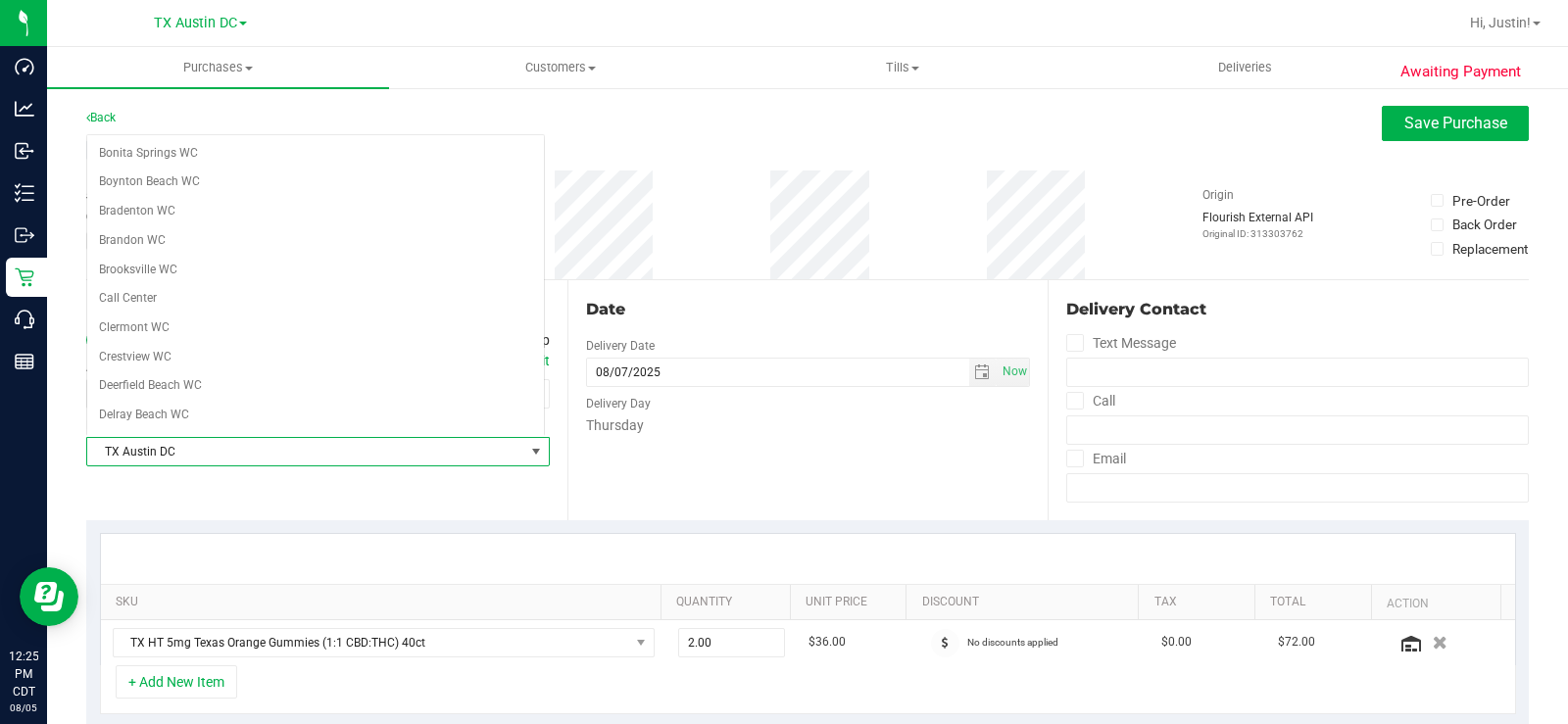 scroll, scrollTop: 1221, scrollLeft: 0, axis: vertical 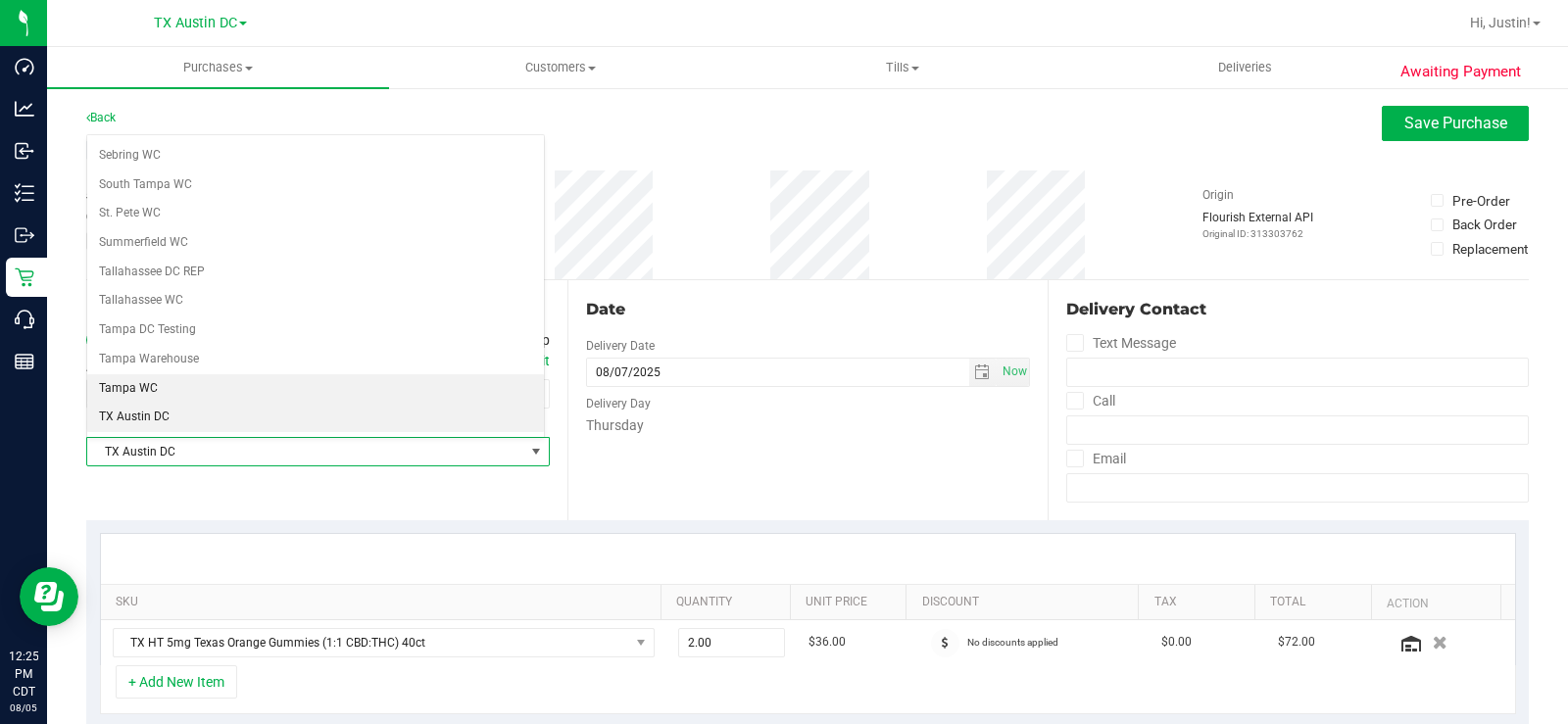 click on "Tampa WC" at bounding box center [316, 389] 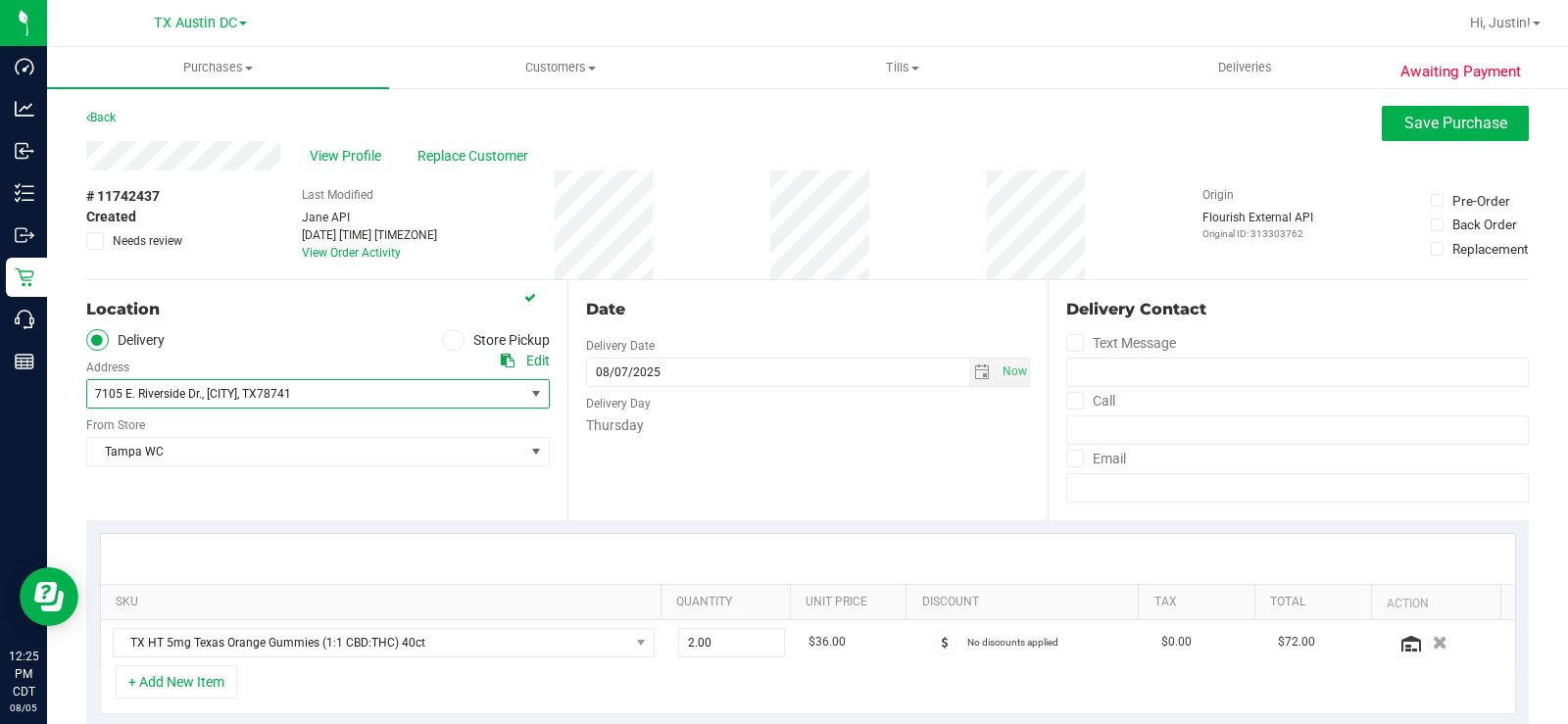 click on "7105 E. Riverside Dr." at bounding box center [148, 394] 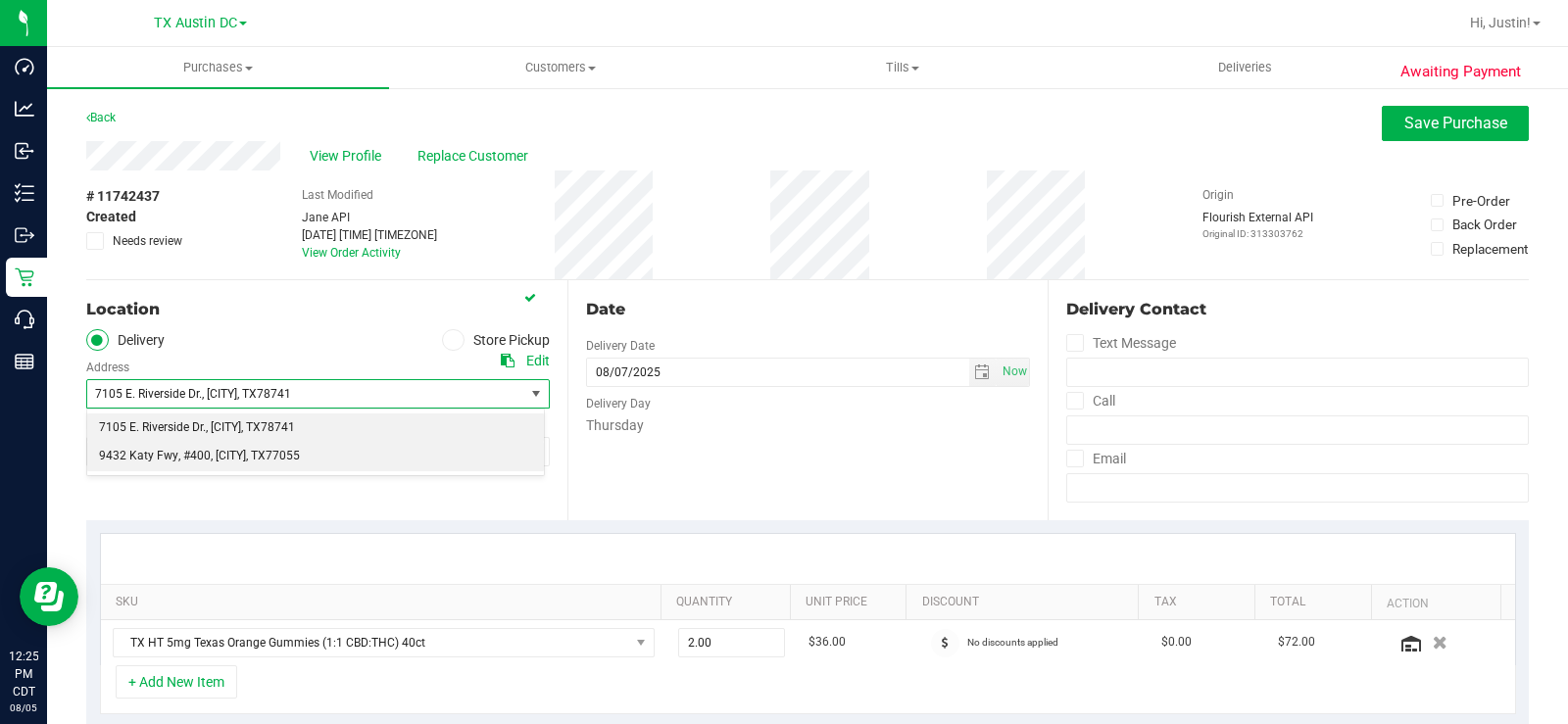 click on ", #400" at bounding box center [194, 457] 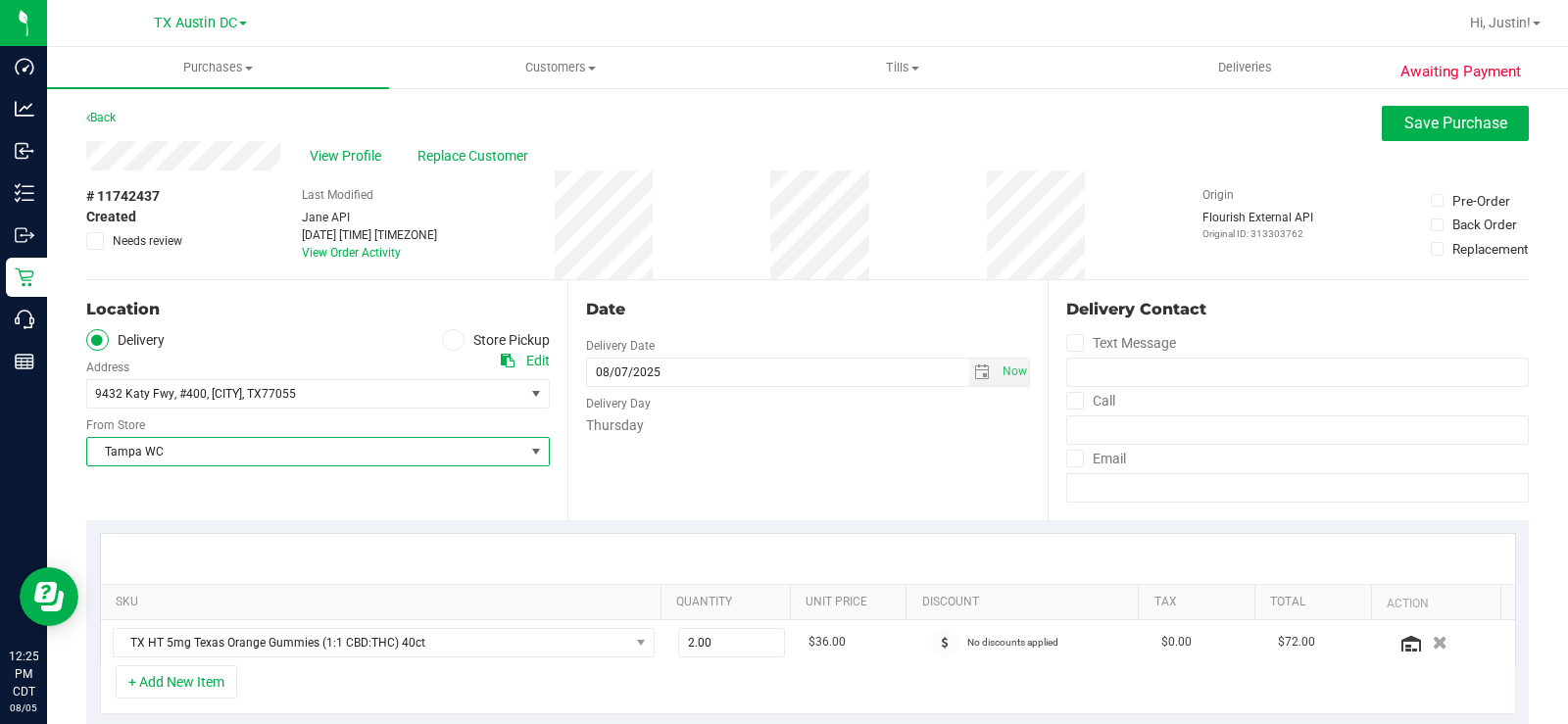 click on "Tampa WC" at bounding box center [306, 452] 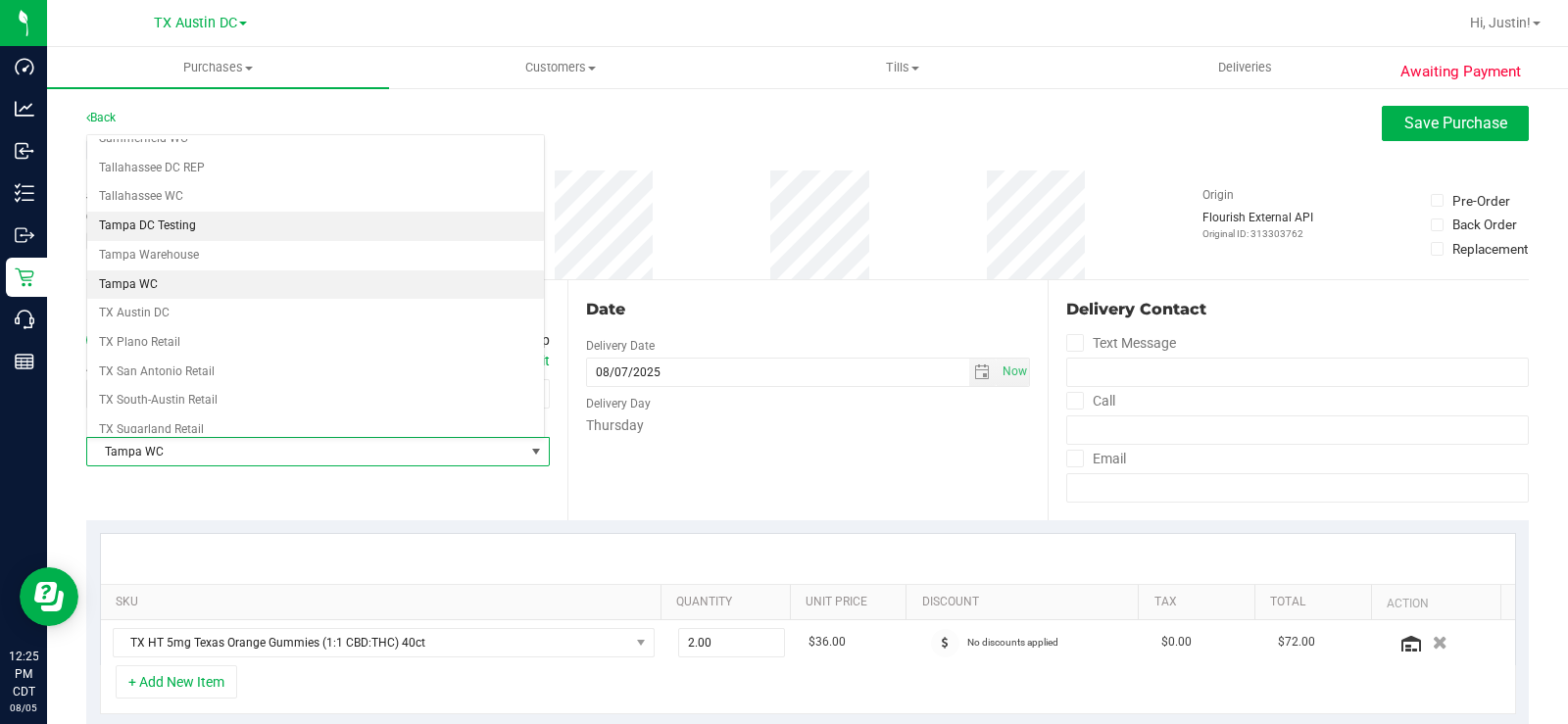 scroll, scrollTop: 1417, scrollLeft: 0, axis: vertical 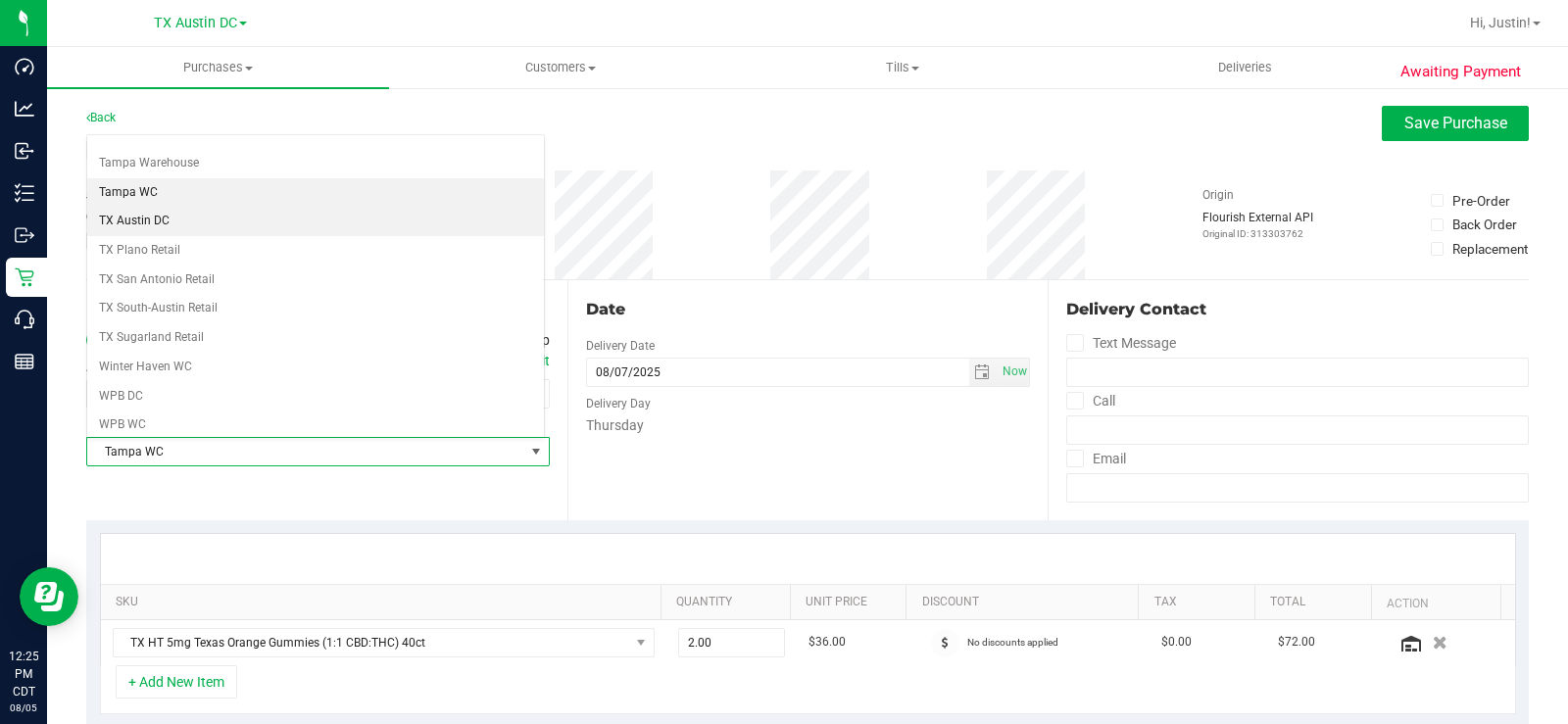 click on "TX Austin DC" at bounding box center (316, 221) 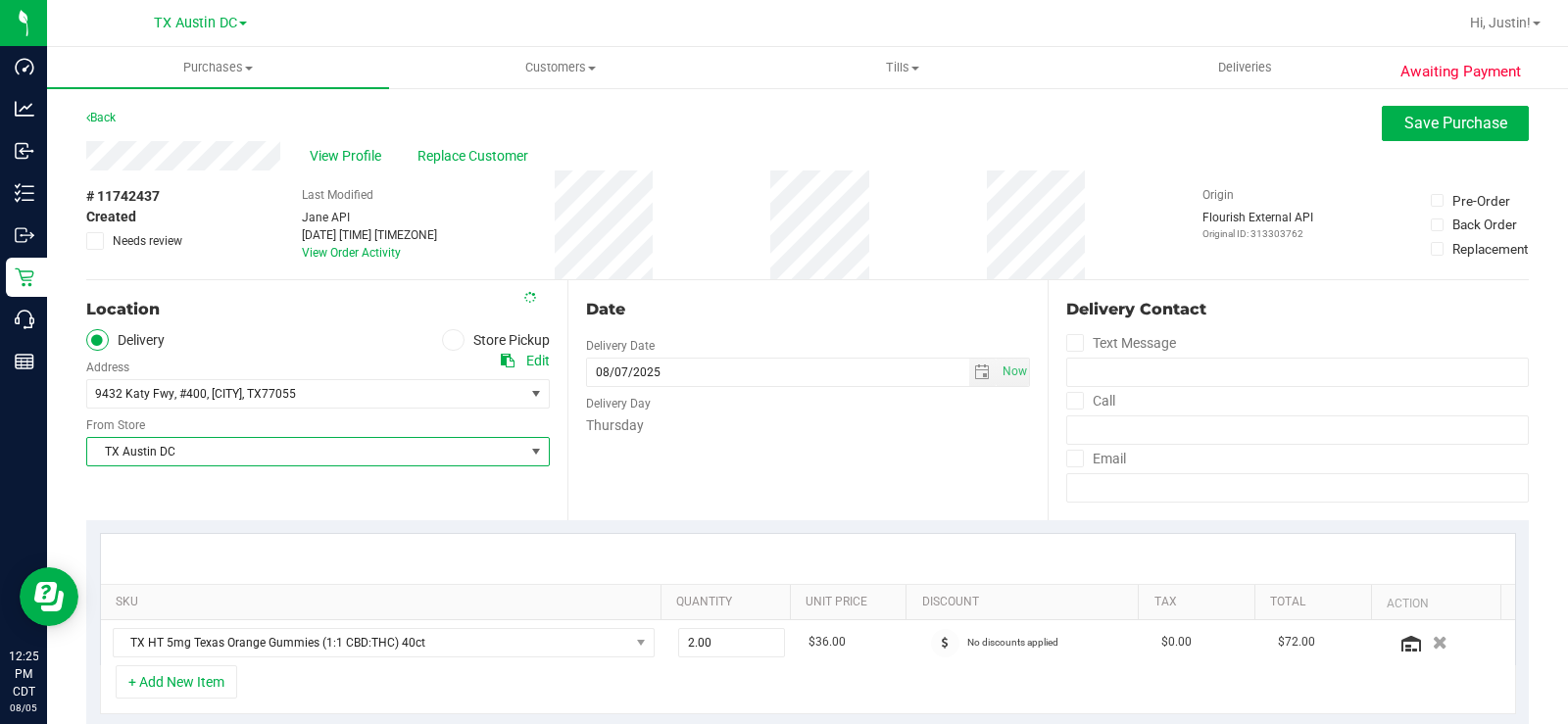 click on "Date
Delivery Date
08/07/2025
Now
08/07/2025 02:00 PM
Now
Delivery Day
Thursday" at bounding box center (808, 400) 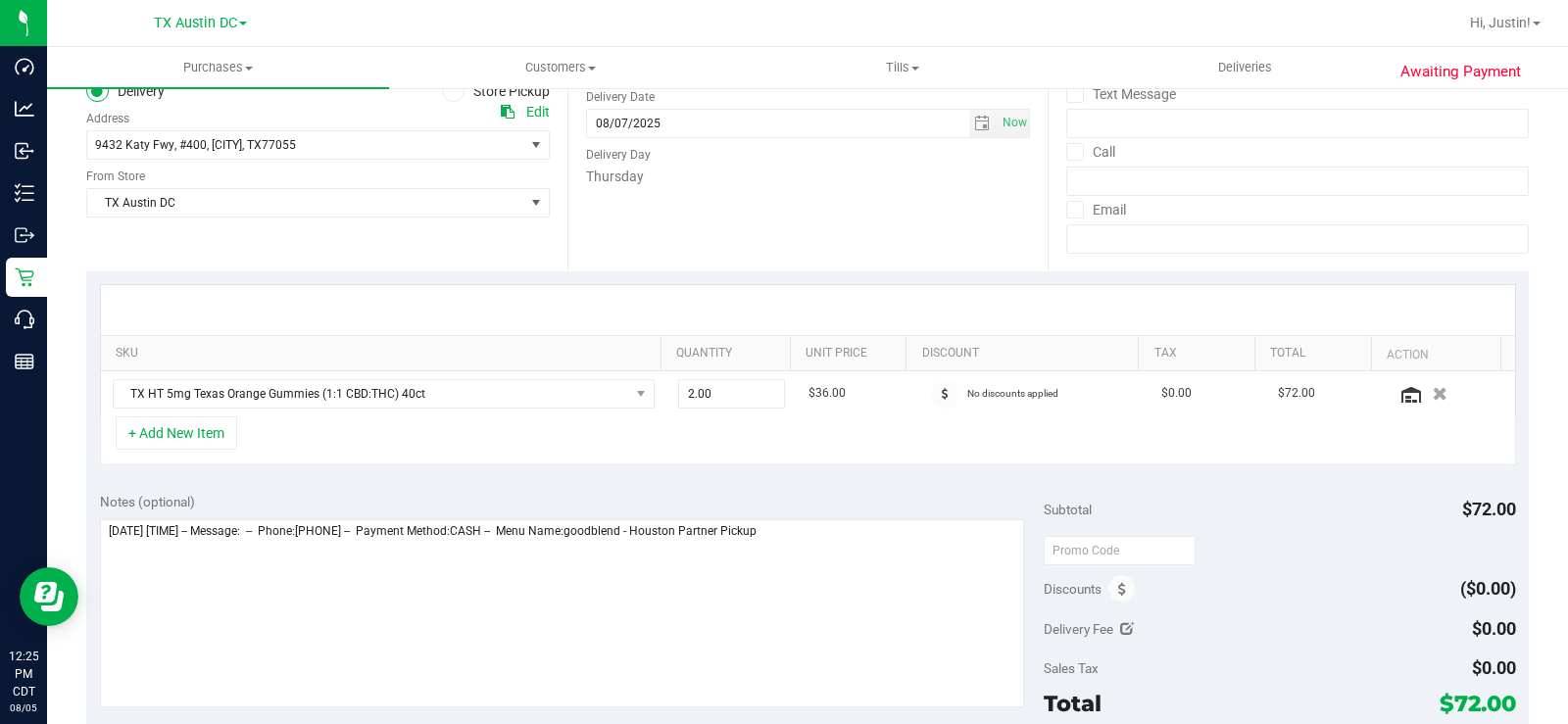 scroll, scrollTop: 294, scrollLeft: 0, axis: vertical 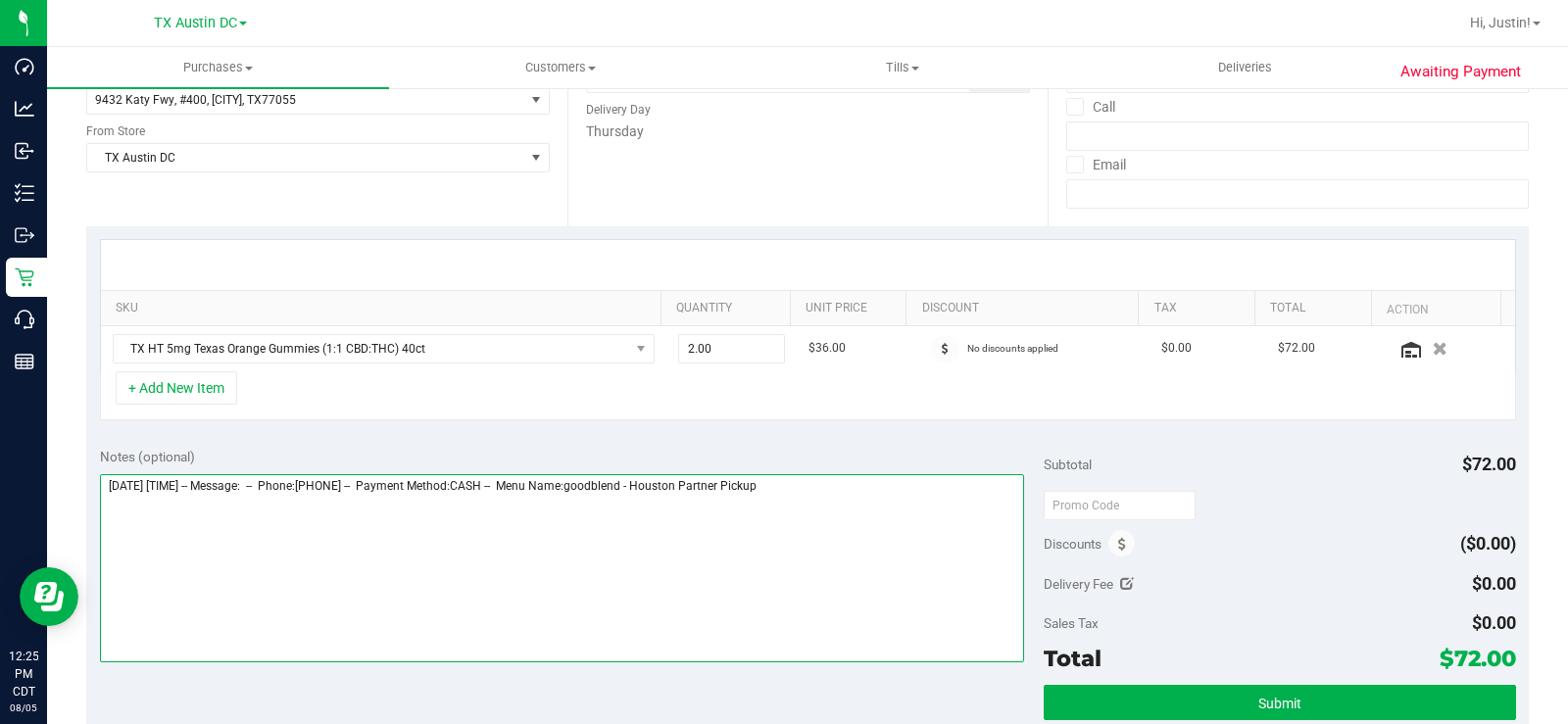 click at bounding box center (562, 568) 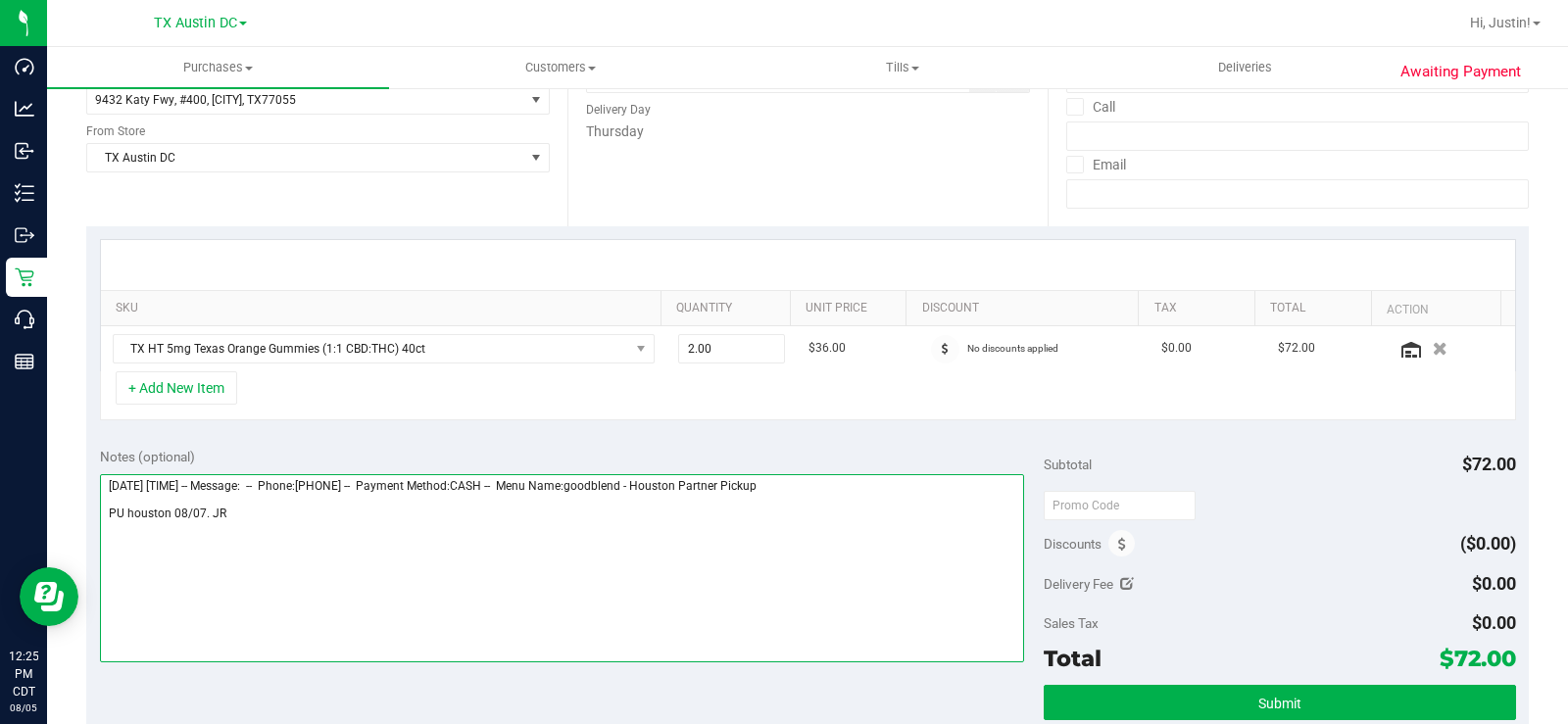 type on "[DATE] [TIME] -- Message:  --  Phone:[PHONE] --  Payment Method:CASH --  Menu Name:goodblend - Houston Partner Pickup
PU houston 08/07. JR" 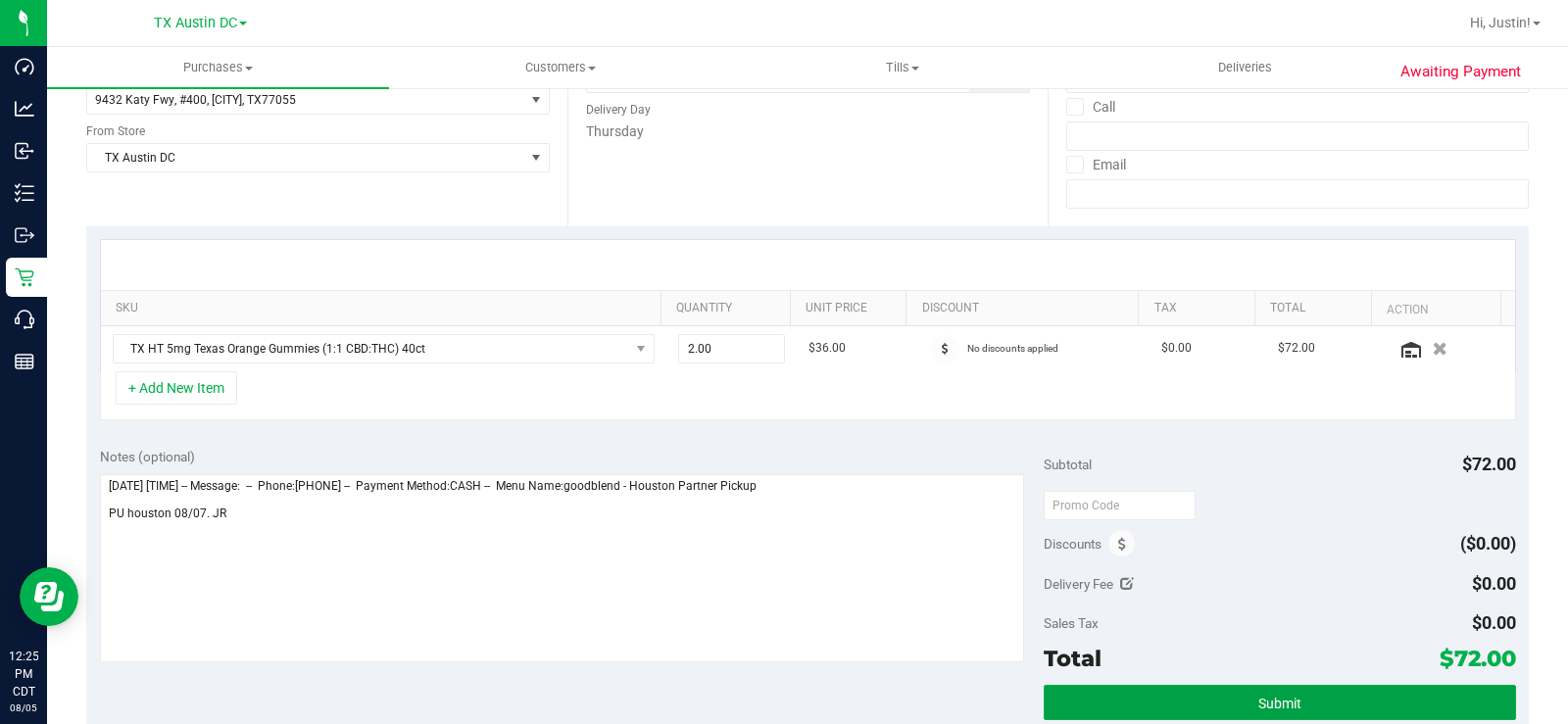 click on "Submit" at bounding box center [1280, 702] 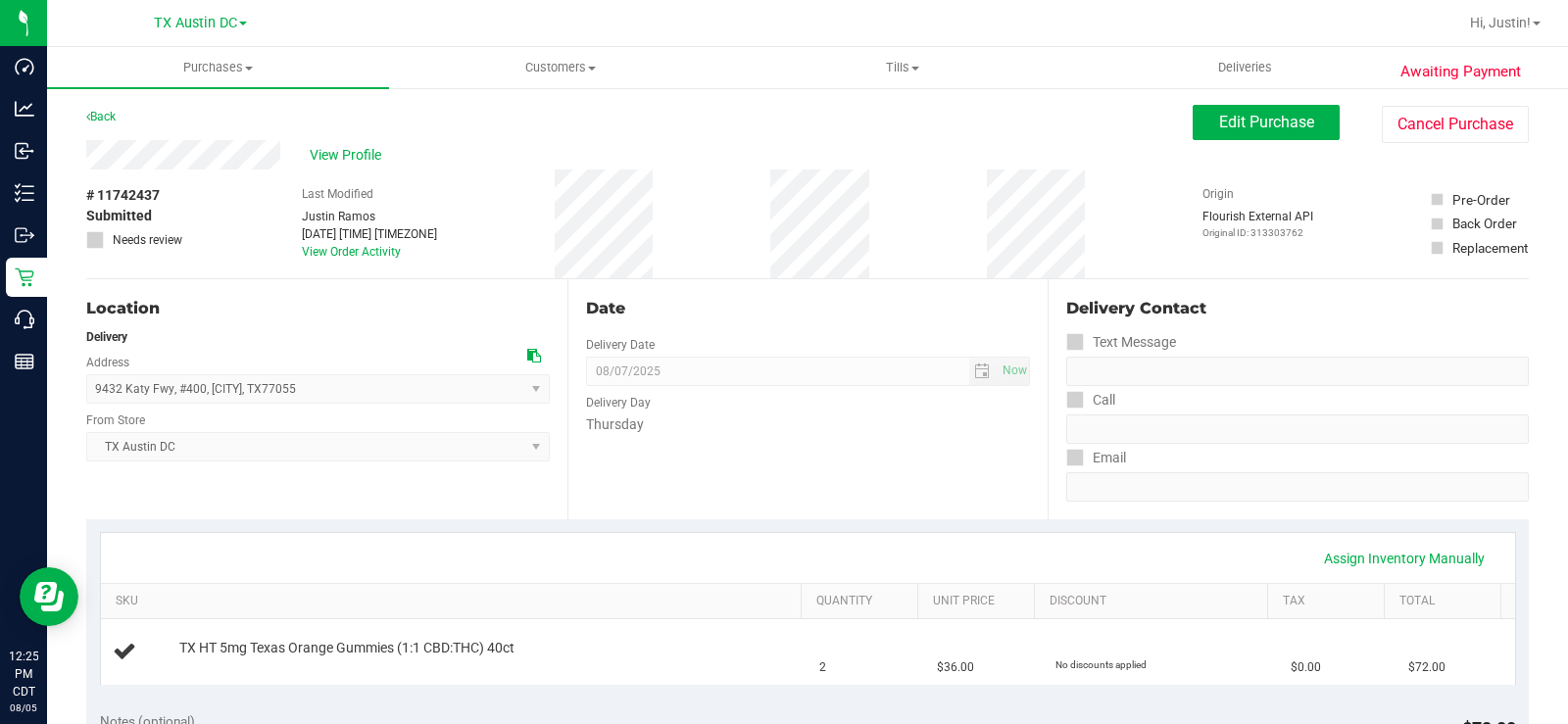 scroll, scrollTop: 0, scrollLeft: 0, axis: both 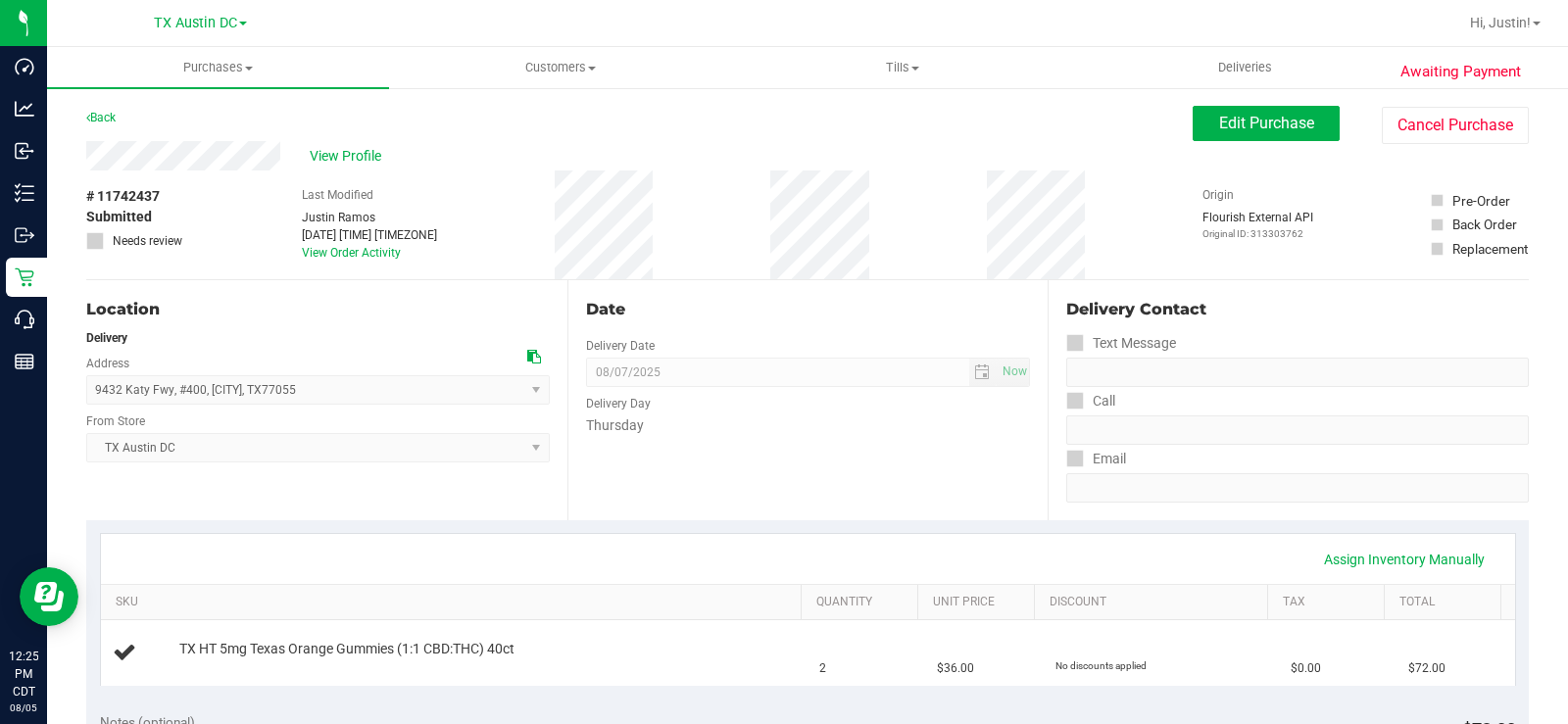 click on "Awaiting Payment
Back
Edit Purchase
Cancel Purchase
View Profile
# [NUMBER]
Submitted
Needs review
Last Modified
[FIRST] [LAST]
[MONTH] [DAY], [YEAR] [TIME] [TIMEZONE]
View Order Activity
Origin" at bounding box center [808, 817] 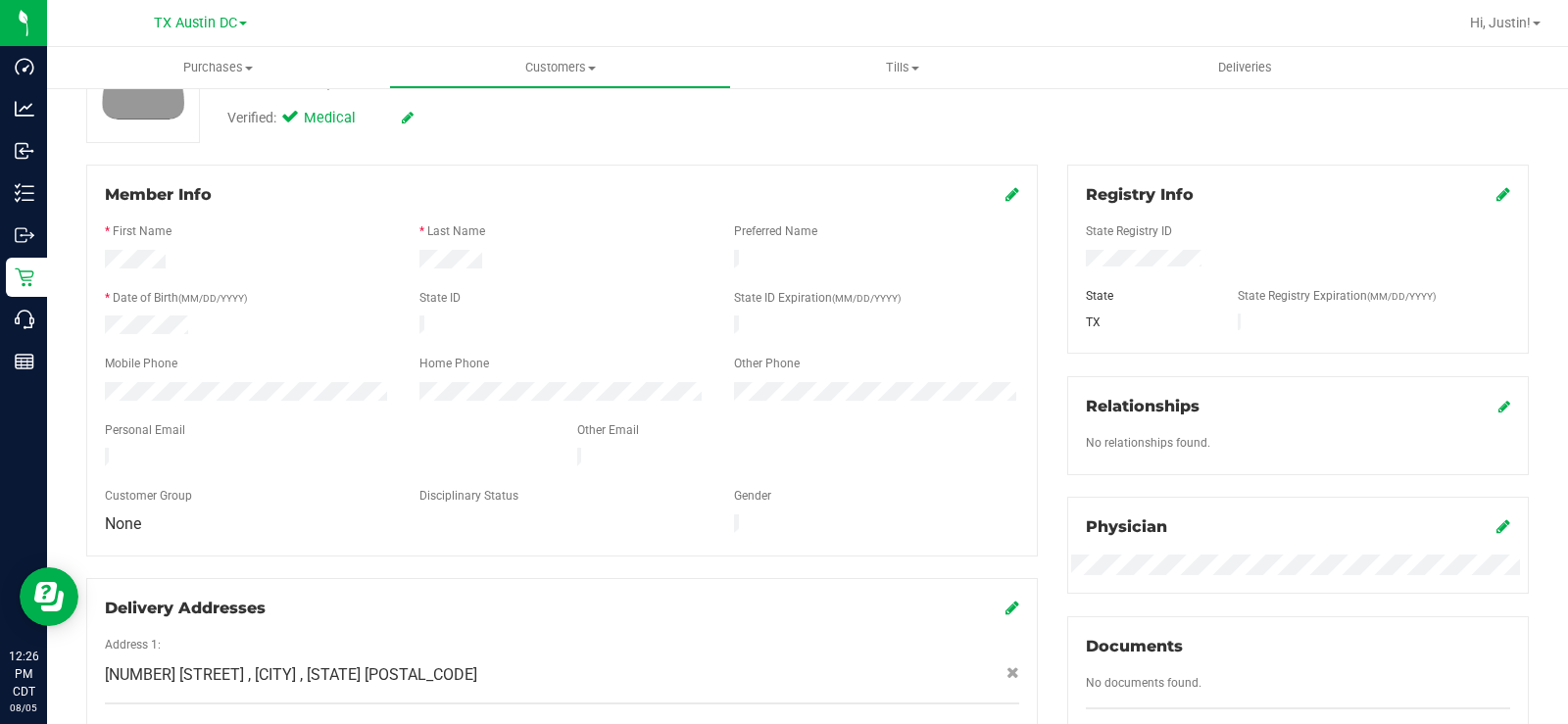 scroll, scrollTop: 196, scrollLeft: 0, axis: vertical 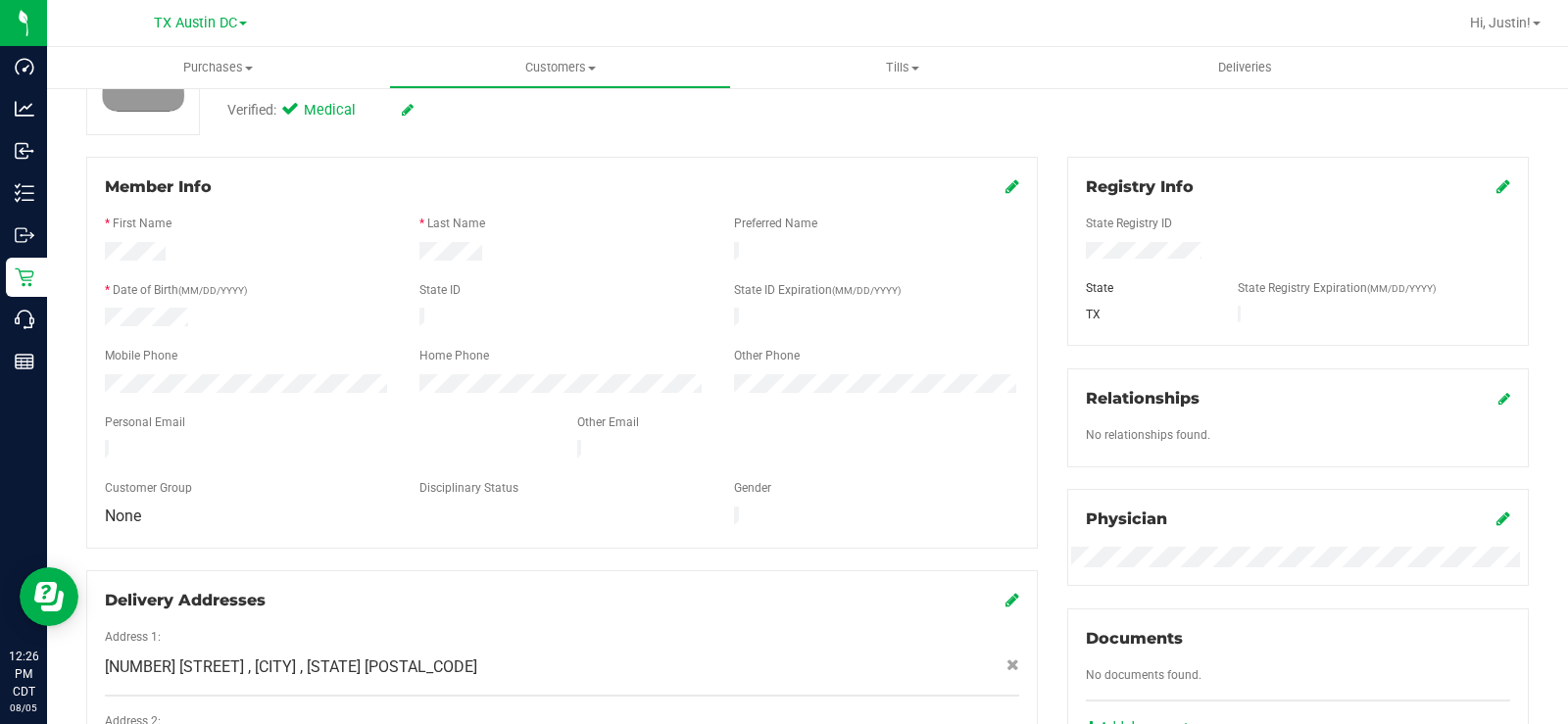 drag, startPoint x: 269, startPoint y: 433, endPoint x: 103, endPoint y: 430, distance: 166.02711 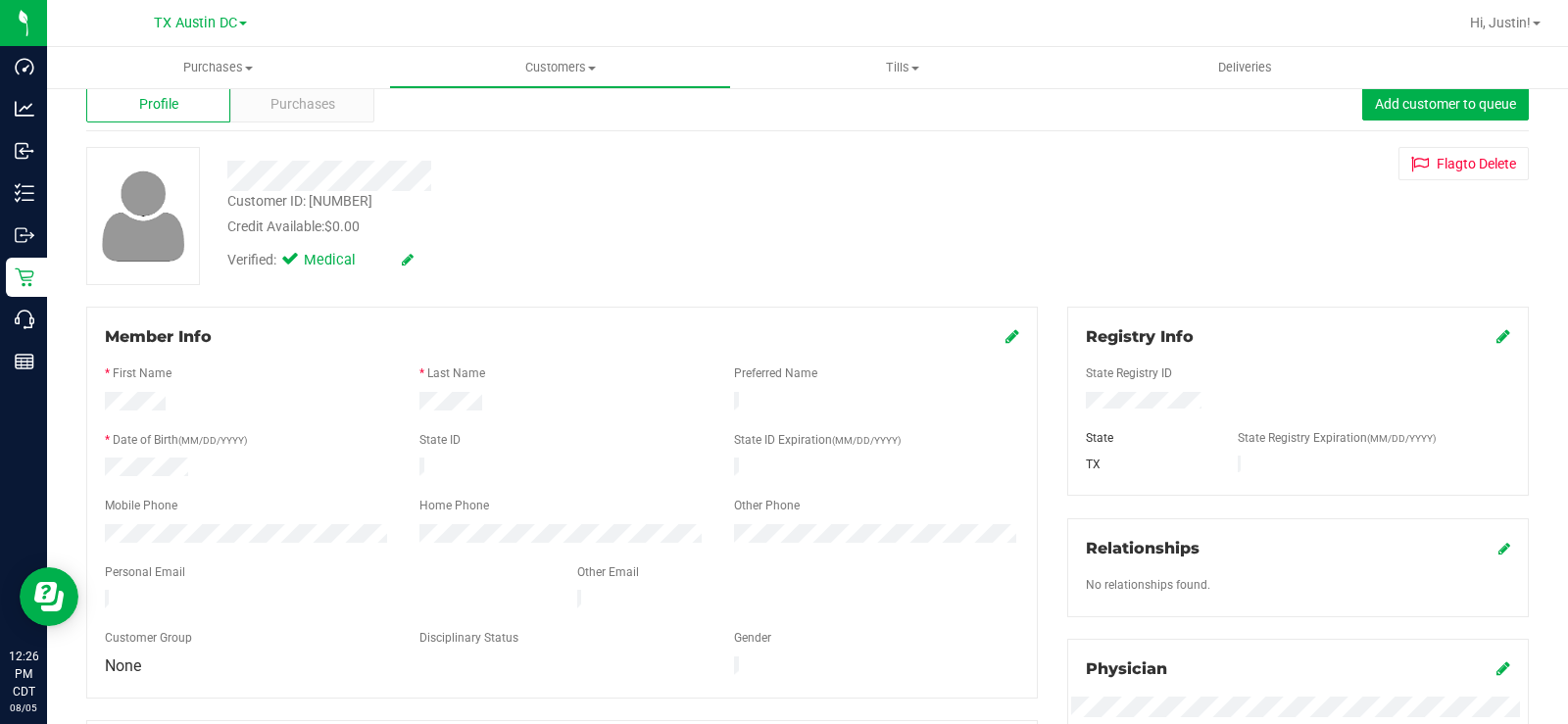 scroll, scrollTop: 0, scrollLeft: 0, axis: both 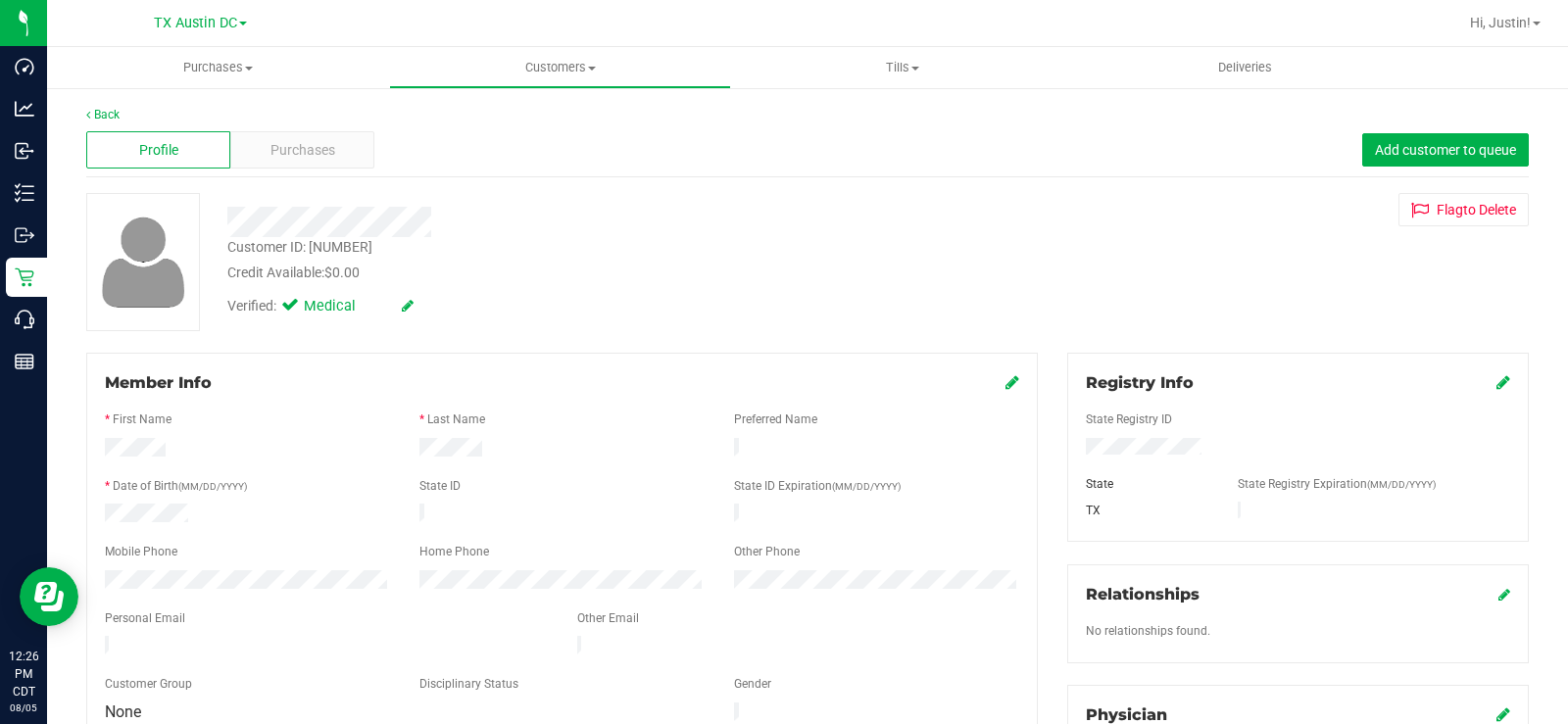 click on "Purchases" at bounding box center (303, 150) 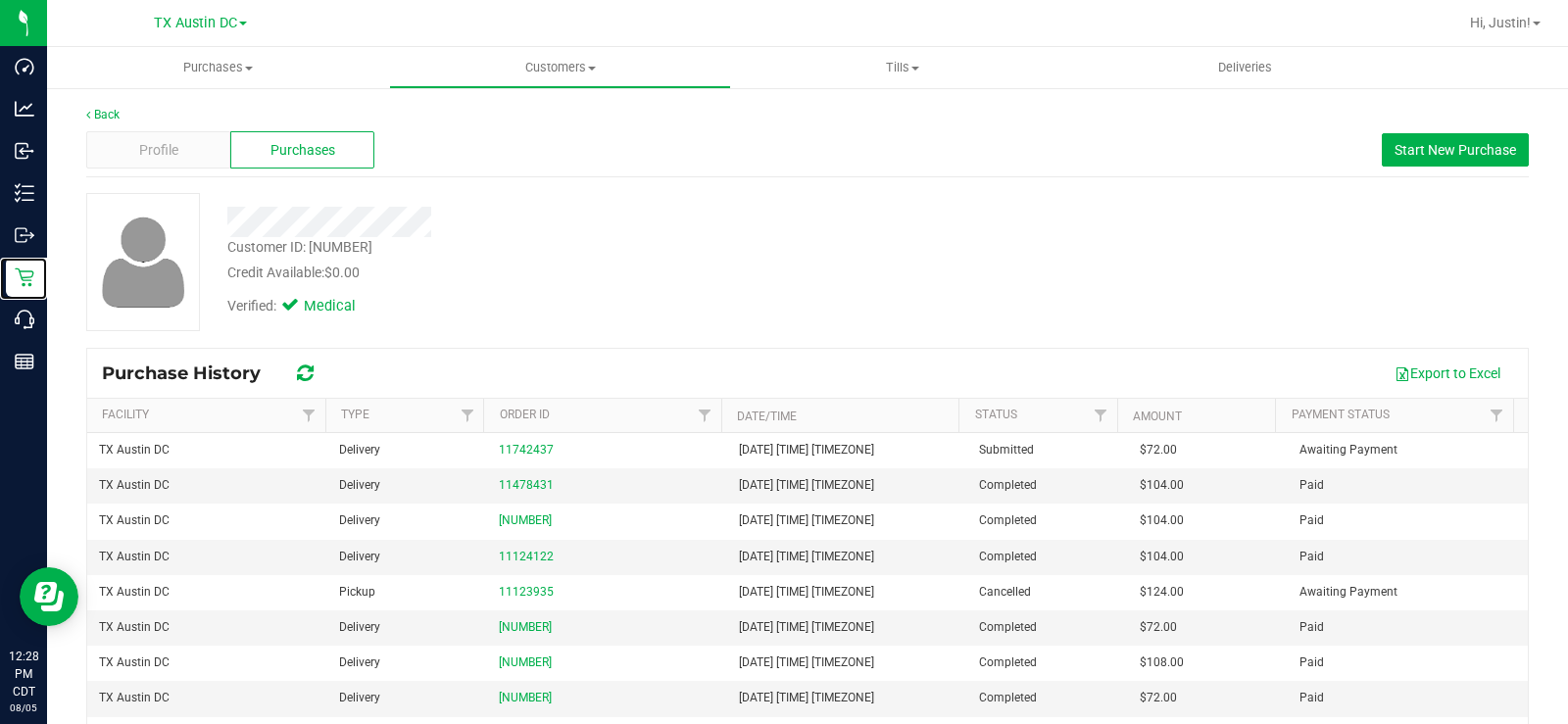 click 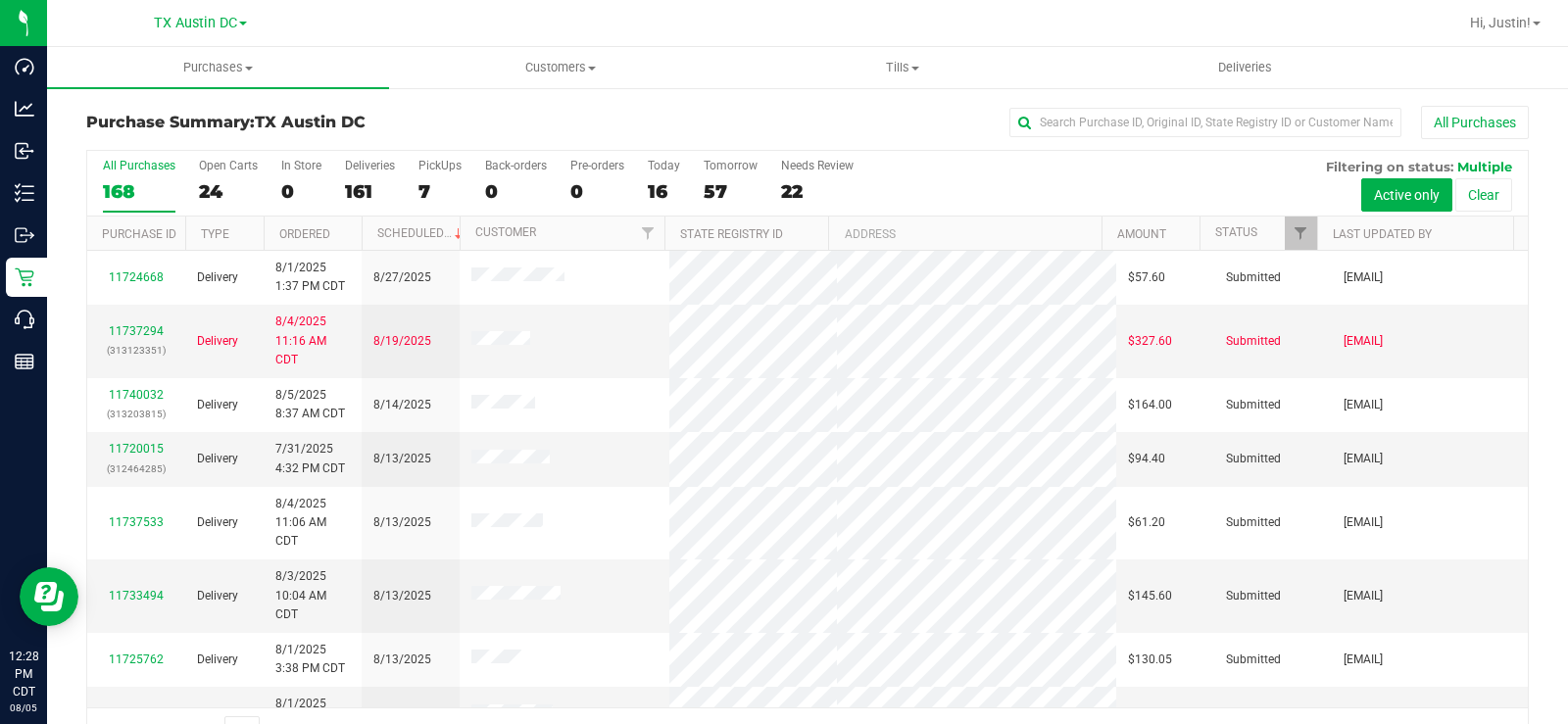 click on "24" at bounding box center (228, 191) 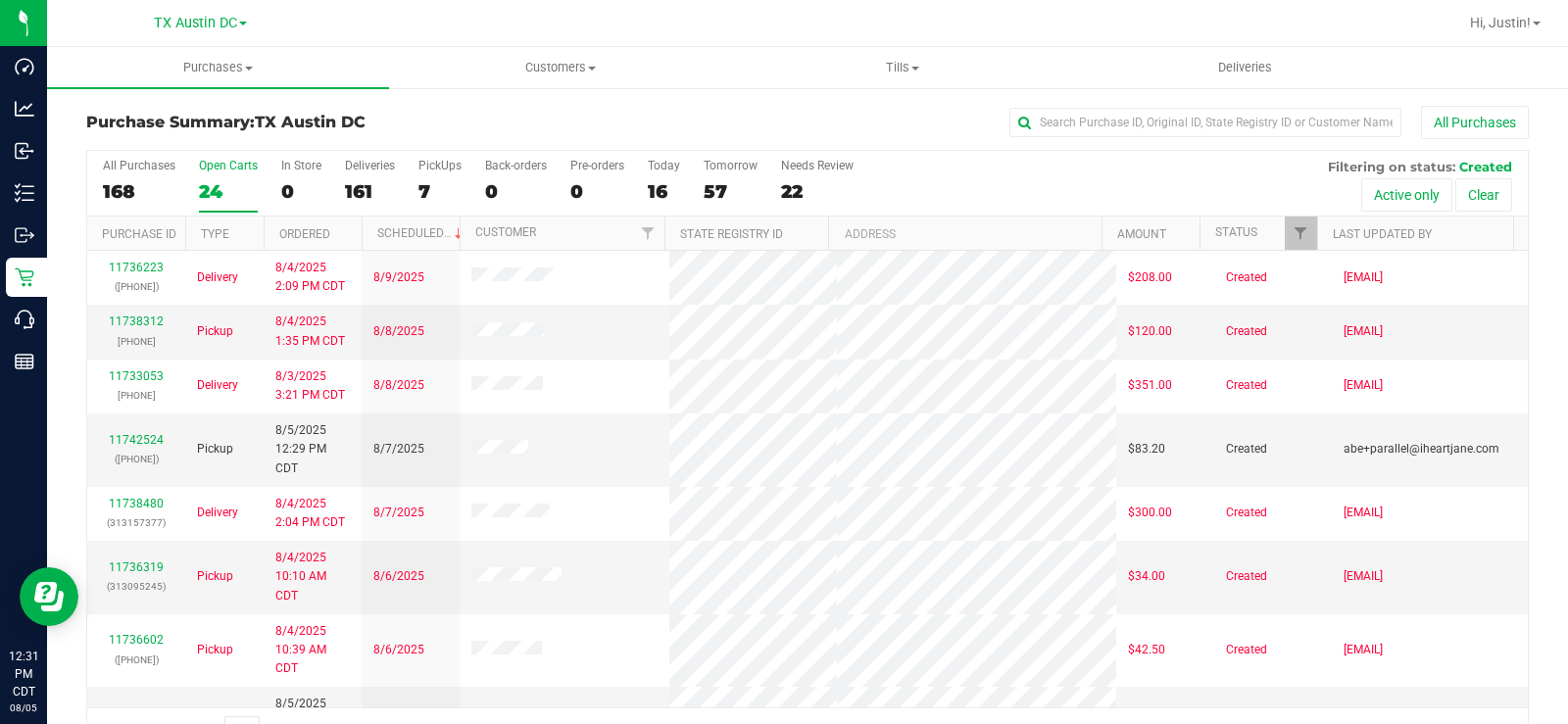 click on "24" at bounding box center [228, 191] 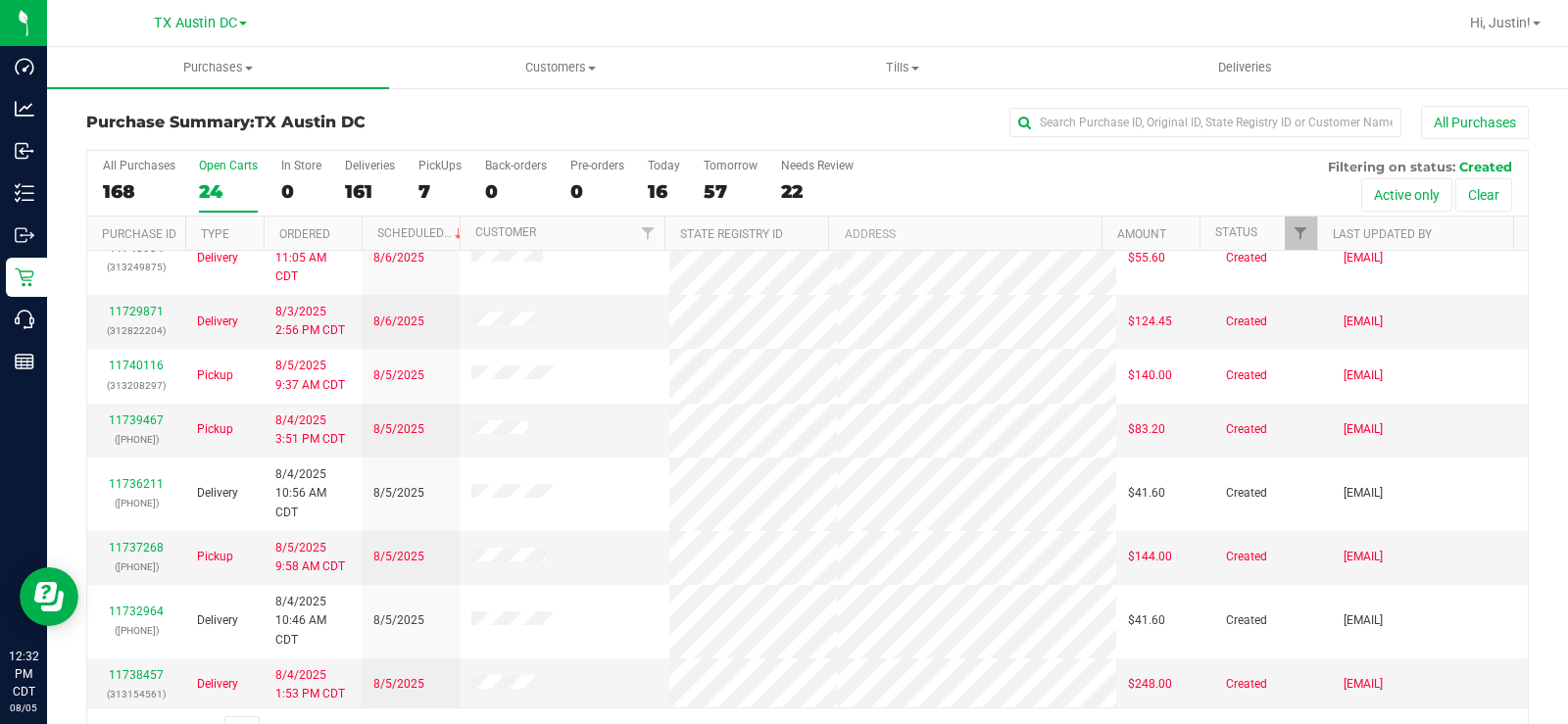 scroll, scrollTop: 686, scrollLeft: 0, axis: vertical 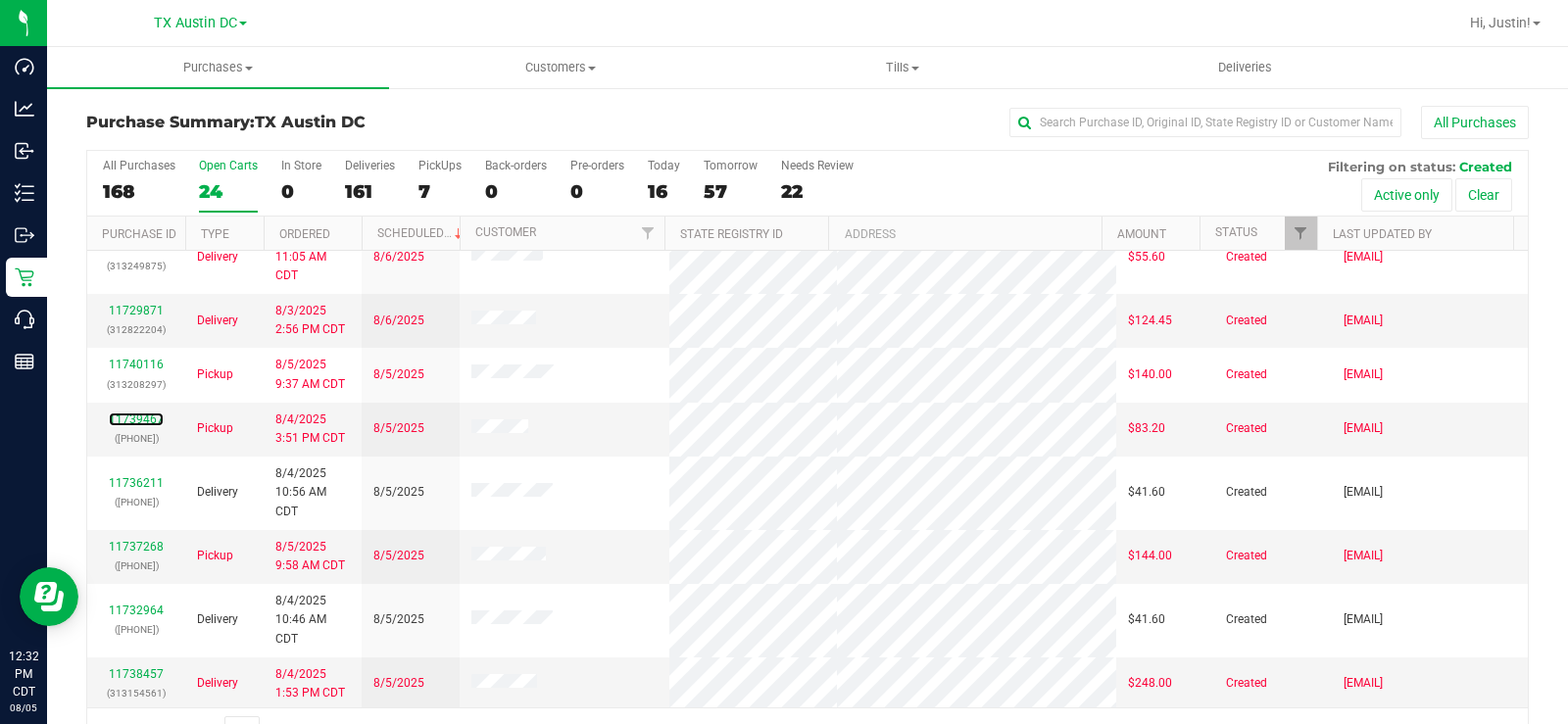 click on "11739467" at bounding box center (136, 419) 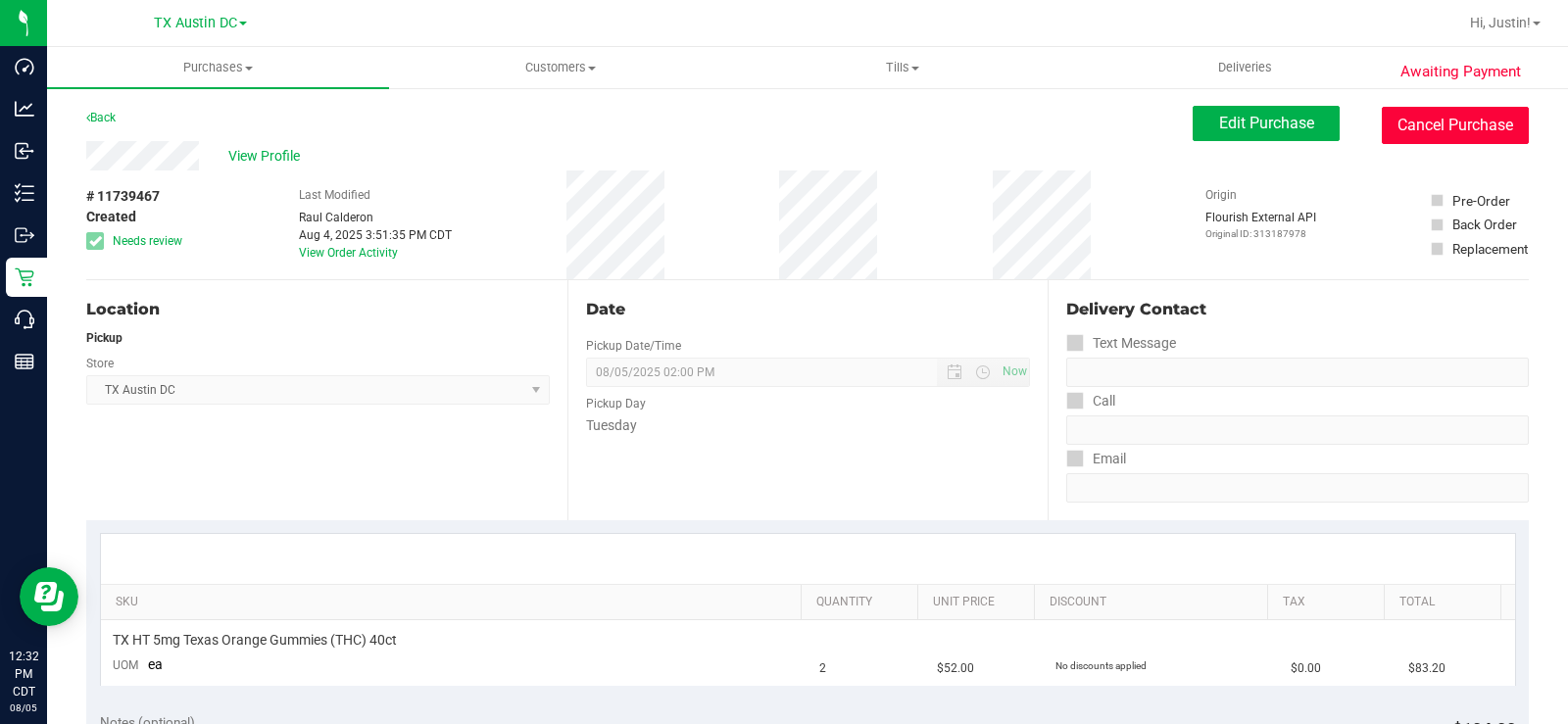 click on "Cancel Purchase" at bounding box center [1455, 125] 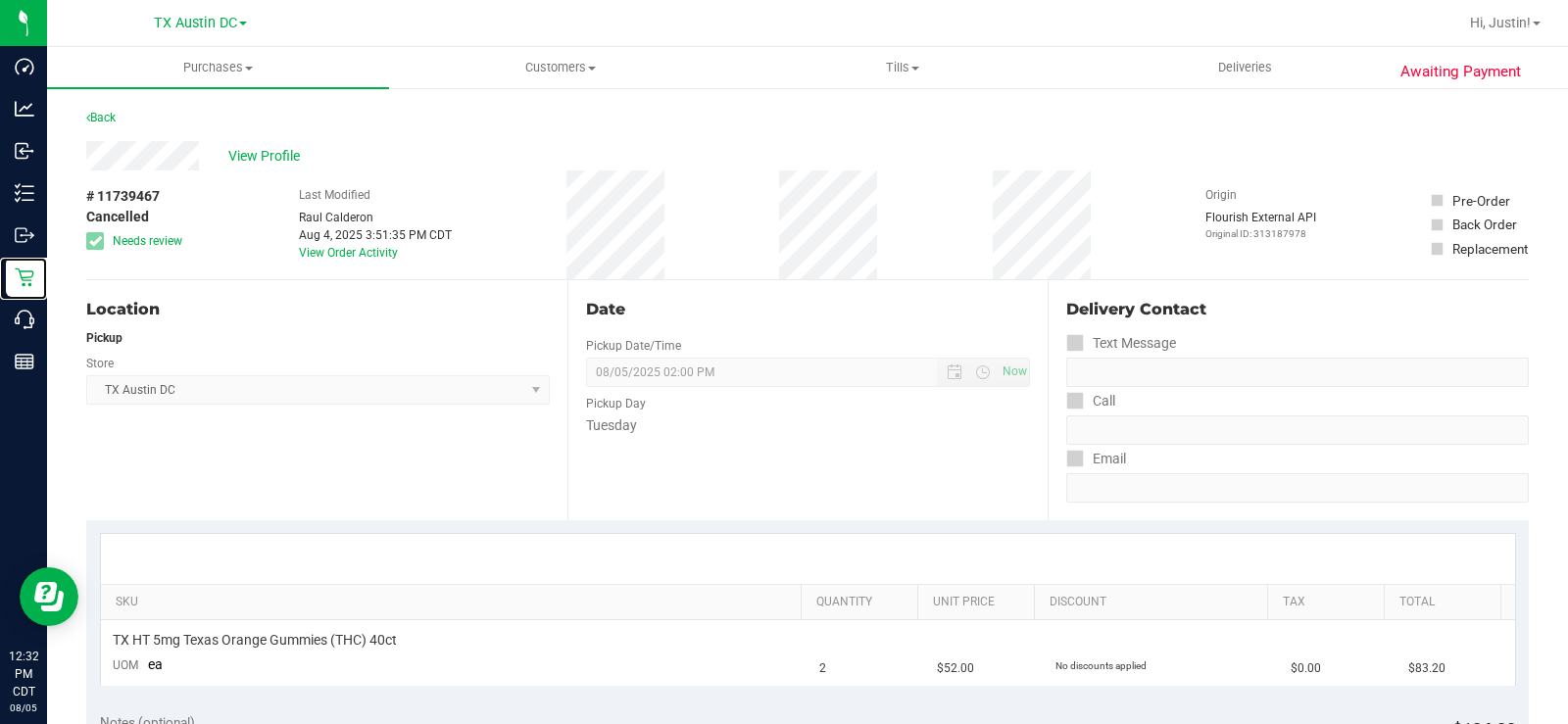 click on "Retail" at bounding box center [0, 0] 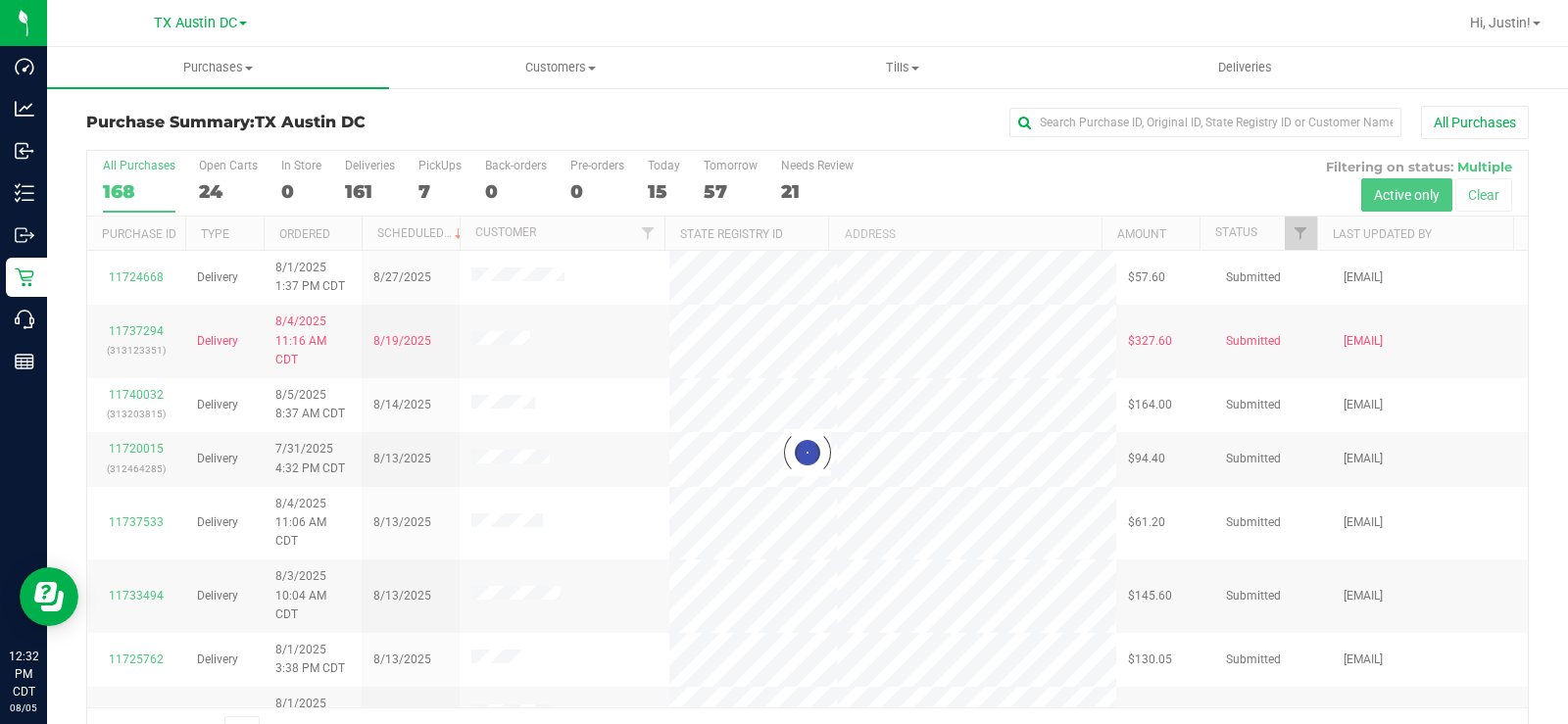 click at bounding box center [808, 453] 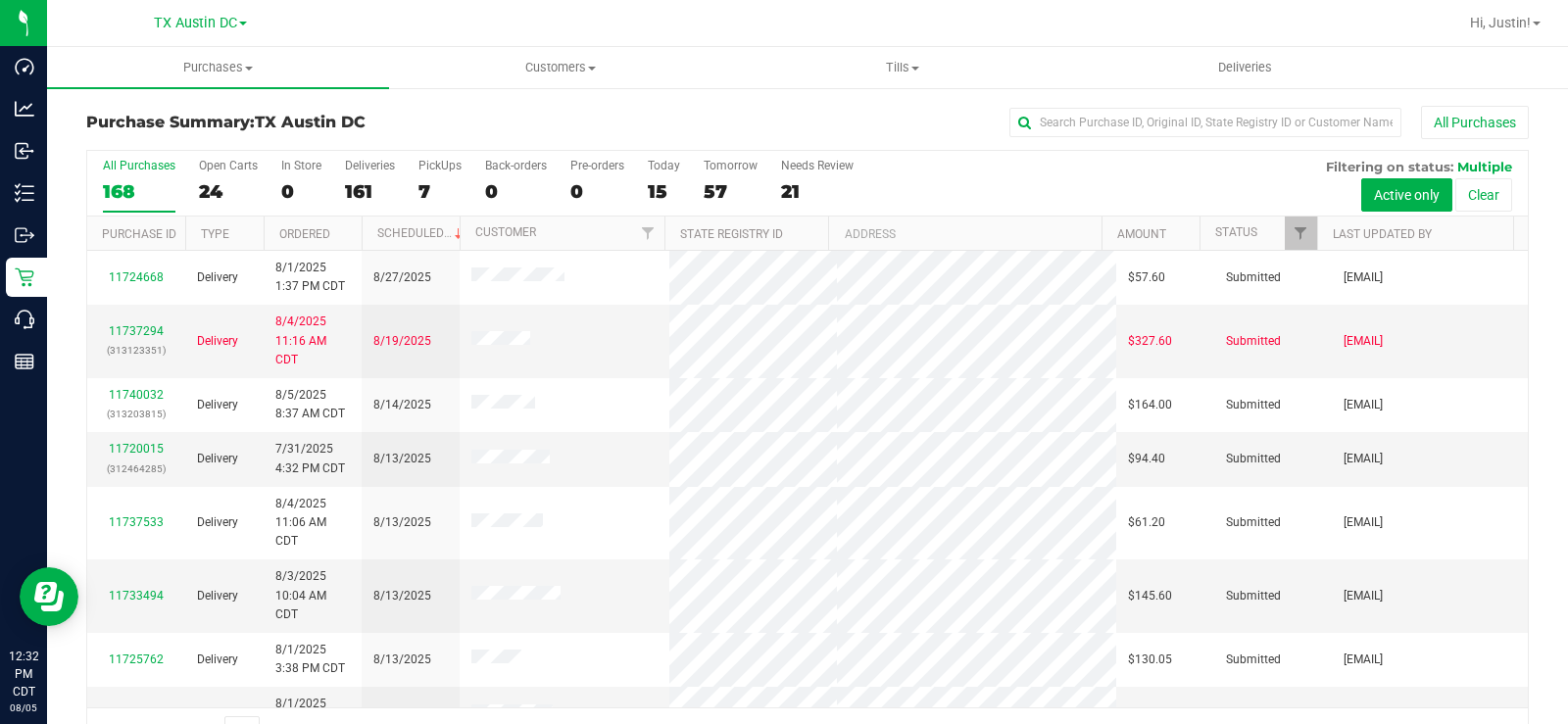 click on "24" at bounding box center (228, 191) 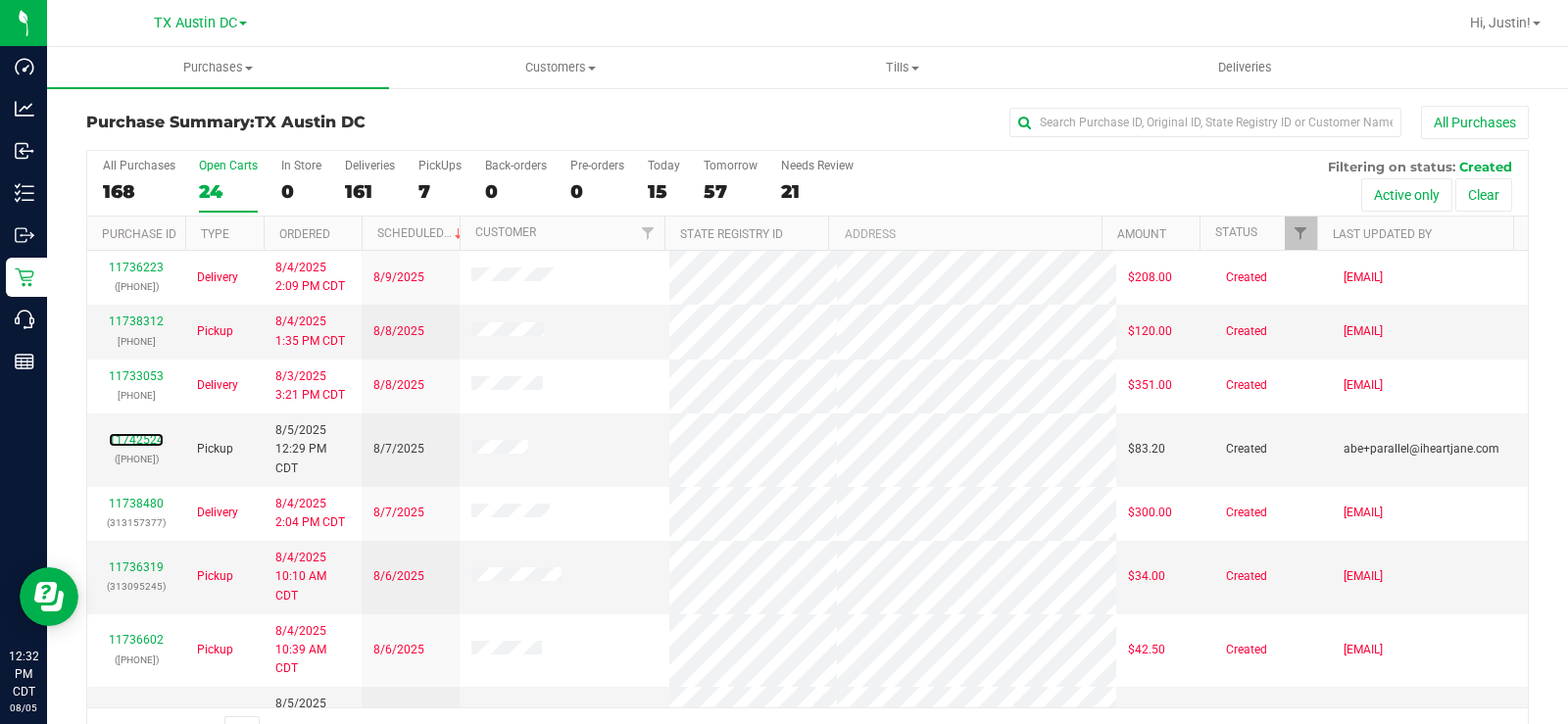 click on "11742524" at bounding box center (136, 440) 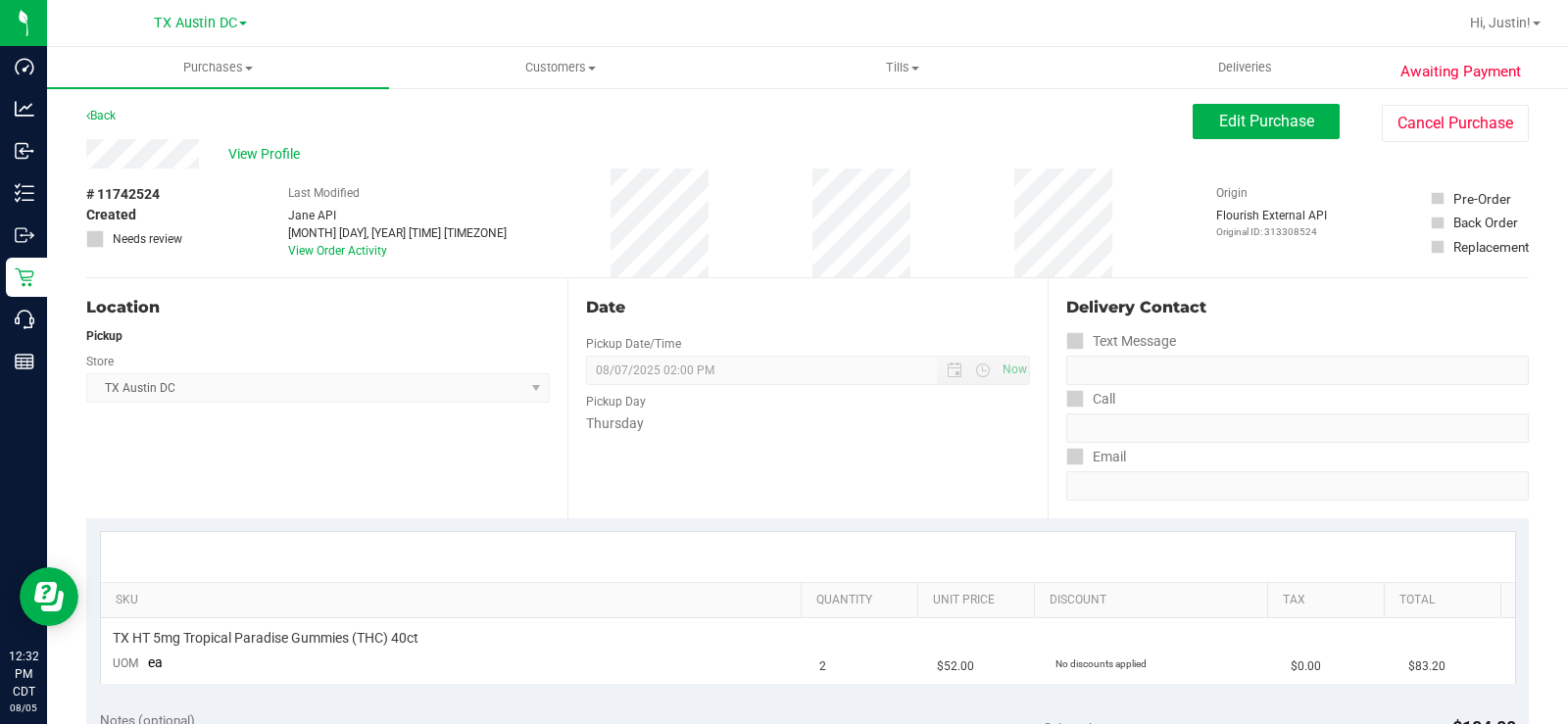 scroll, scrollTop: 0, scrollLeft: 0, axis: both 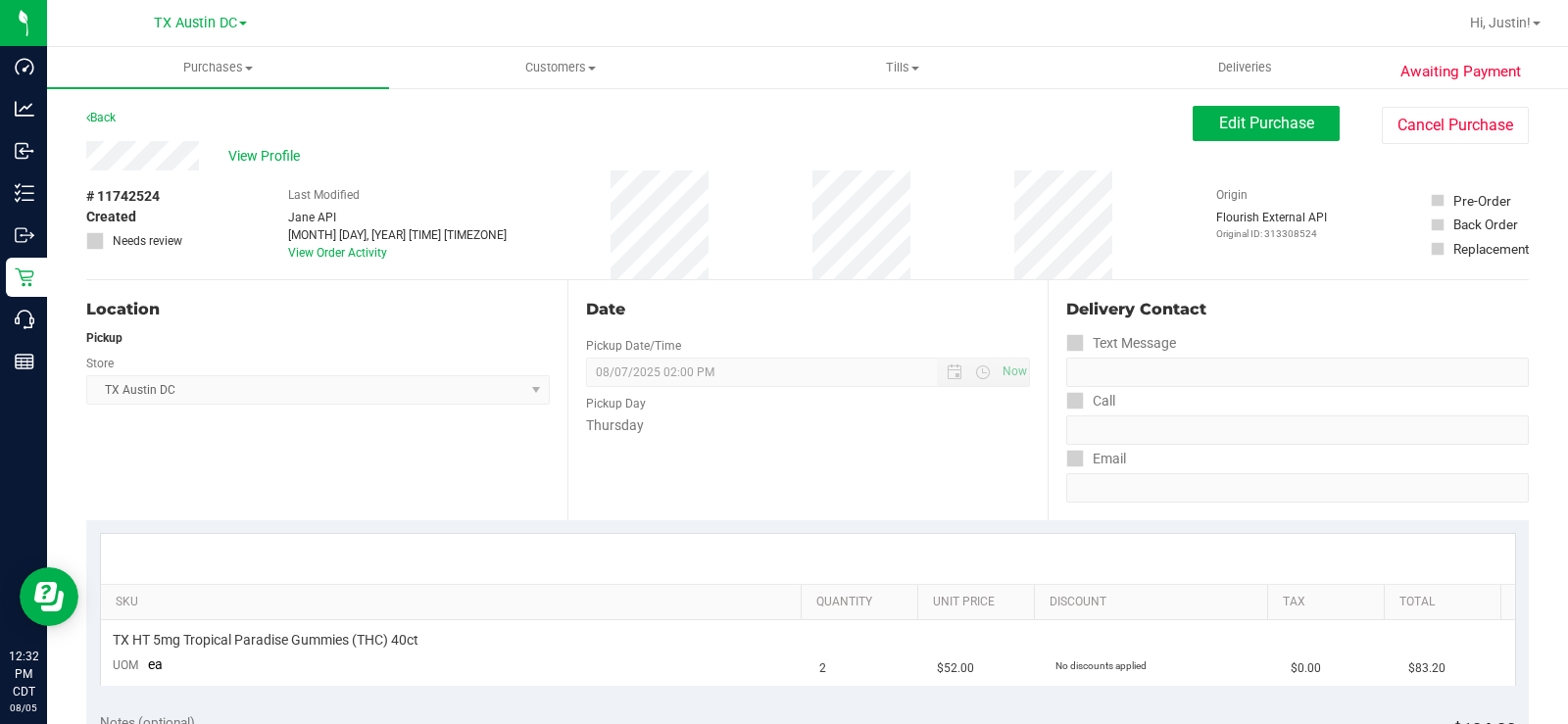 click on "View Profile" at bounding box center [268, 156] 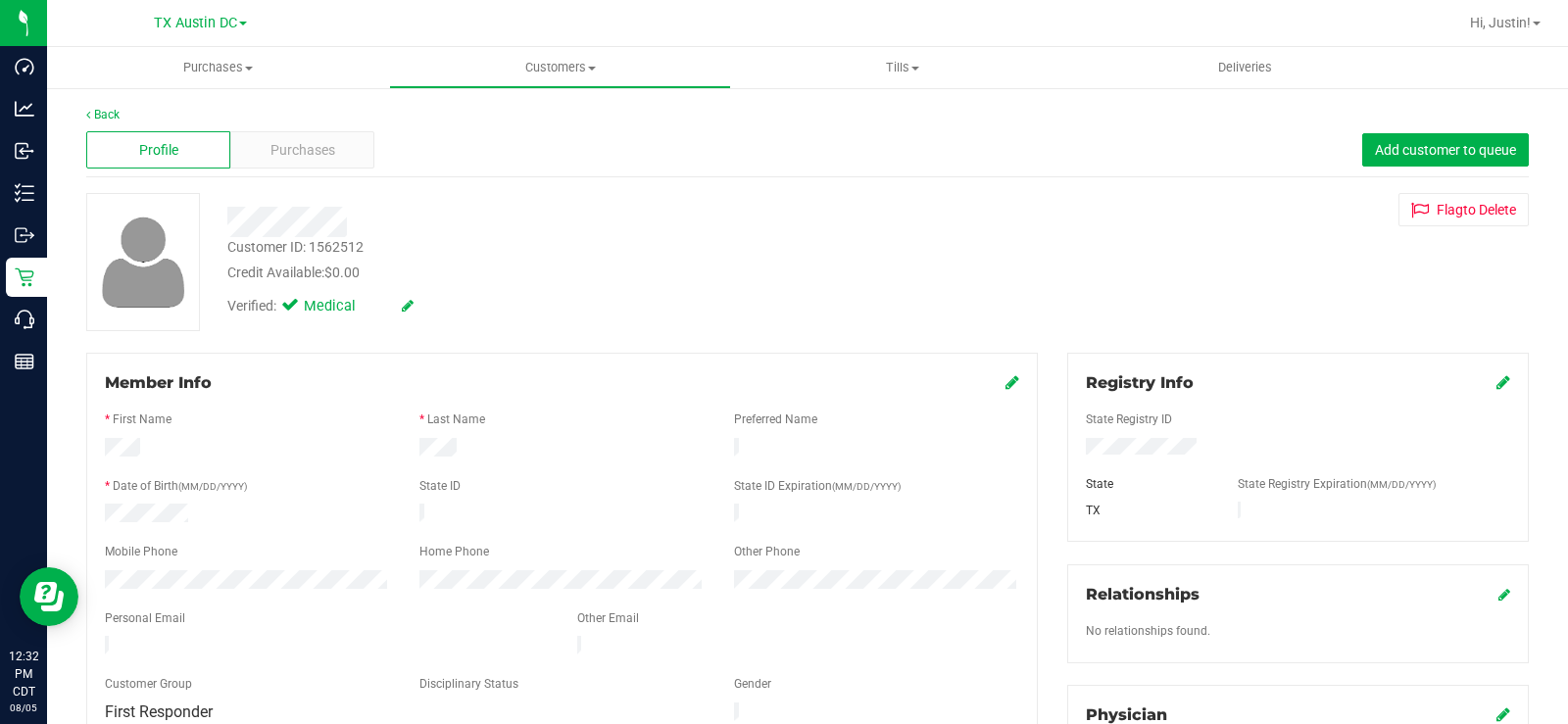 click on "Purchases" at bounding box center [302, 150] 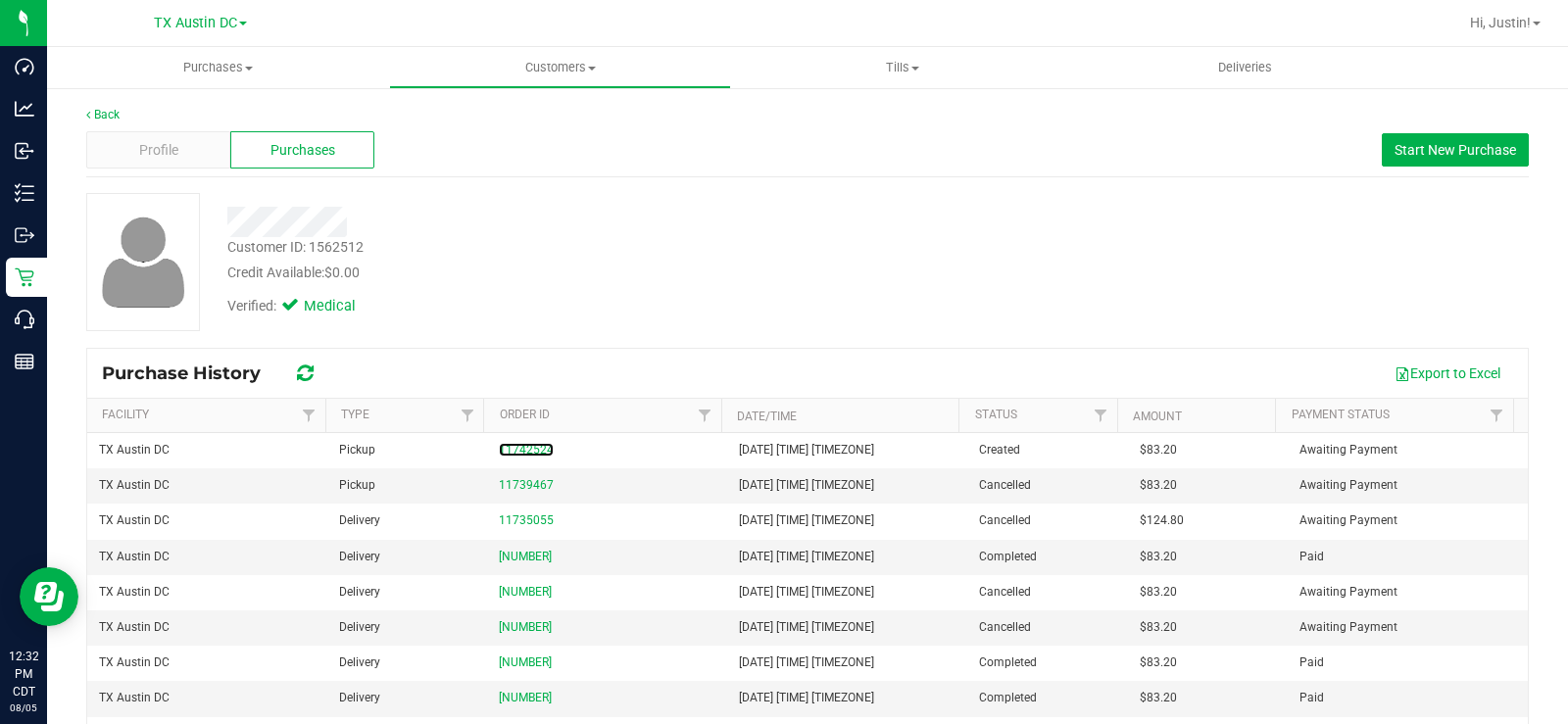 click on "11742524" at bounding box center (526, 450) 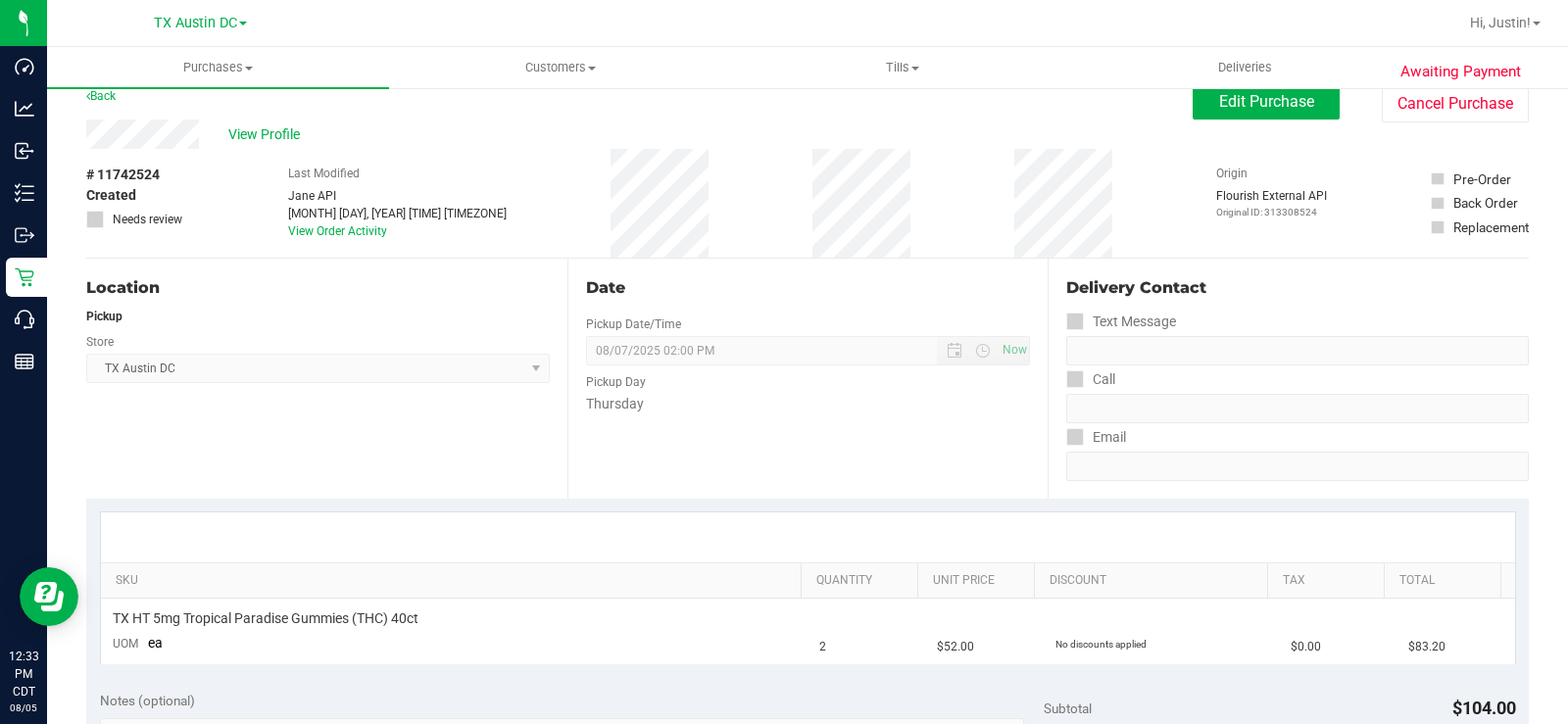 scroll, scrollTop: 0, scrollLeft: 0, axis: both 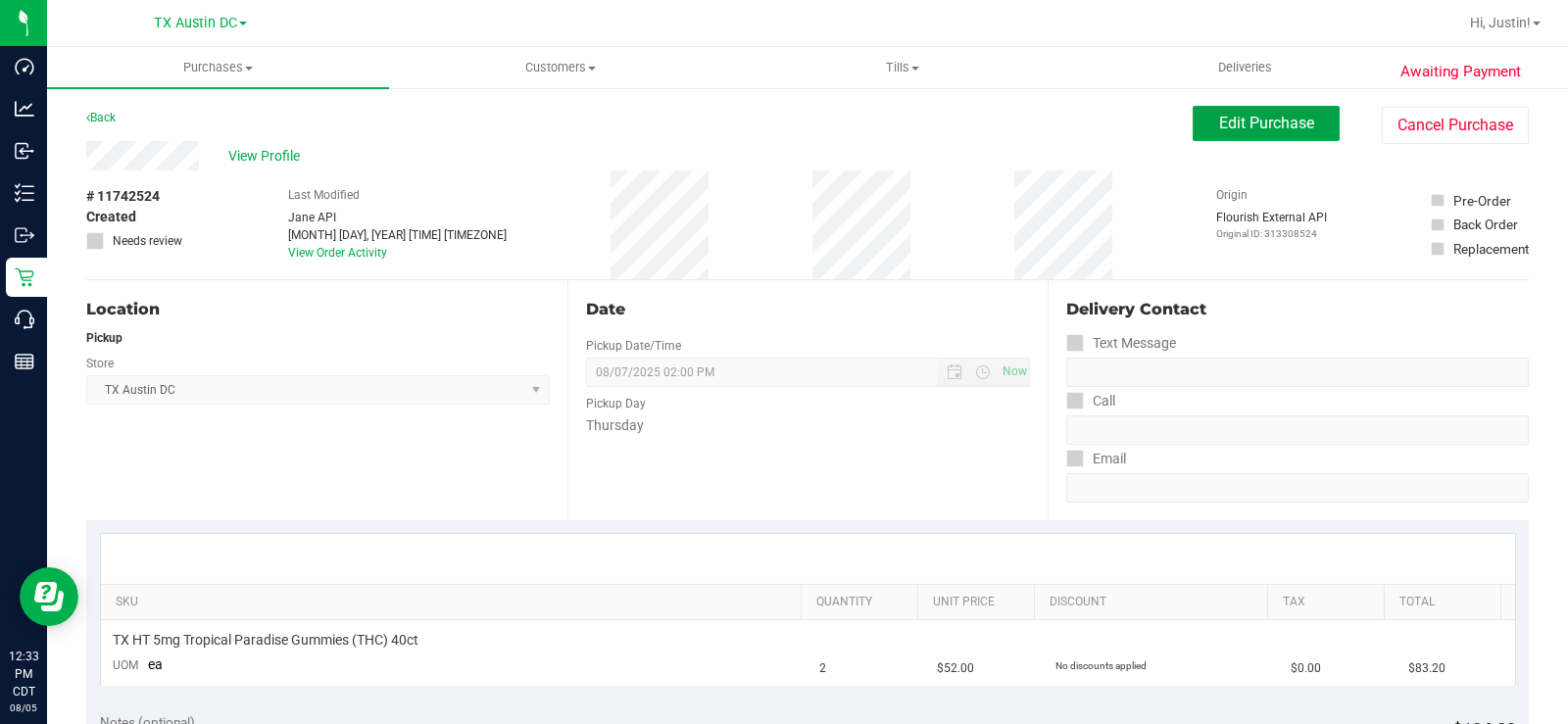 click on "Edit Purchase" at bounding box center [1266, 122] 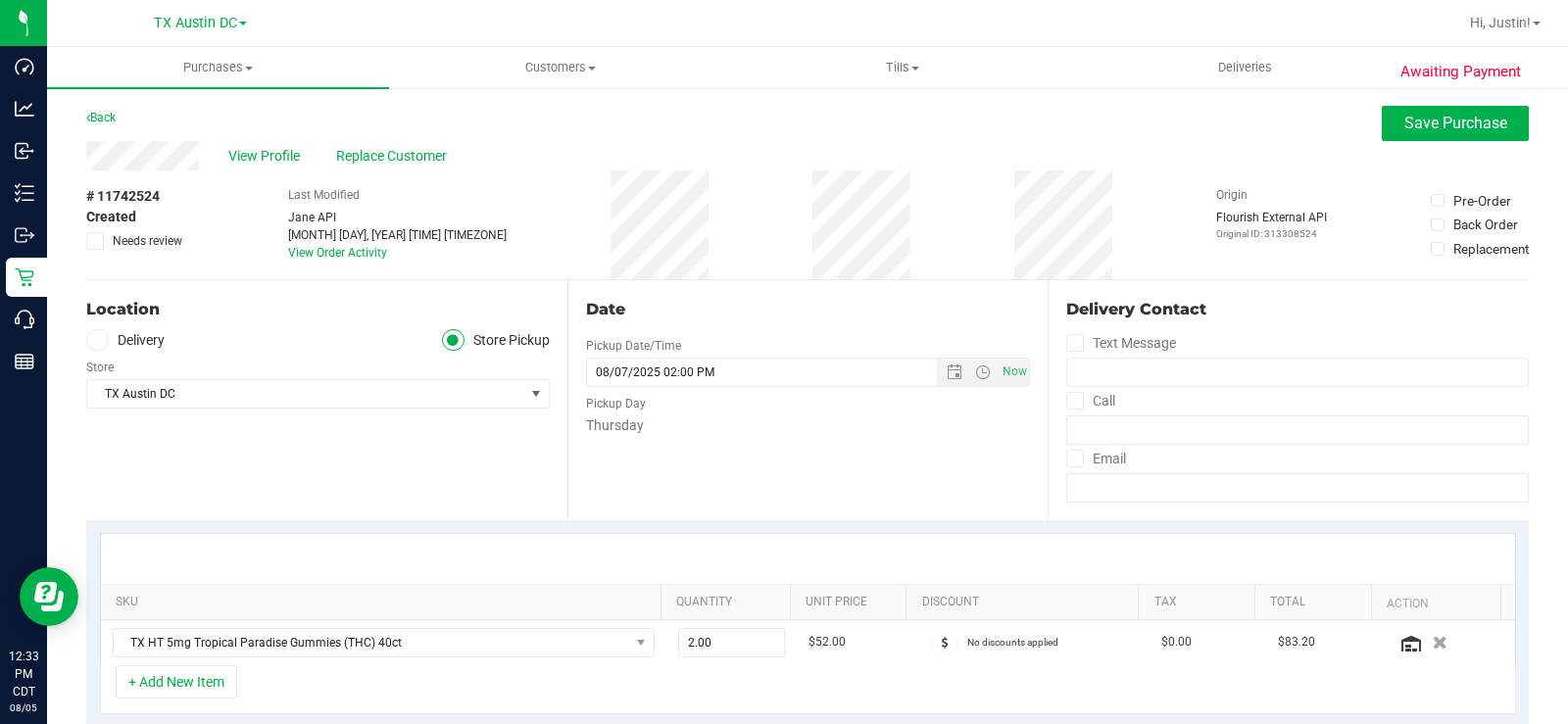 click at bounding box center [97, 340] 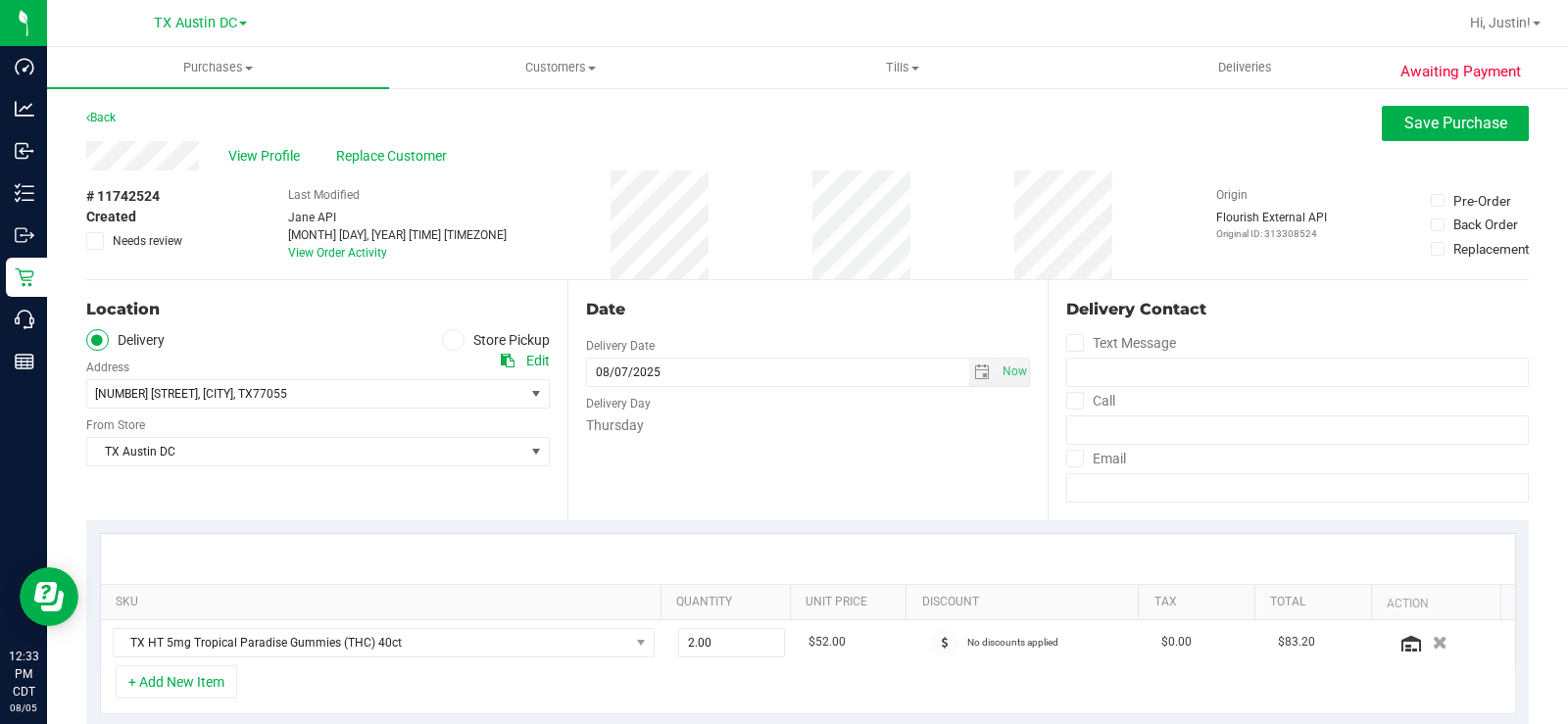 click on "Delivery
Store Pickup" at bounding box center (318, 340) 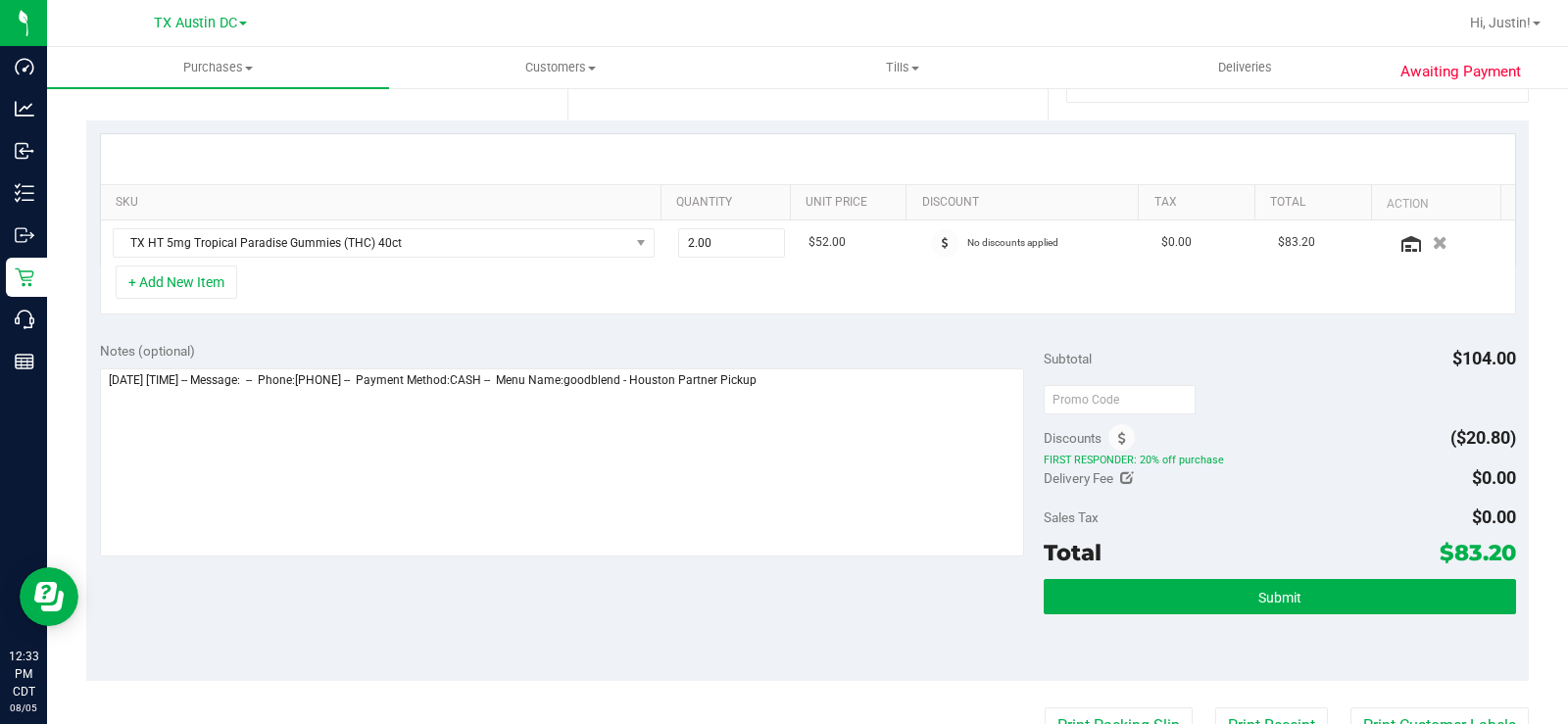 scroll, scrollTop: 490, scrollLeft: 0, axis: vertical 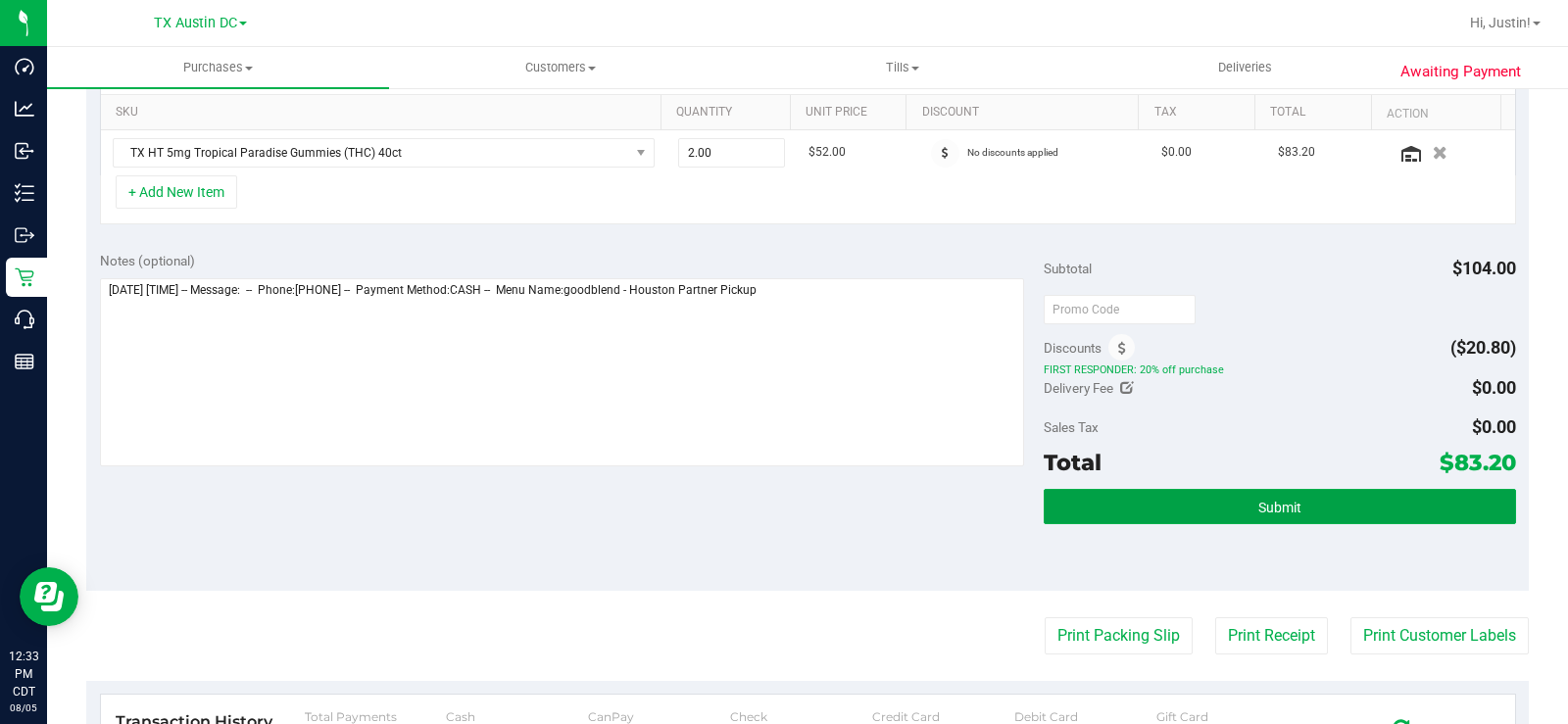 drag, startPoint x: 1126, startPoint y: 504, endPoint x: 936, endPoint y: 309, distance: 272.25907 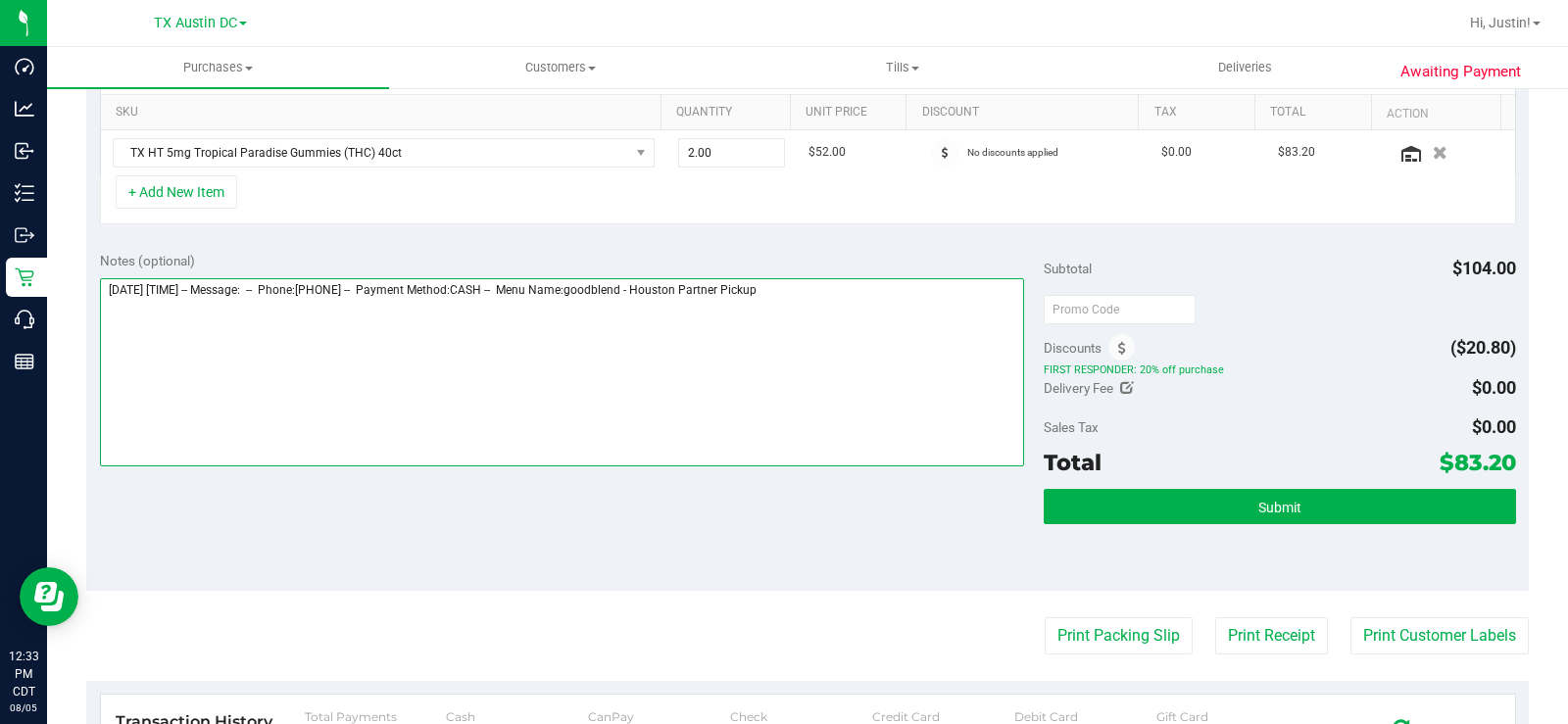 click at bounding box center [562, 372] 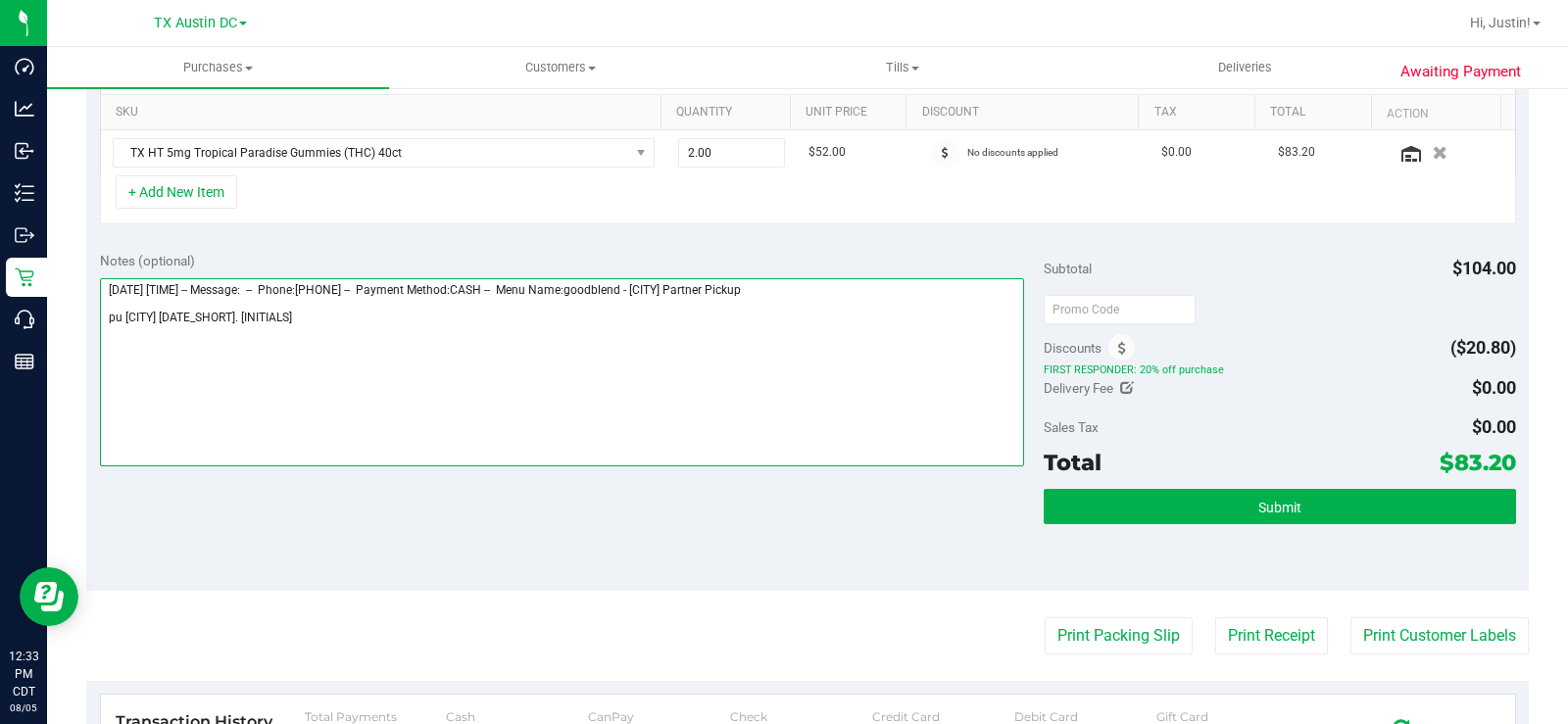 type on "[DATE] [TIME] -- Message:  --  Phone:[PHONE] --  Payment Method:CASH --  Menu Name:goodblend - [CITY] Partner Pickup
pu [CITY] [DATE_SHORT]. [INITIALS]" 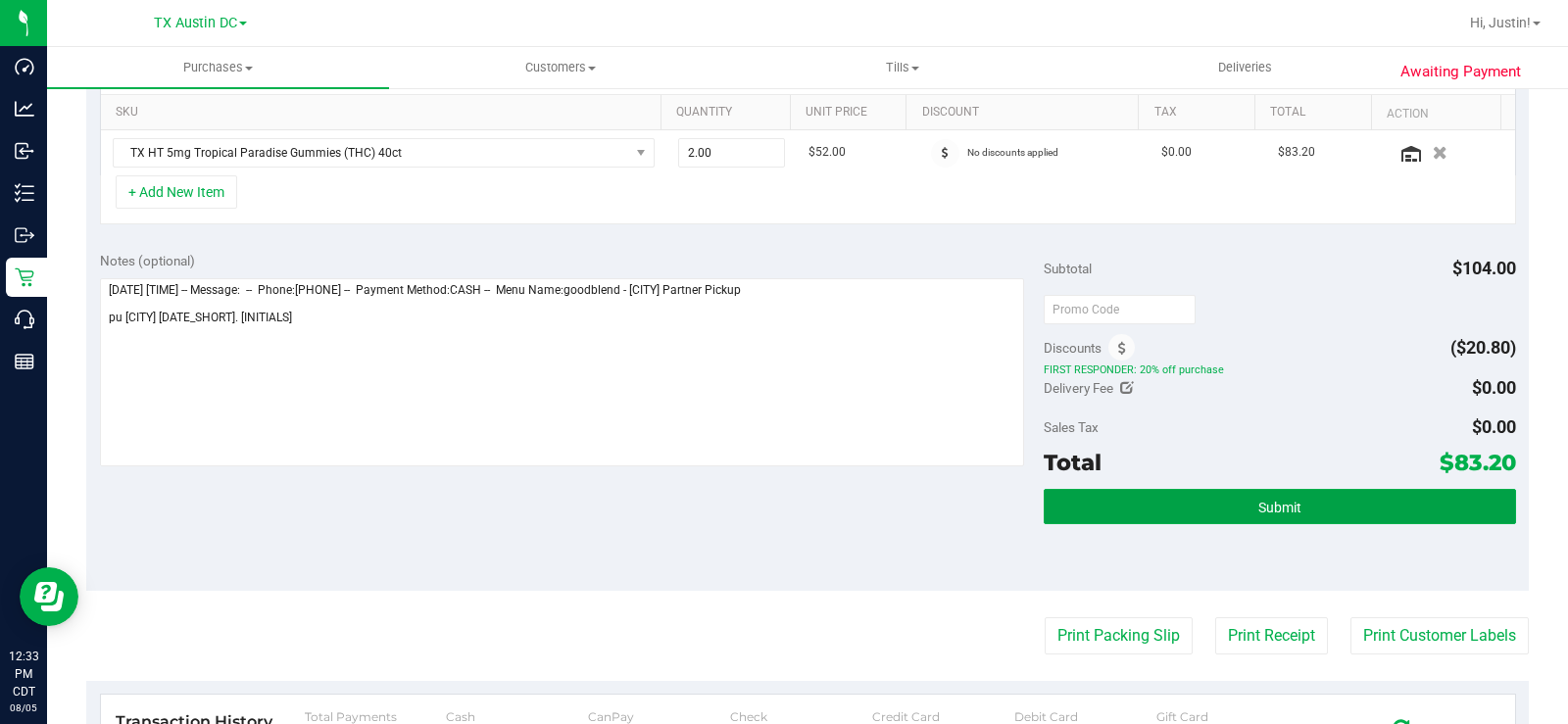 click on "Submit" at bounding box center [1280, 507] 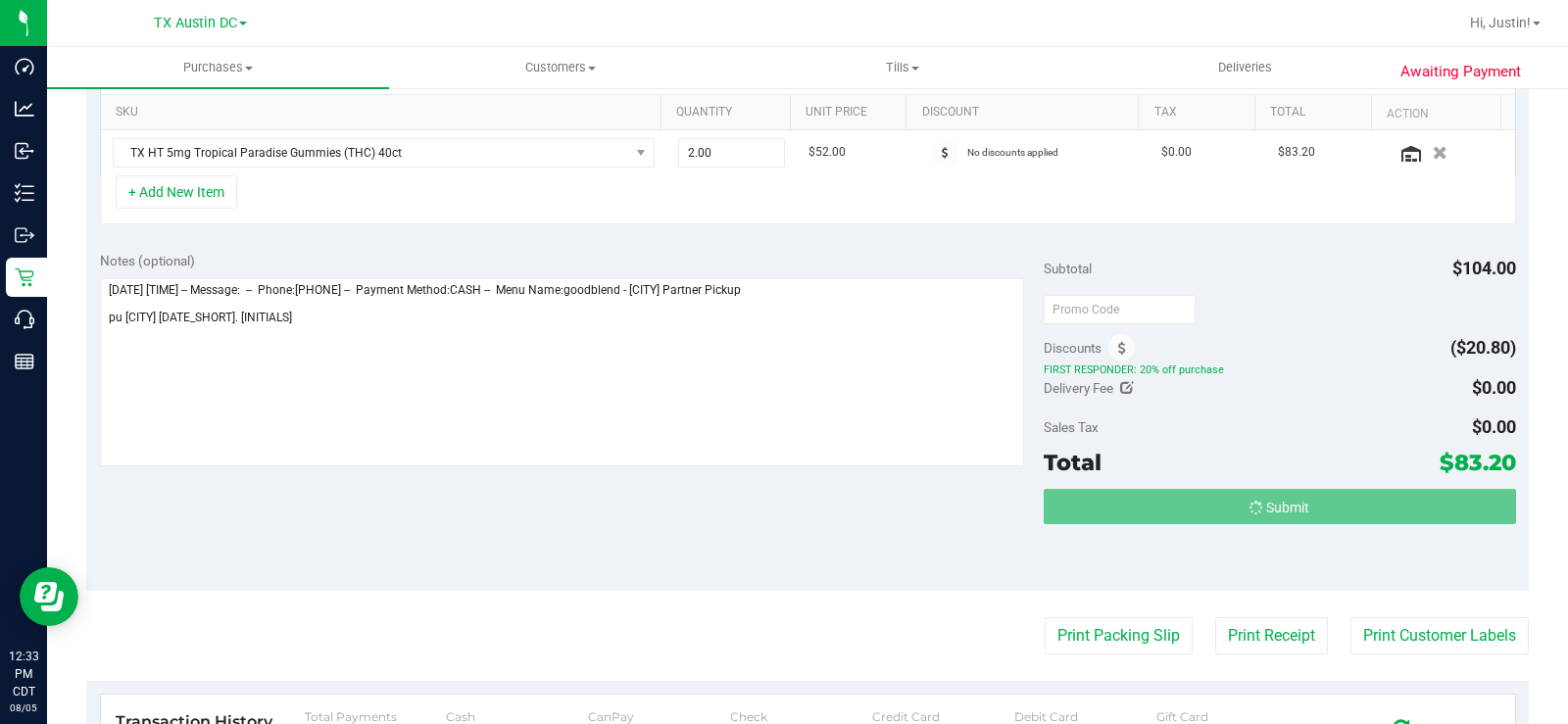scroll, scrollTop: 0, scrollLeft: 0, axis: both 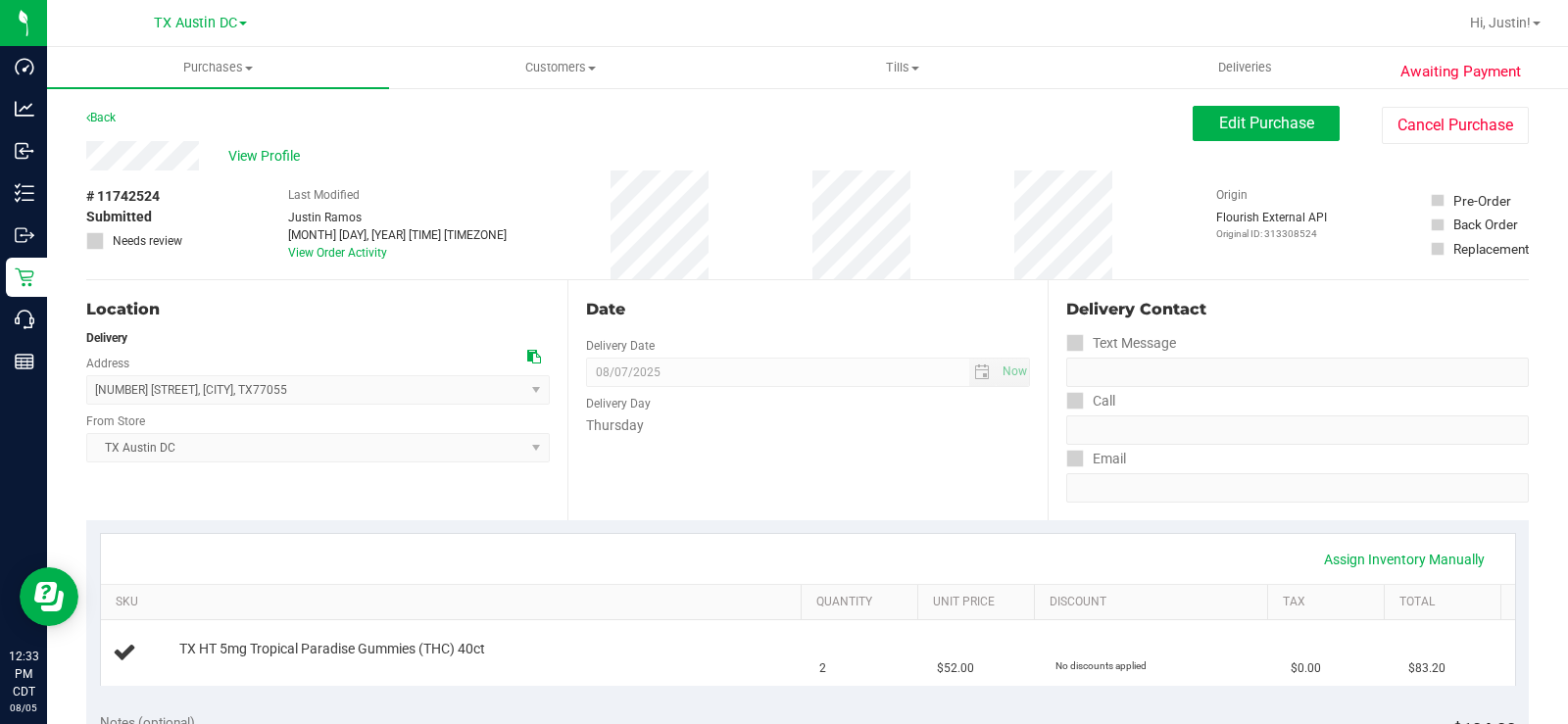 click on "Awaiting Payment
Back
Edit Purchase
Cancel Purchase
View Profile
# [NUMBER]
Submitted
Needs review
Last Modified
[FIRST] [LAST]
[DATE] [TIME] [TIMEZONE]
View Order Activity
Origin" at bounding box center [808, 817] 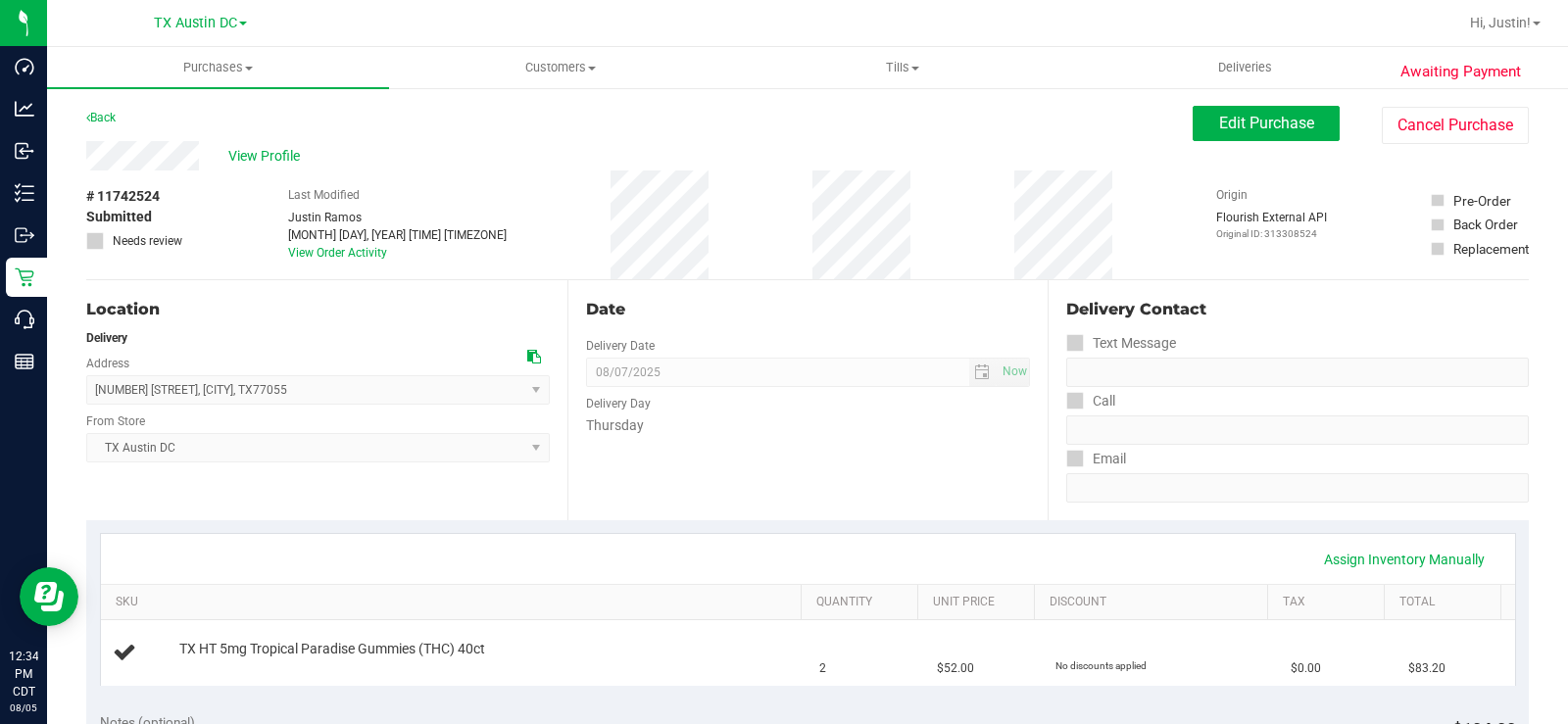 click on "Delivery" at bounding box center (318, 338) 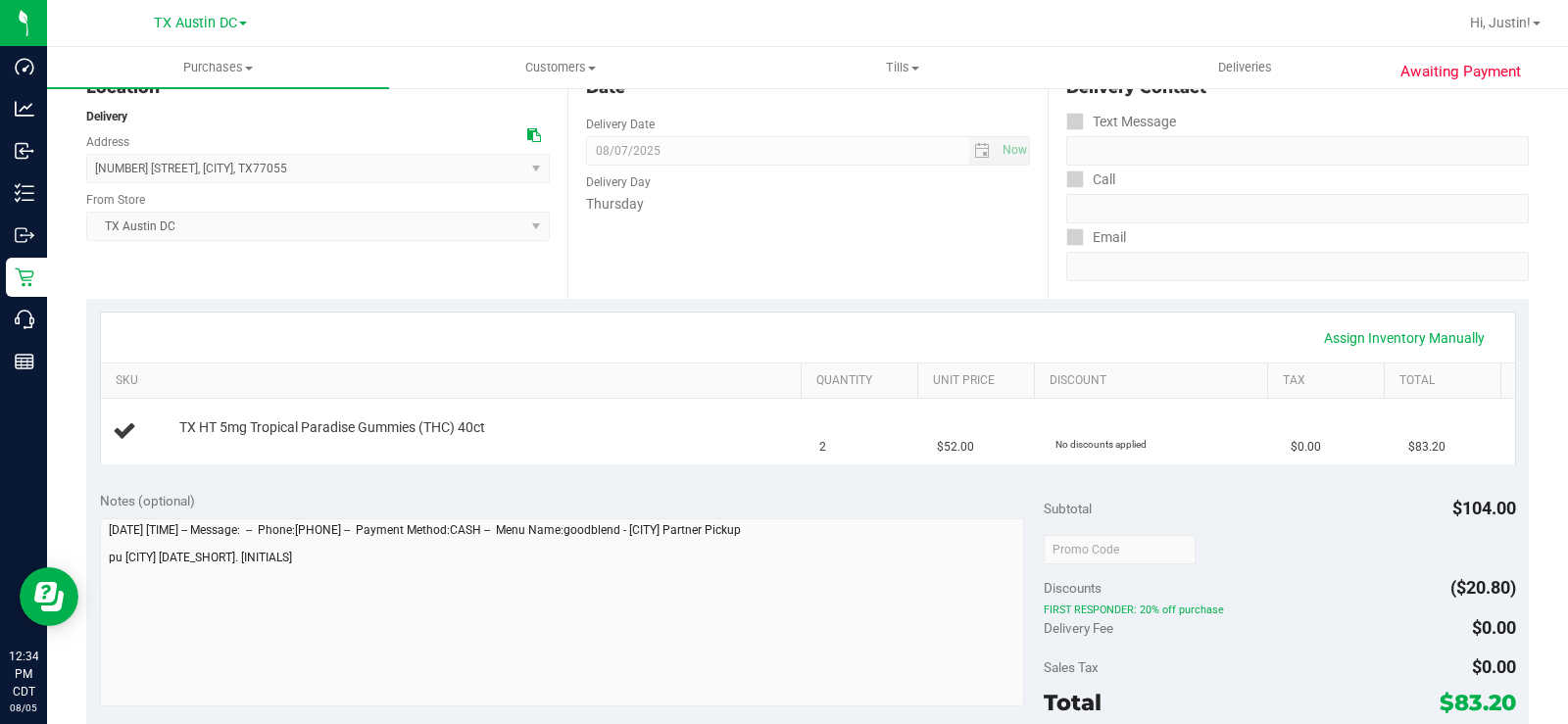 scroll, scrollTop: 0, scrollLeft: 0, axis: both 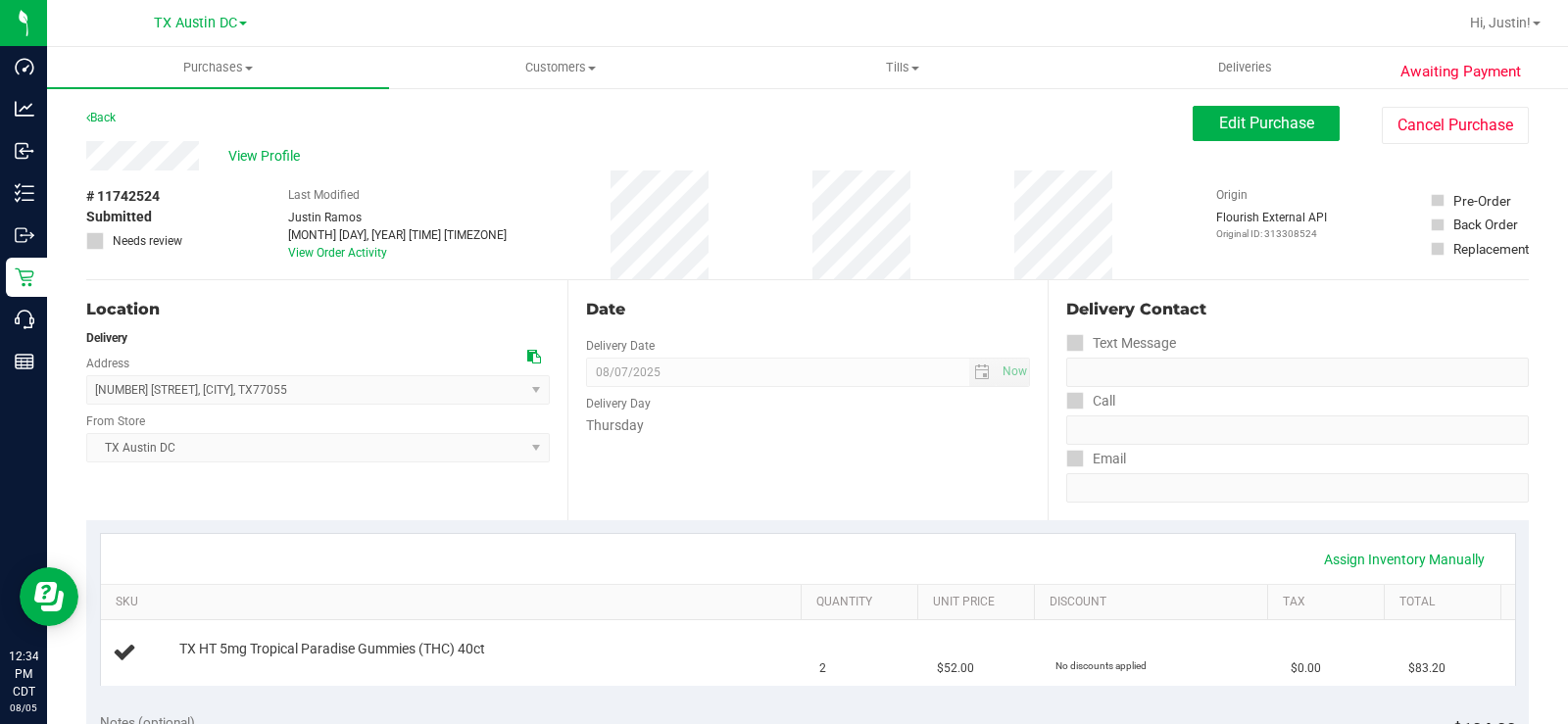 click on "View Profile" at bounding box center (268, 156) 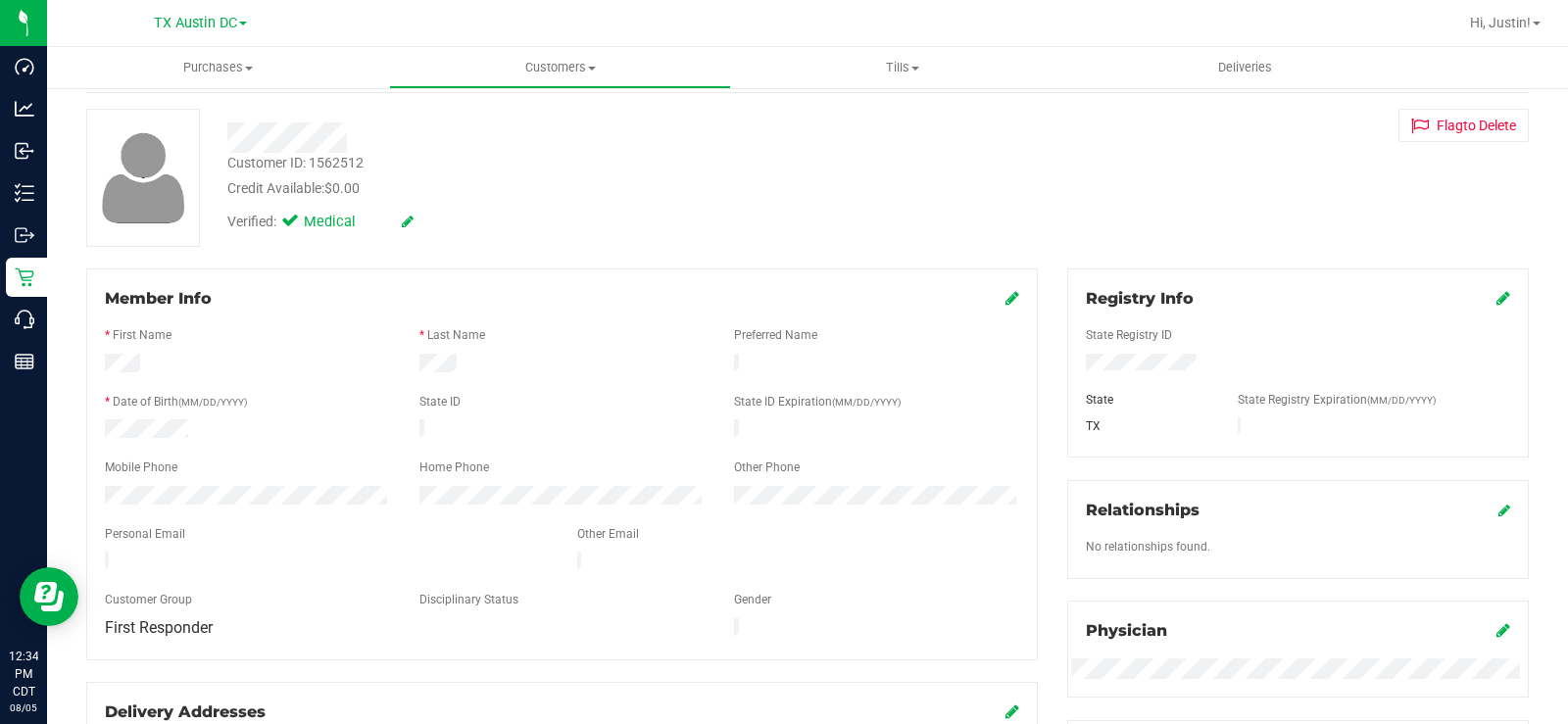 scroll, scrollTop: 196, scrollLeft: 0, axis: vertical 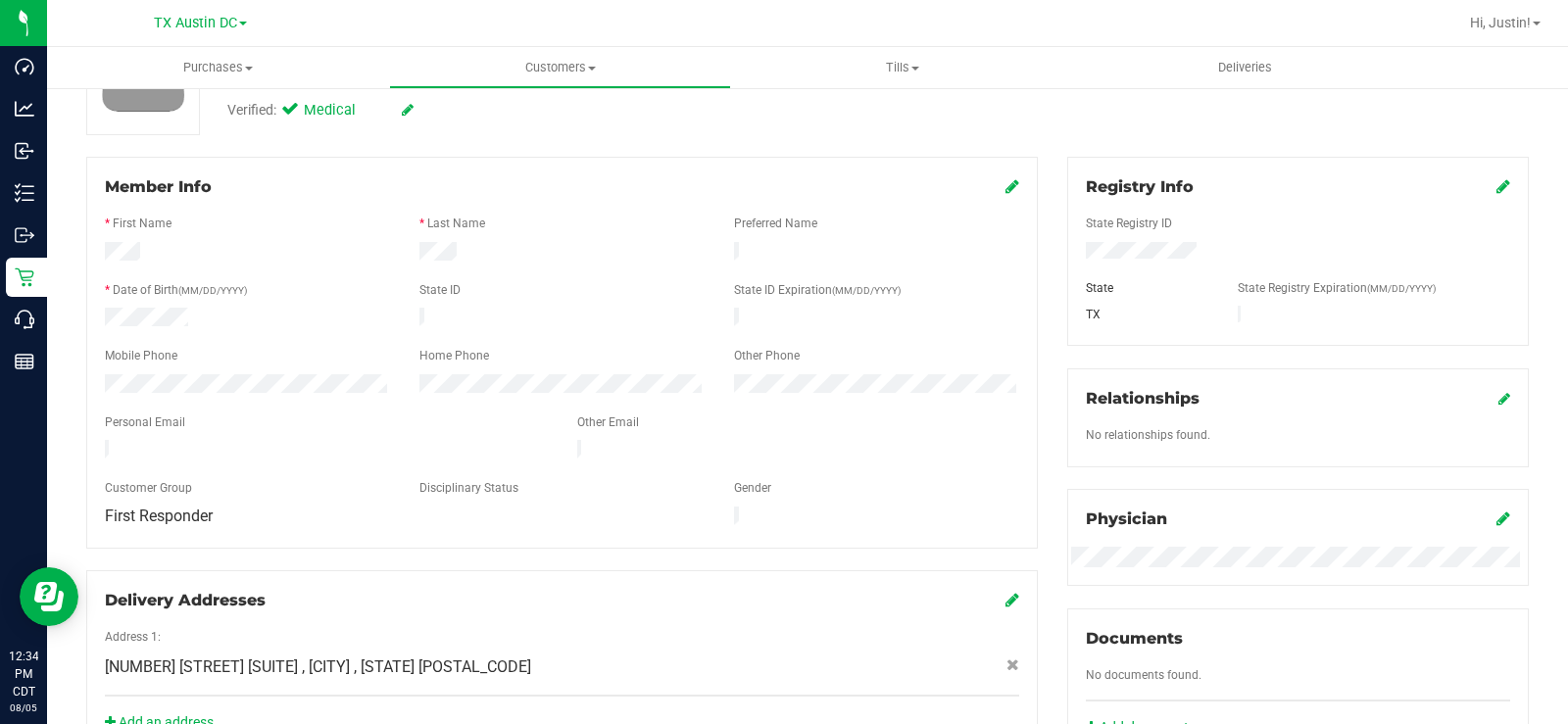 drag, startPoint x: 276, startPoint y: 436, endPoint x: 81, endPoint y: 450, distance: 195.50192 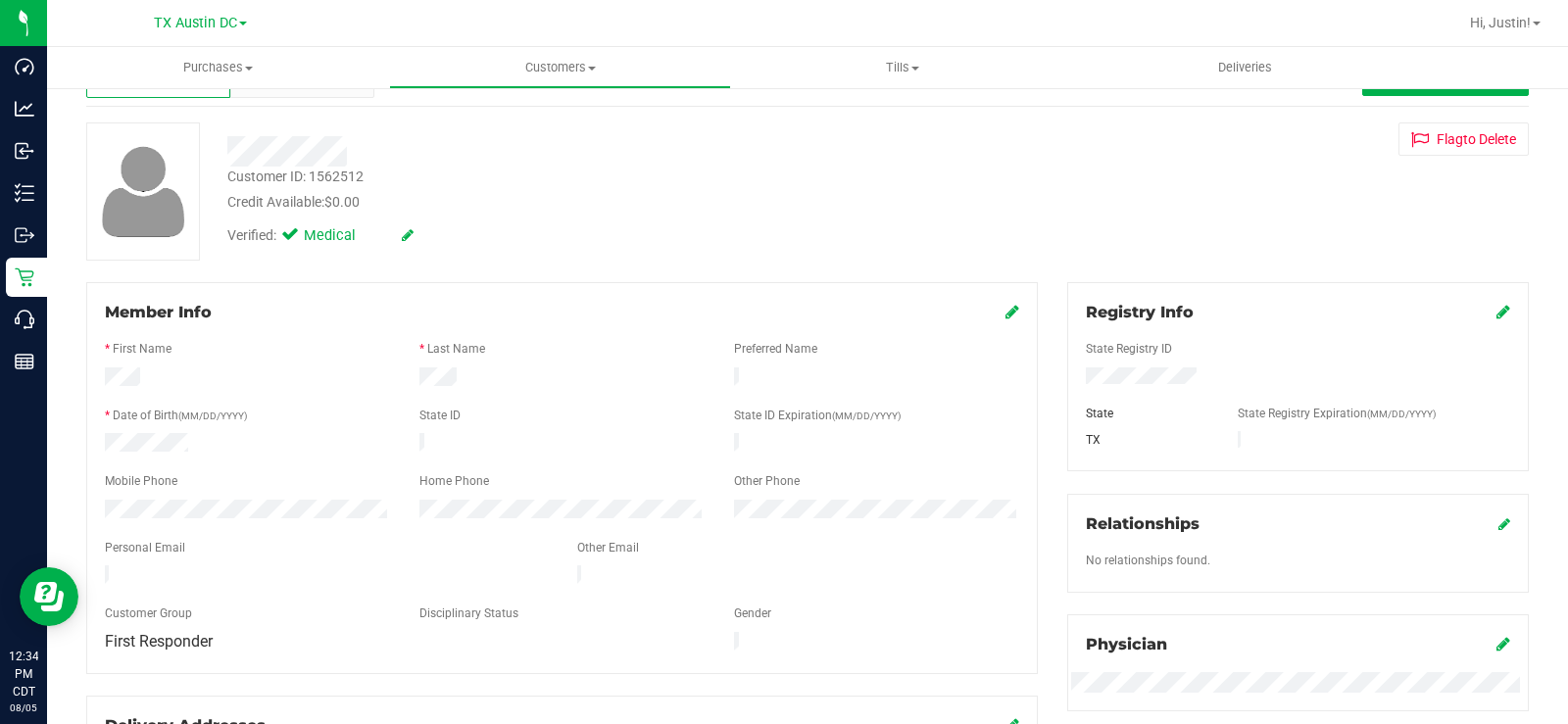 scroll, scrollTop: 0, scrollLeft: 0, axis: both 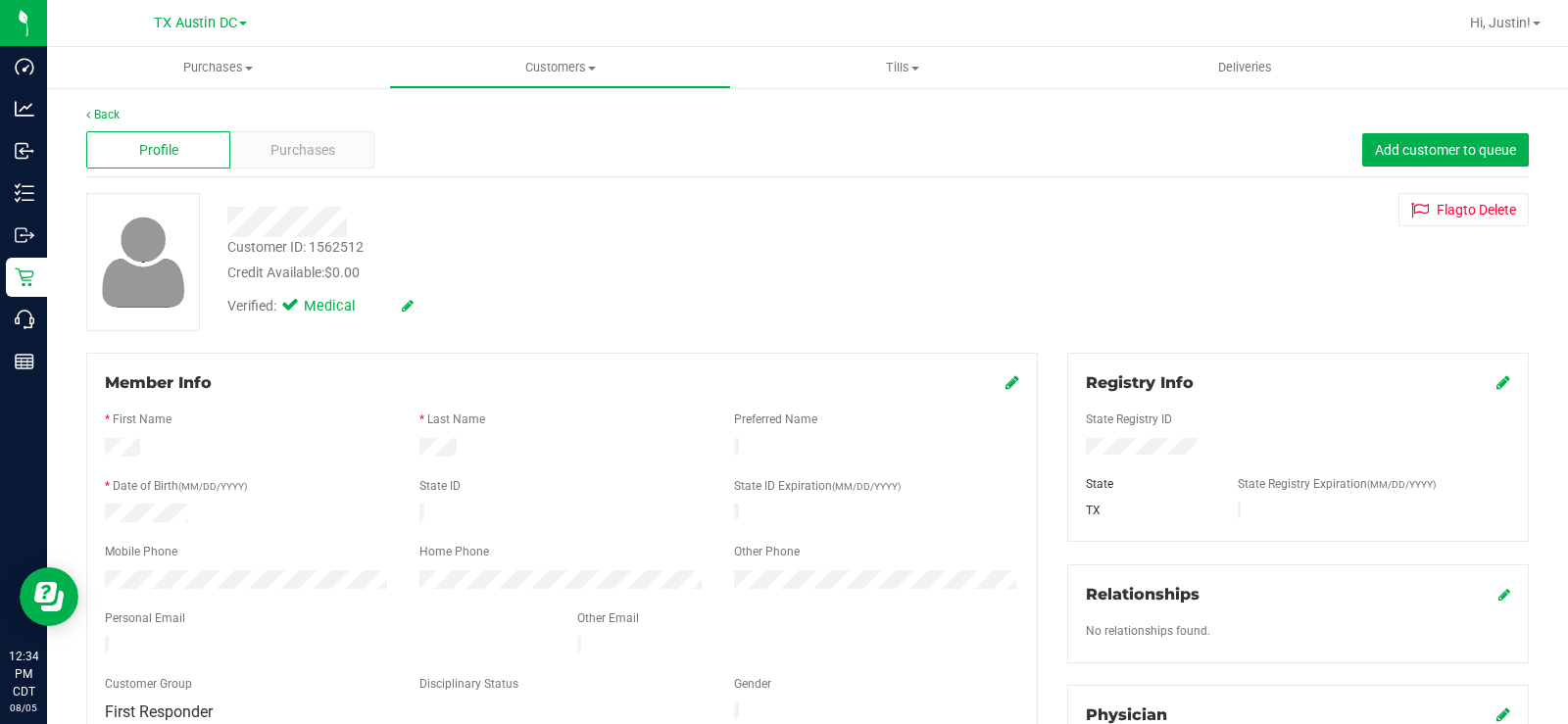 click on "Profile
Purchases
Add customer to queue" at bounding box center (808, 150) 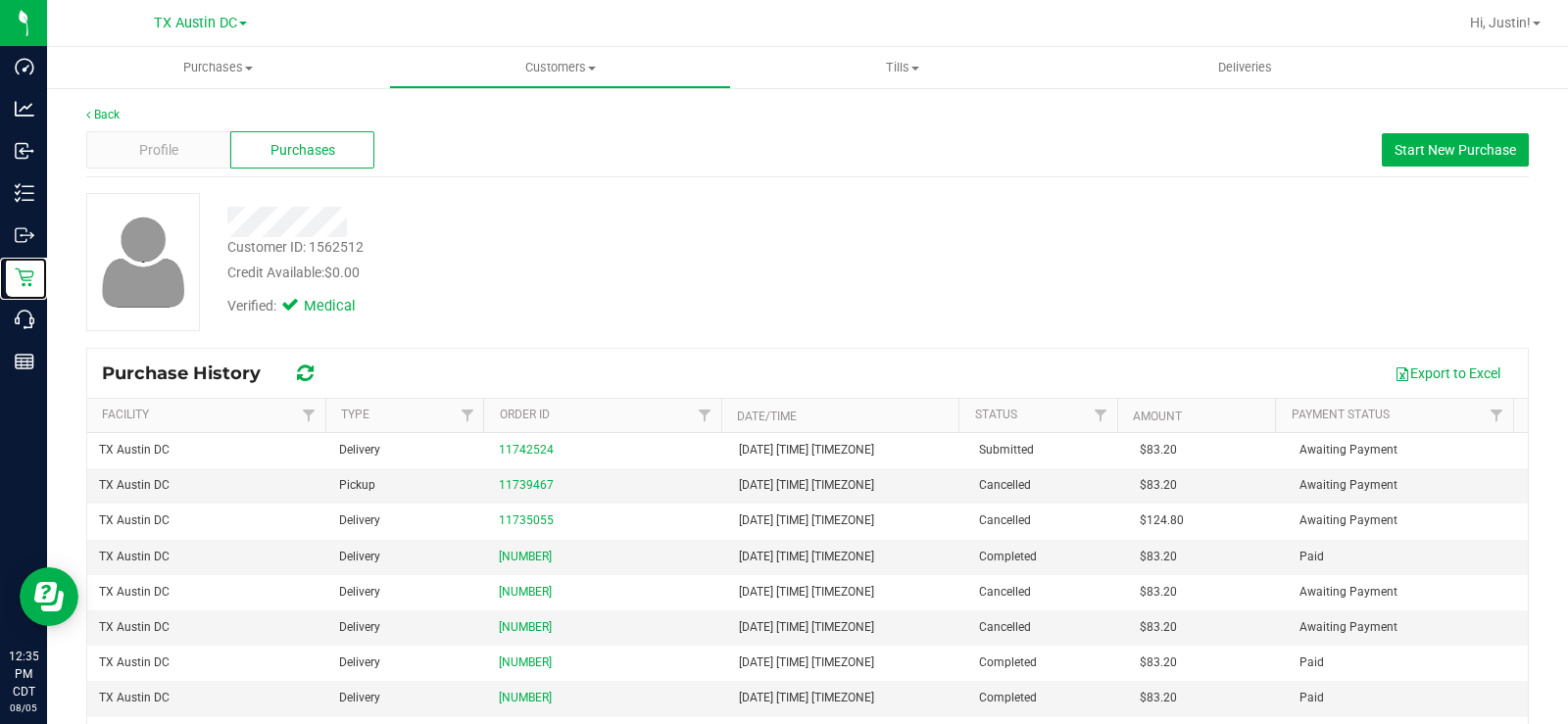 click on "Retail" at bounding box center (0, 0) 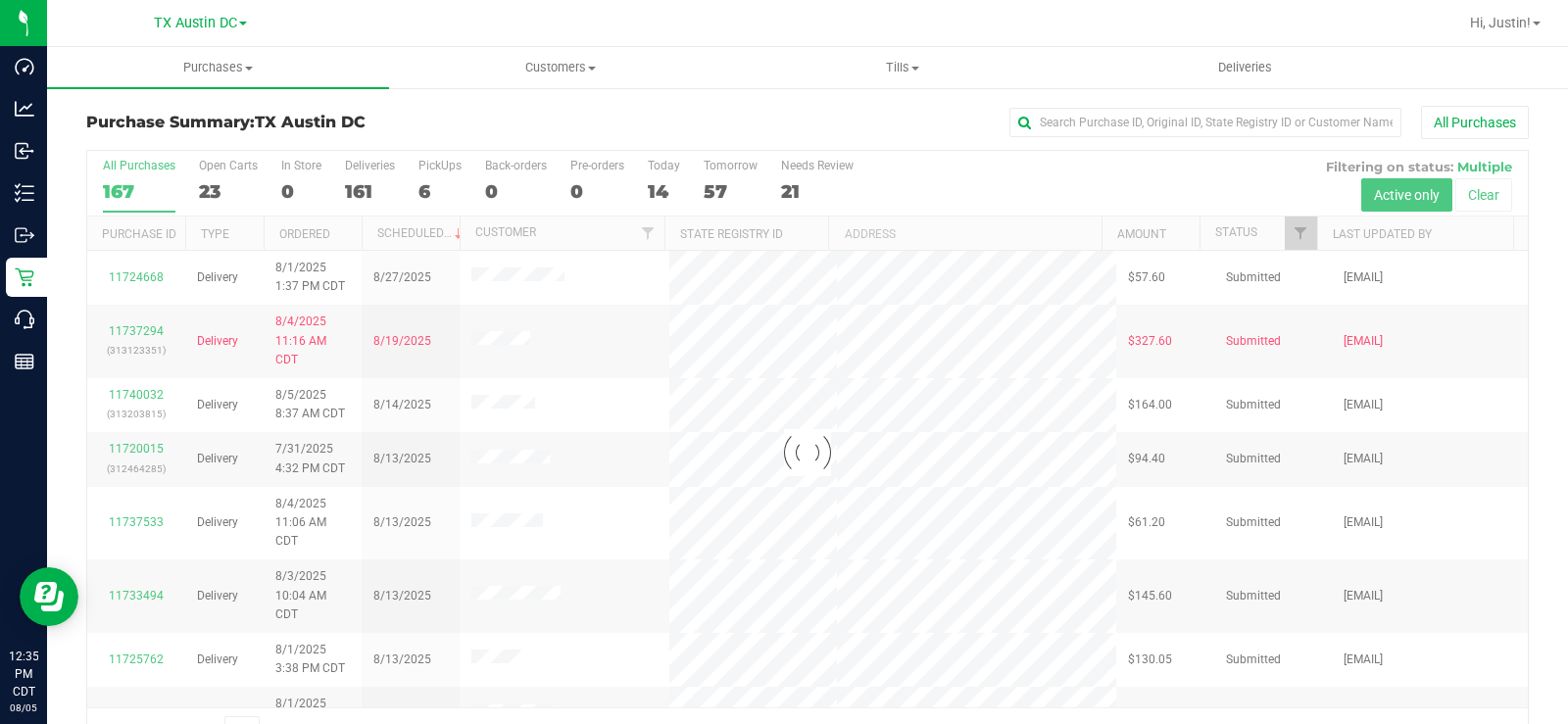 click at bounding box center (808, 453) 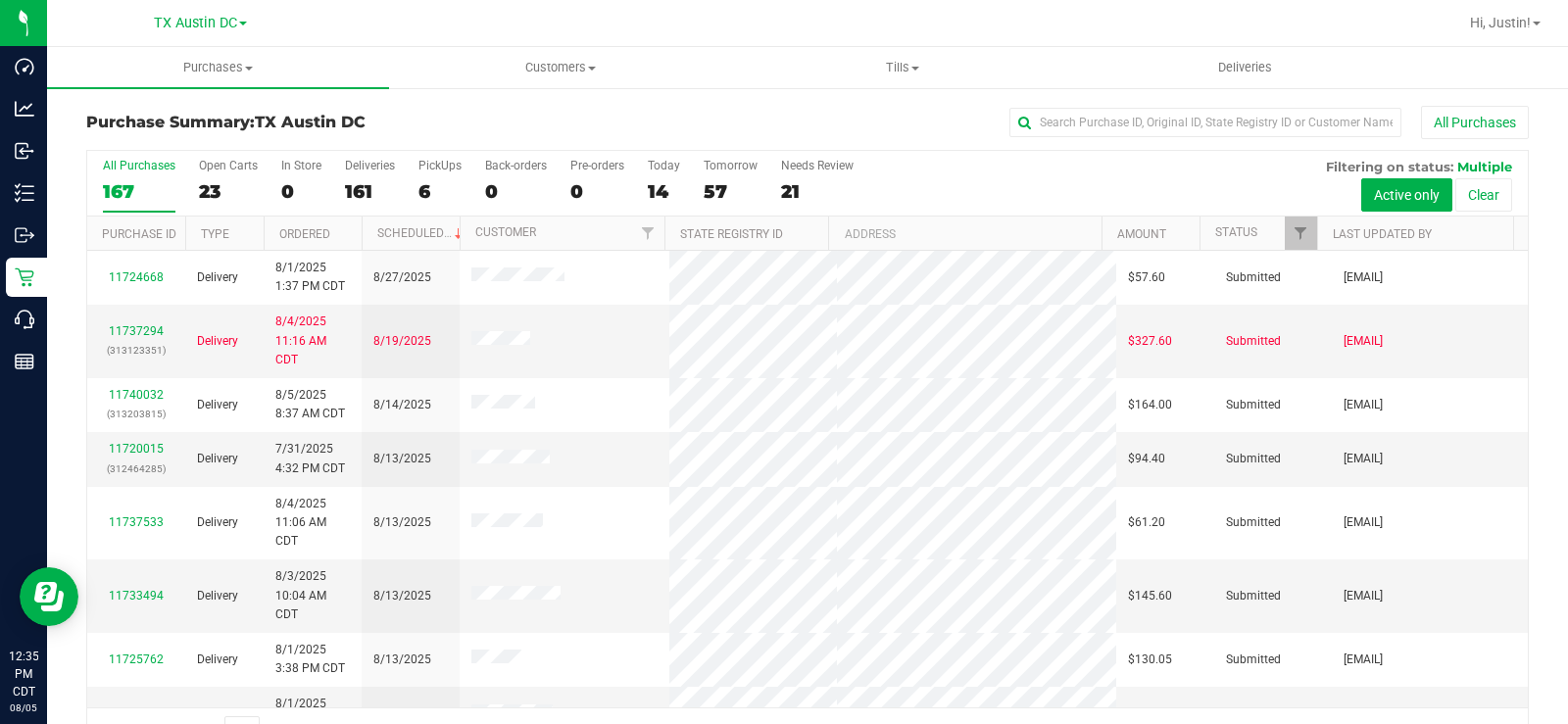 click on "23" at bounding box center (228, 191) 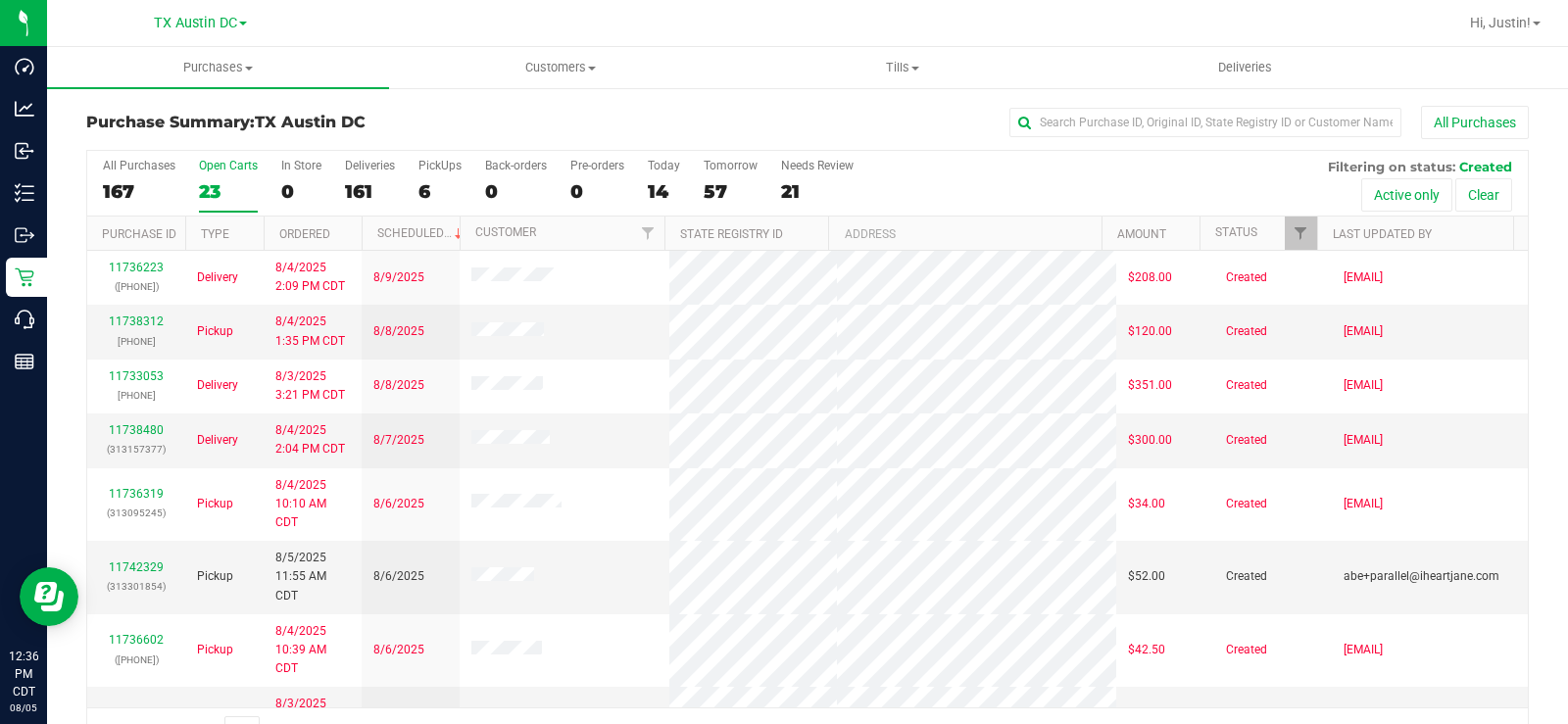 click on "Open Carts" at bounding box center [228, 166] 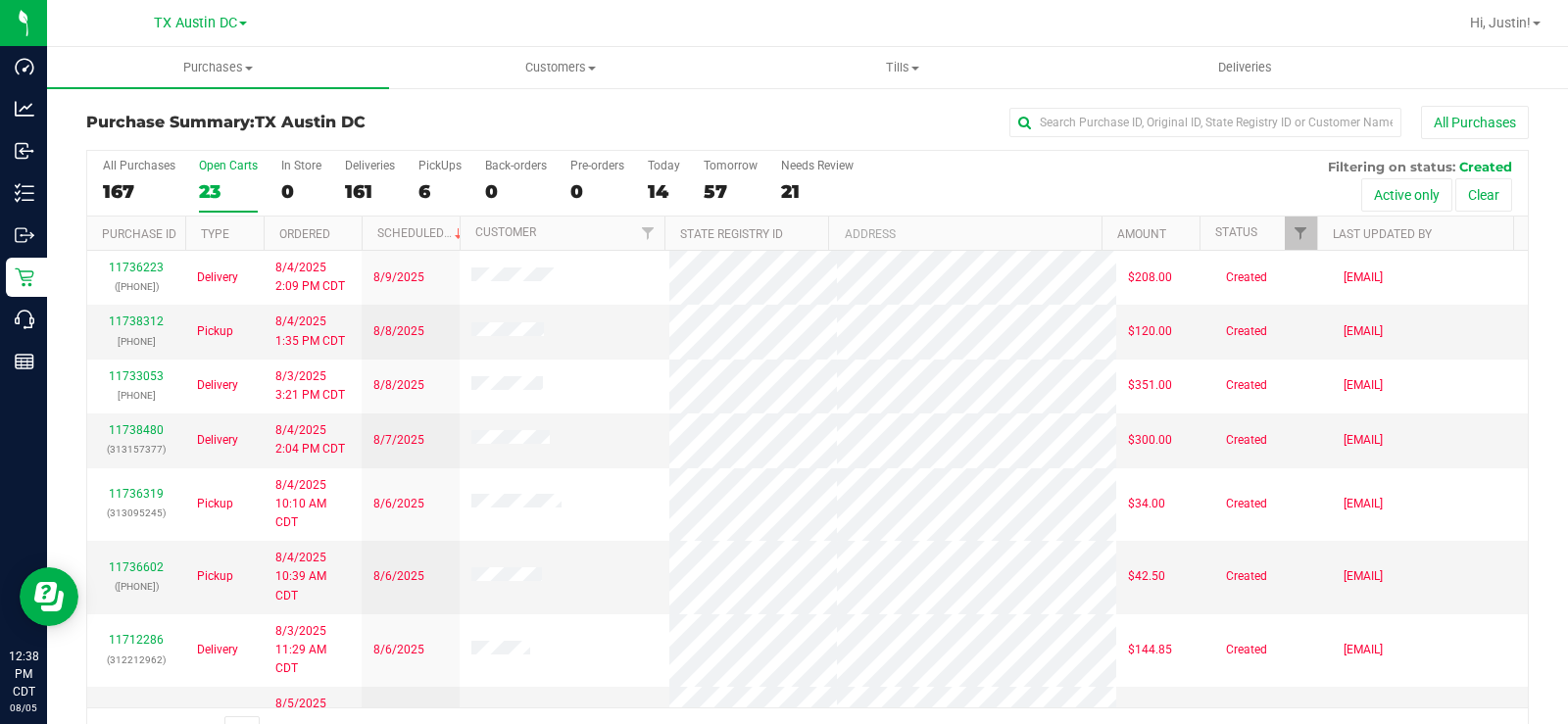 click on "Open Carts" at bounding box center (228, 166) 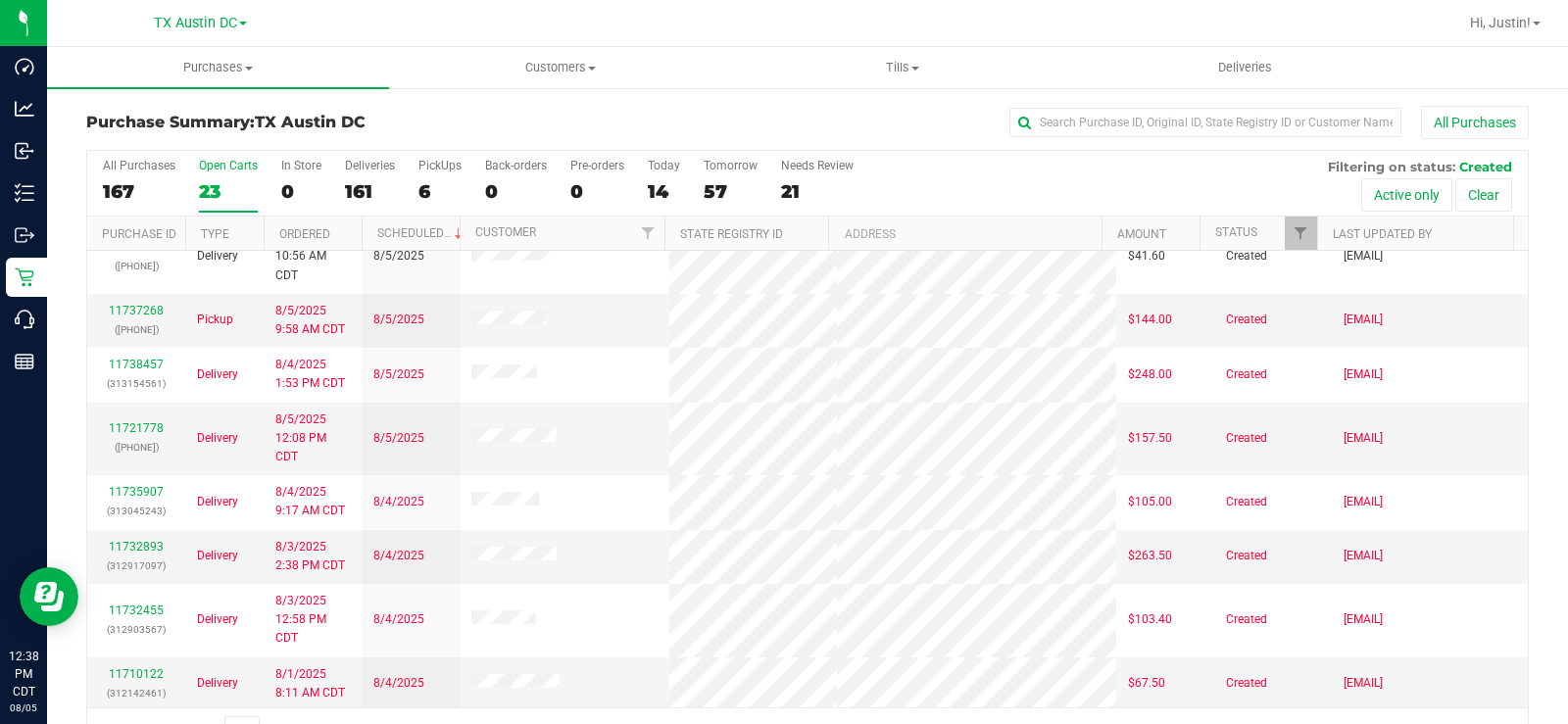 scroll, scrollTop: 797, scrollLeft: 0, axis: vertical 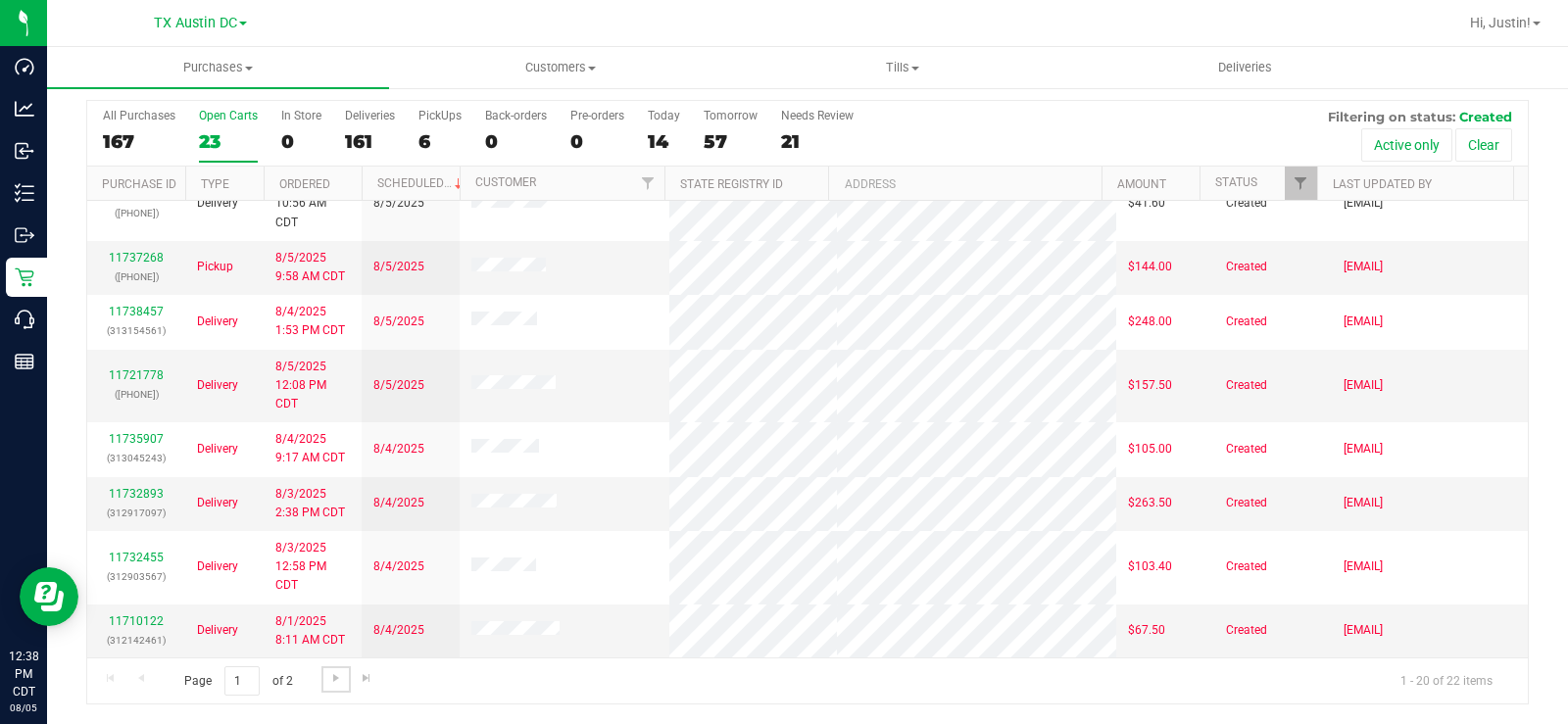 click at bounding box center (336, 678) 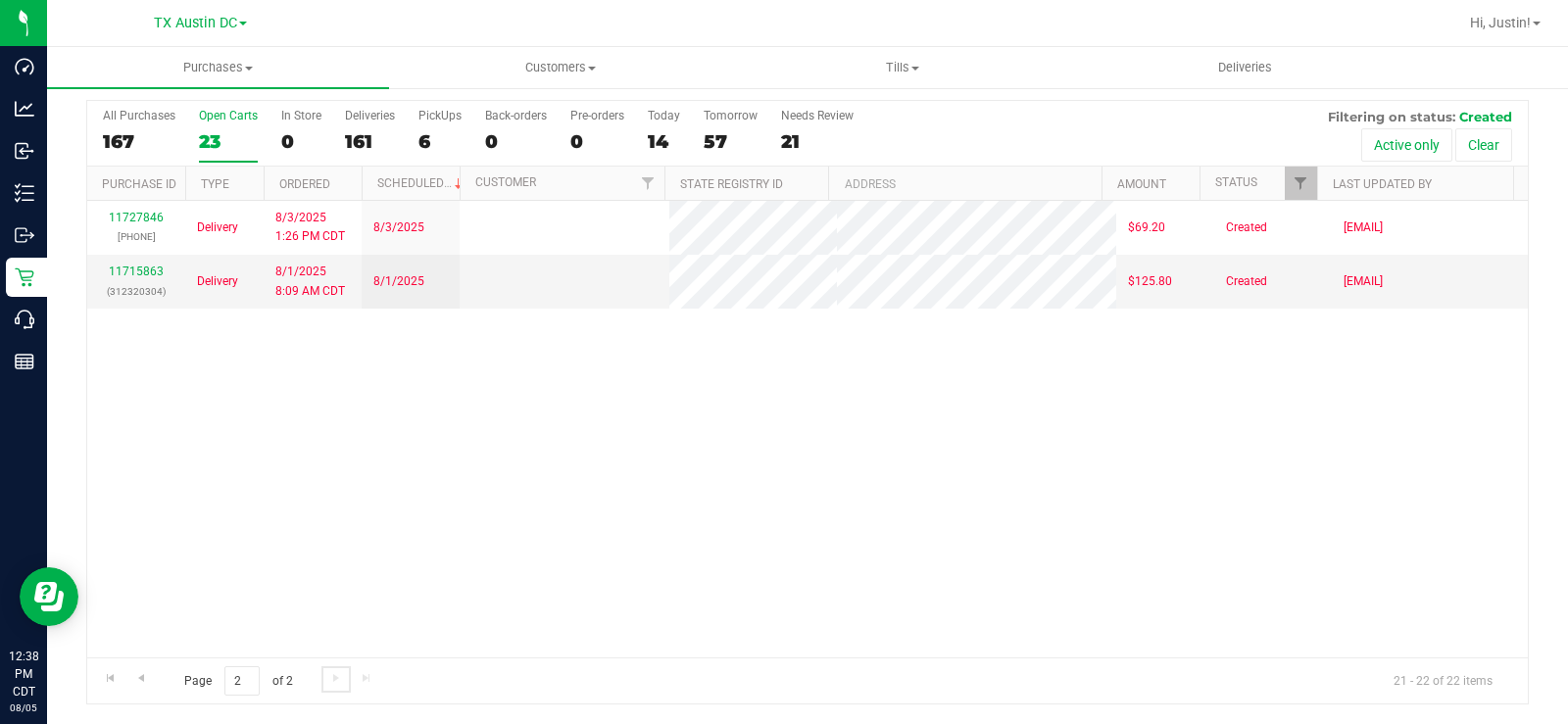 scroll, scrollTop: 0, scrollLeft: 0, axis: both 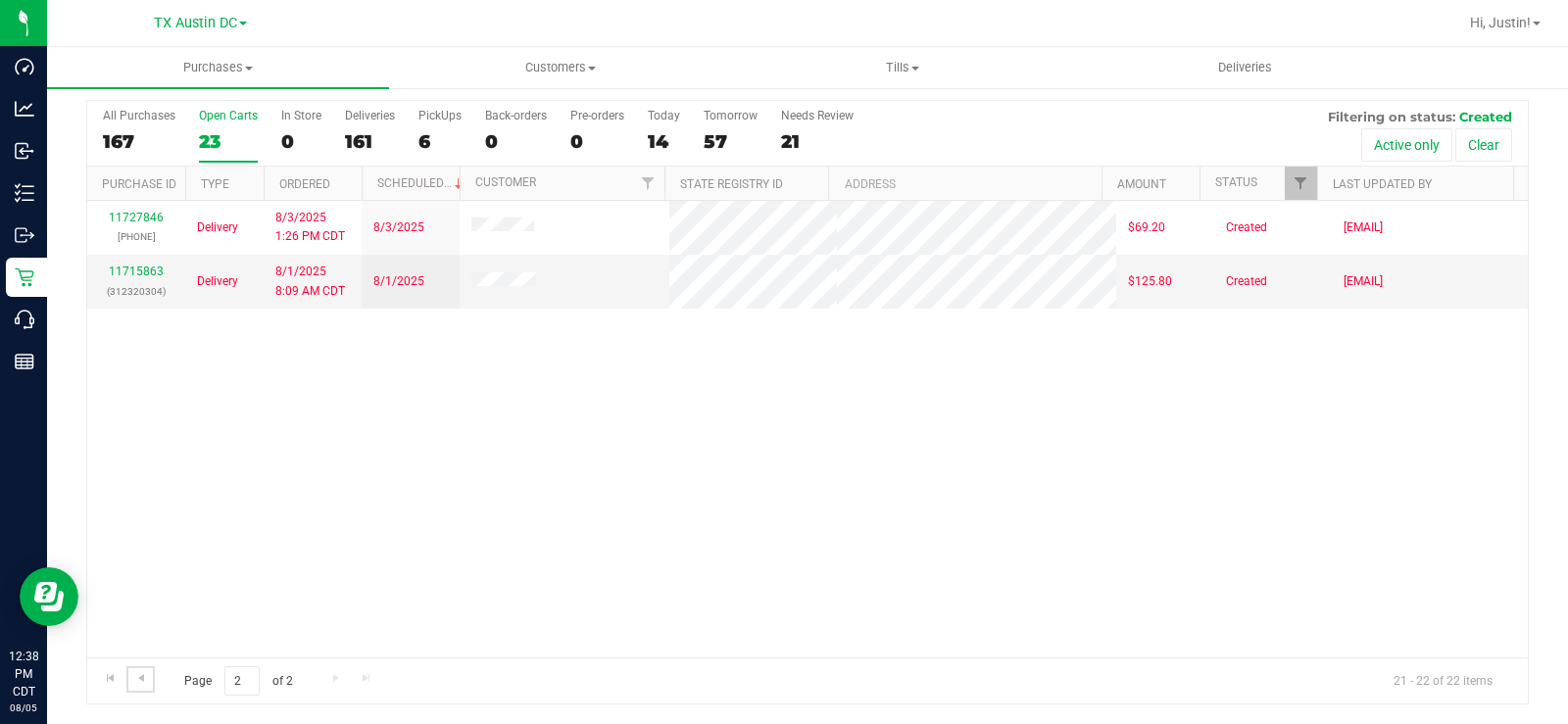 click at bounding box center (141, 678) 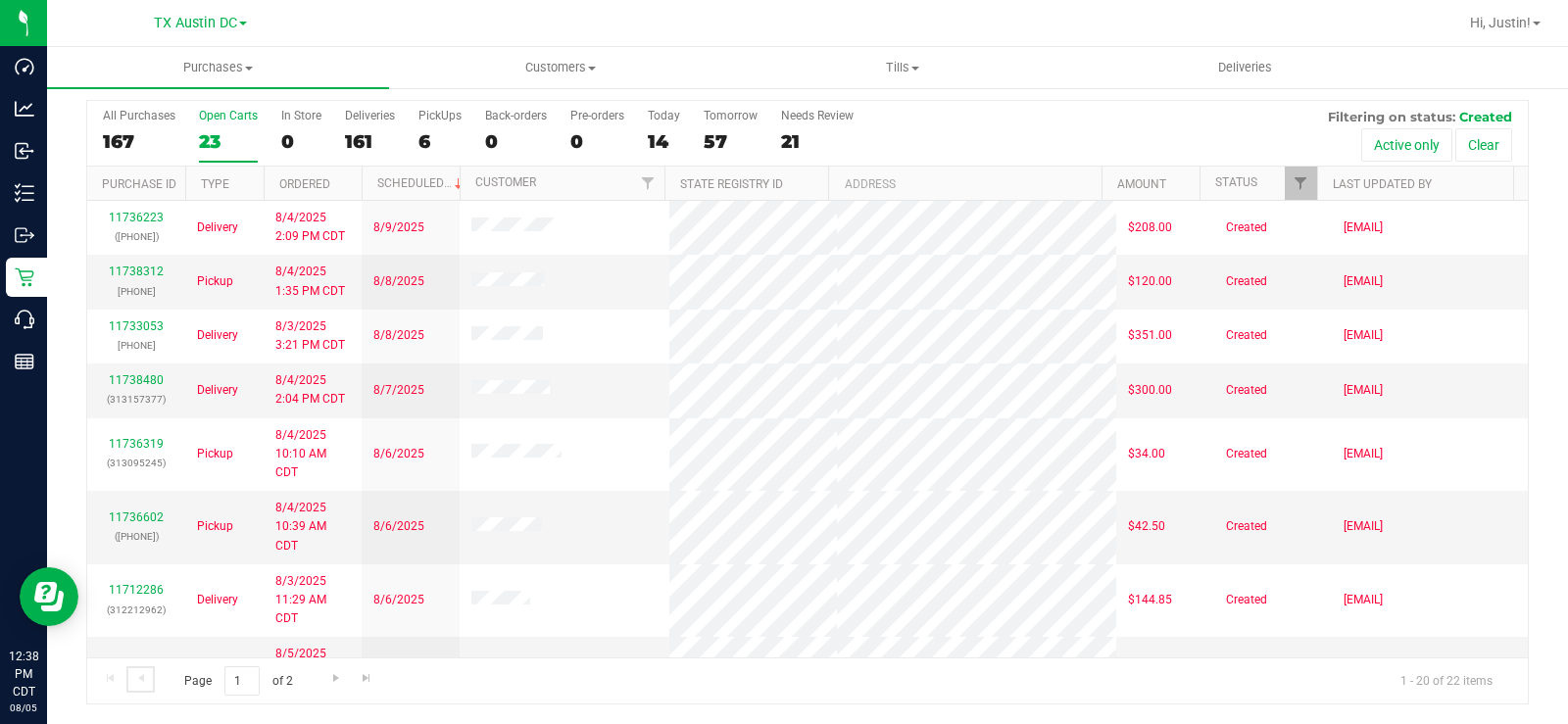 scroll, scrollTop: 0, scrollLeft: 0, axis: both 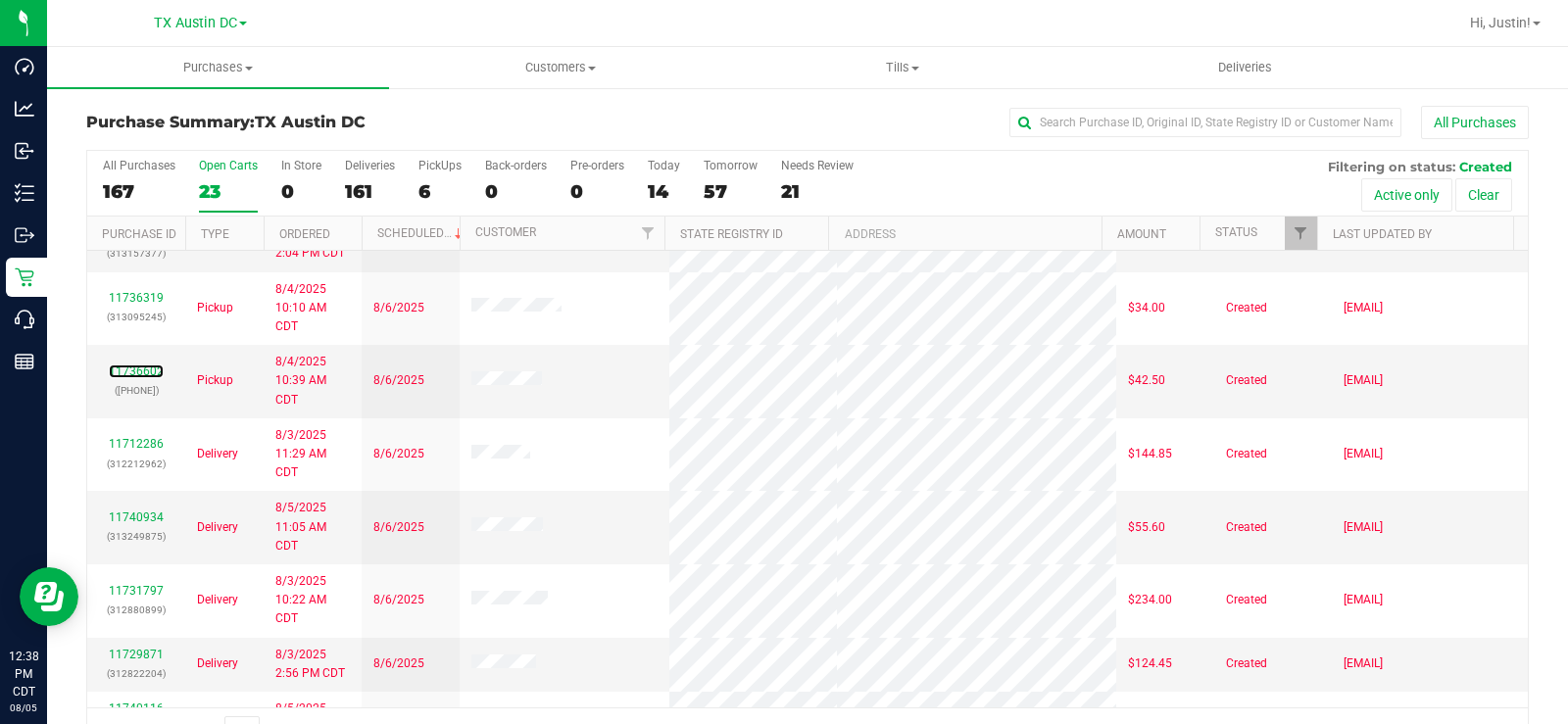 click on "11736602" at bounding box center (136, 371) 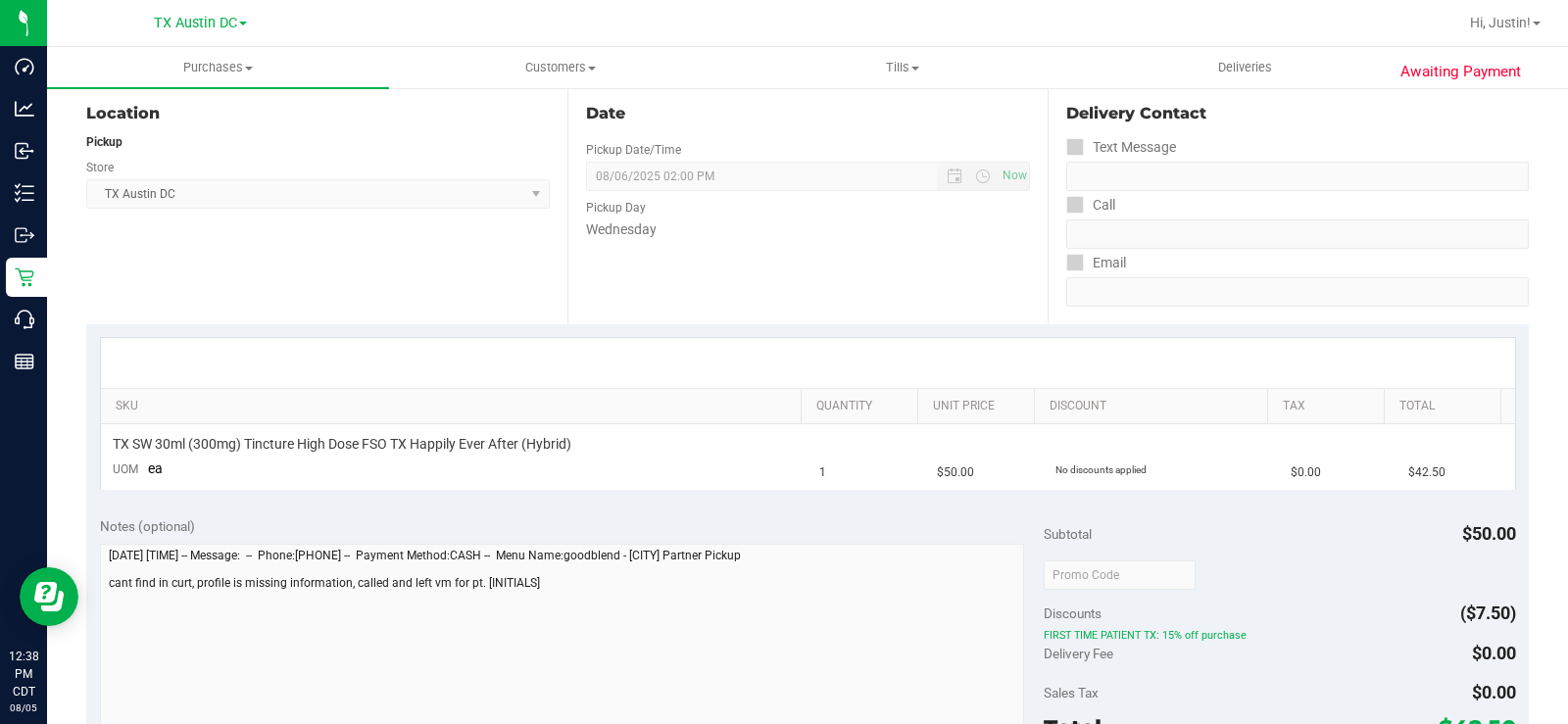 scroll, scrollTop: 0, scrollLeft: 0, axis: both 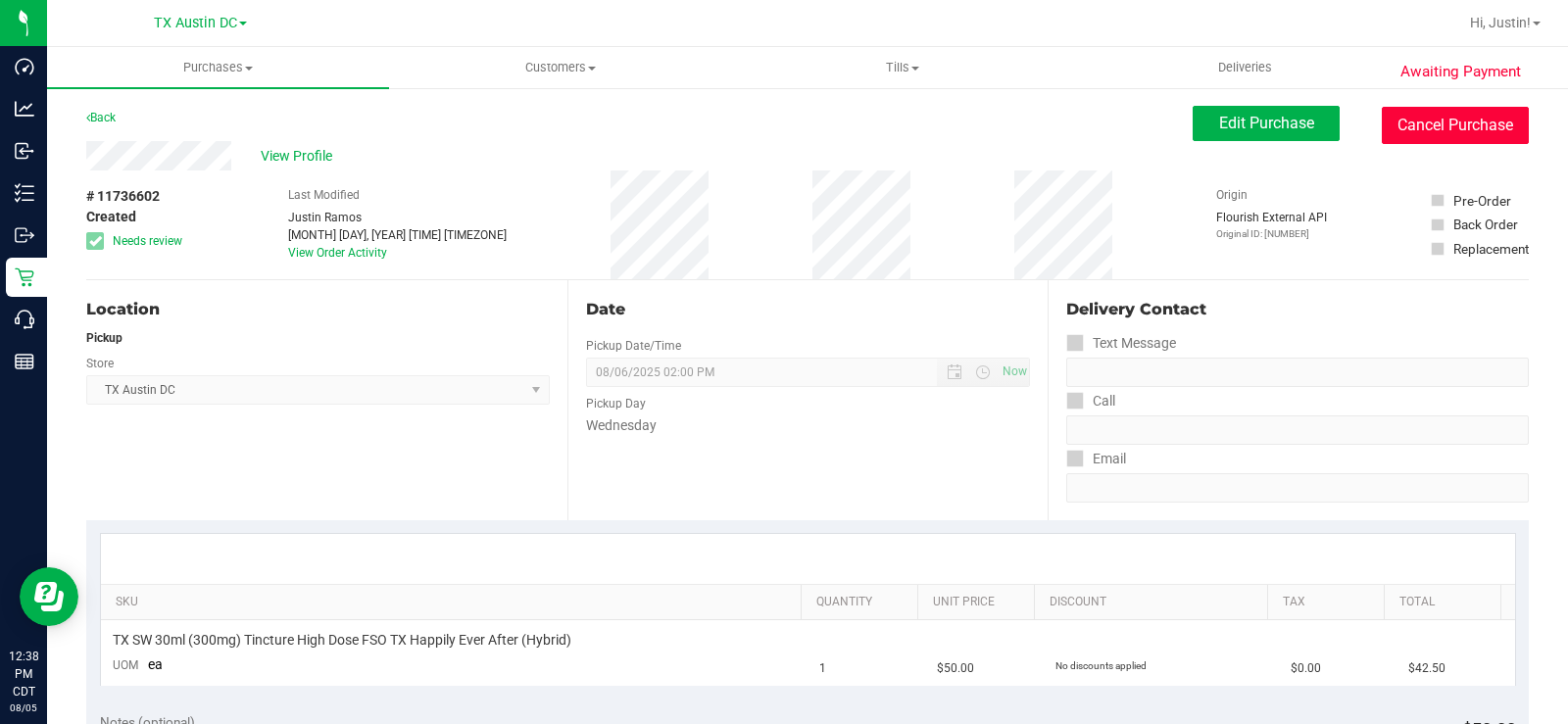click on "Cancel Purchase" at bounding box center [1455, 125] 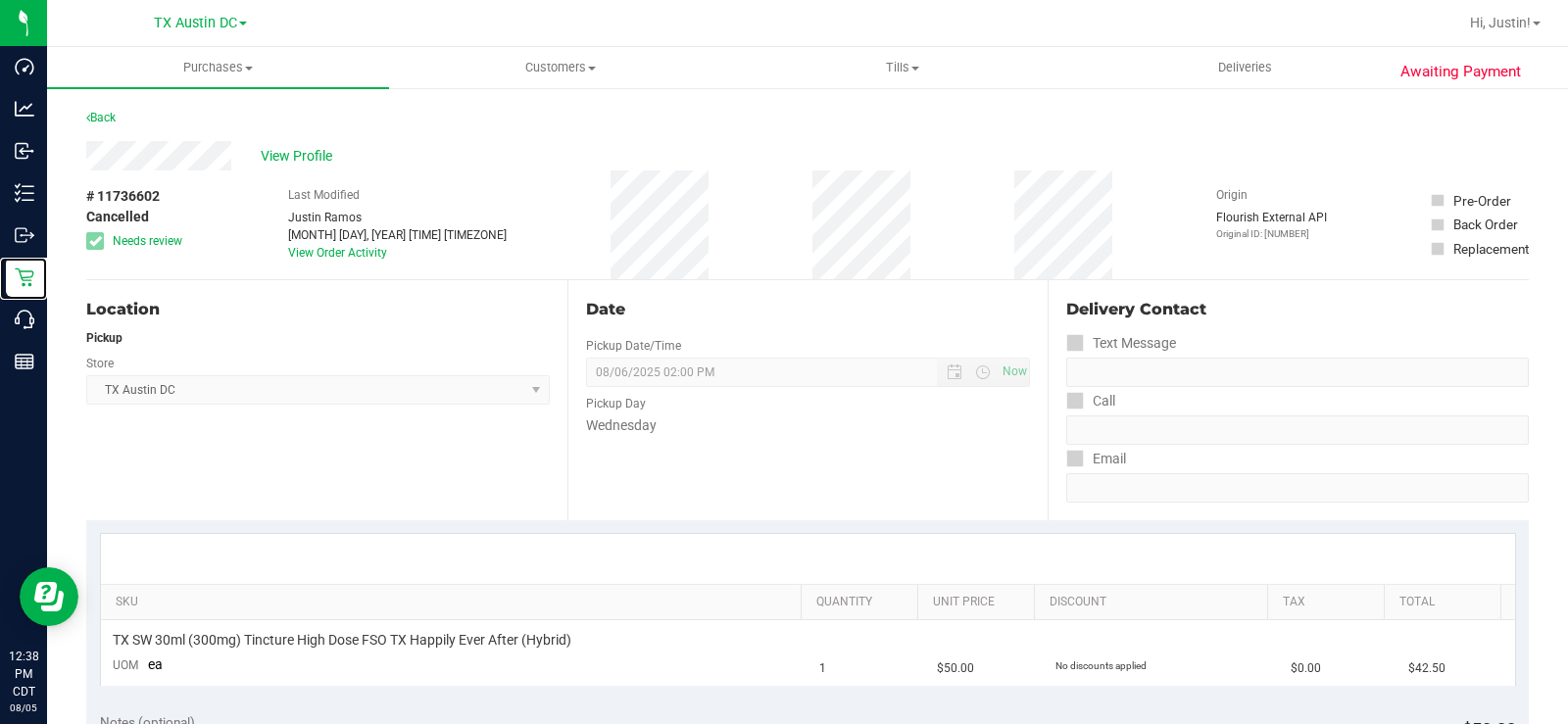 click on "Retail" at bounding box center (0, 0) 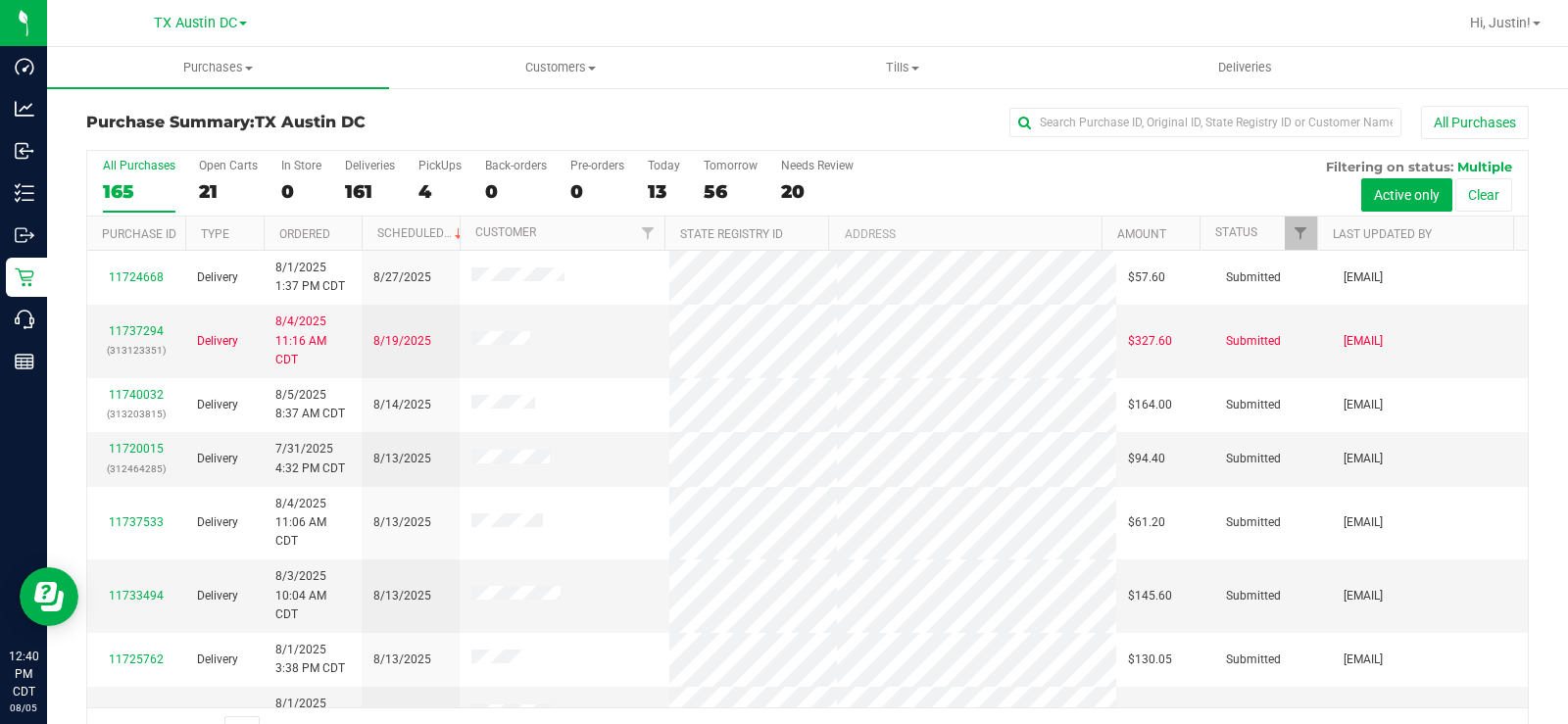 click on "21" at bounding box center [228, 191] 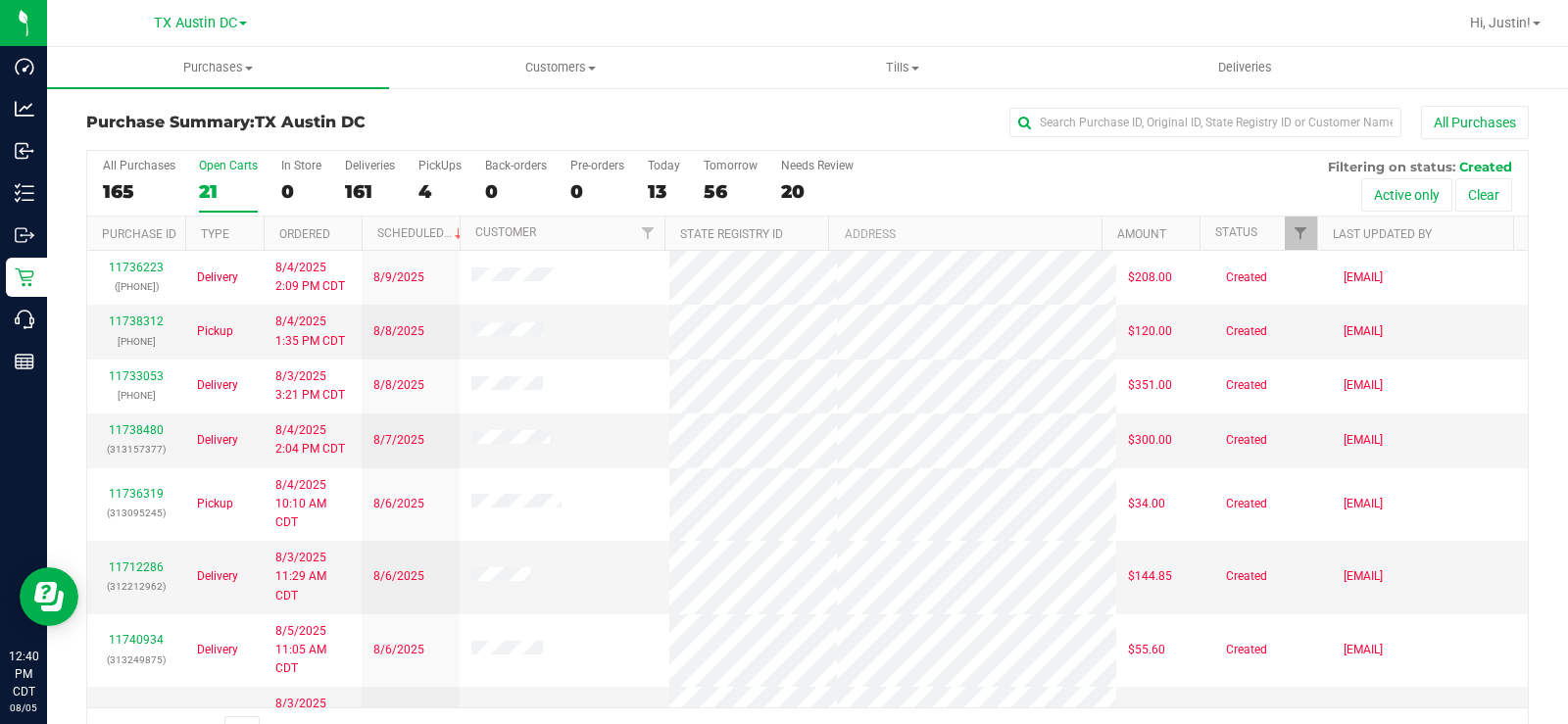 click on "21" at bounding box center [228, 191] 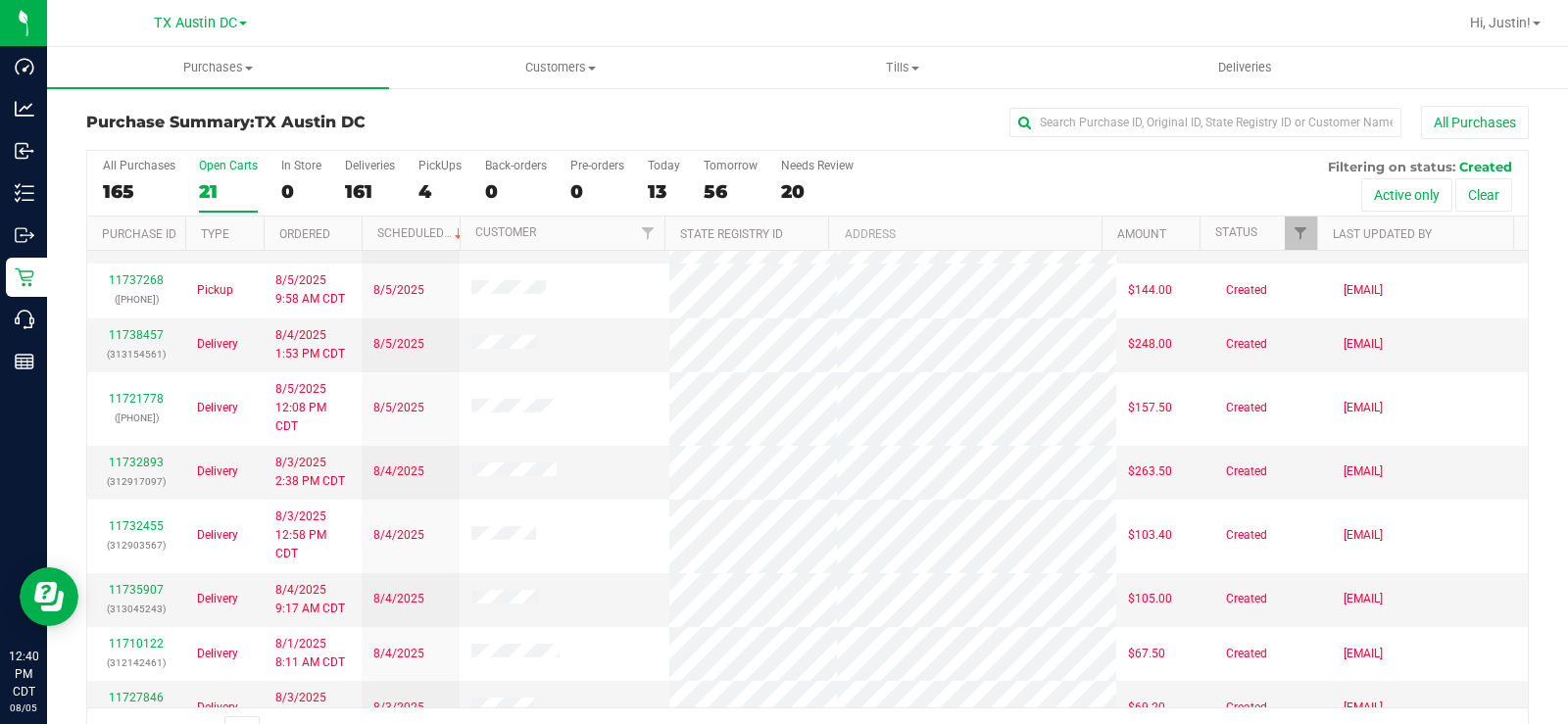 scroll, scrollTop: 779, scrollLeft: 0, axis: vertical 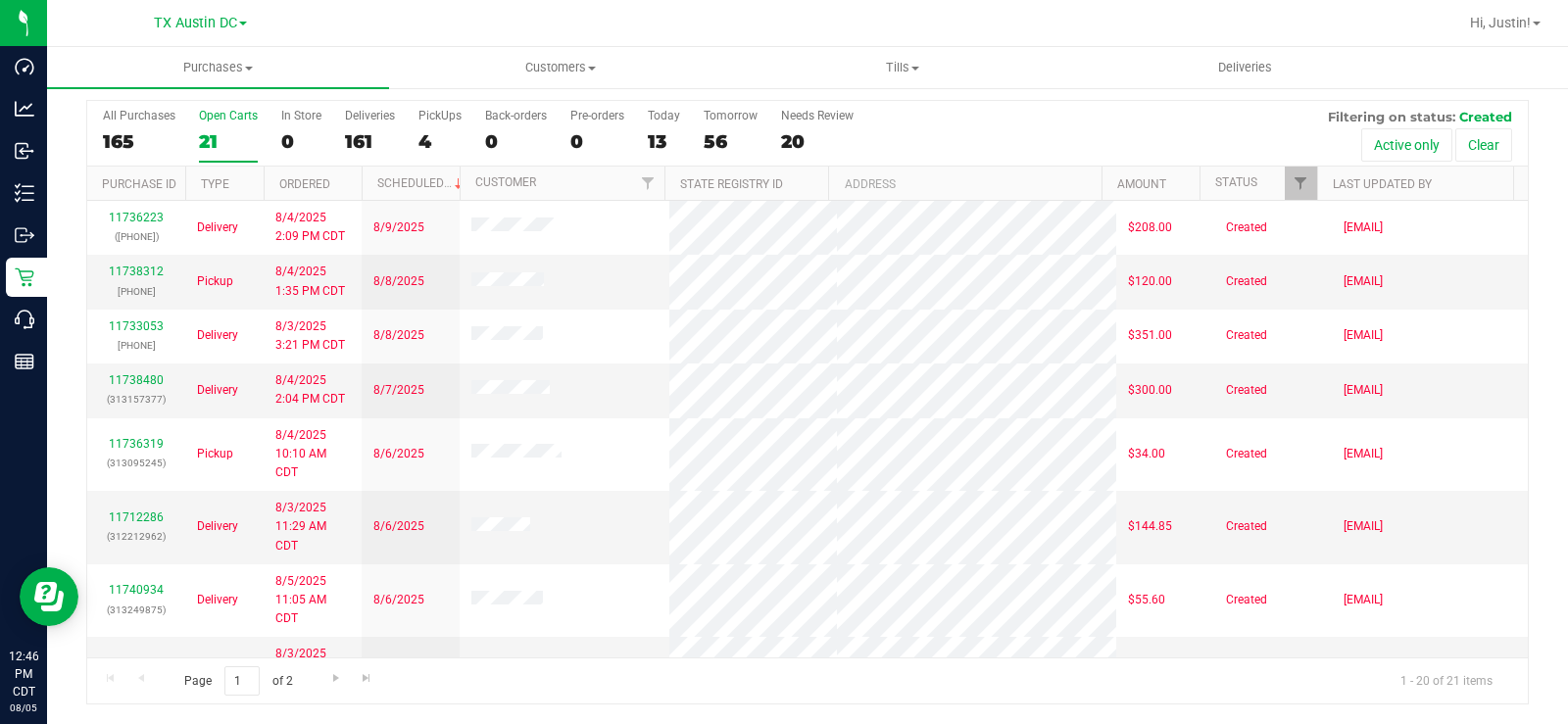 click on "Open Carts" at bounding box center [228, 116] 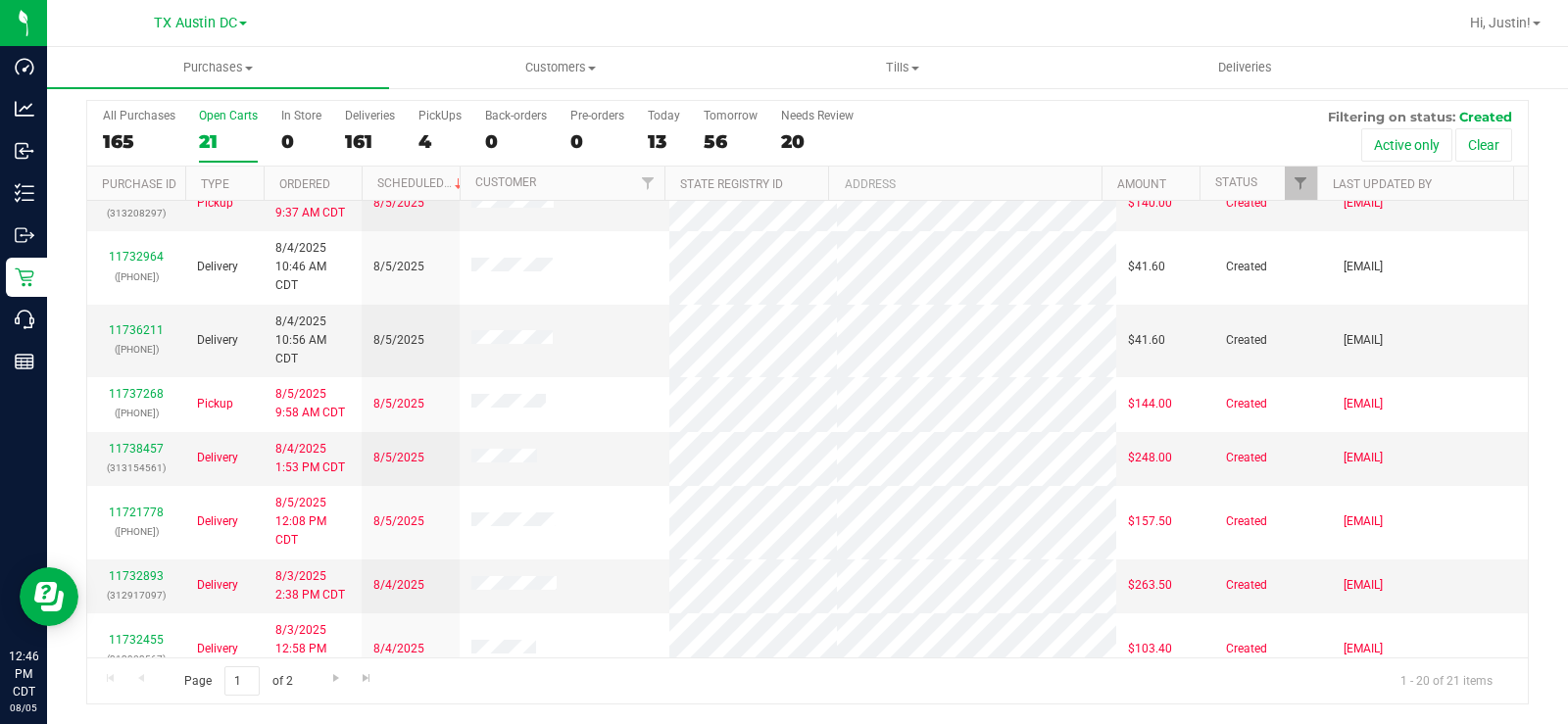 scroll, scrollTop: 779, scrollLeft: 0, axis: vertical 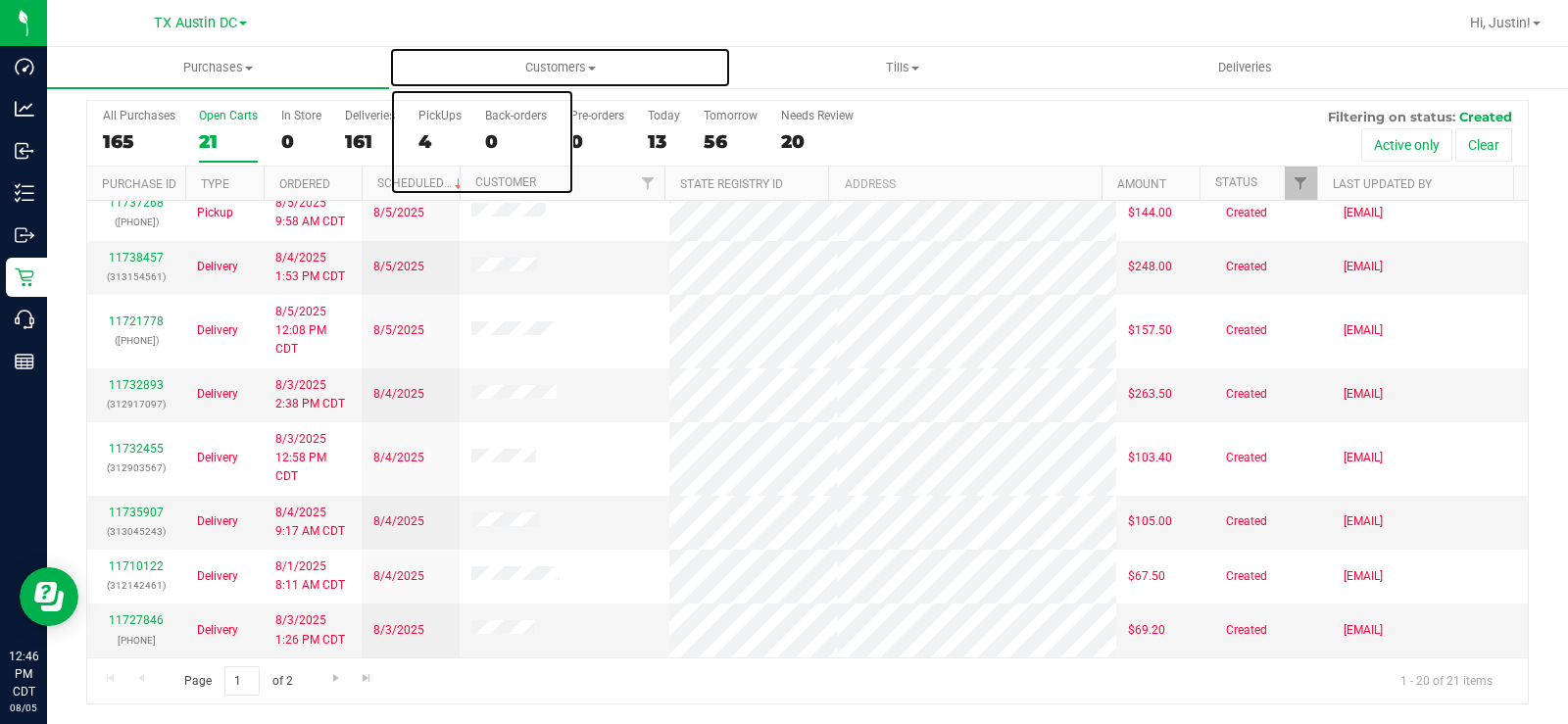 click on "Customers" at bounding box center (560, 68) 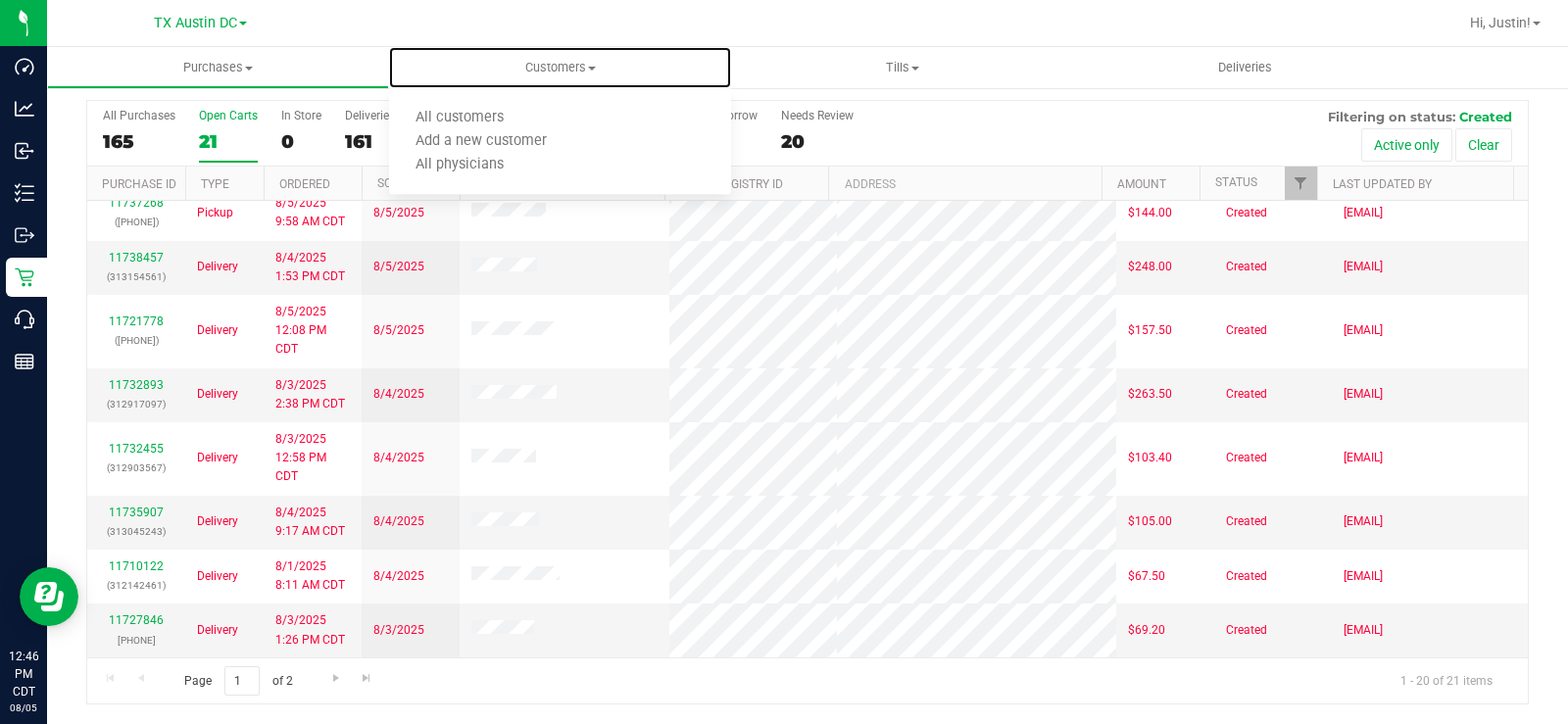 click on "All customers" at bounding box center (460, 118) 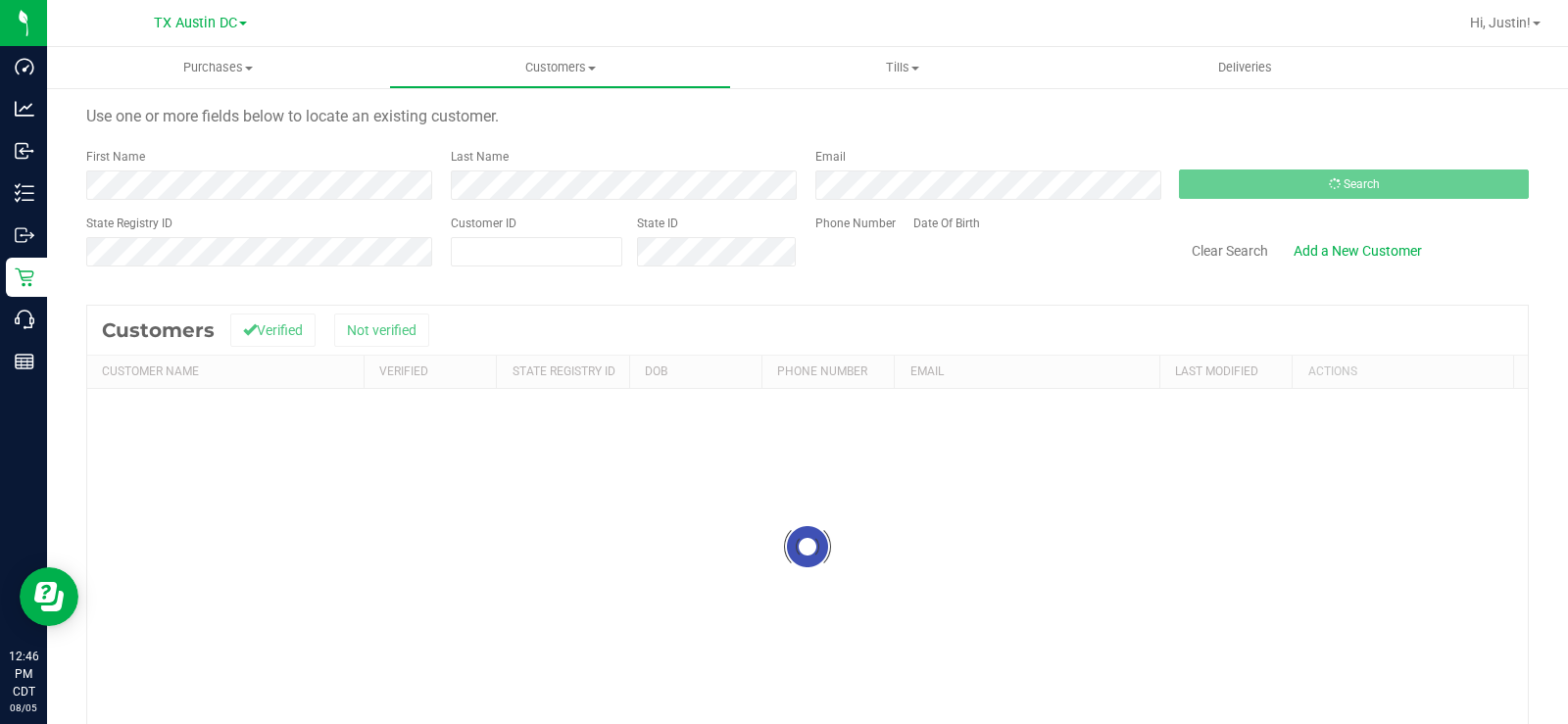 scroll, scrollTop: 0, scrollLeft: 0, axis: both 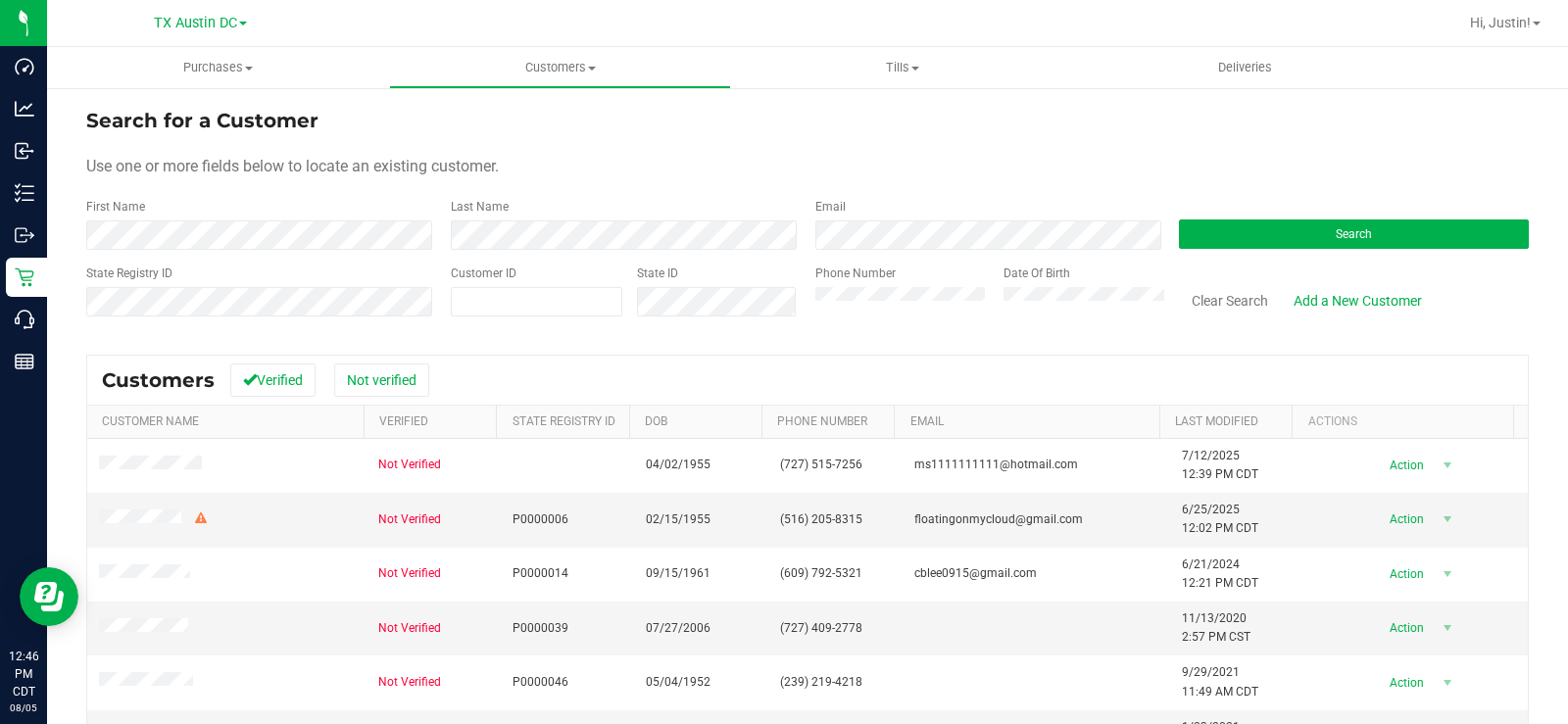 click on "First Name" at bounding box center [261, 223] 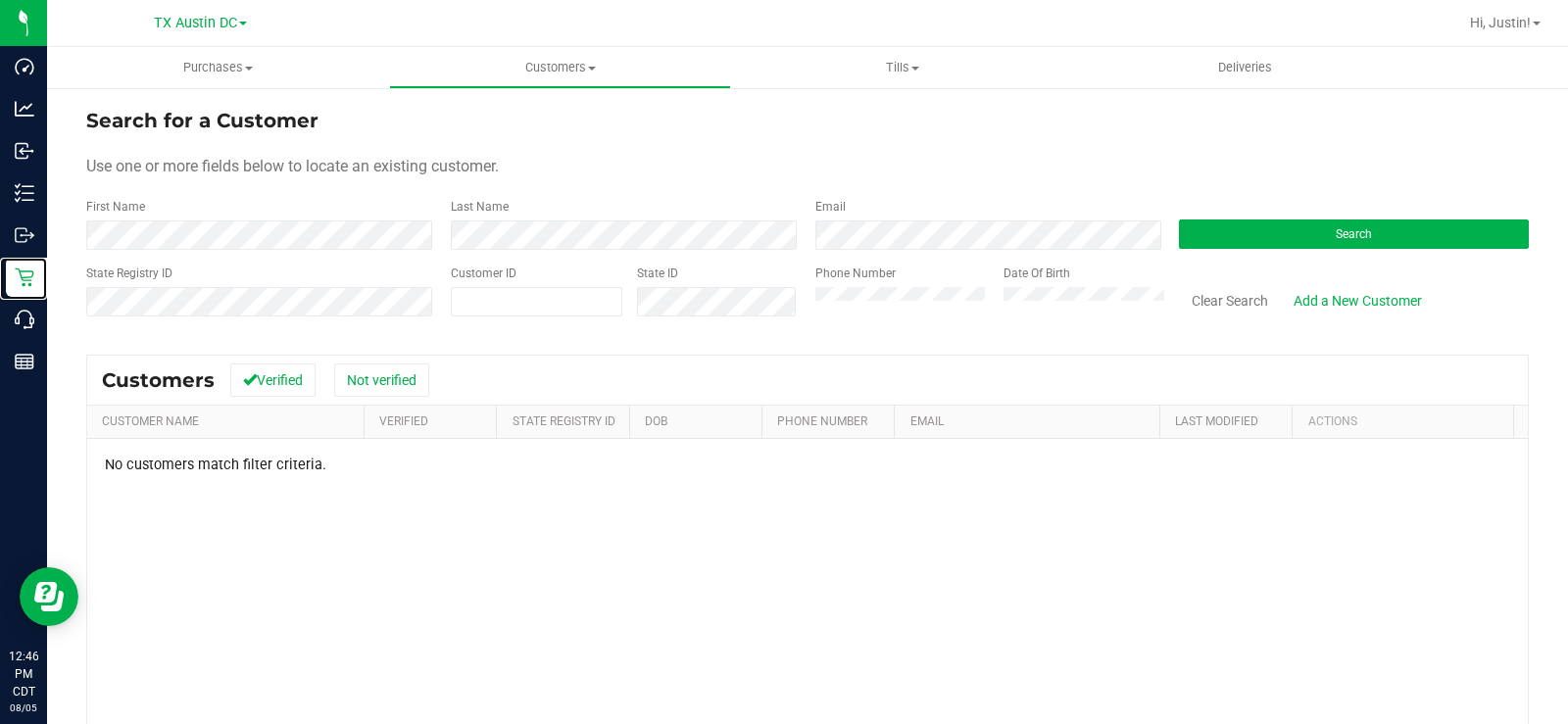 click 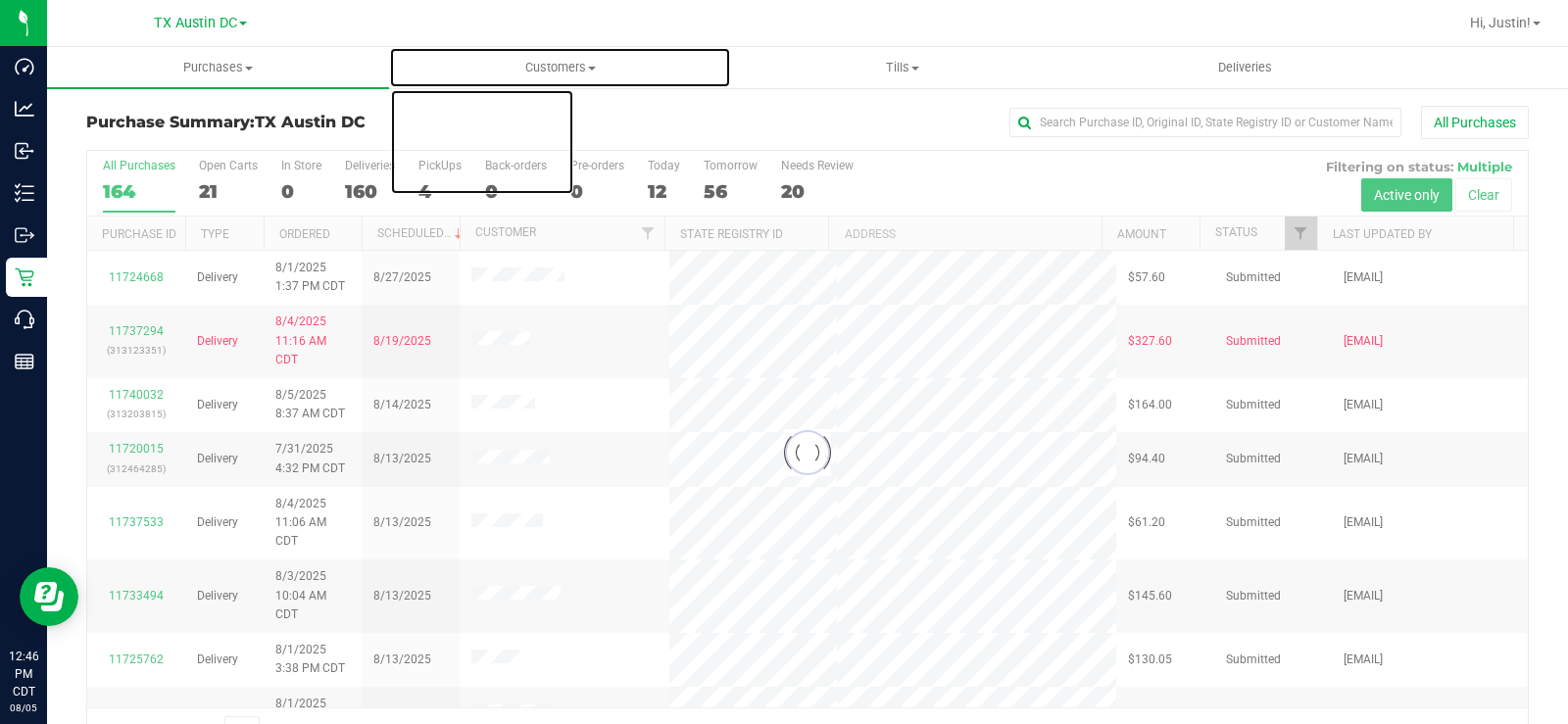 click on "Customers" at bounding box center (560, 68) 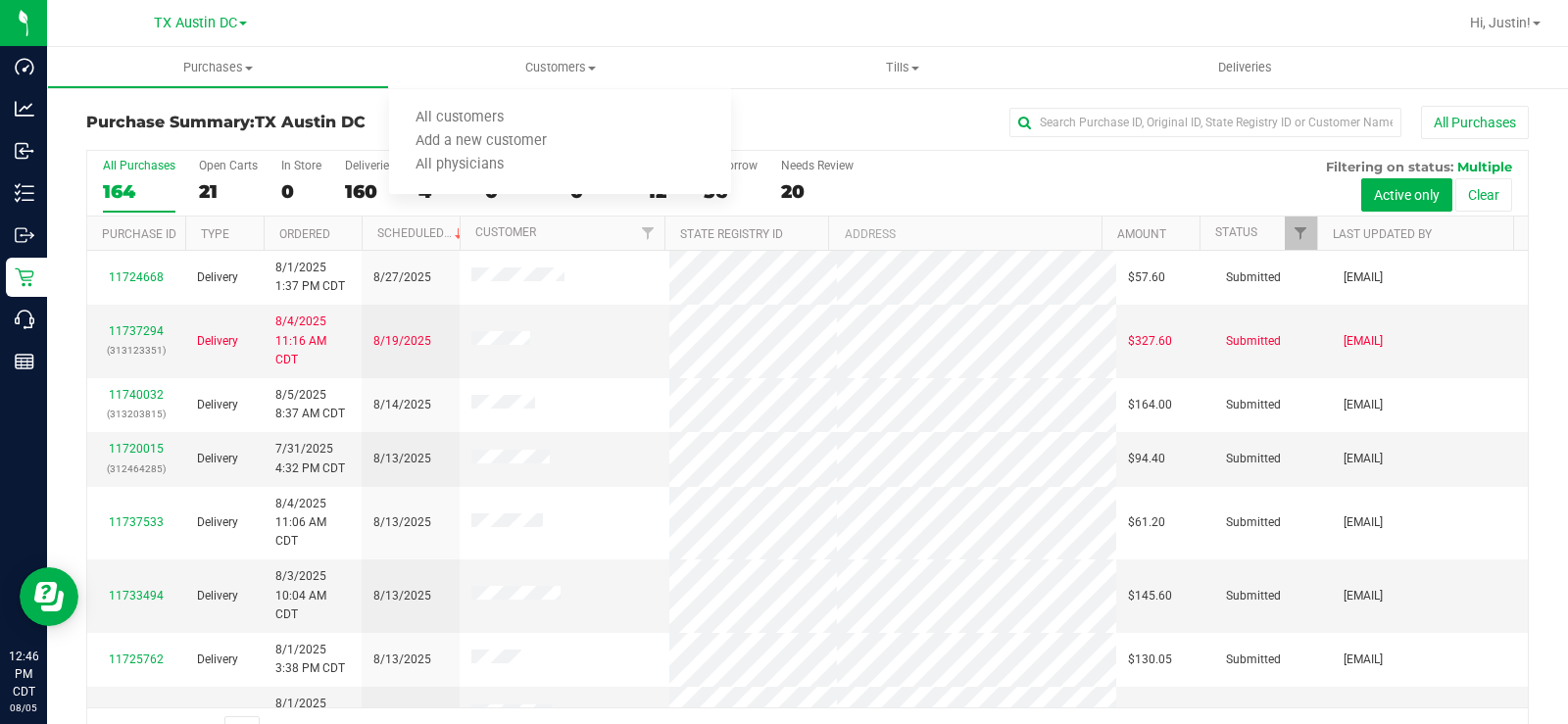 click on "TX Austin DC" at bounding box center [310, 121] 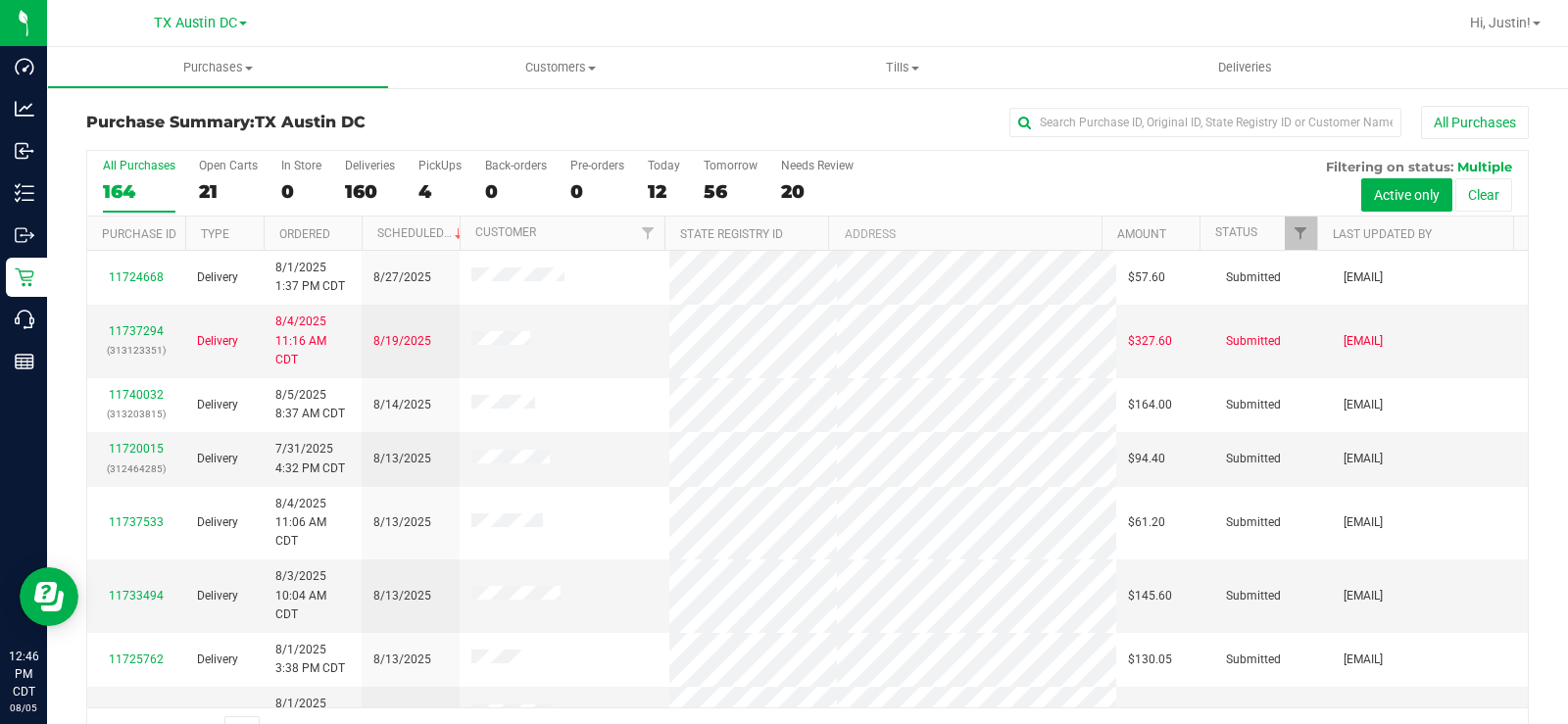 click on "21" at bounding box center (228, 191) 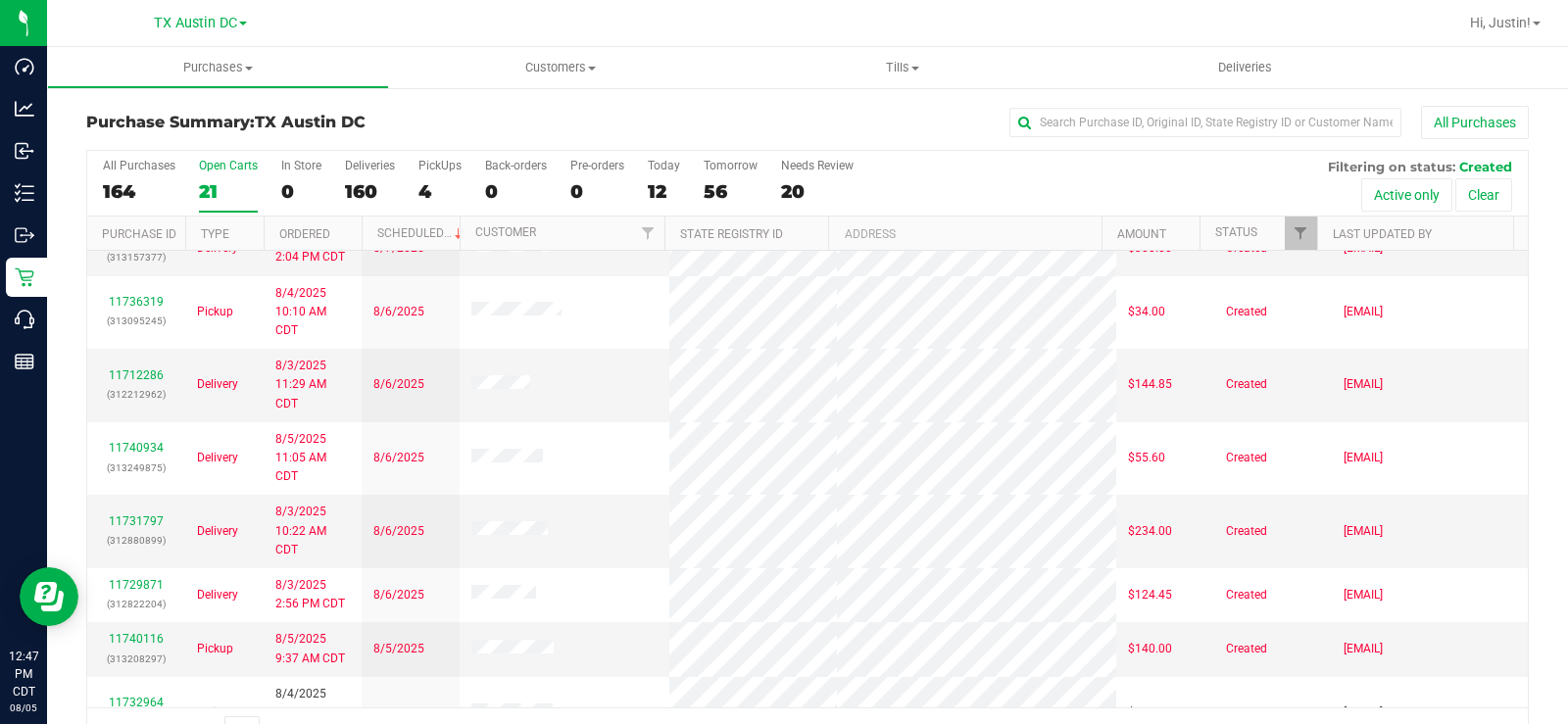 scroll, scrollTop: 191, scrollLeft: 0, axis: vertical 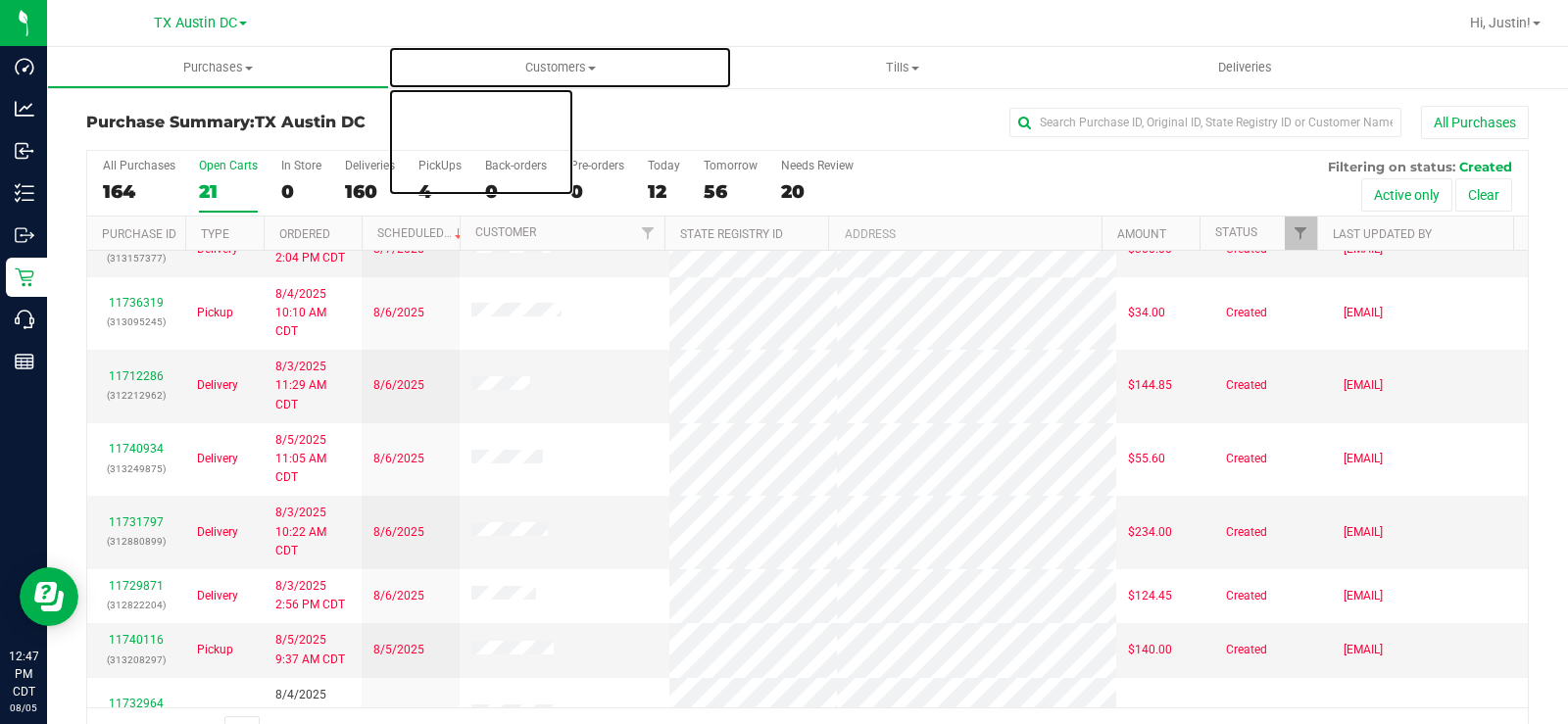 click on "Customers" at bounding box center [560, 68] 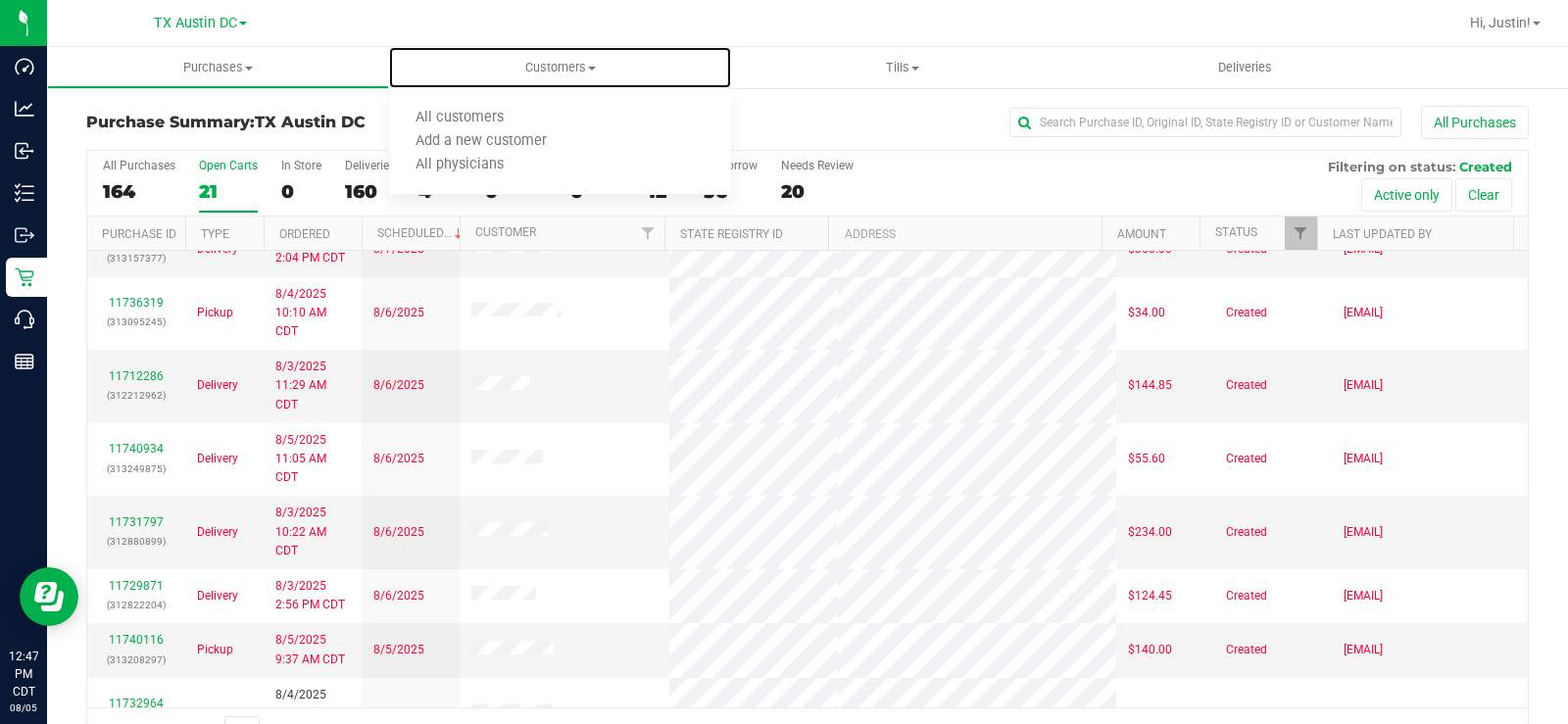 click on "All customers" at bounding box center (460, 118) 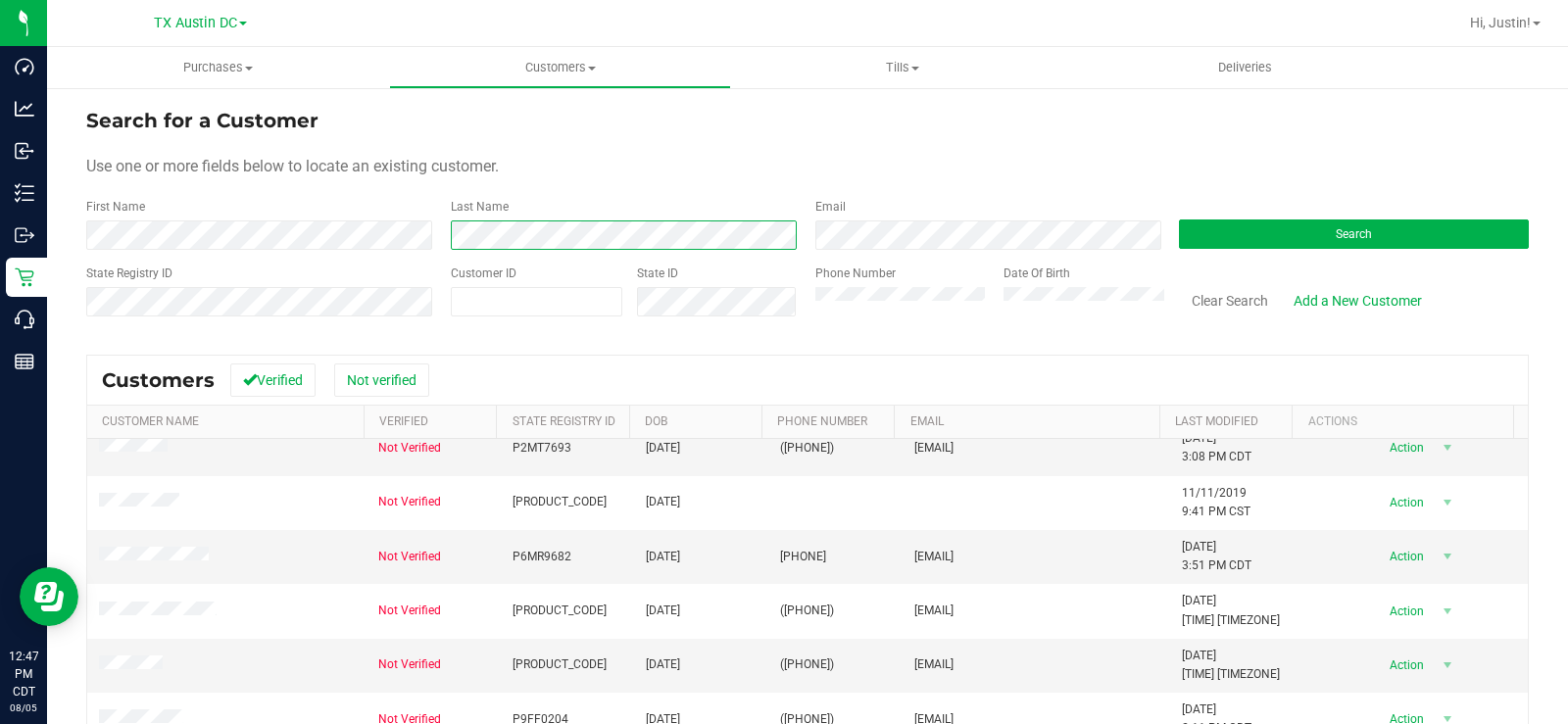 scroll, scrollTop: 628, scrollLeft: 0, axis: vertical 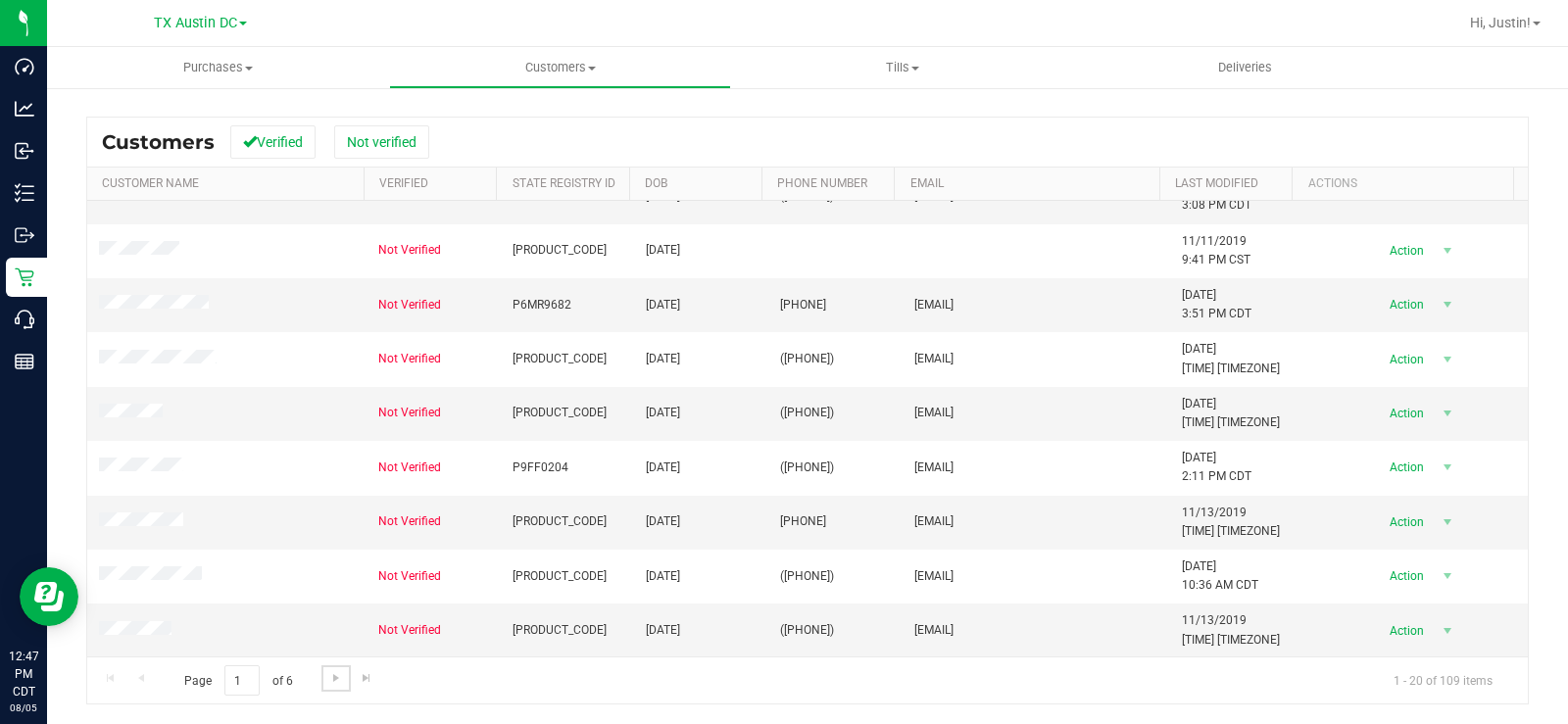 click at bounding box center (336, 678) 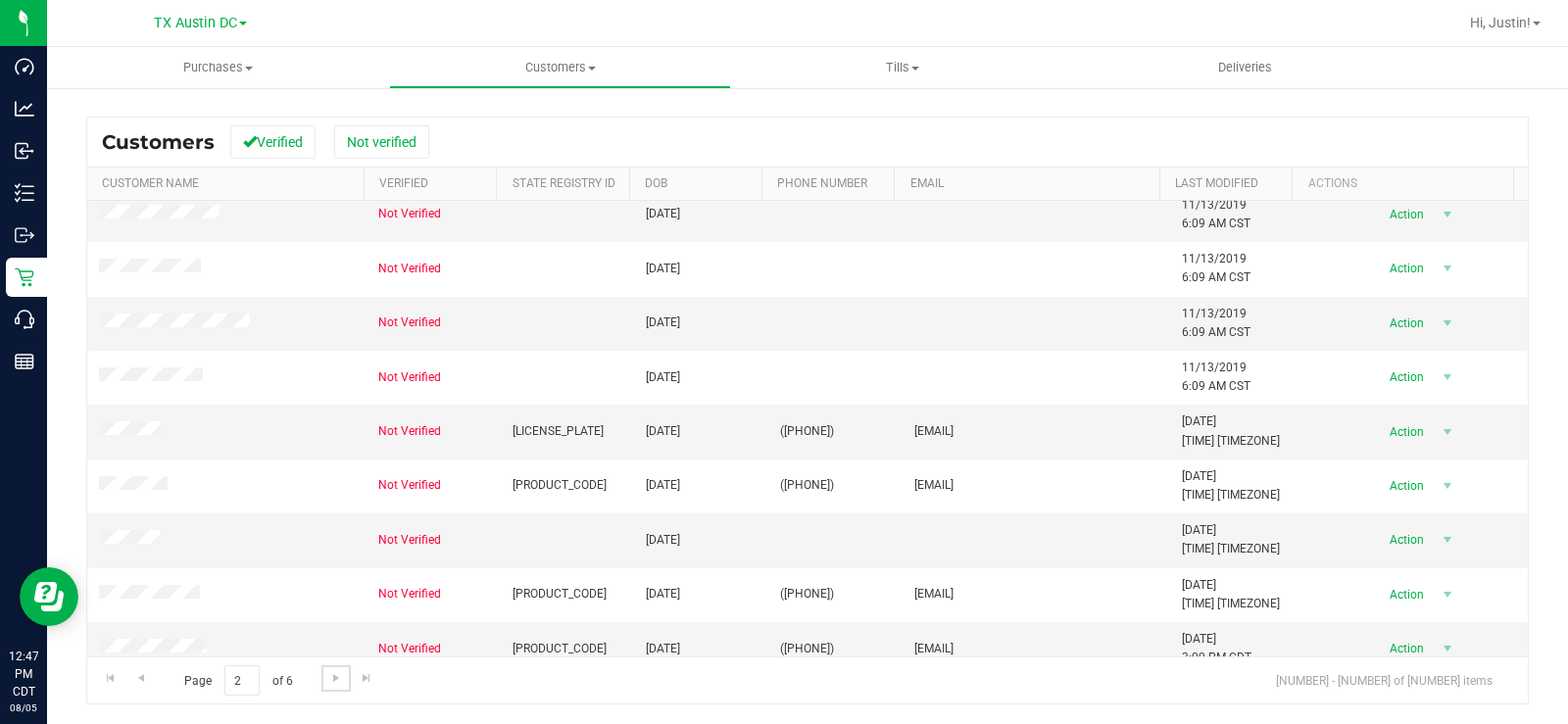 scroll, scrollTop: 0, scrollLeft: 0, axis: both 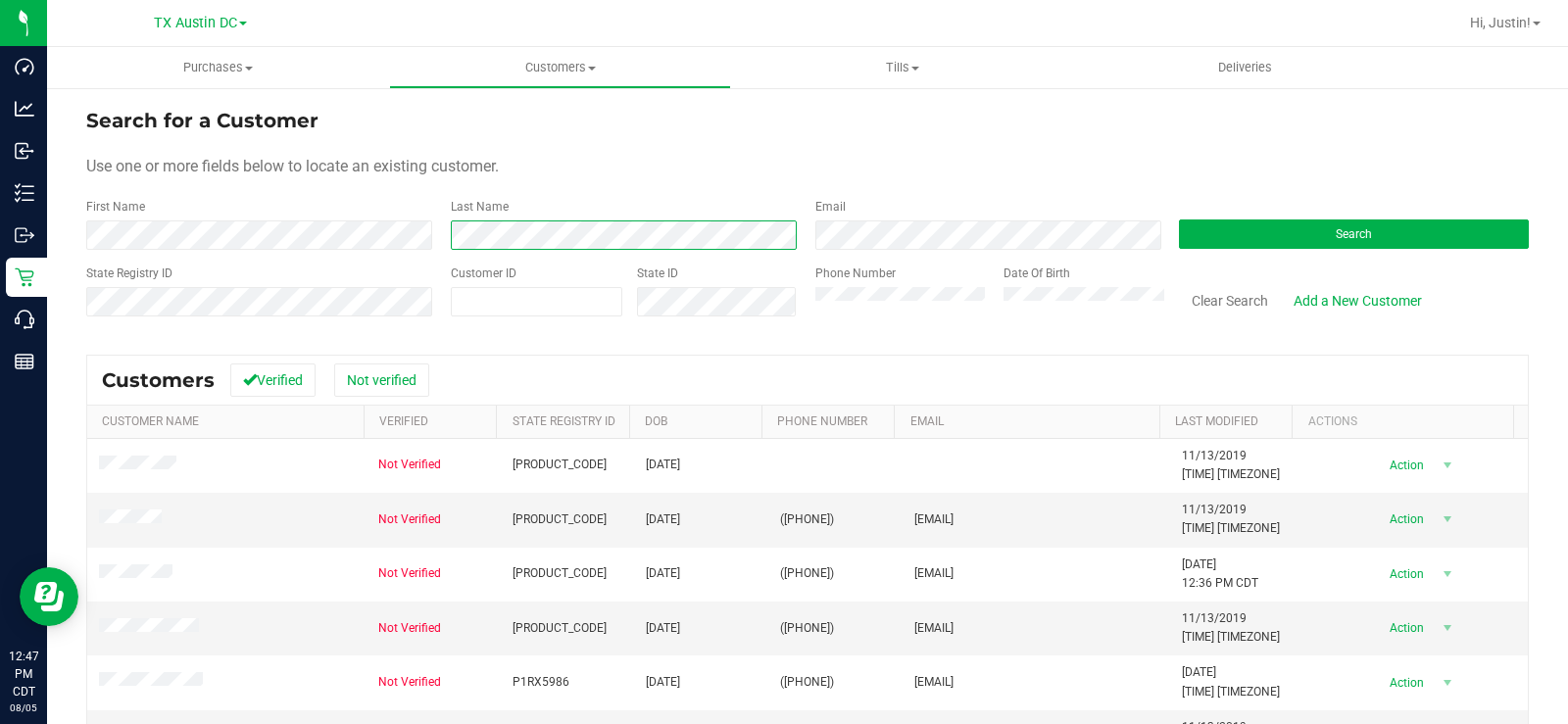 click on "First Name
Last Name
Email
Search" at bounding box center (808, 223) 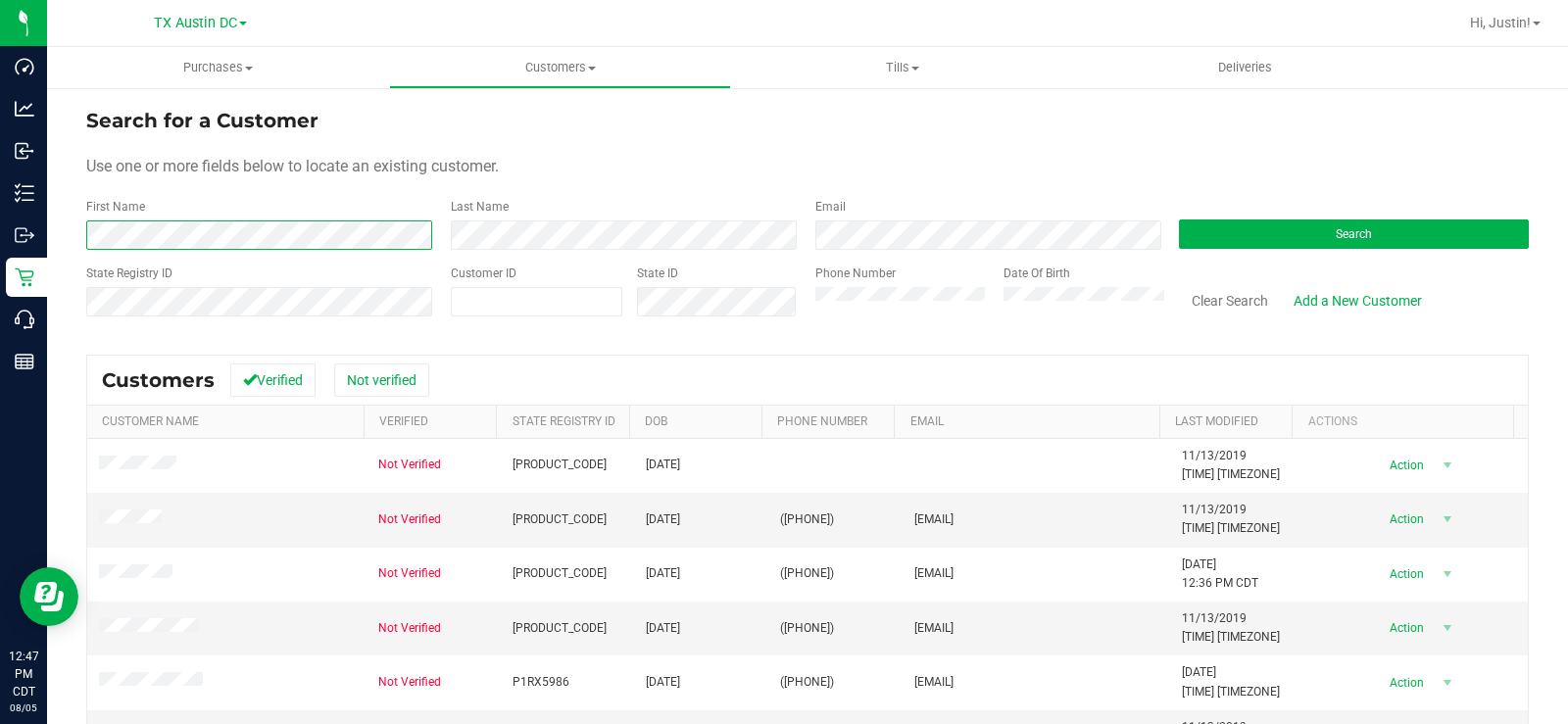 click on "Dashboard Analytics Inbound Inventory Outbound Retail Call Center Reports [TIME] [TIMEZONE] [DATE]  [DATE]   TX Austin DC   TX Austin DC   TX Plano Retail   TX San Antonio Retail    TX South-Austin Retail   TX Sugarland Retail   Hi, [FIRST]!
Purchases
Summary of purchases
Fulfillment
All purchases
Customers" at bounding box center (784, 362) 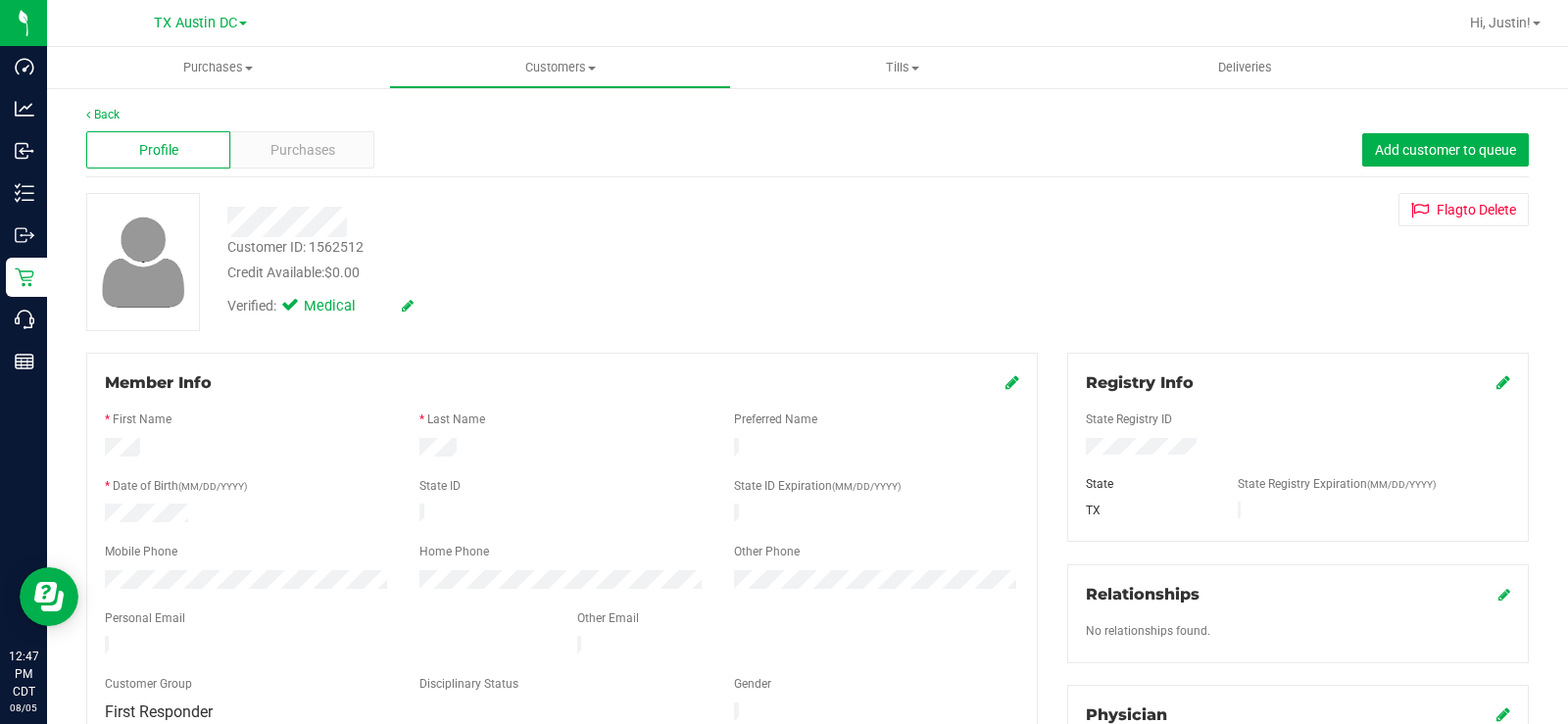 click on "Purchases" at bounding box center (303, 150) 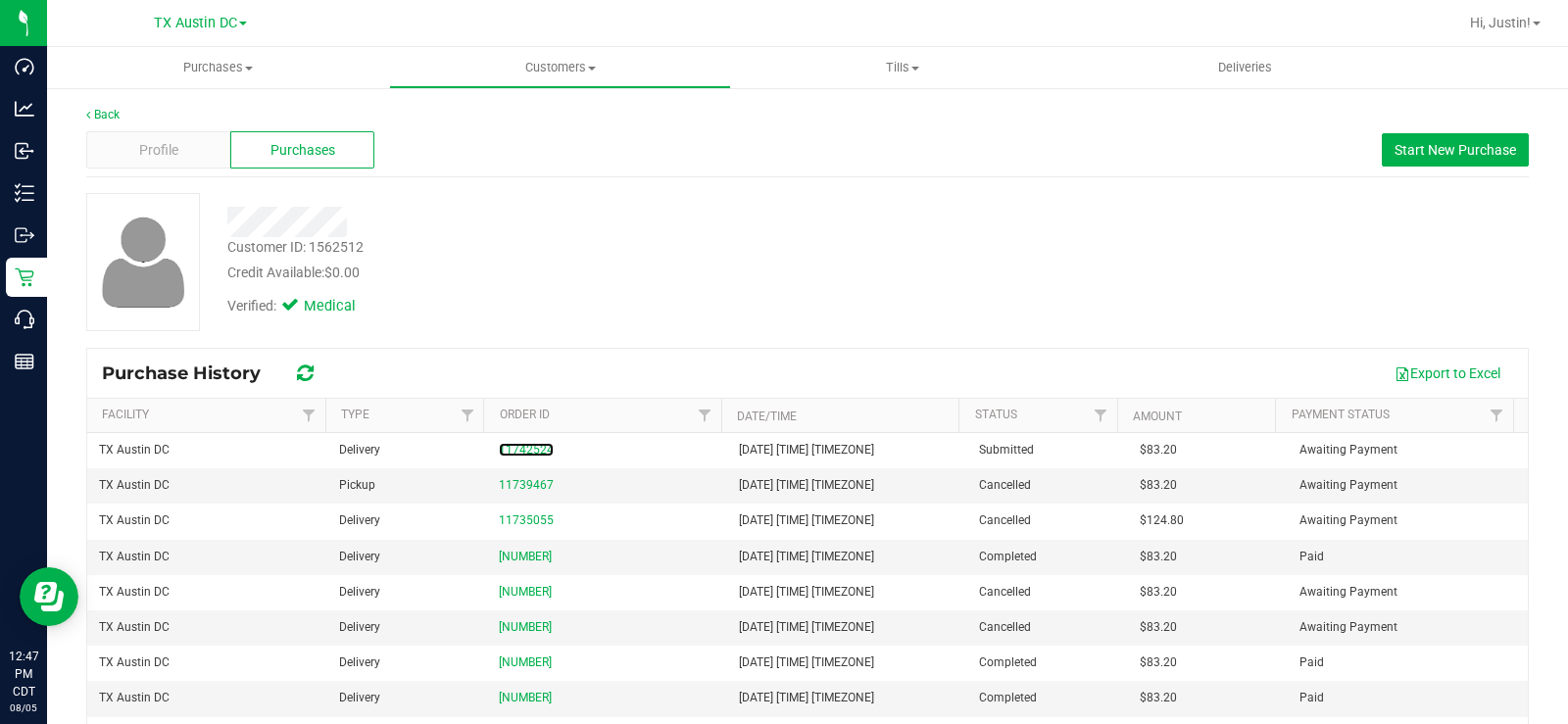 click on "11742524" at bounding box center [526, 450] 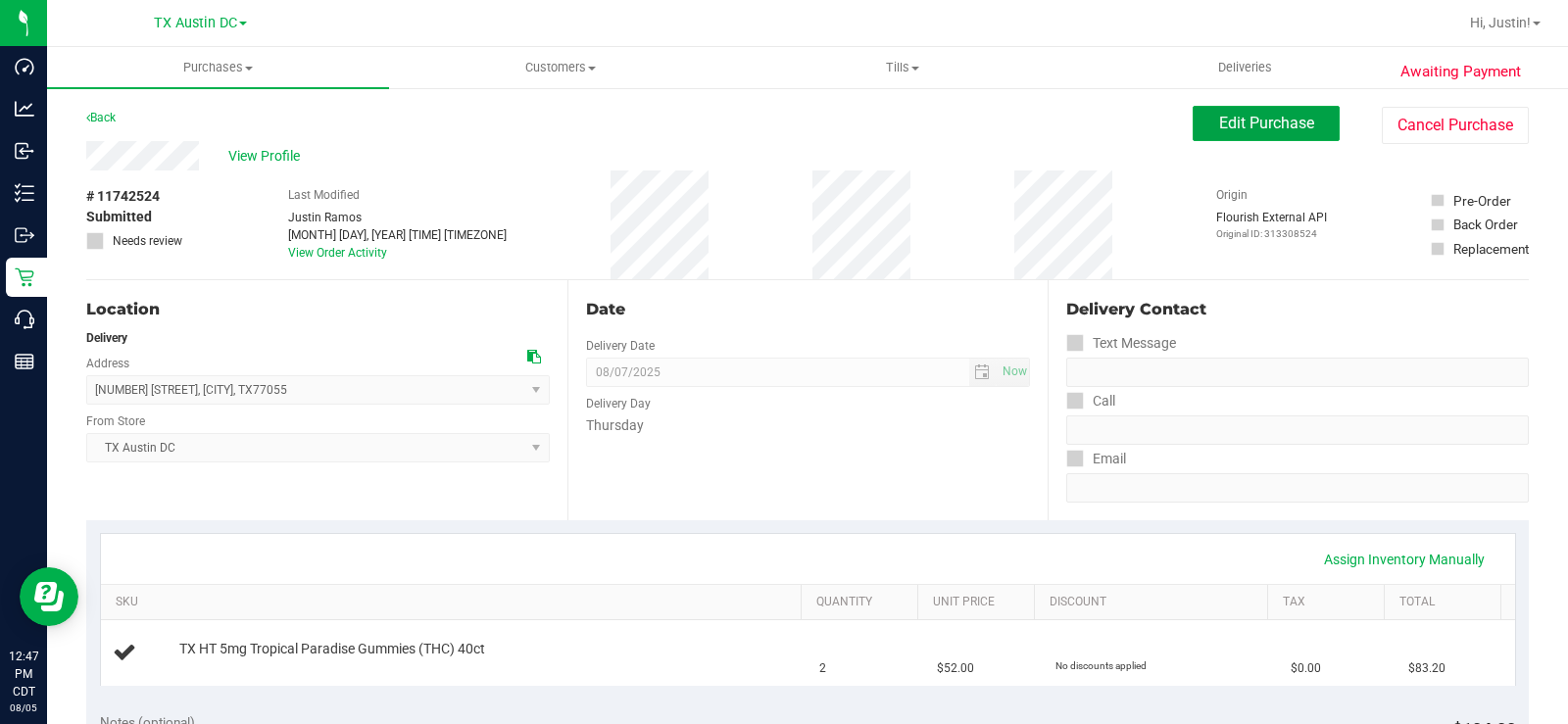 click on "Edit Purchase" at bounding box center (1266, 123) 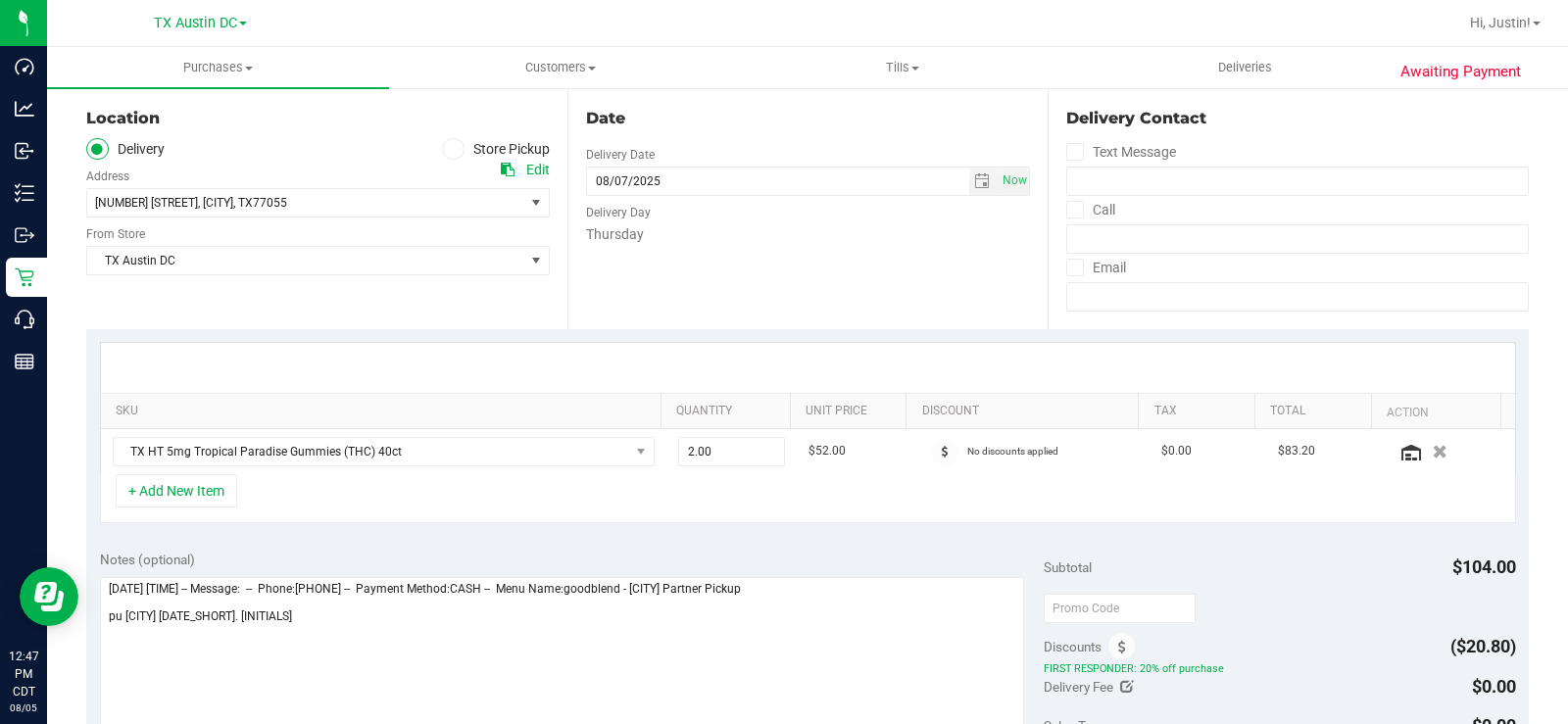 scroll, scrollTop: 196, scrollLeft: 0, axis: vertical 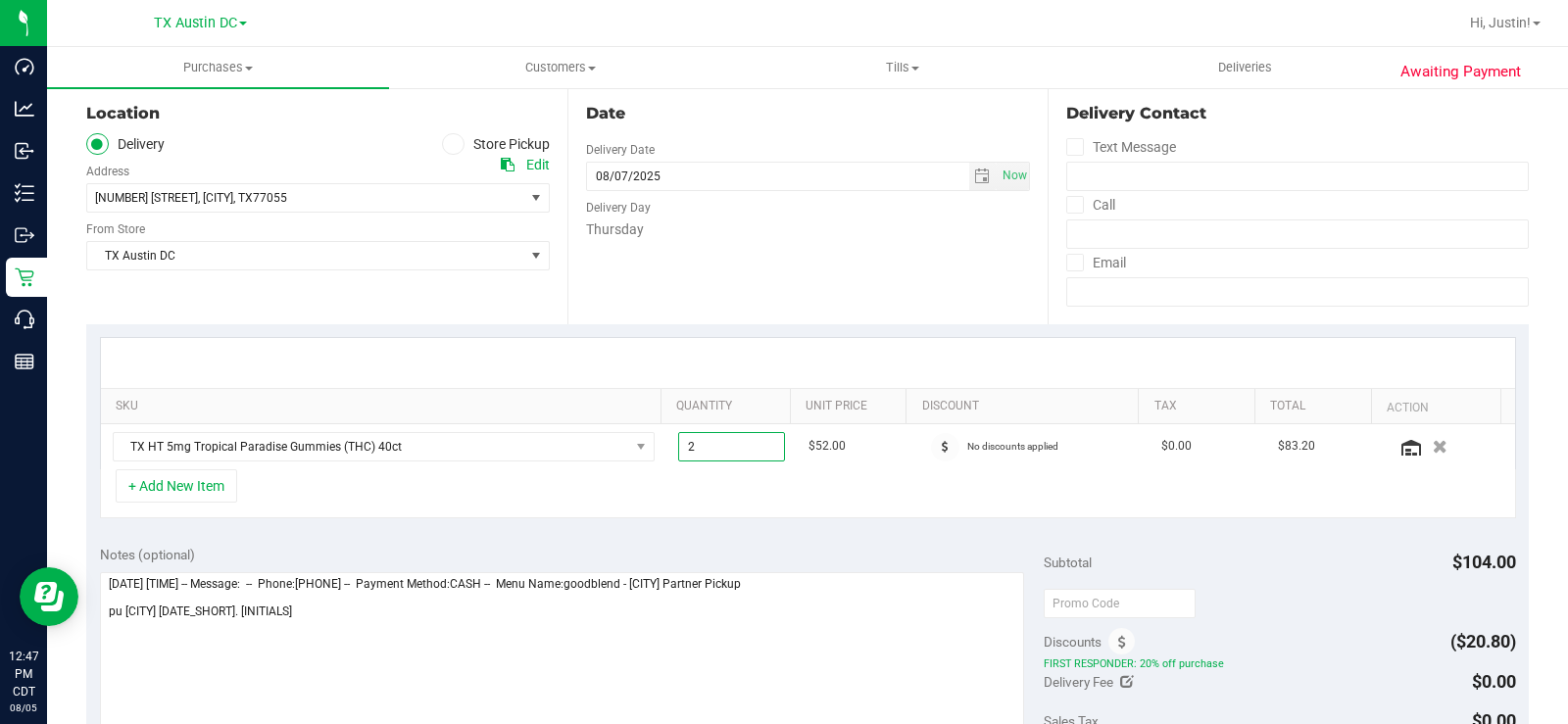drag, startPoint x: 703, startPoint y: 446, endPoint x: 656, endPoint y: 450, distance: 47.169906 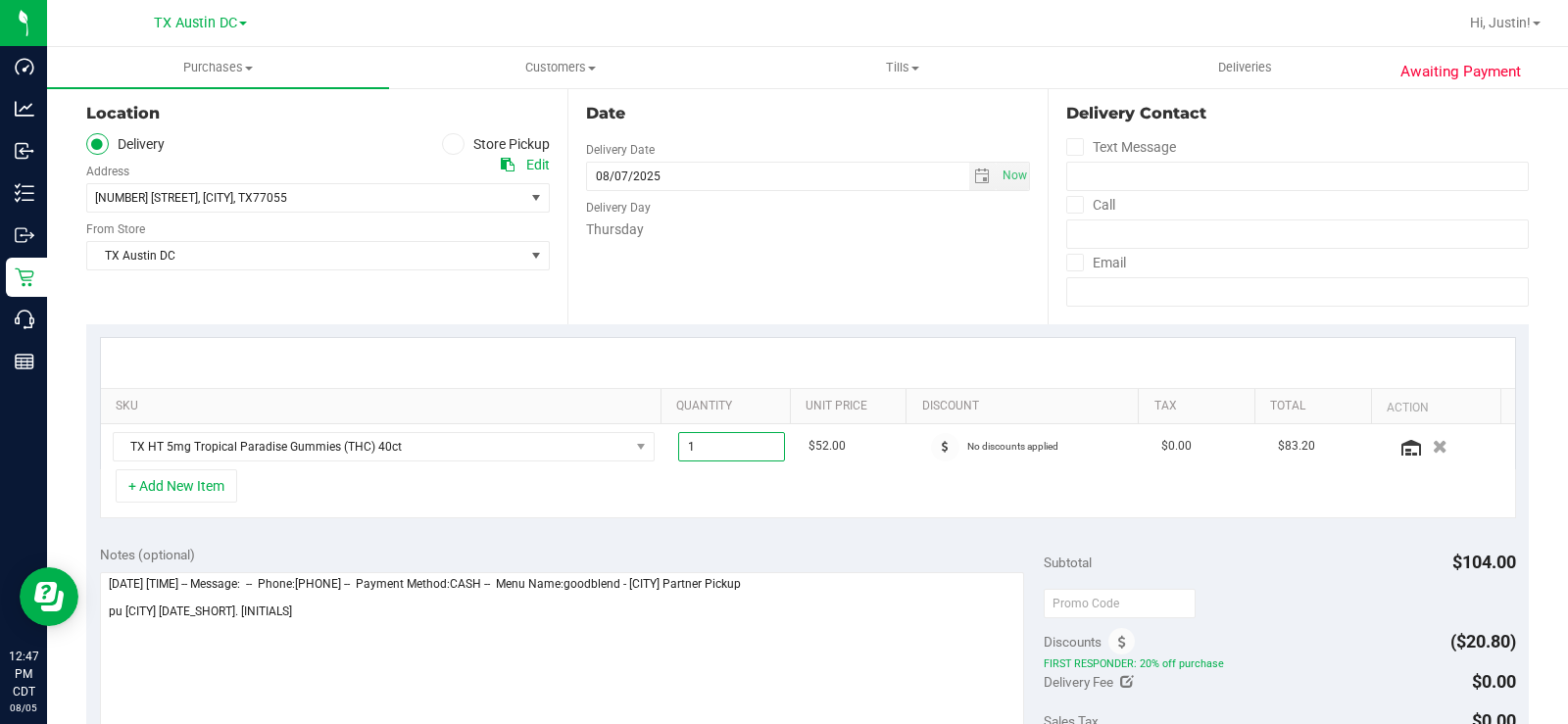 type on "1.00" 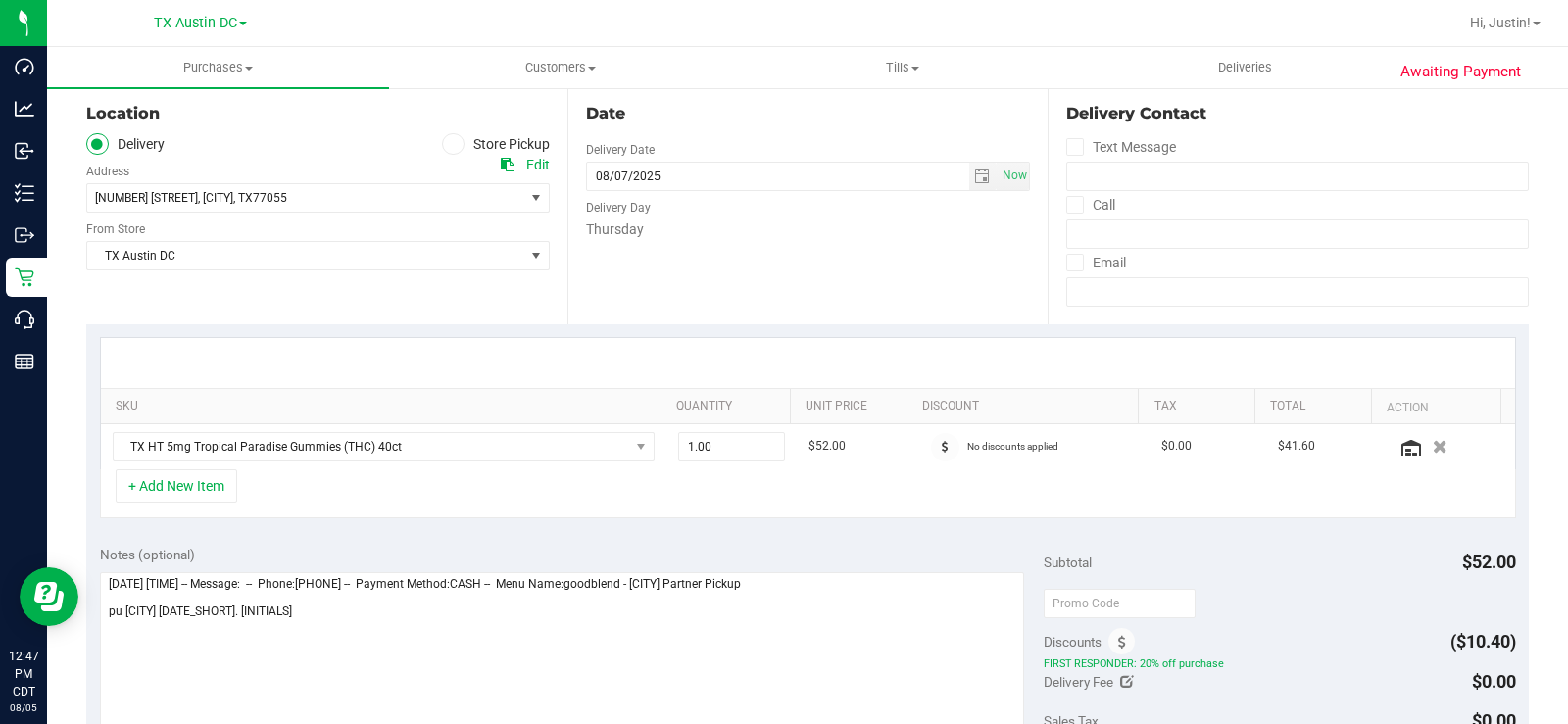 click on "+ Add New Item" at bounding box center (176, 486) 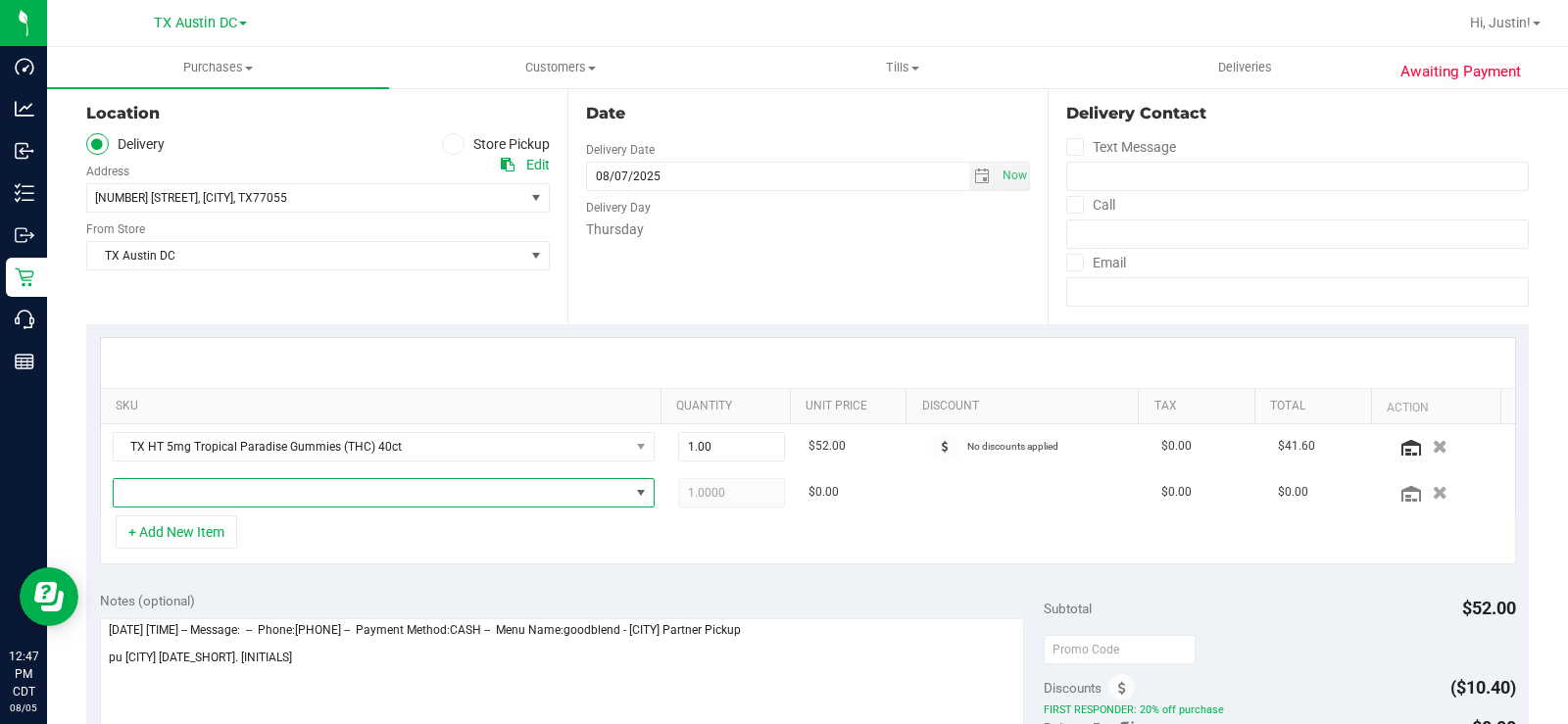 click at bounding box center [371, 493] 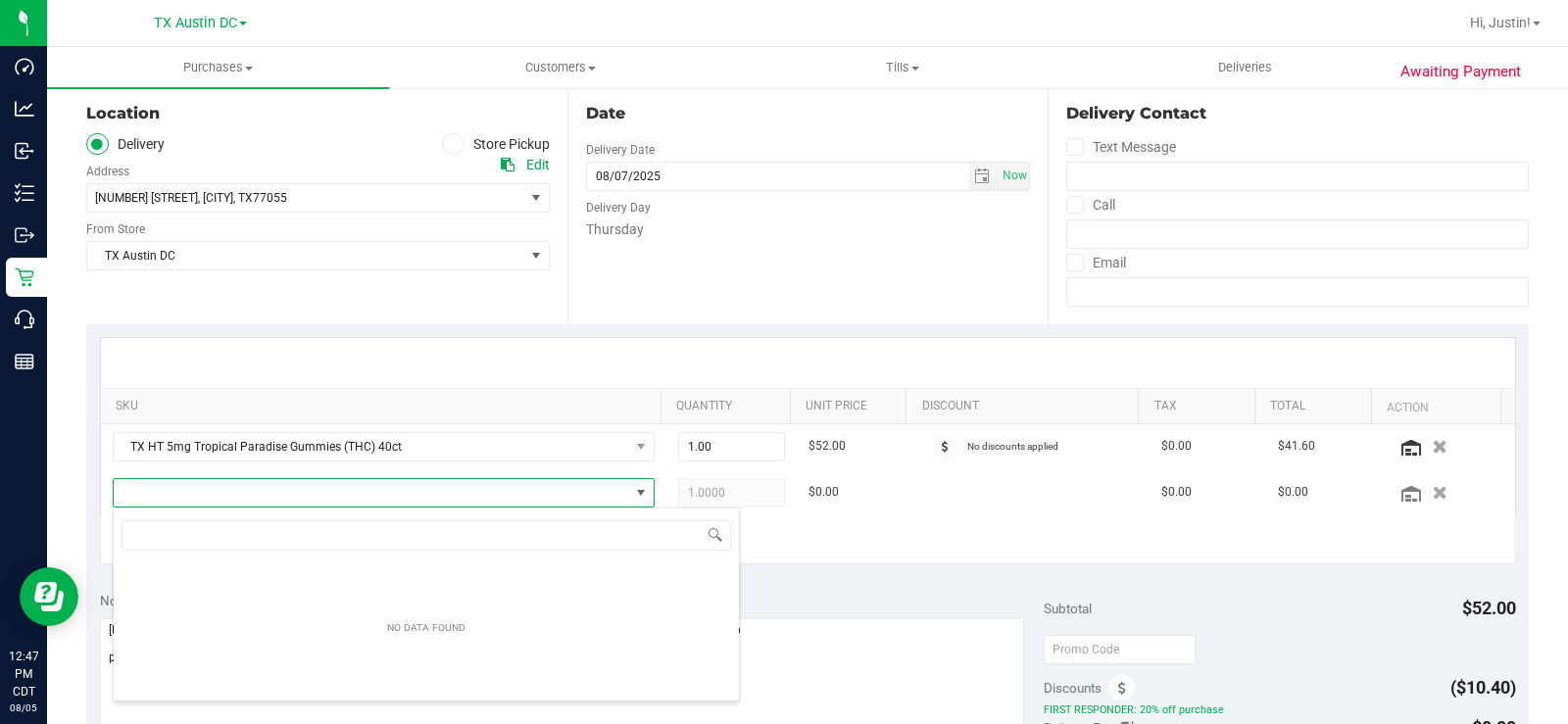 scroll, scrollTop: 97941, scrollLeft: 97470, axis: both 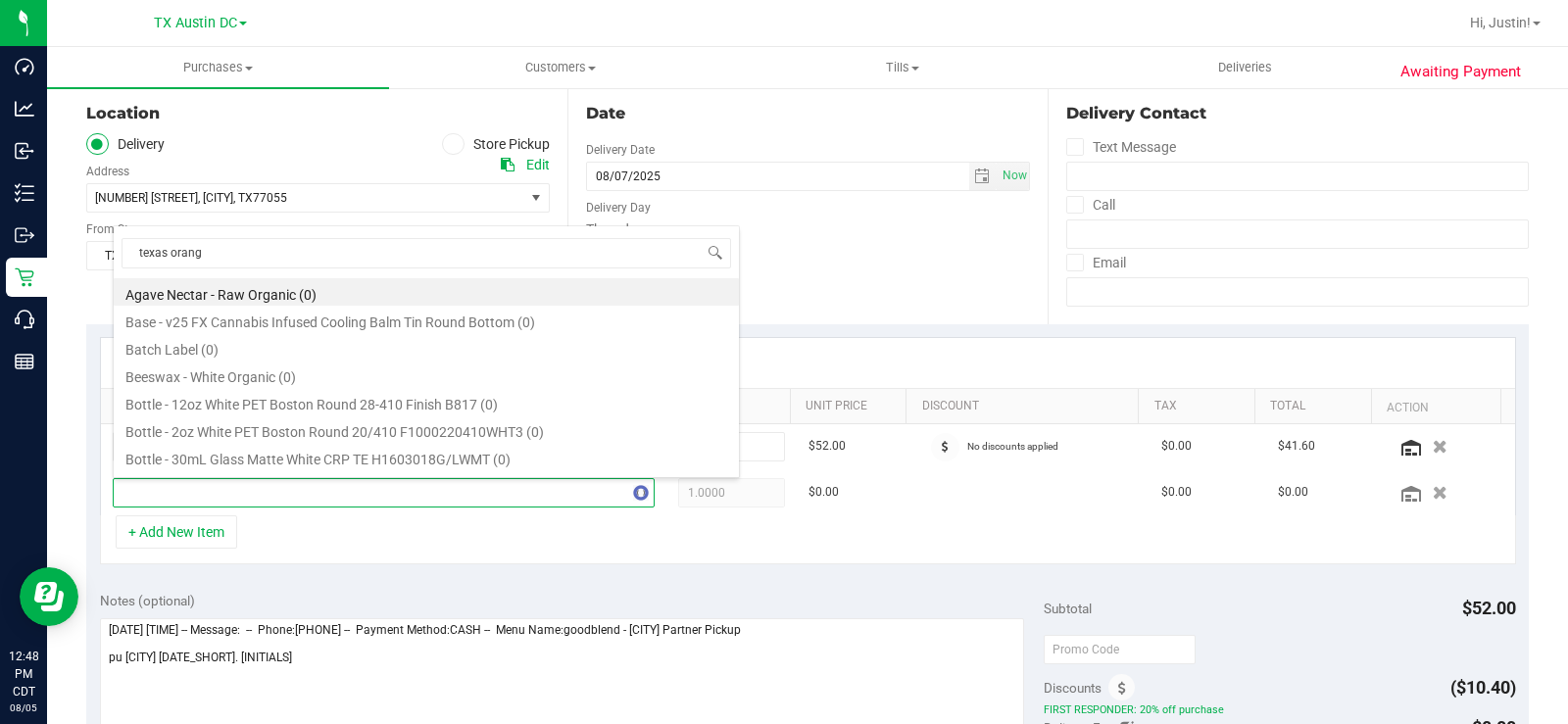 type on "texas orange" 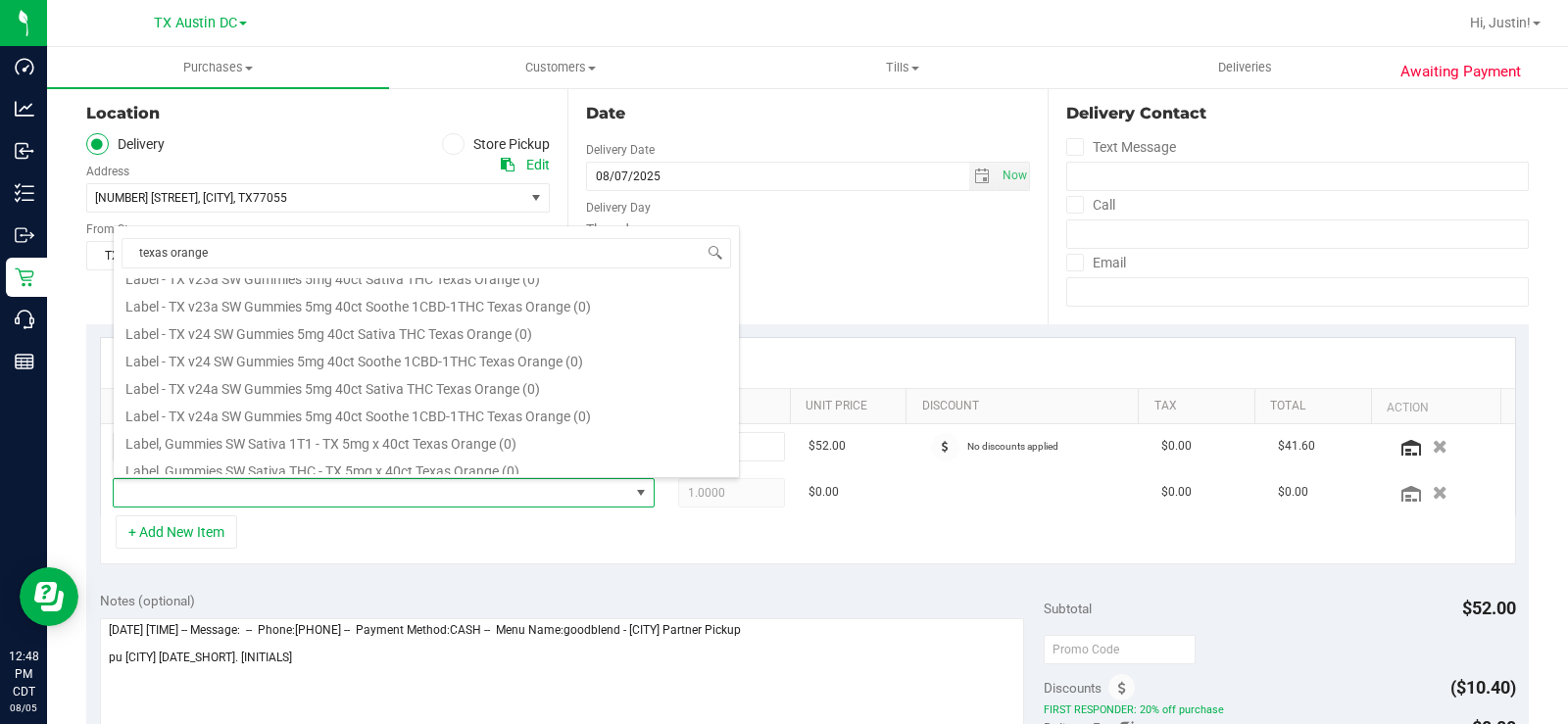 scroll, scrollTop: 196, scrollLeft: 0, axis: vertical 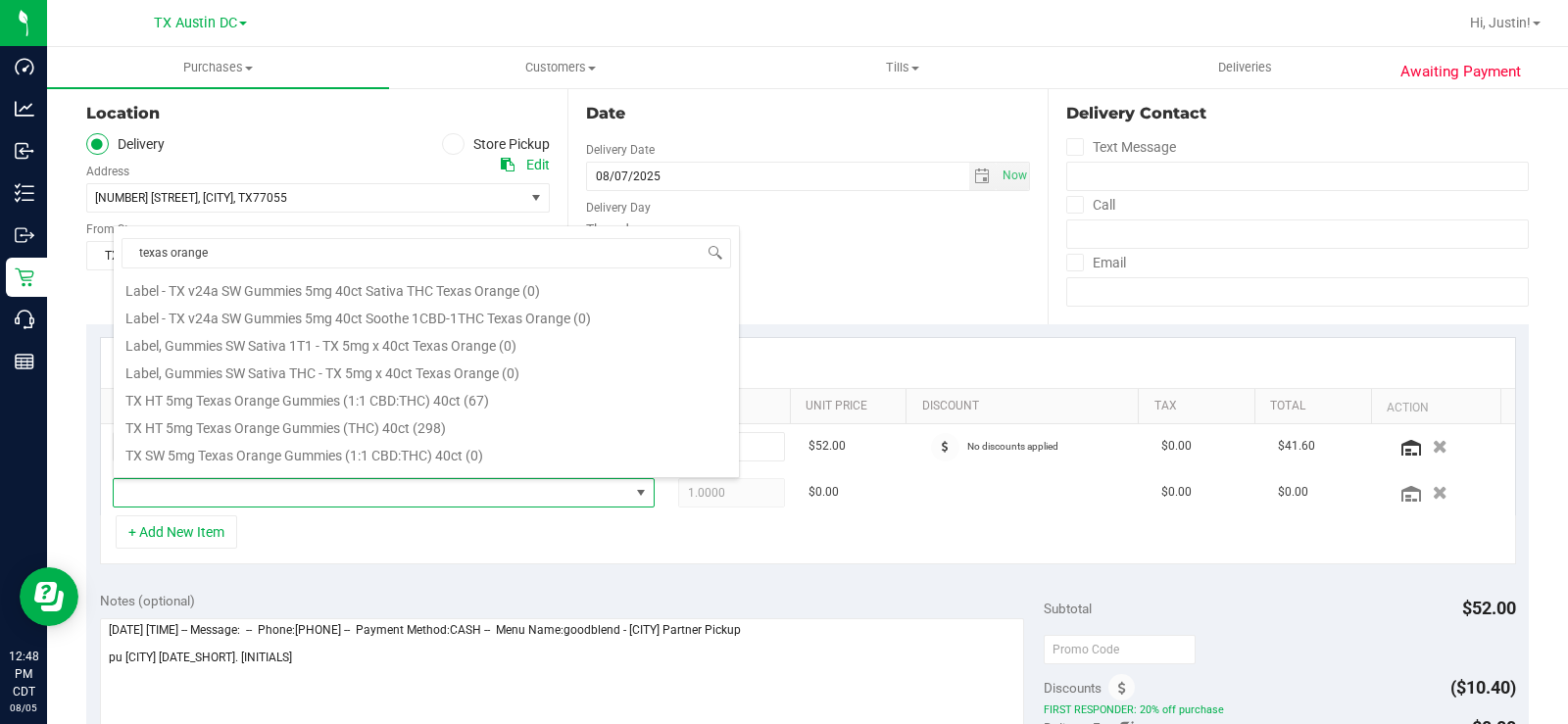 drag, startPoint x: 304, startPoint y: 400, endPoint x: 298, endPoint y: 422, distance: 22.803509 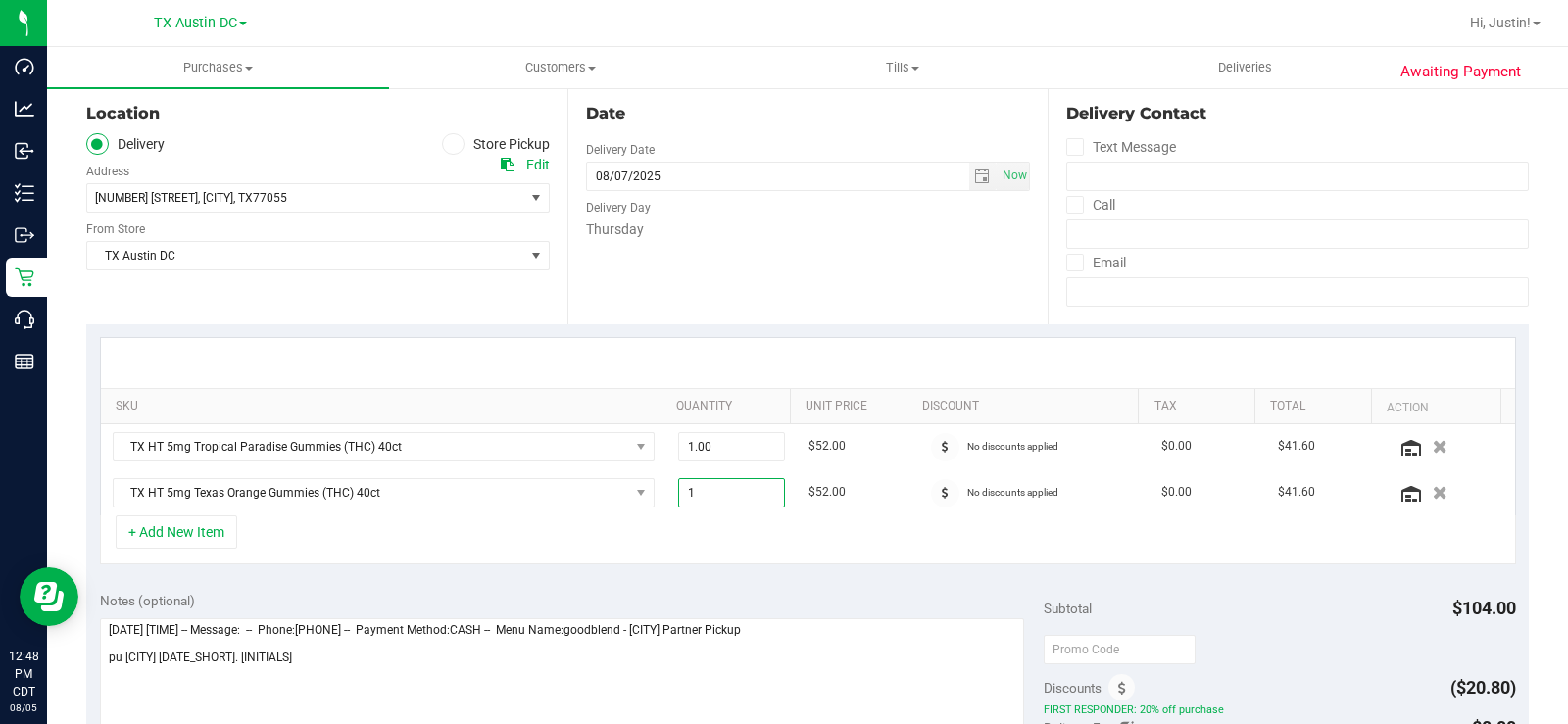 drag, startPoint x: 726, startPoint y: 493, endPoint x: 677, endPoint y: 490, distance: 49.09175 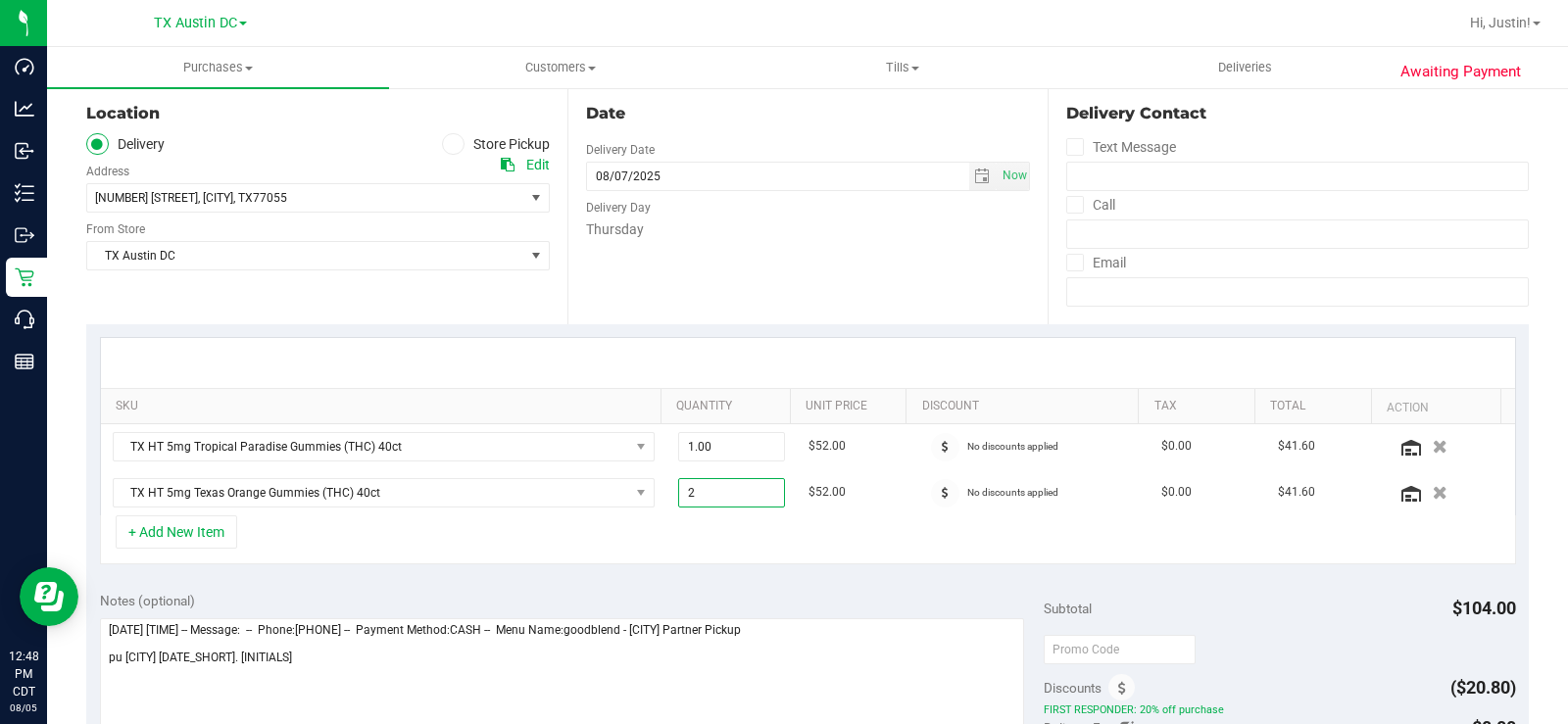 type on "2.00" 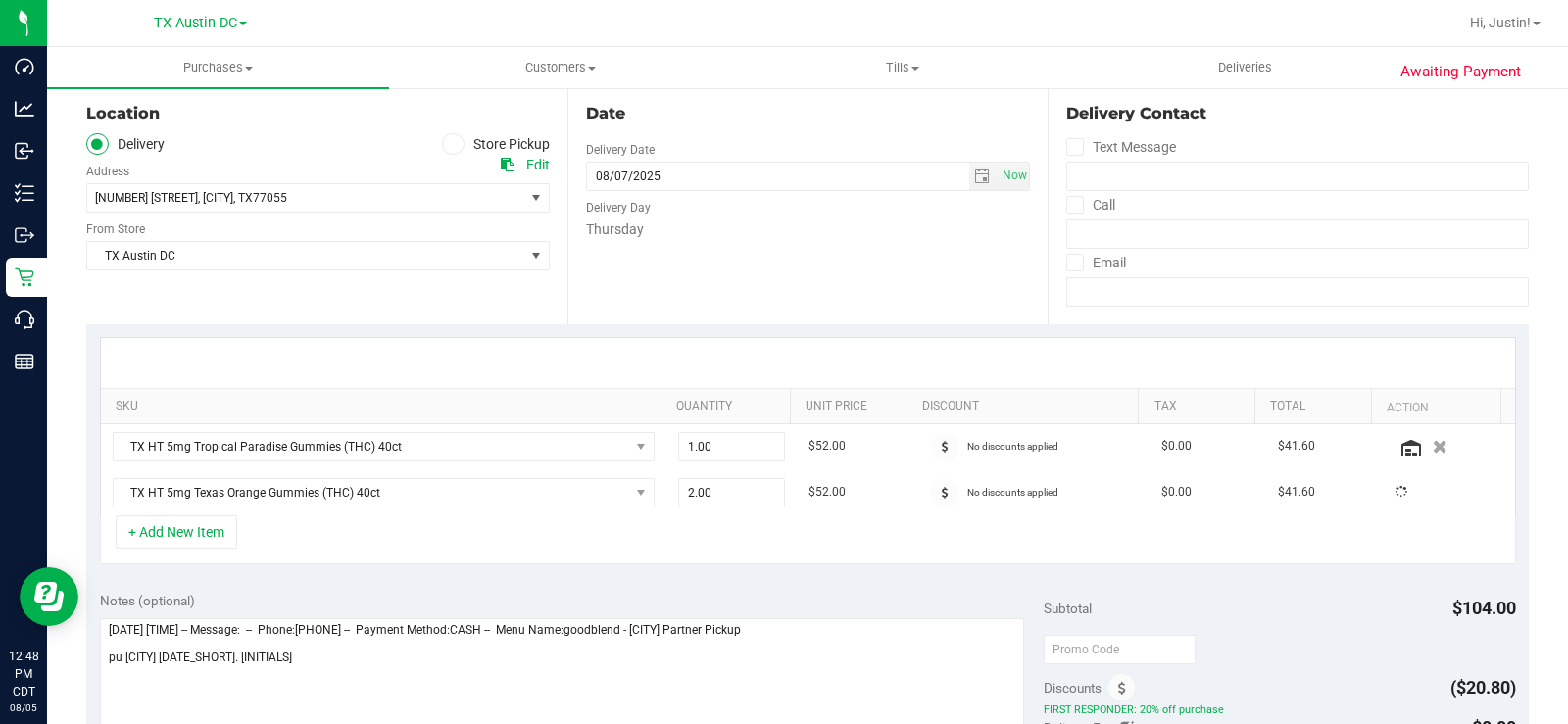 click on "+ Add New Item" at bounding box center (808, 540) 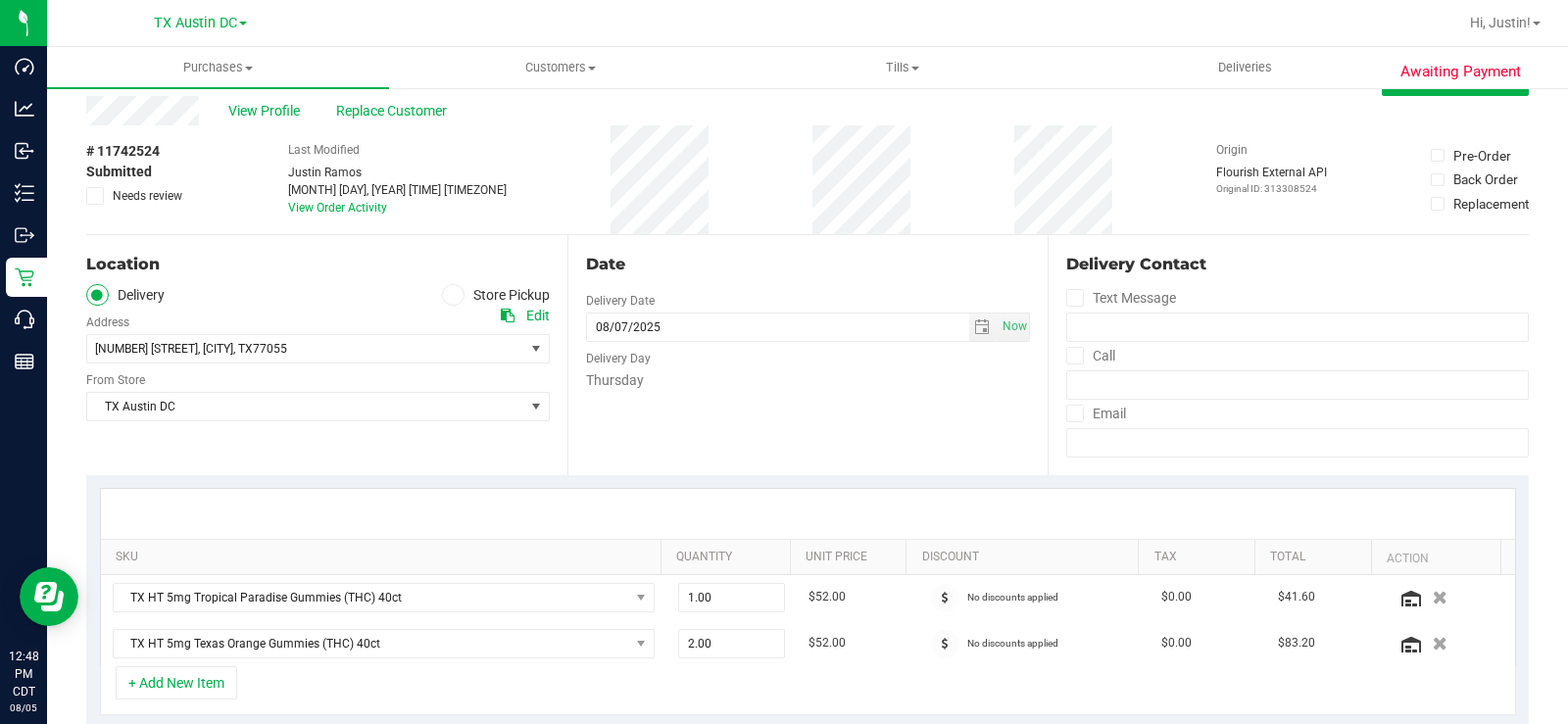 scroll, scrollTop: 0, scrollLeft: 0, axis: both 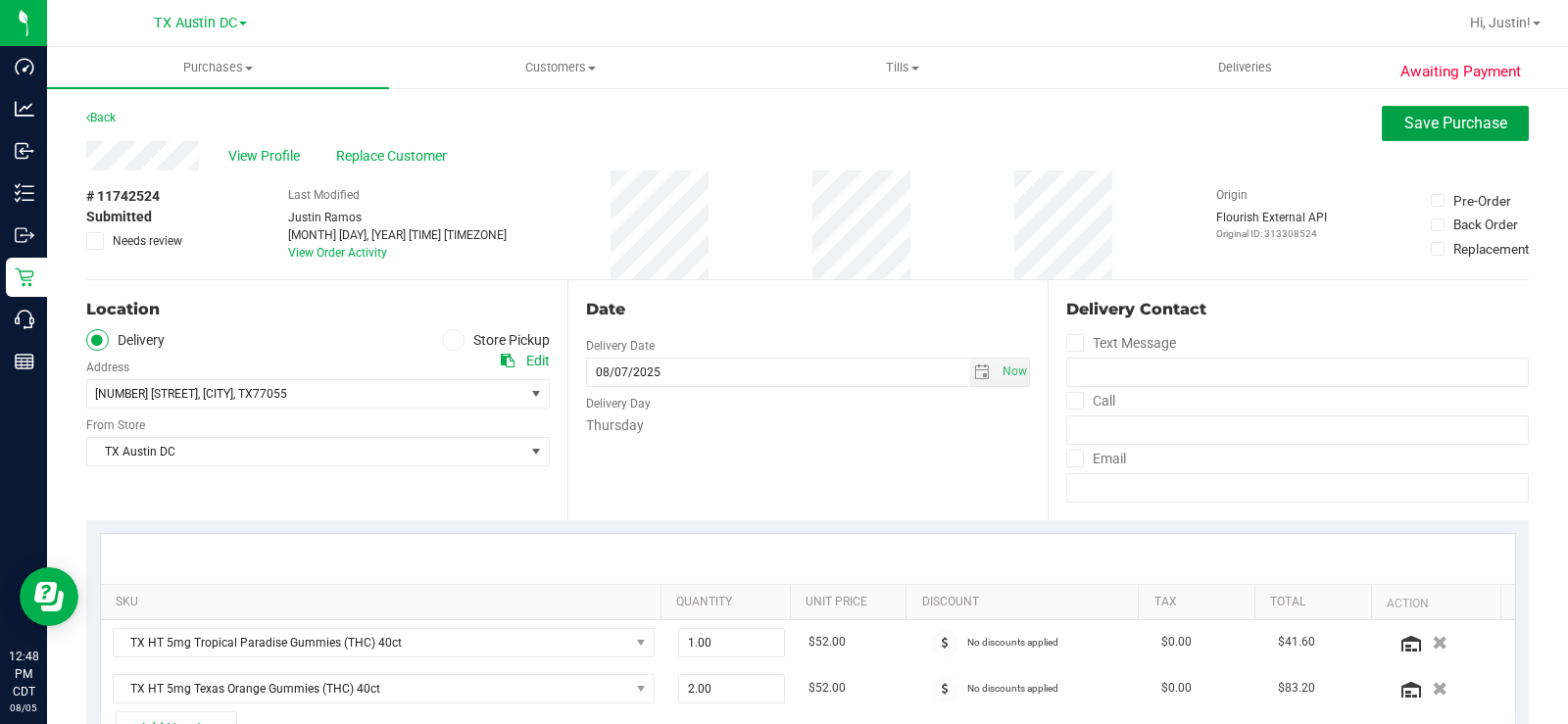 click on "Save Purchase" at bounding box center [1455, 122] 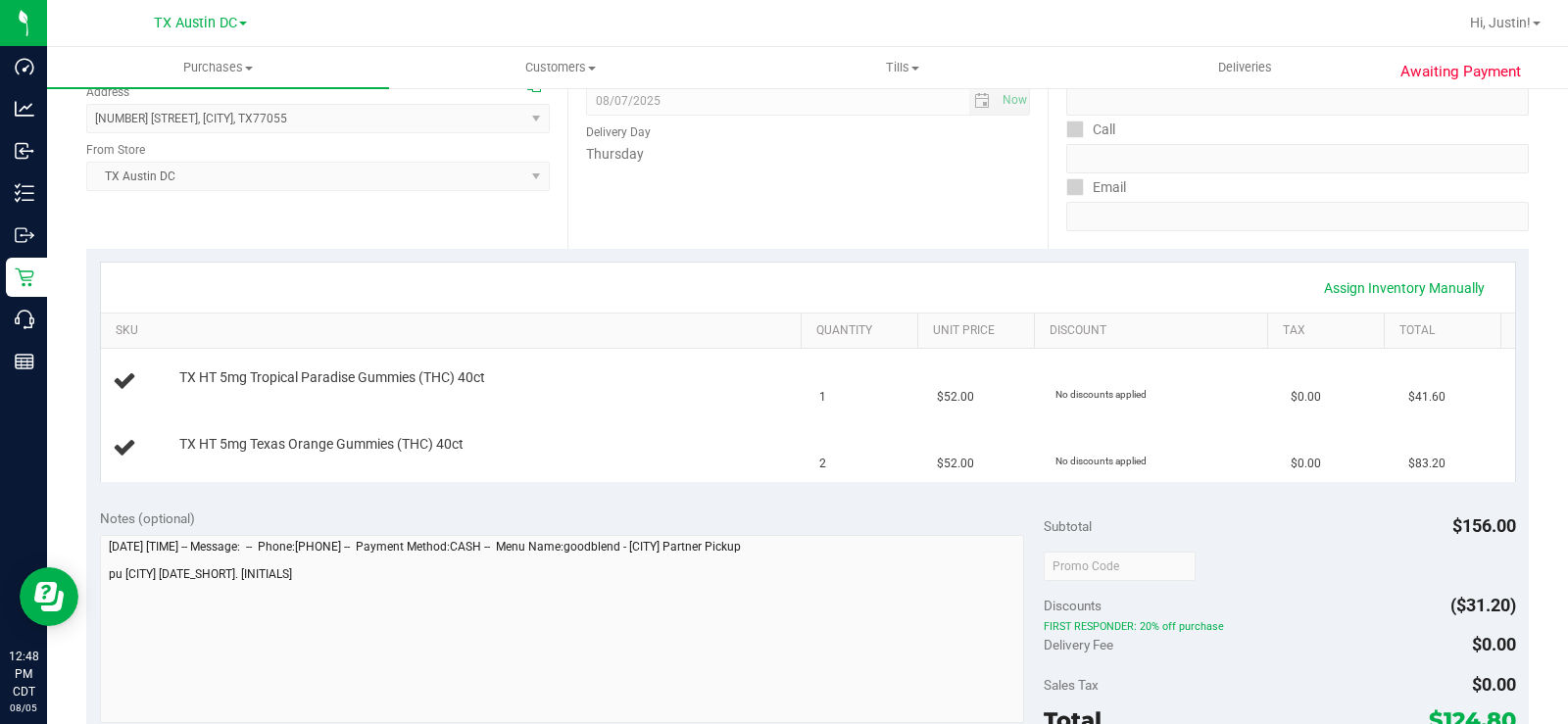 scroll, scrollTop: 0, scrollLeft: 0, axis: both 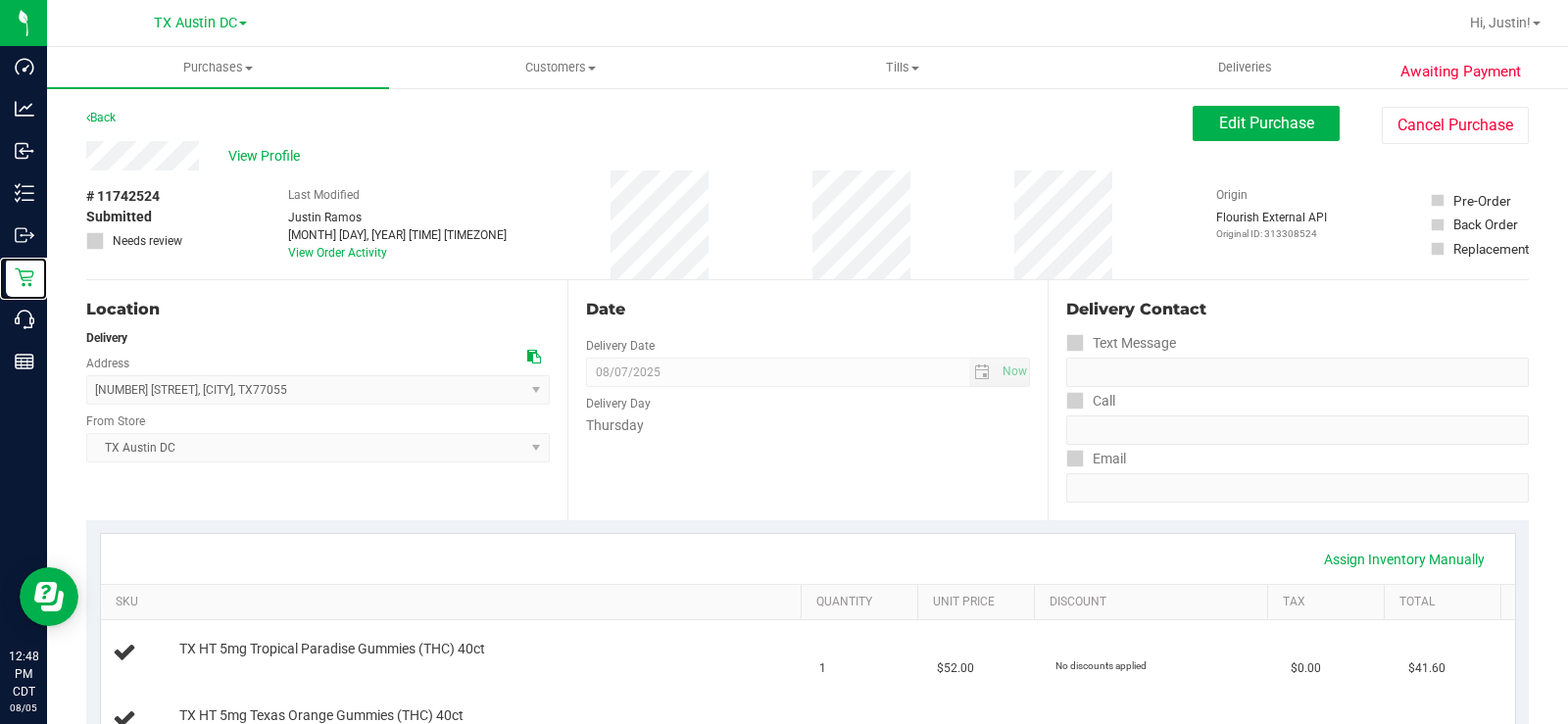 click 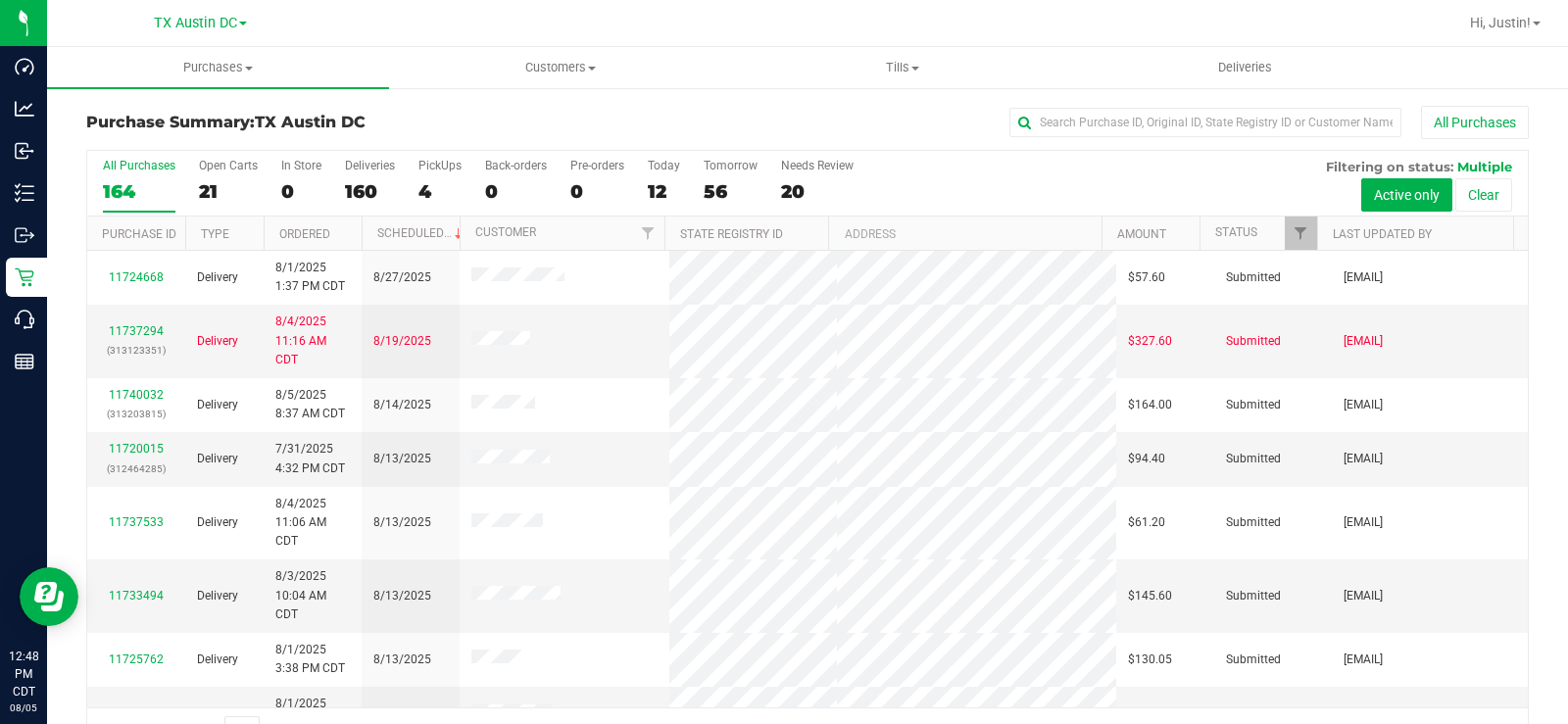 click on "21" at bounding box center [228, 191] 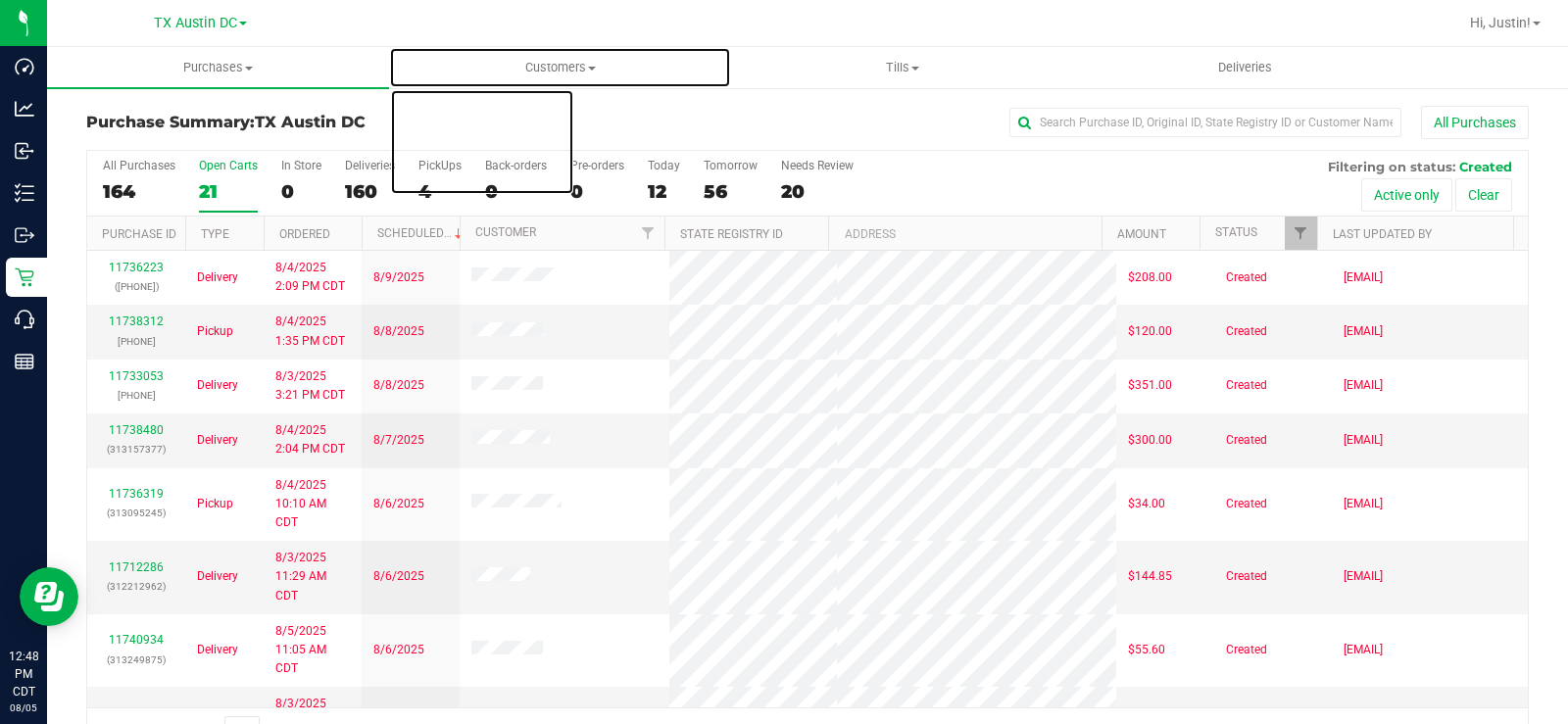 click on "Customers" at bounding box center [560, 68] 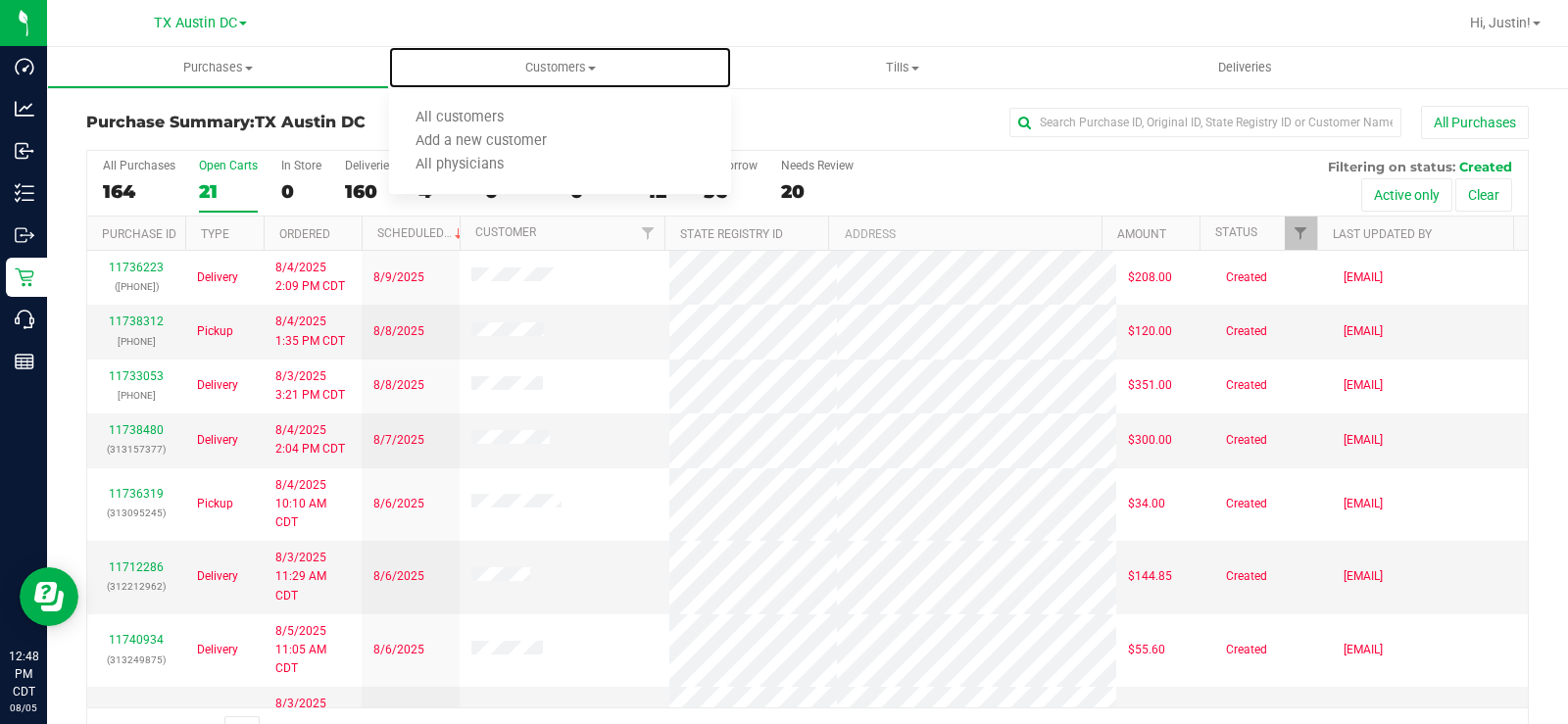 click on "All customers" at bounding box center (460, 118) 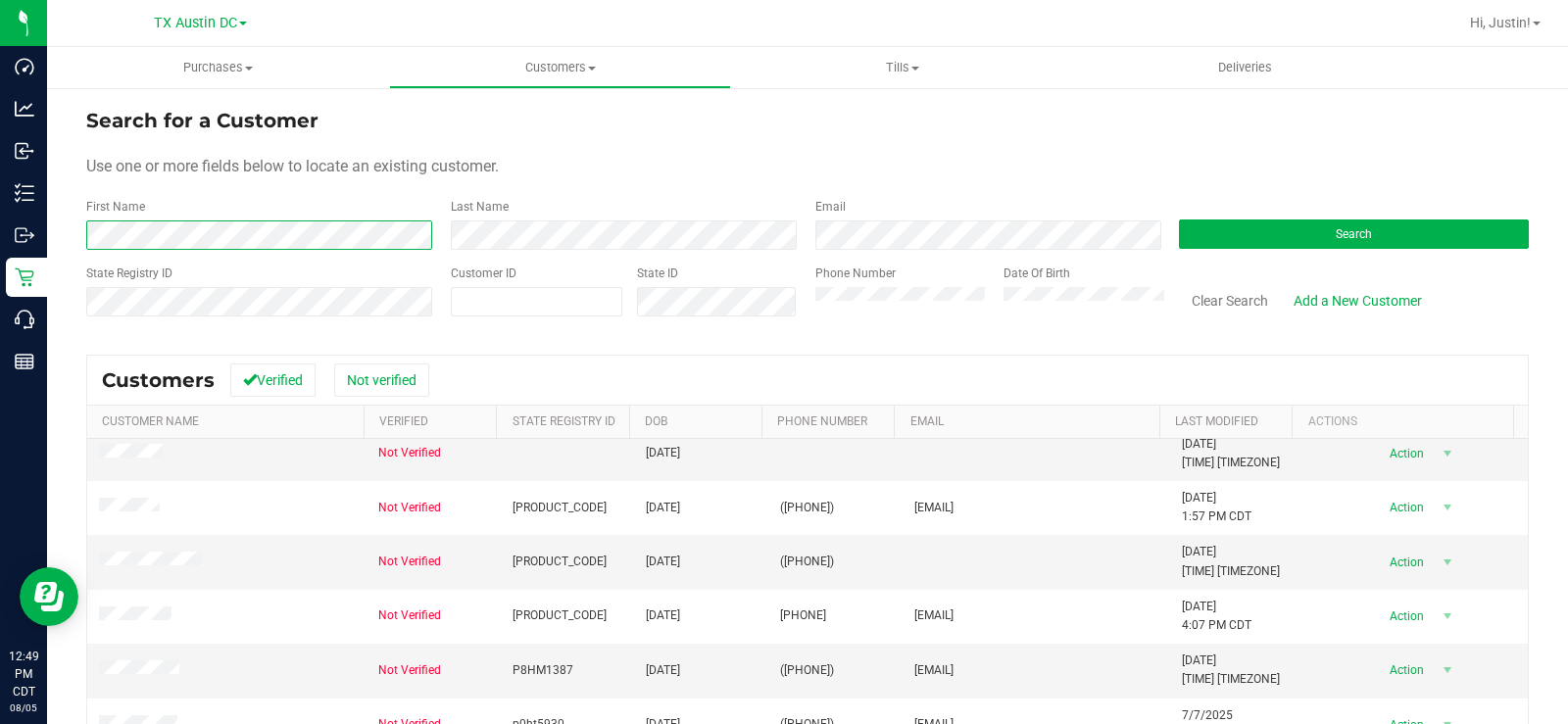 scroll, scrollTop: 411, scrollLeft: 0, axis: vertical 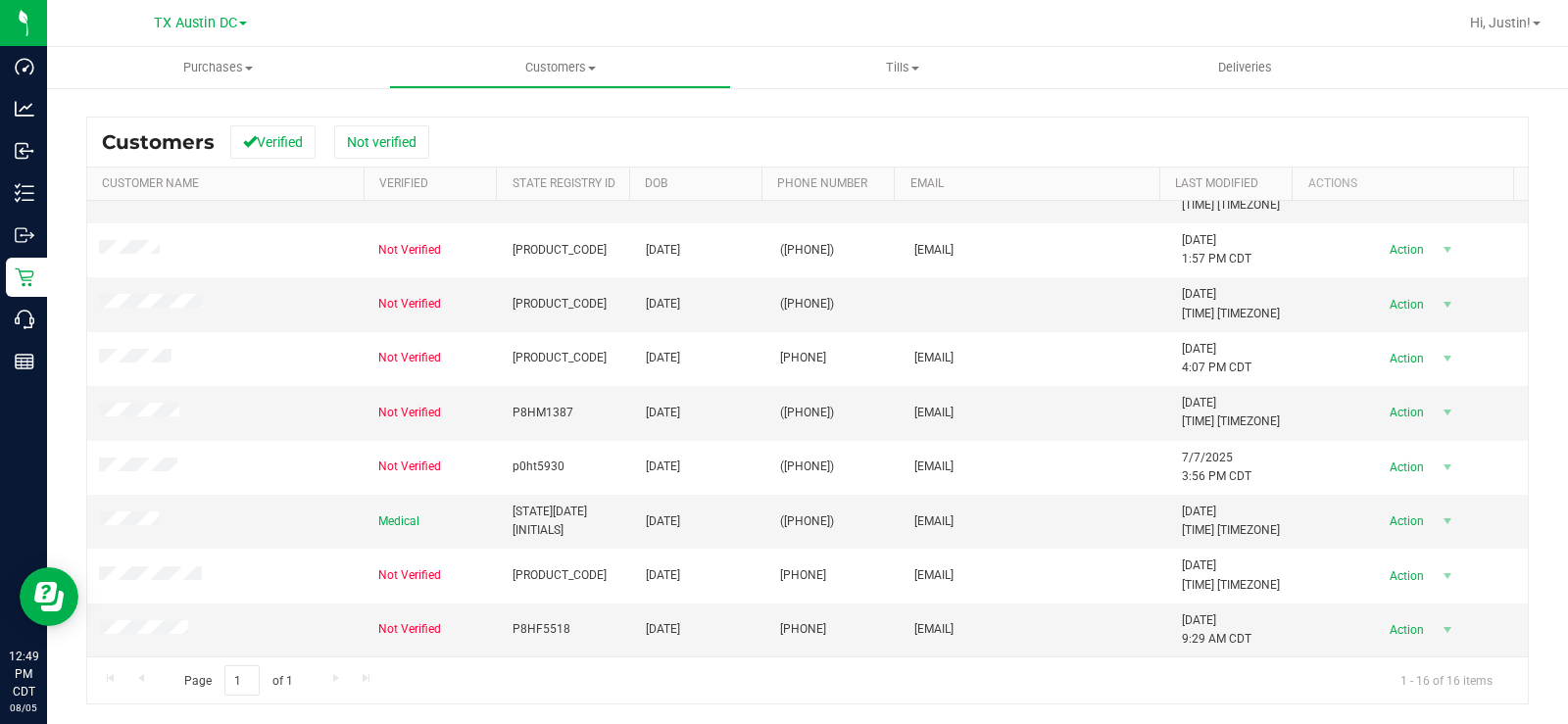 click at bounding box center [226, 521] 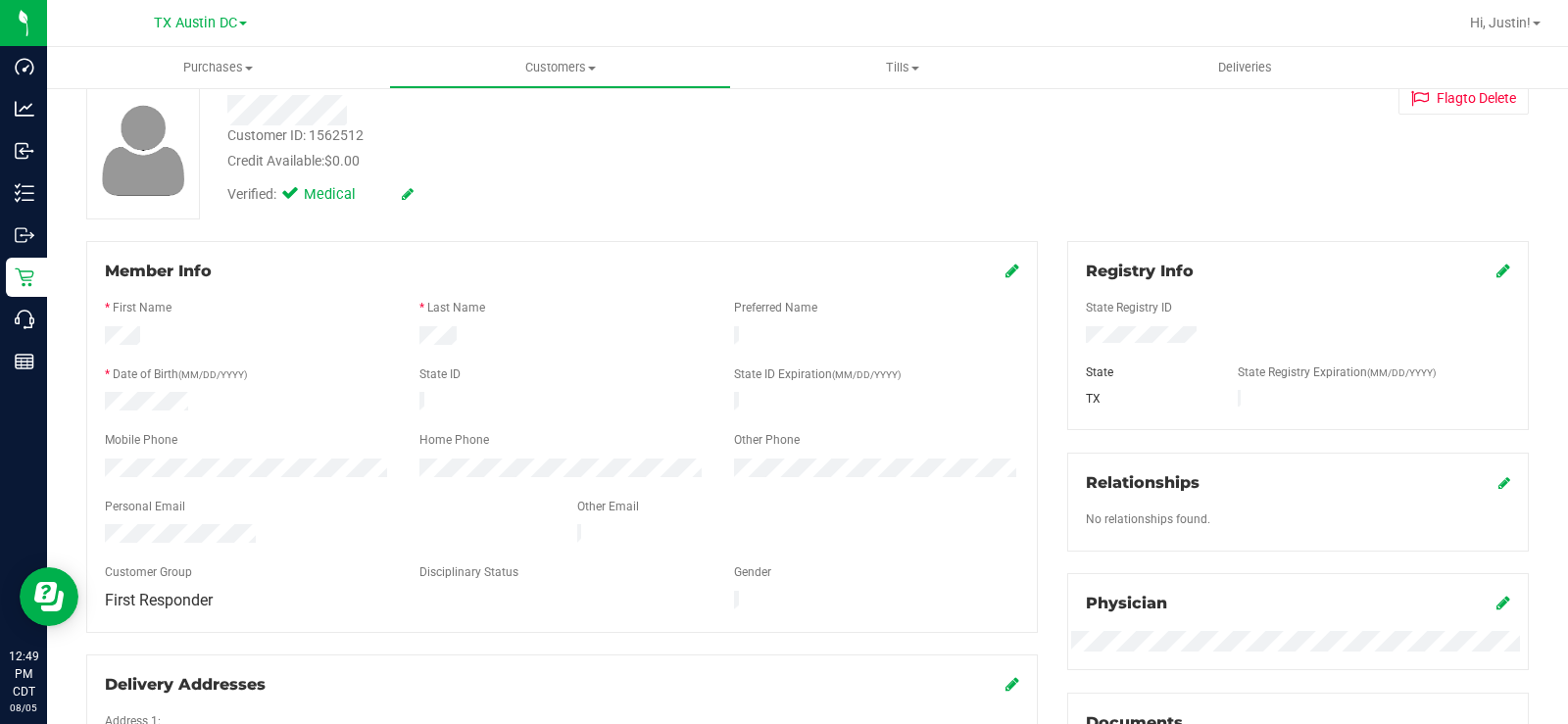 scroll, scrollTop: 0, scrollLeft: 0, axis: both 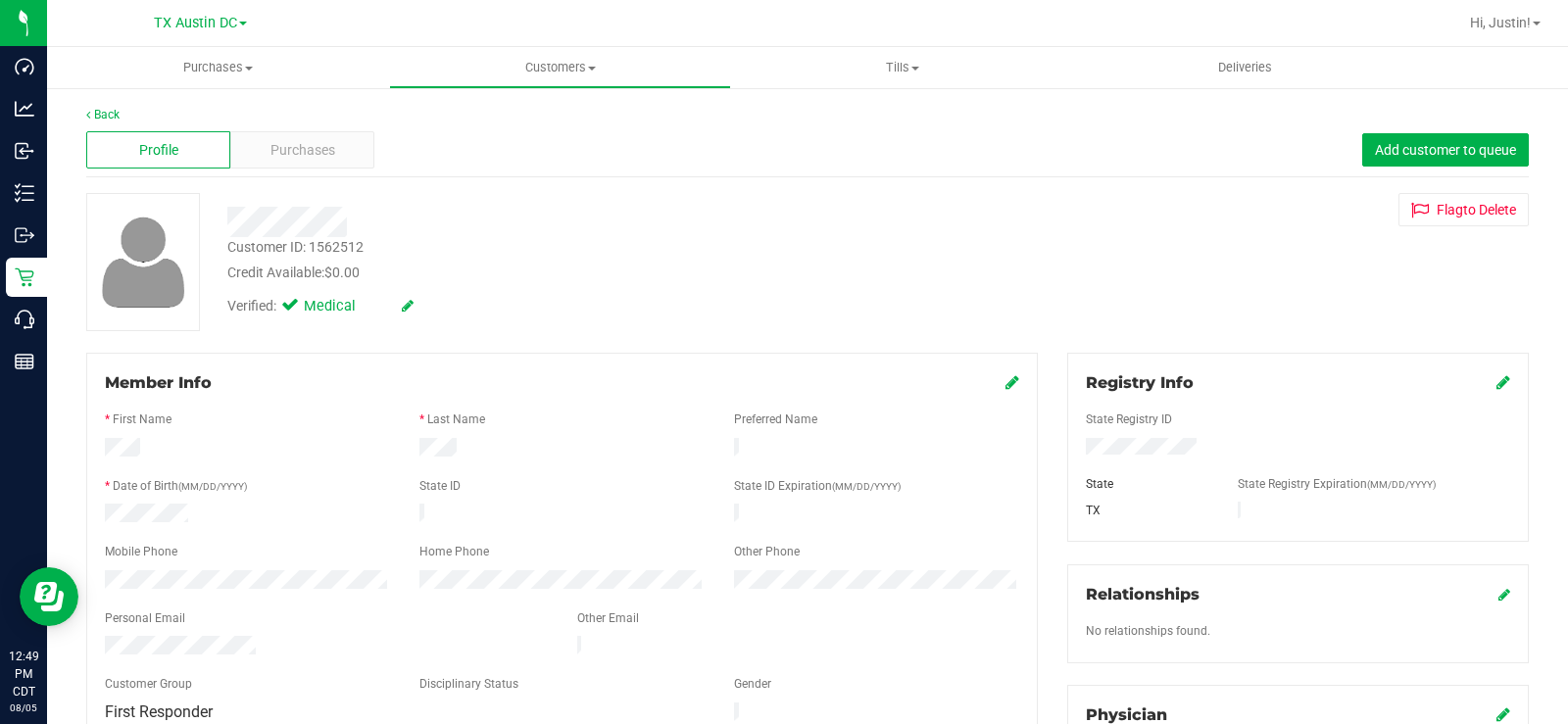 click on "Purchases" at bounding box center (302, 150) 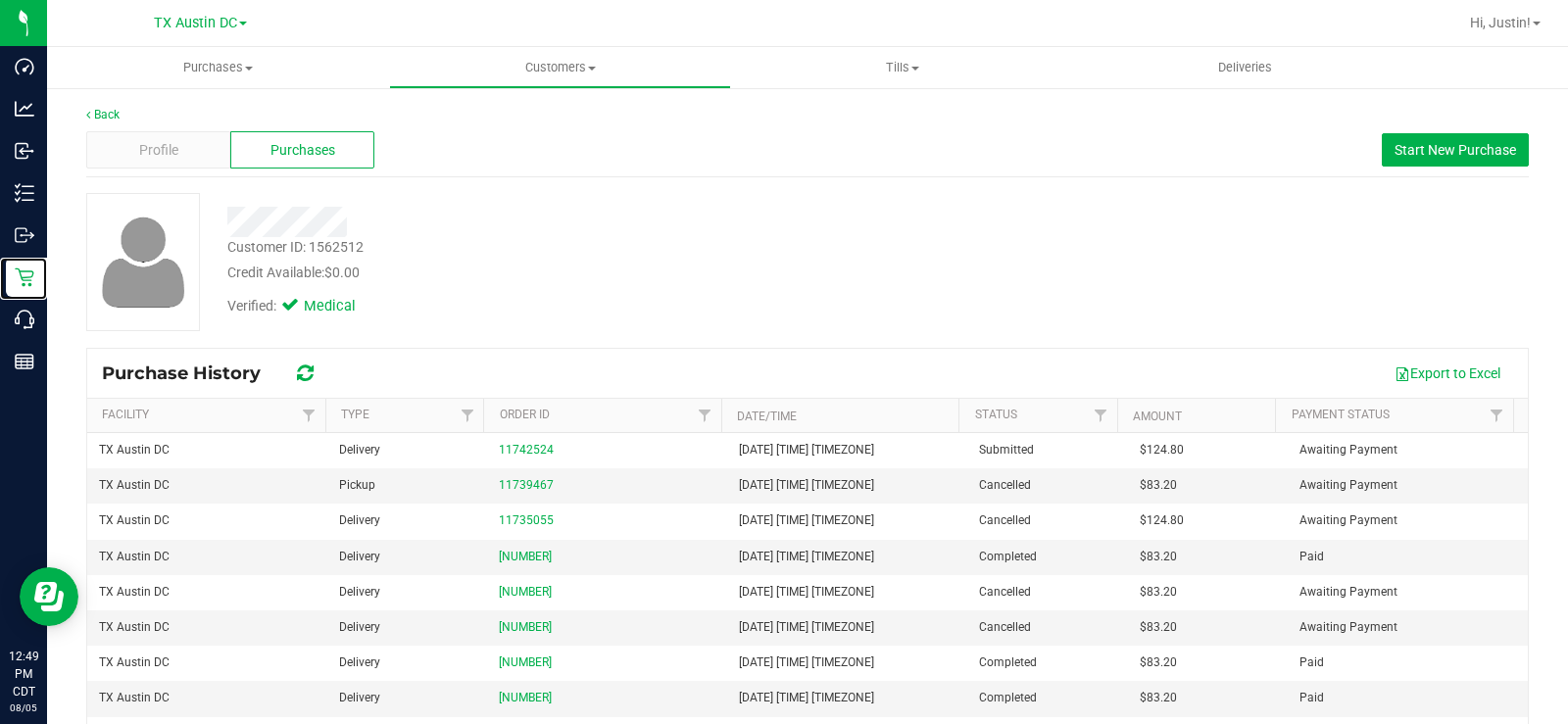 click 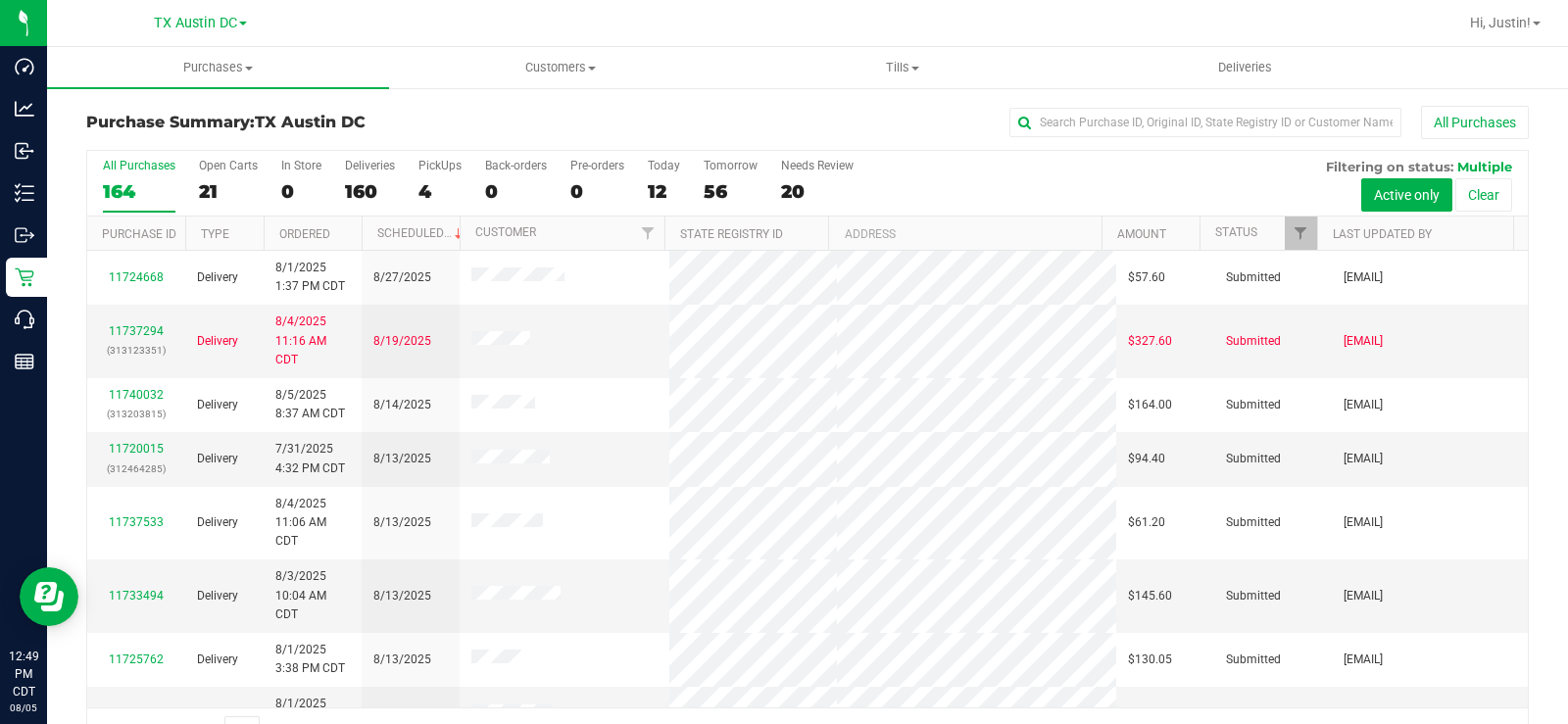 click on "Open Carts" at bounding box center (228, 166) 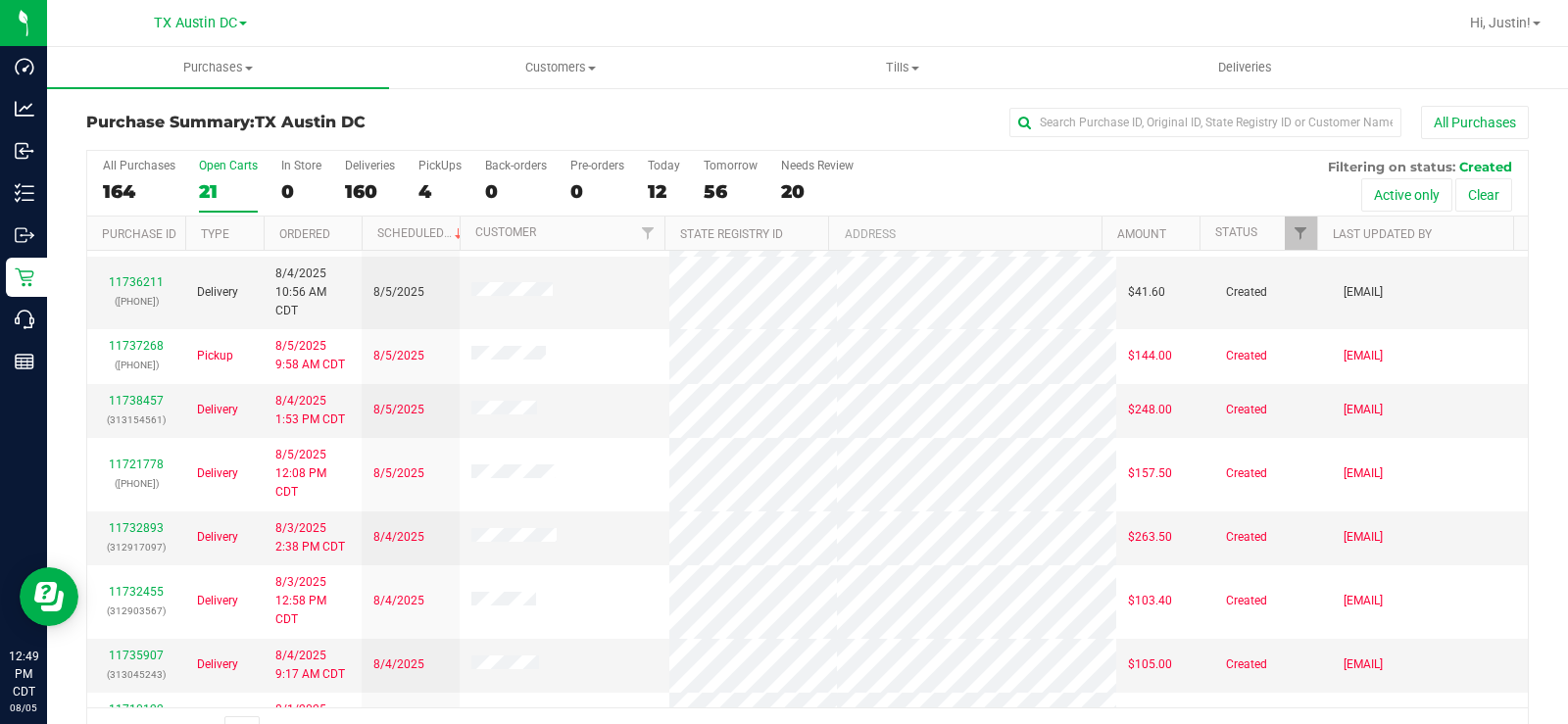 scroll, scrollTop: 779, scrollLeft: 0, axis: vertical 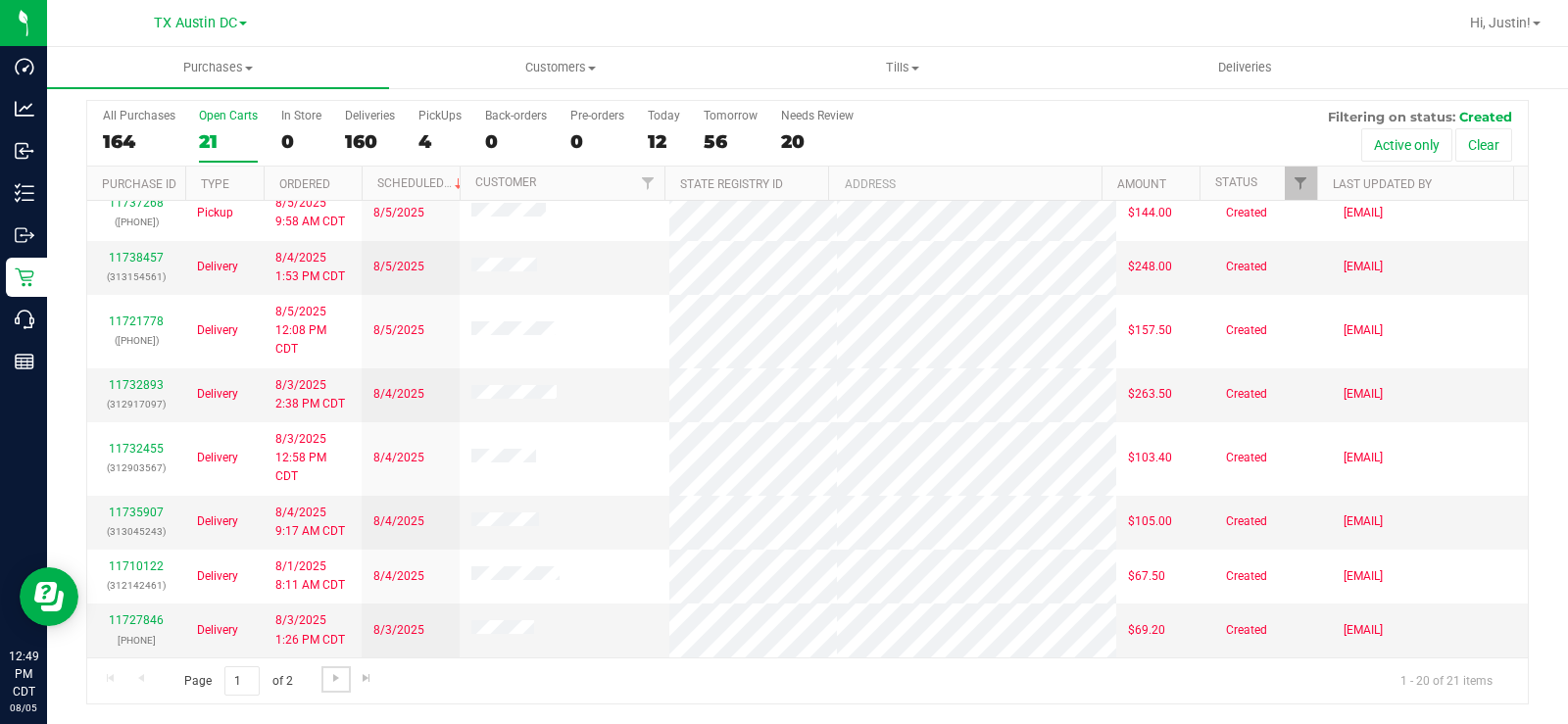 click at bounding box center [336, 678] 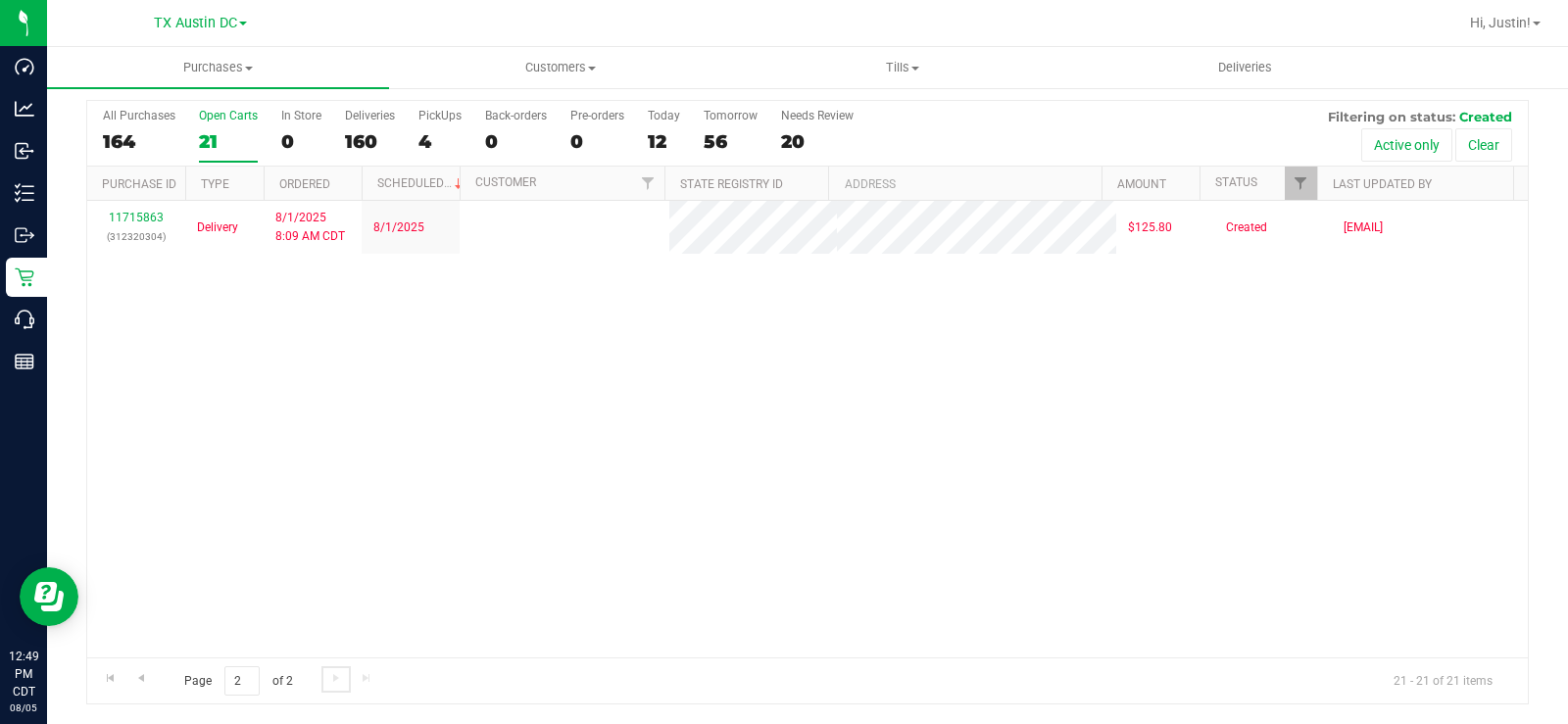 scroll, scrollTop: 0, scrollLeft: 0, axis: both 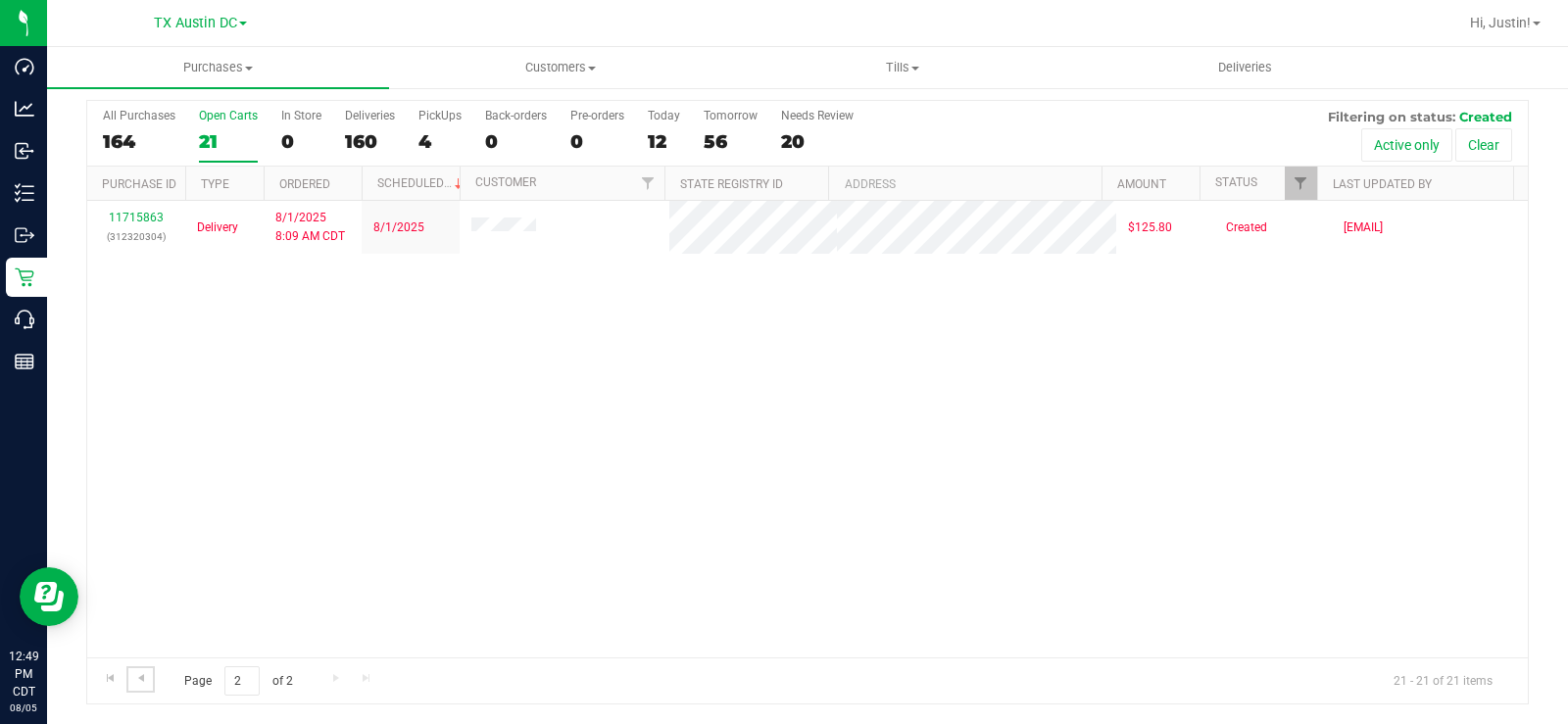 click at bounding box center [141, 678] 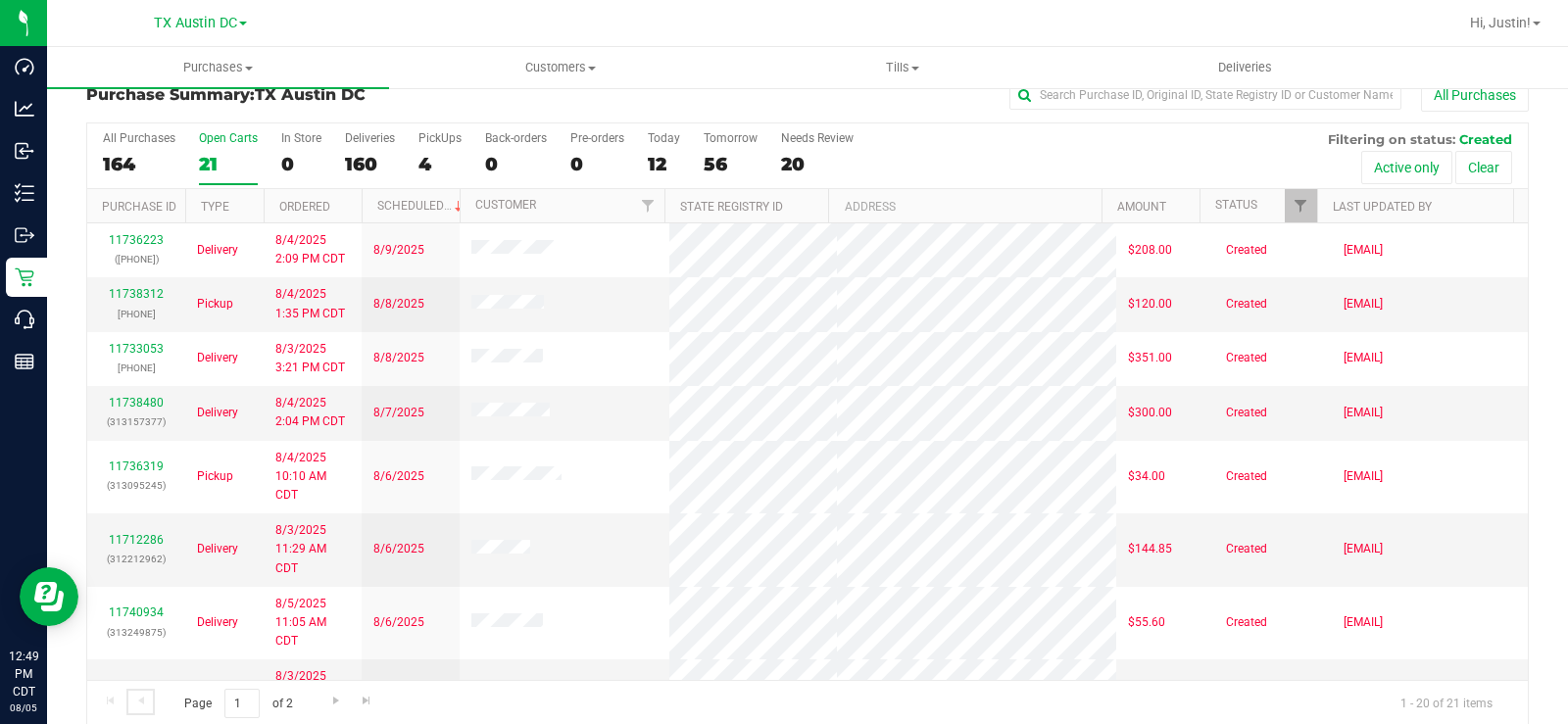scroll, scrollTop: 50, scrollLeft: 0, axis: vertical 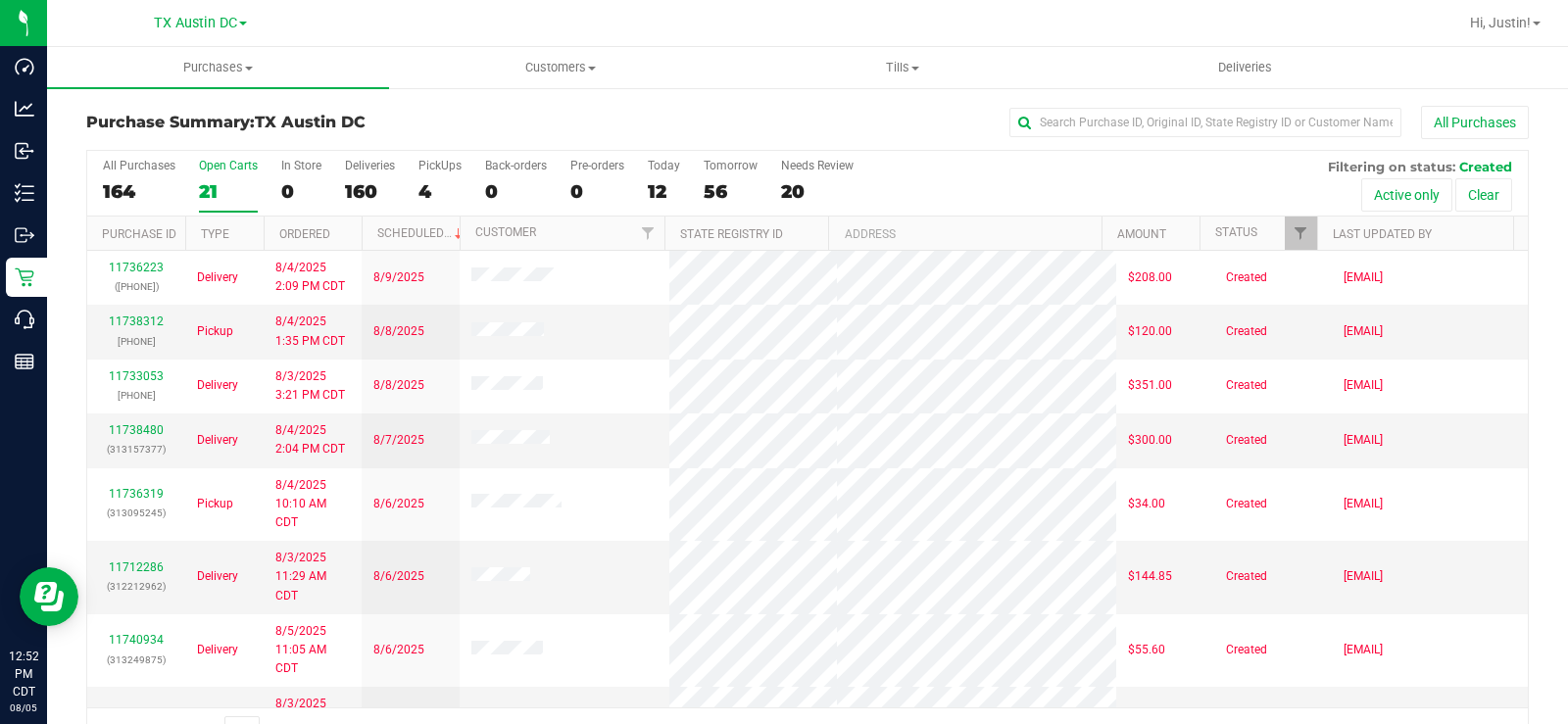 click on "21" at bounding box center (228, 191) 